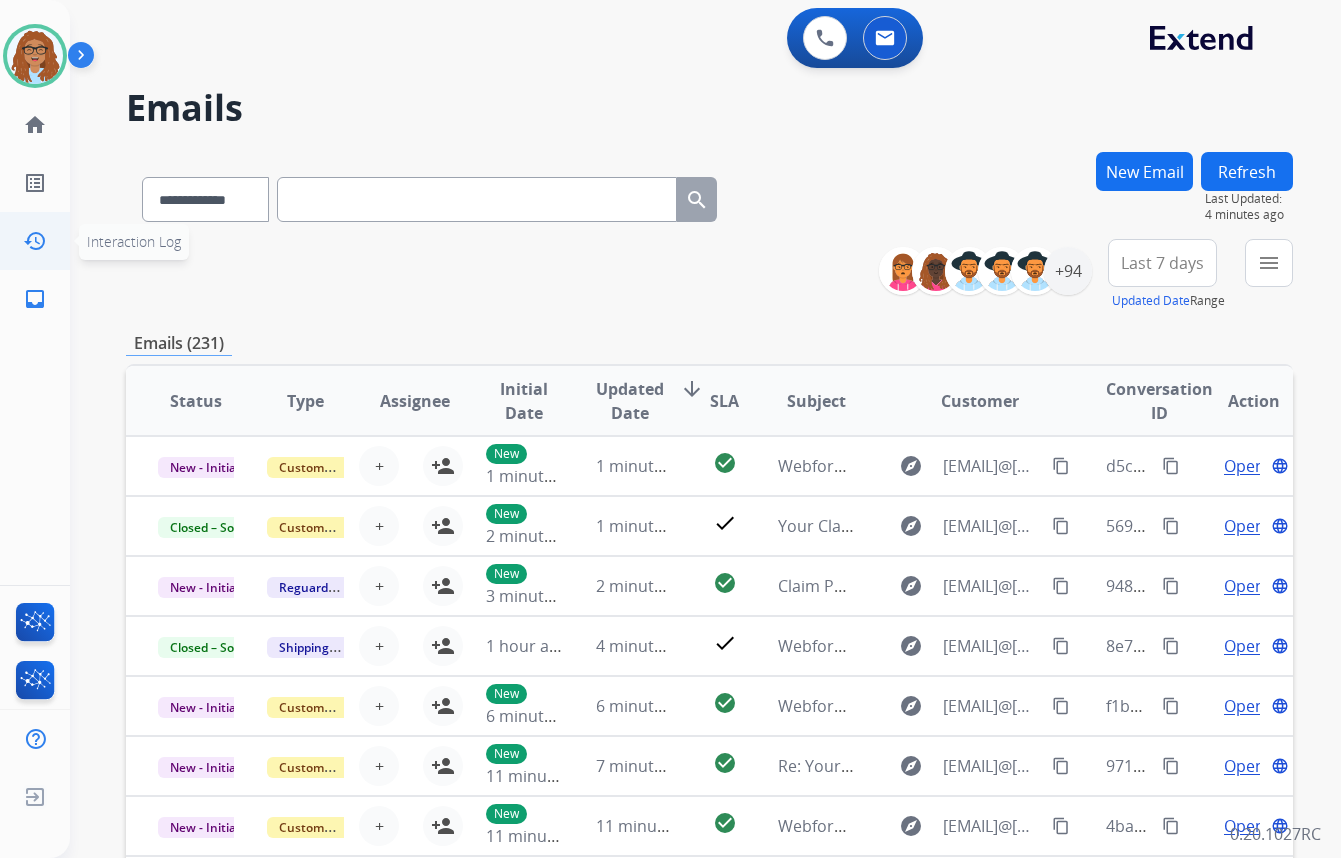 scroll, scrollTop: 0, scrollLeft: 0, axis: both 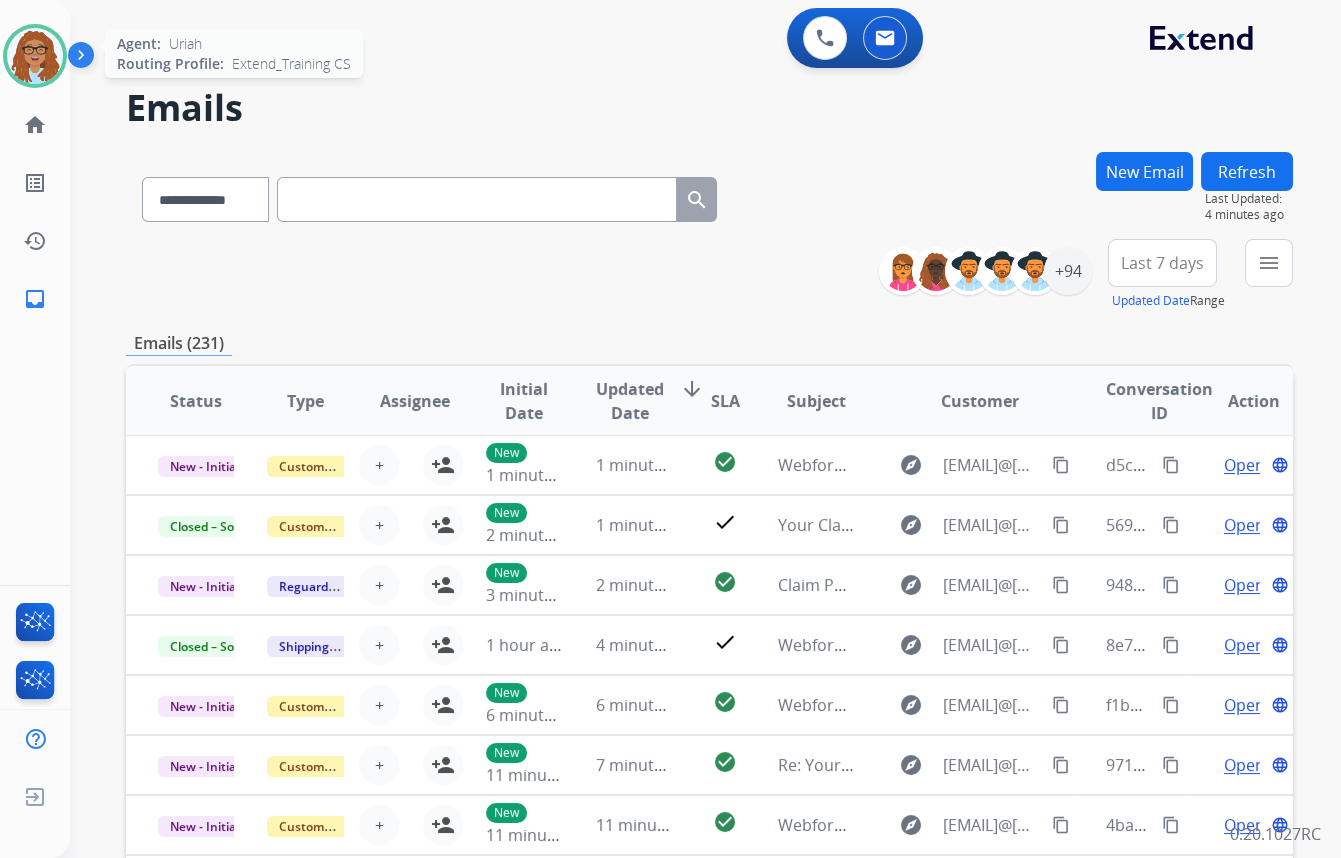click at bounding box center (35, 56) 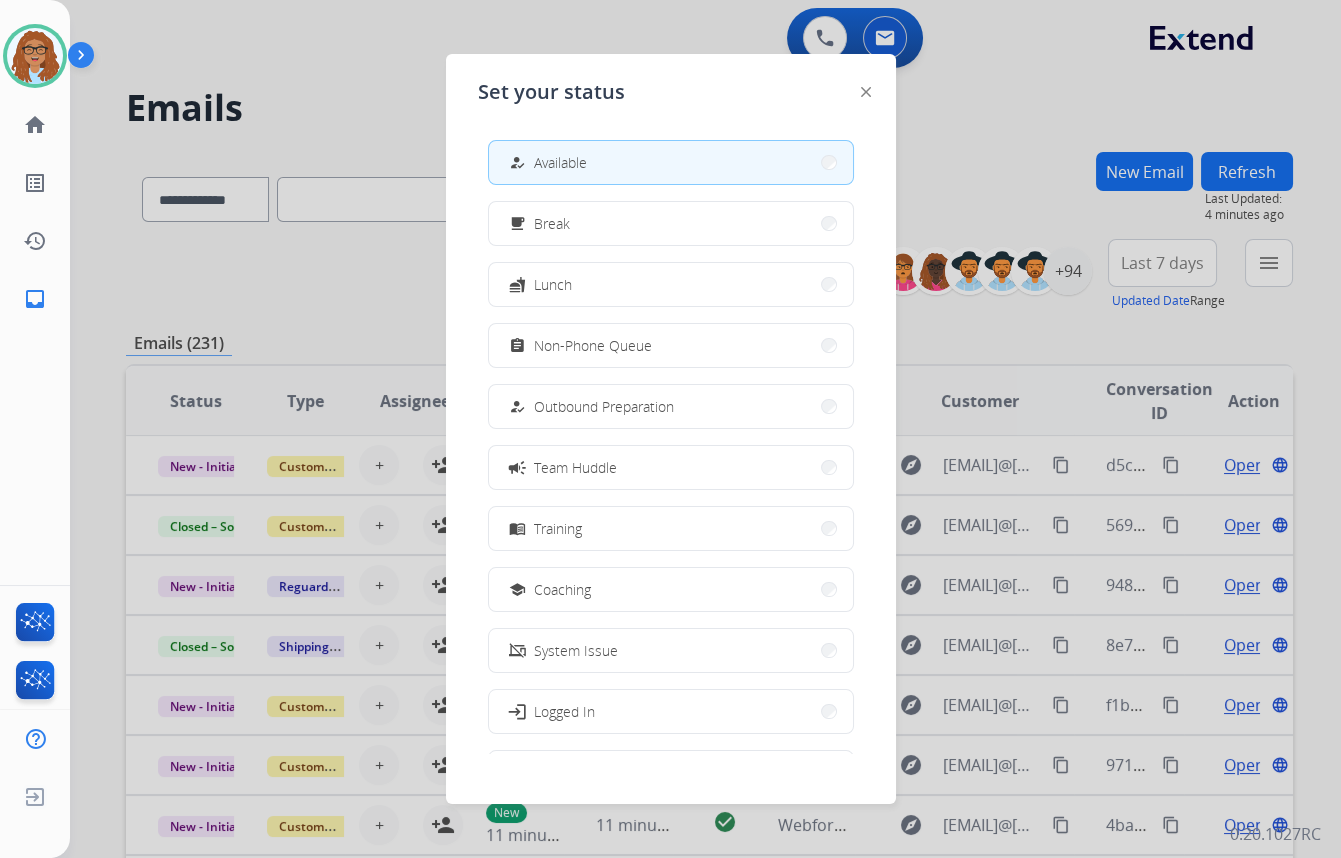 click at bounding box center (670, 429) 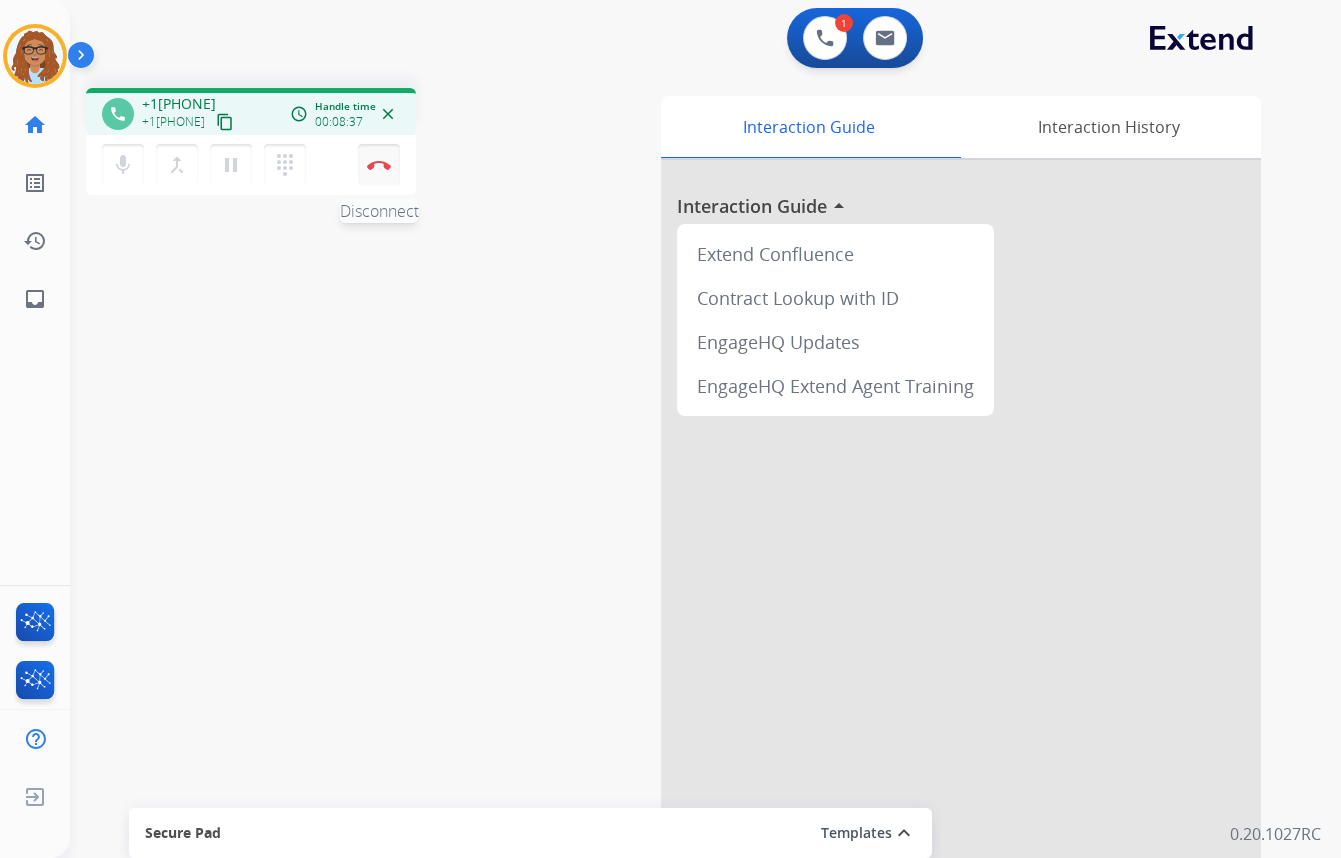 click on "Disconnect" at bounding box center (379, 165) 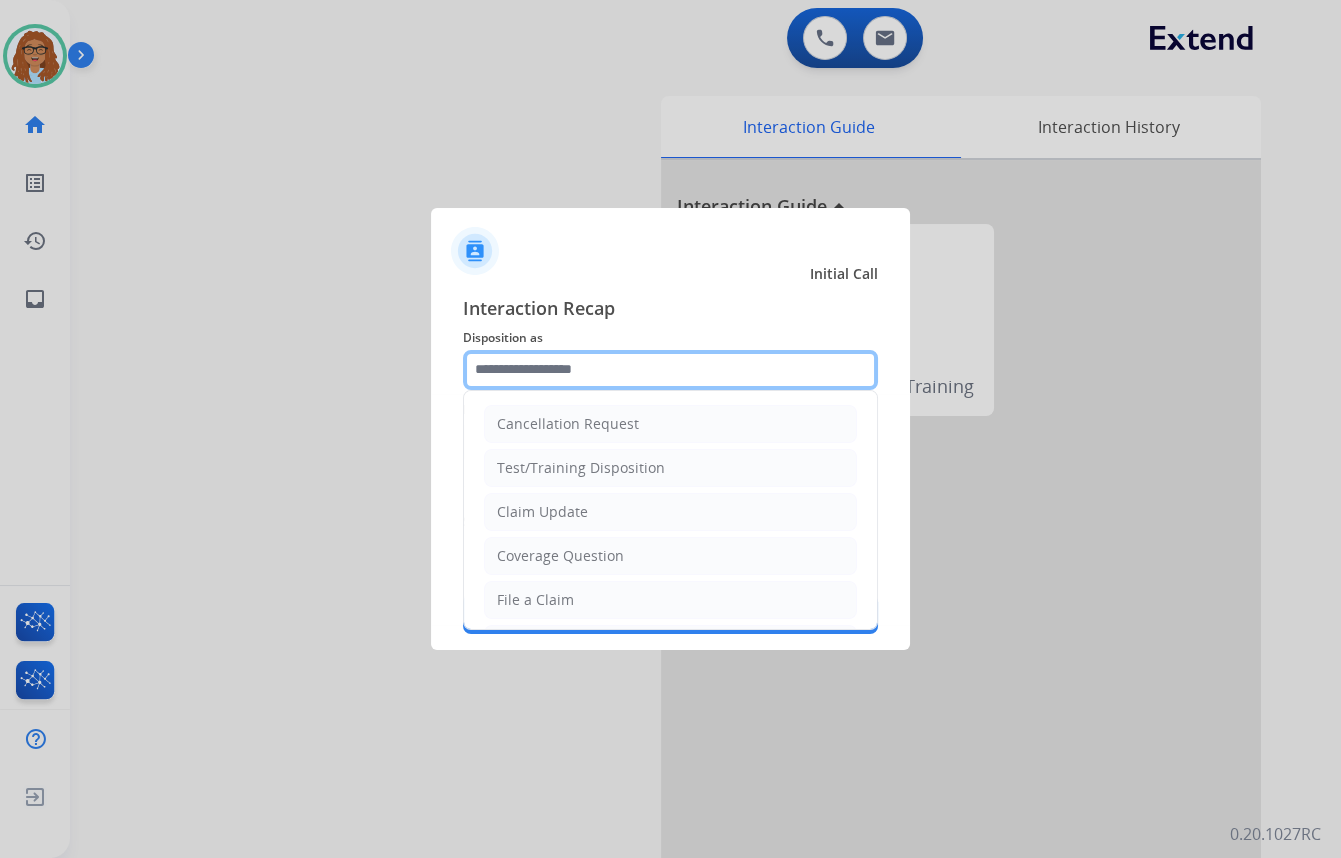 click 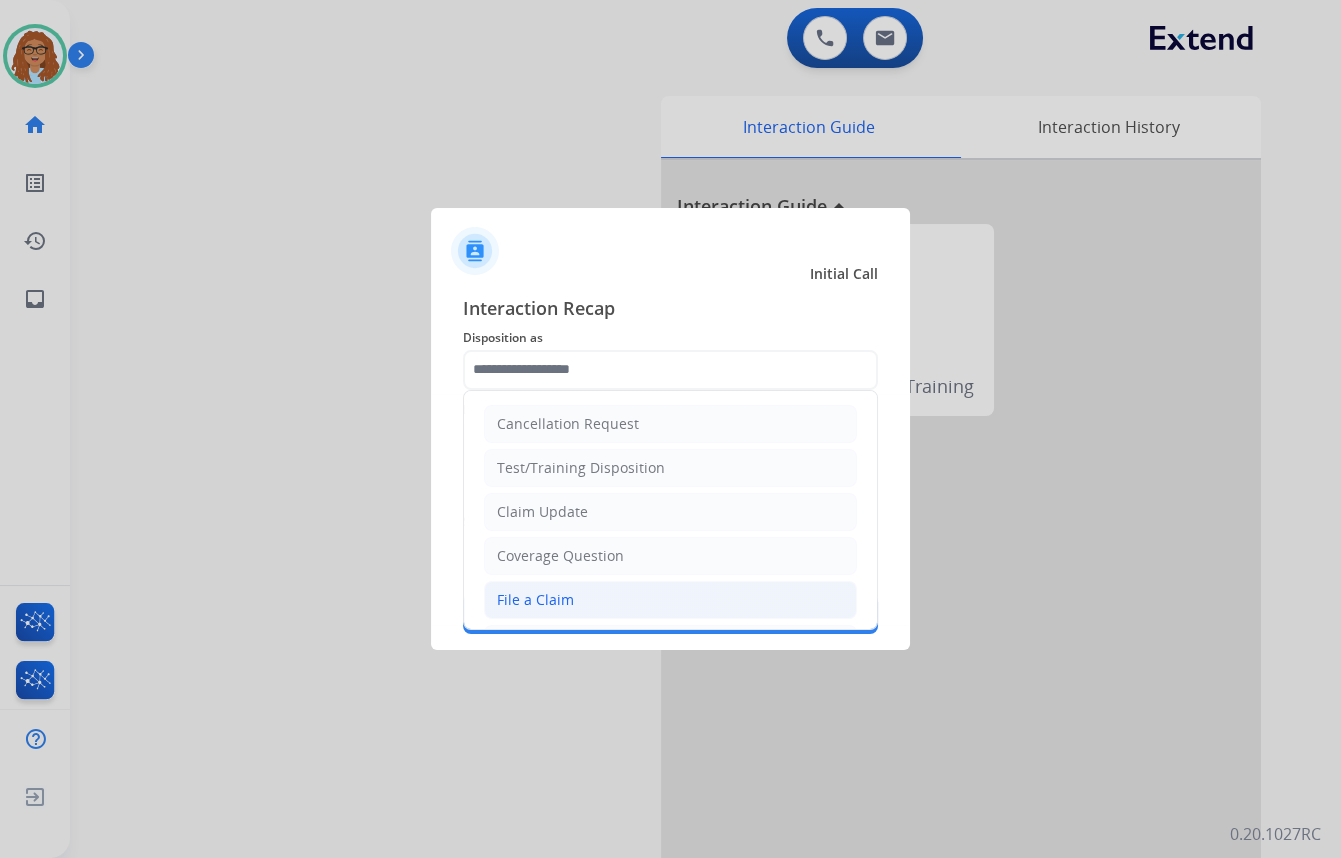 click on "File a Claim" 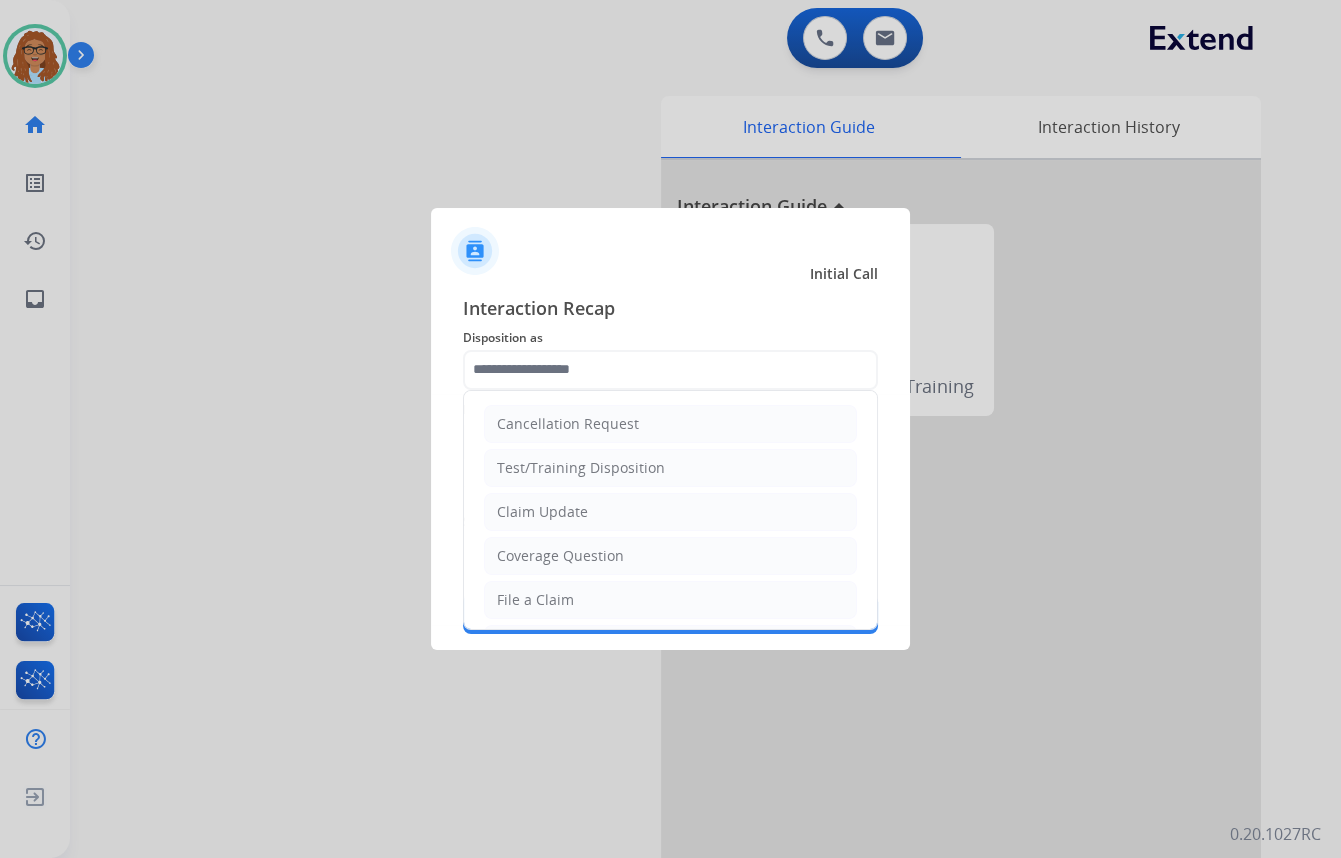type on "**********" 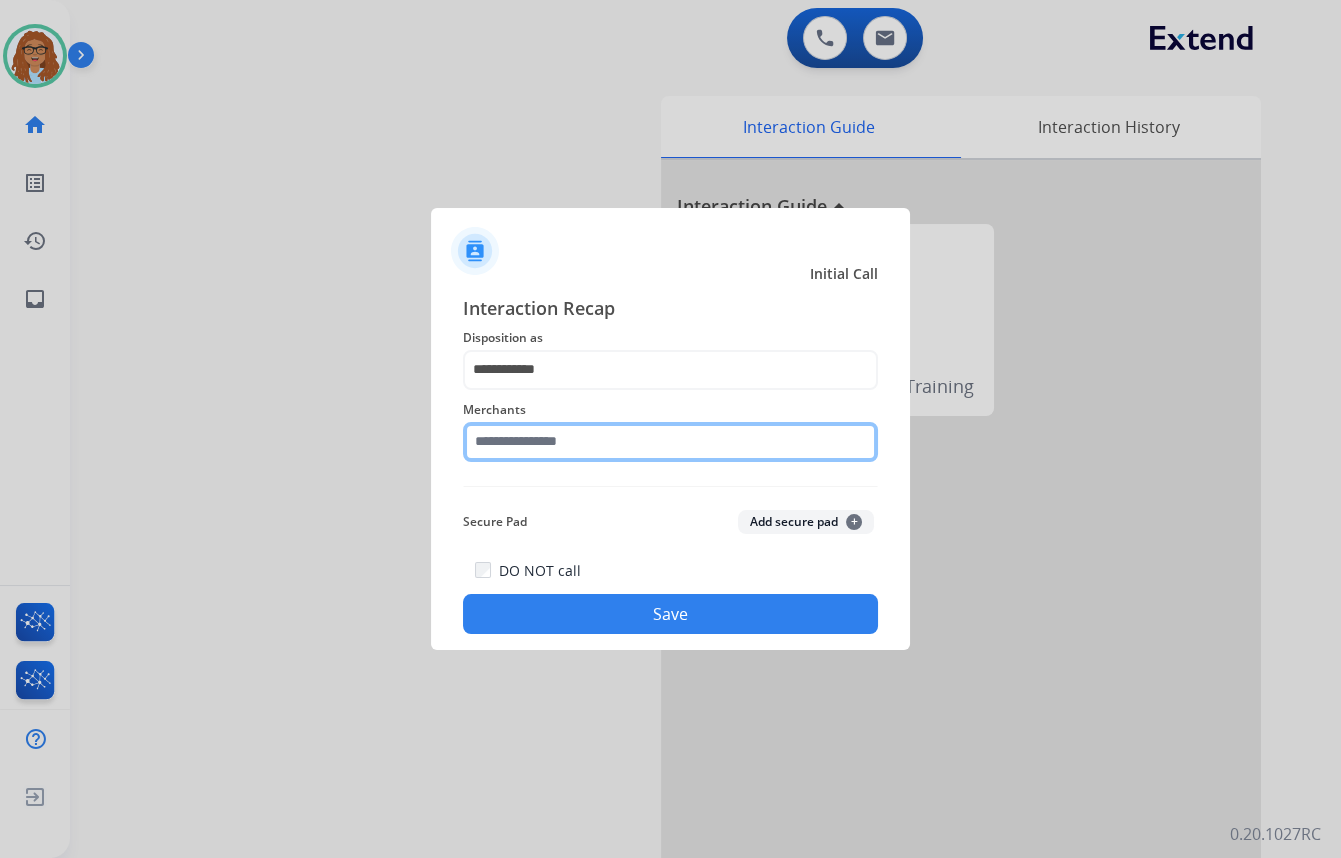 drag, startPoint x: 561, startPoint y: 445, endPoint x: 578, endPoint y: 437, distance: 18.788294 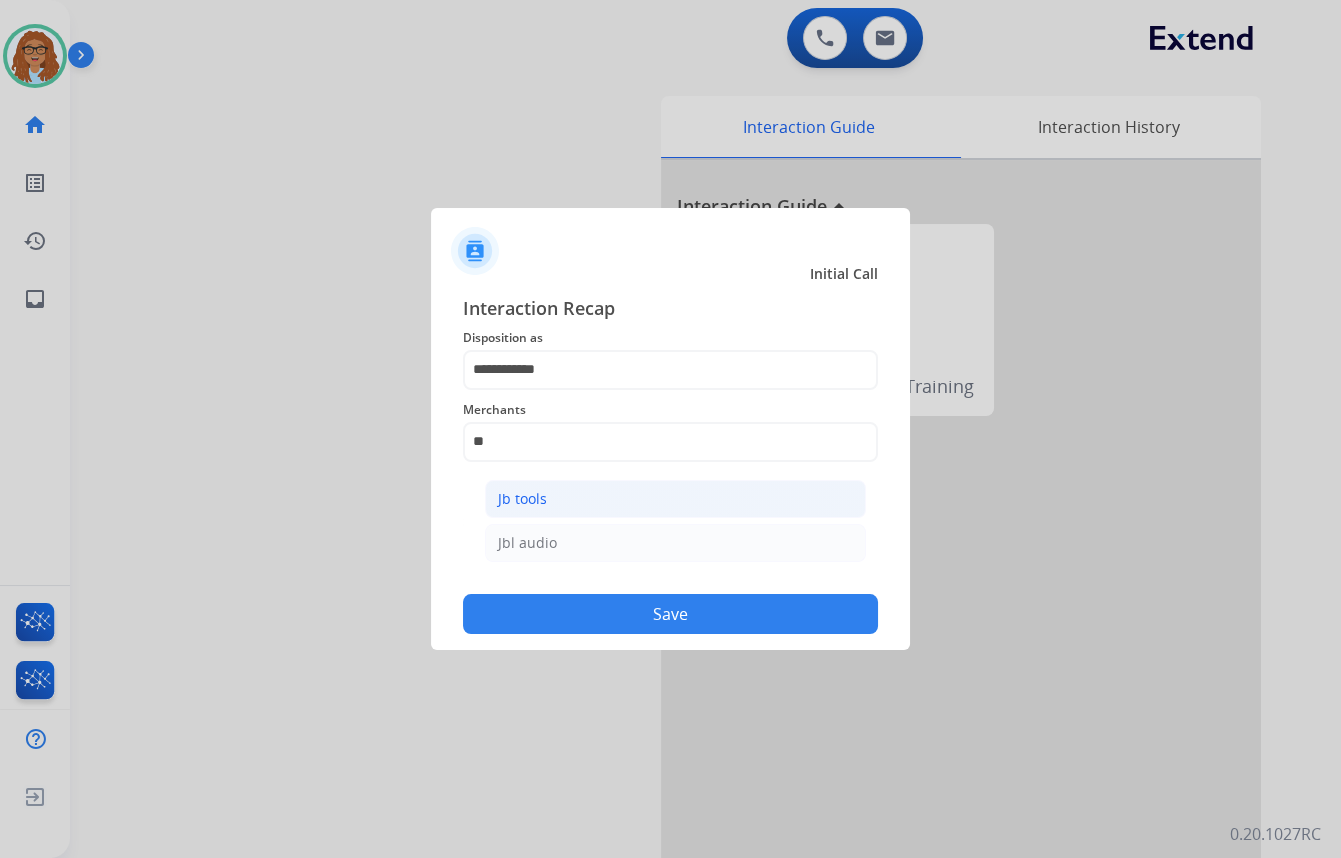 click on "Jb tools" 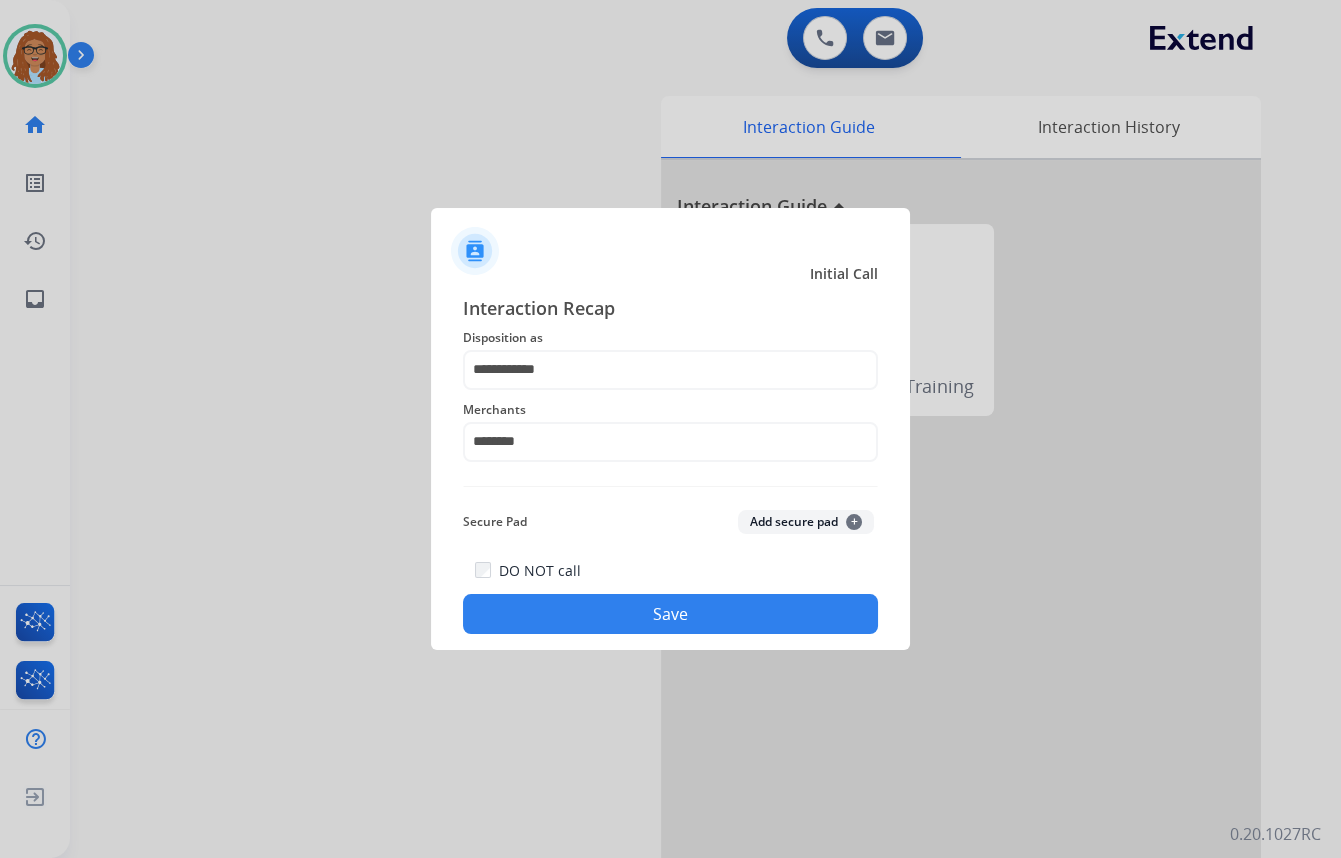 click on "Save" 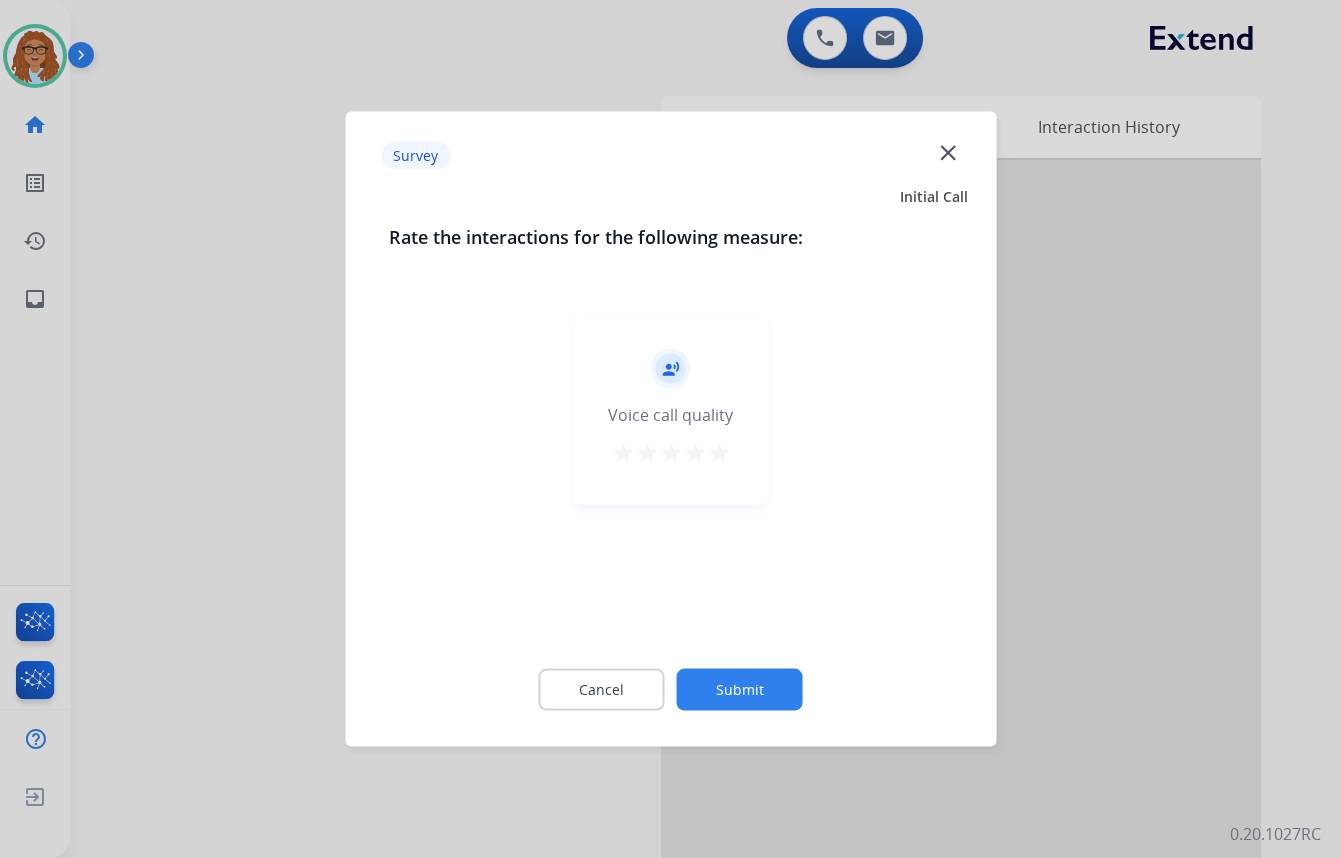 click on "close" 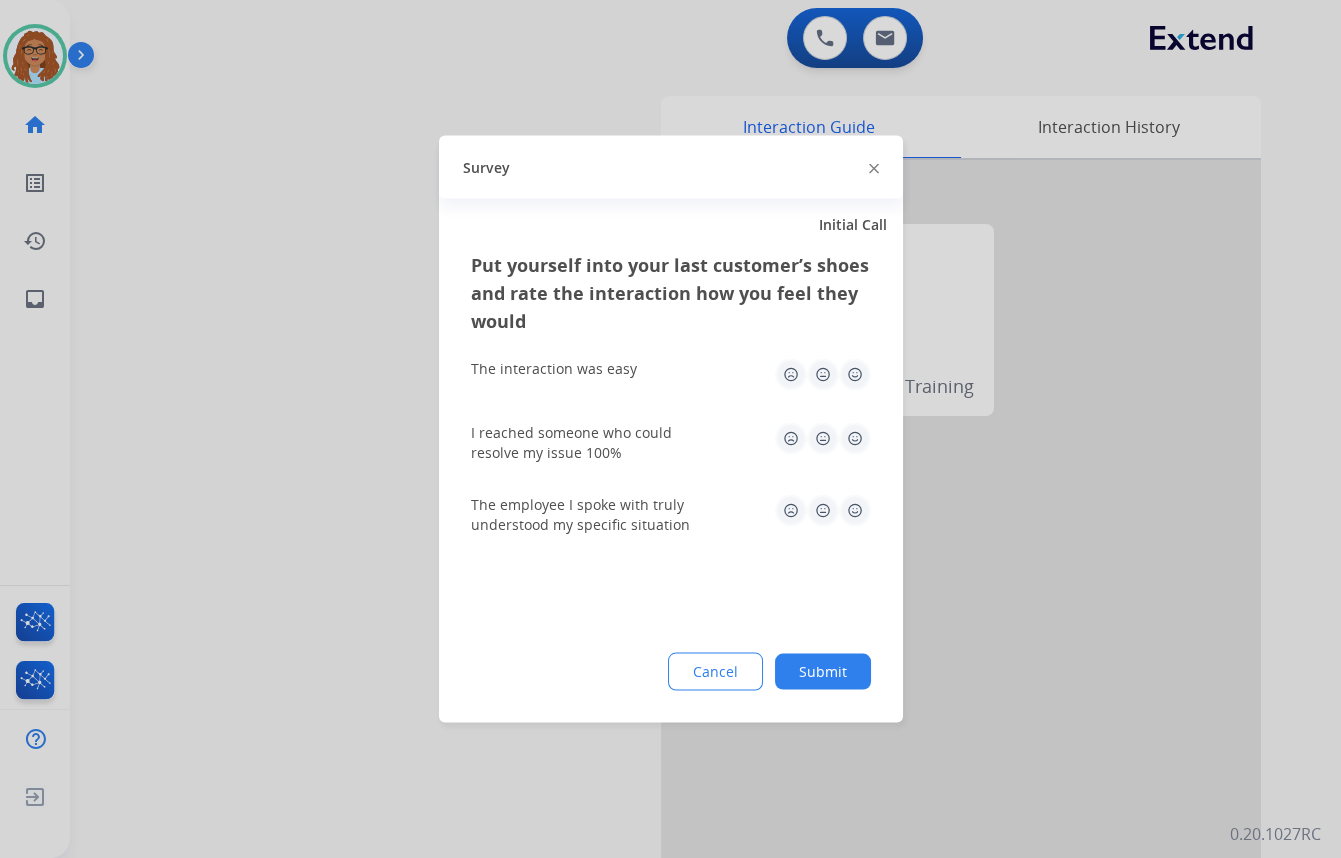 click 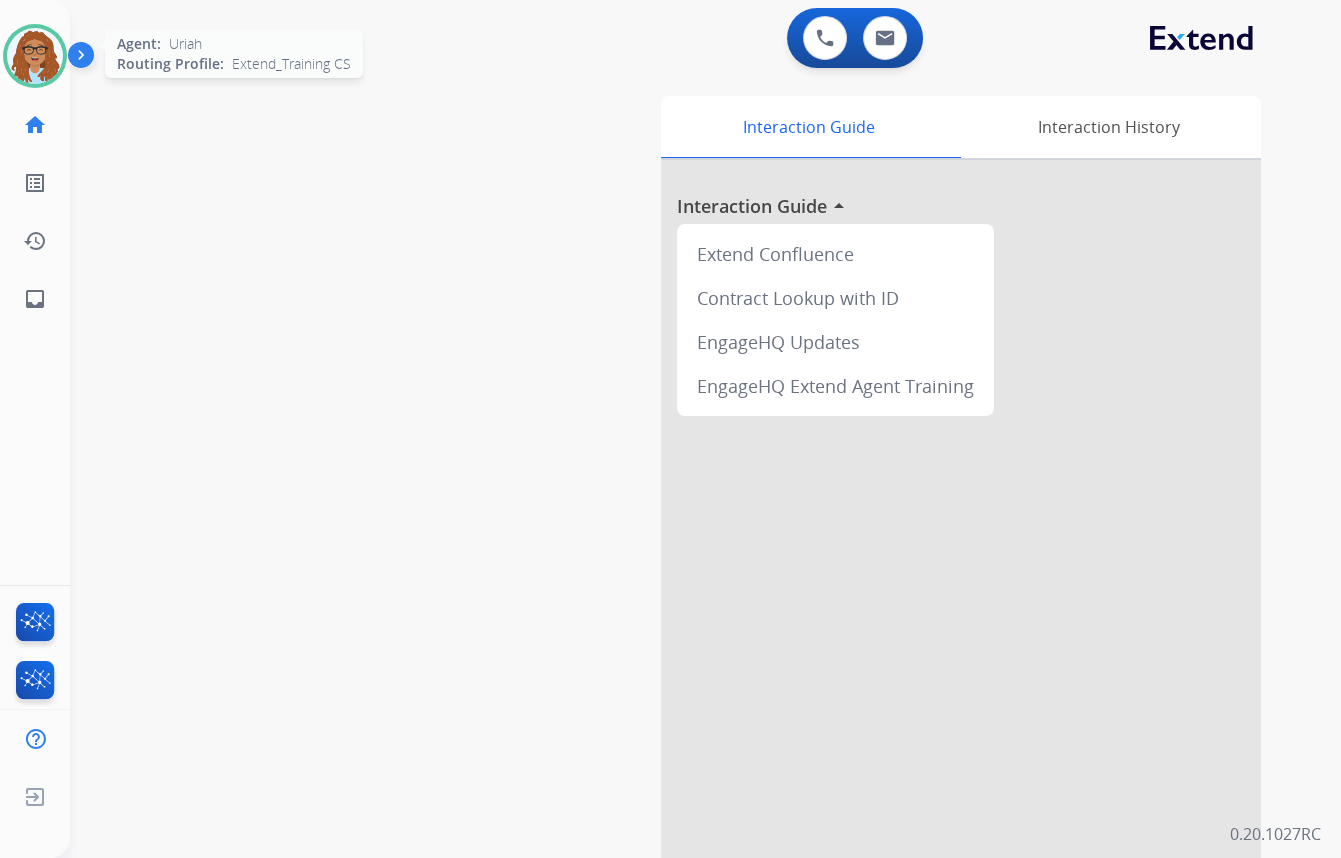 click at bounding box center (35, 56) 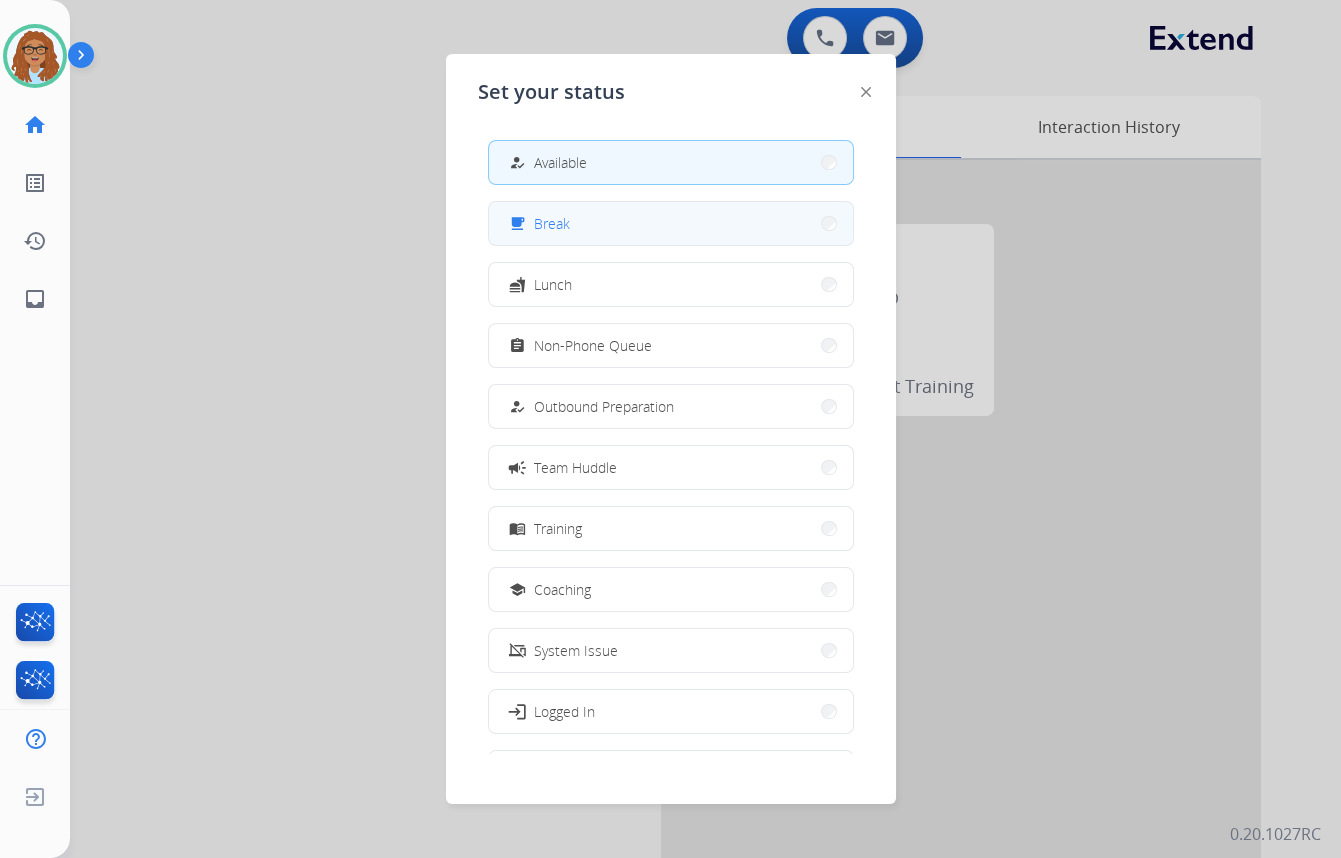 click on "free_breakfast Break" at bounding box center (671, 223) 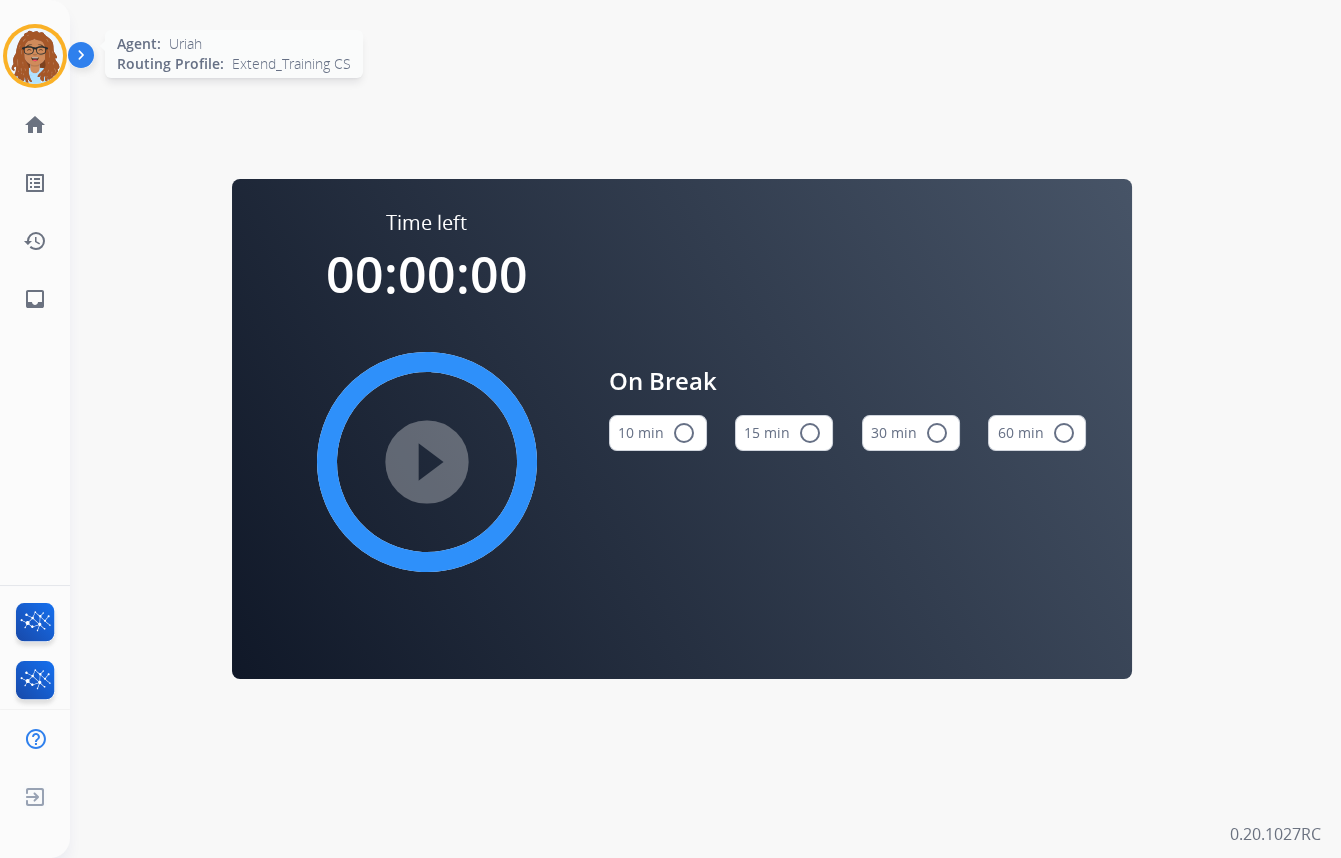 click at bounding box center [35, 56] 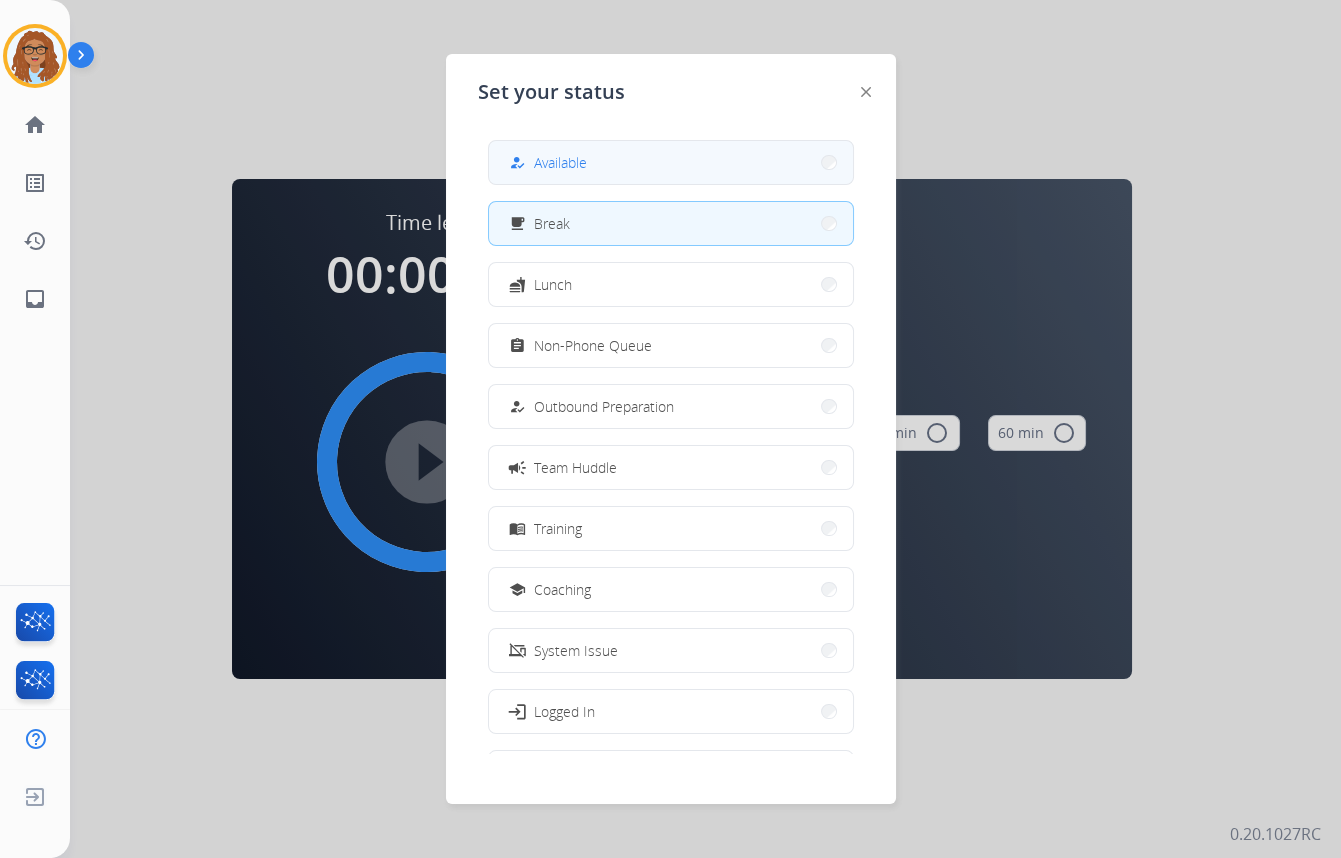 click on "Available" at bounding box center (560, 162) 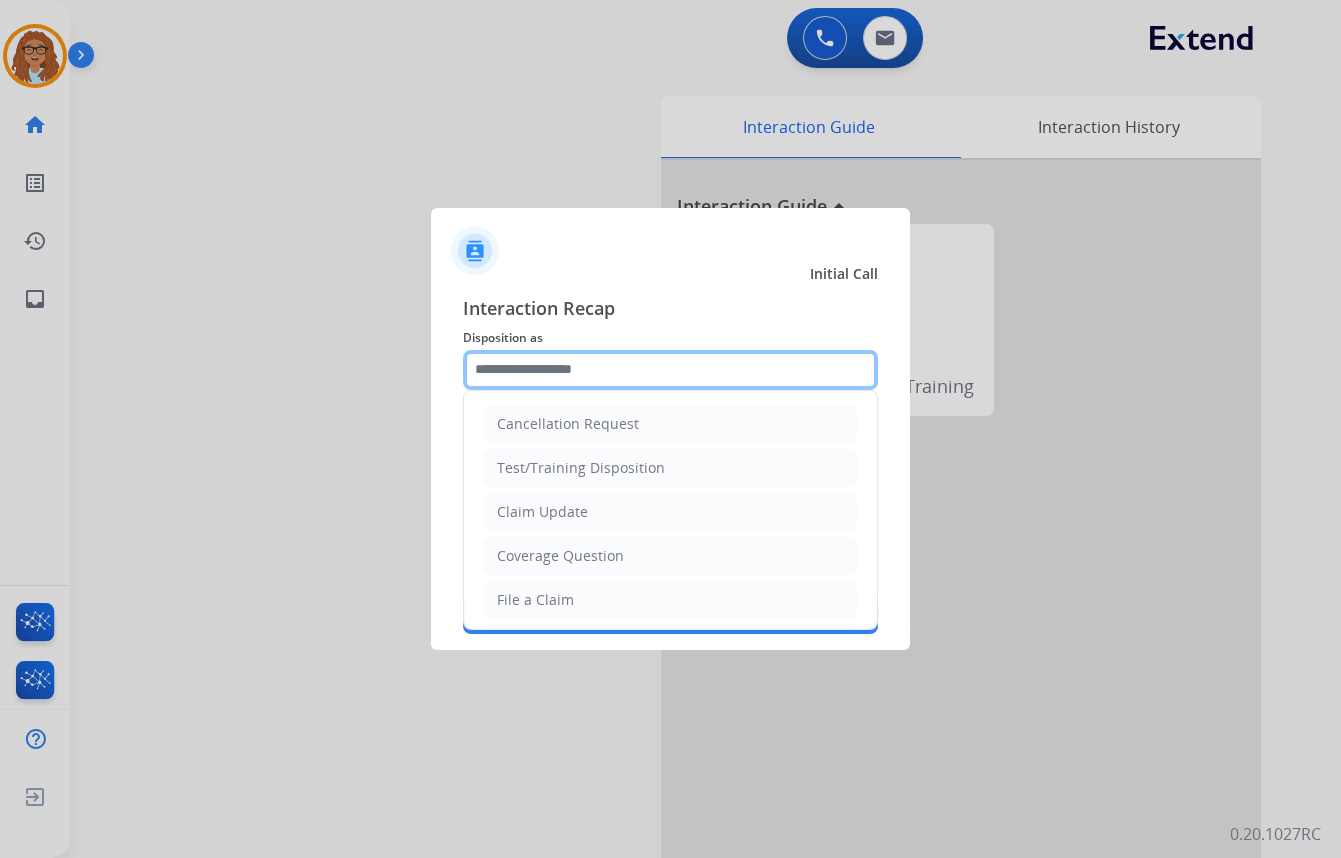 click 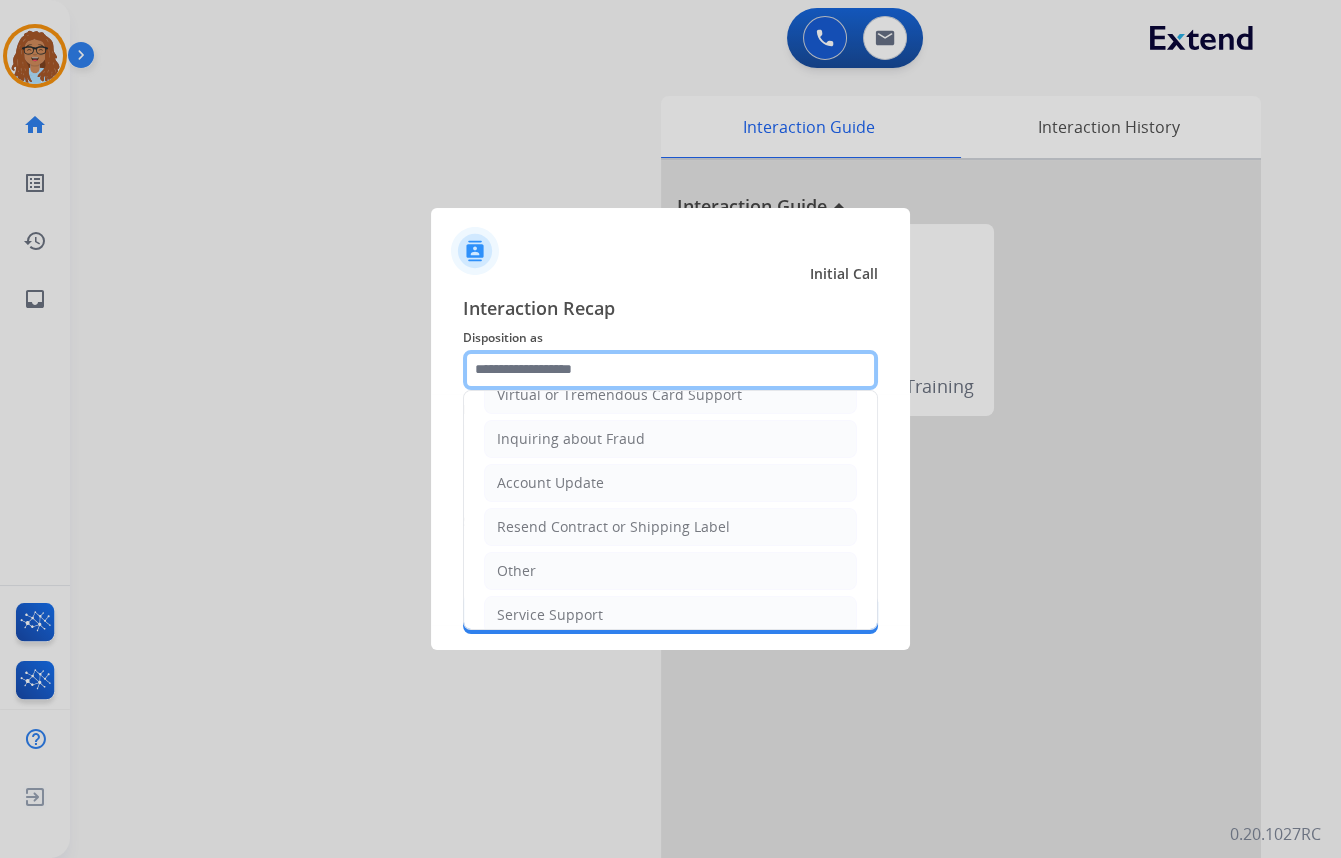 scroll, scrollTop: 309, scrollLeft: 0, axis: vertical 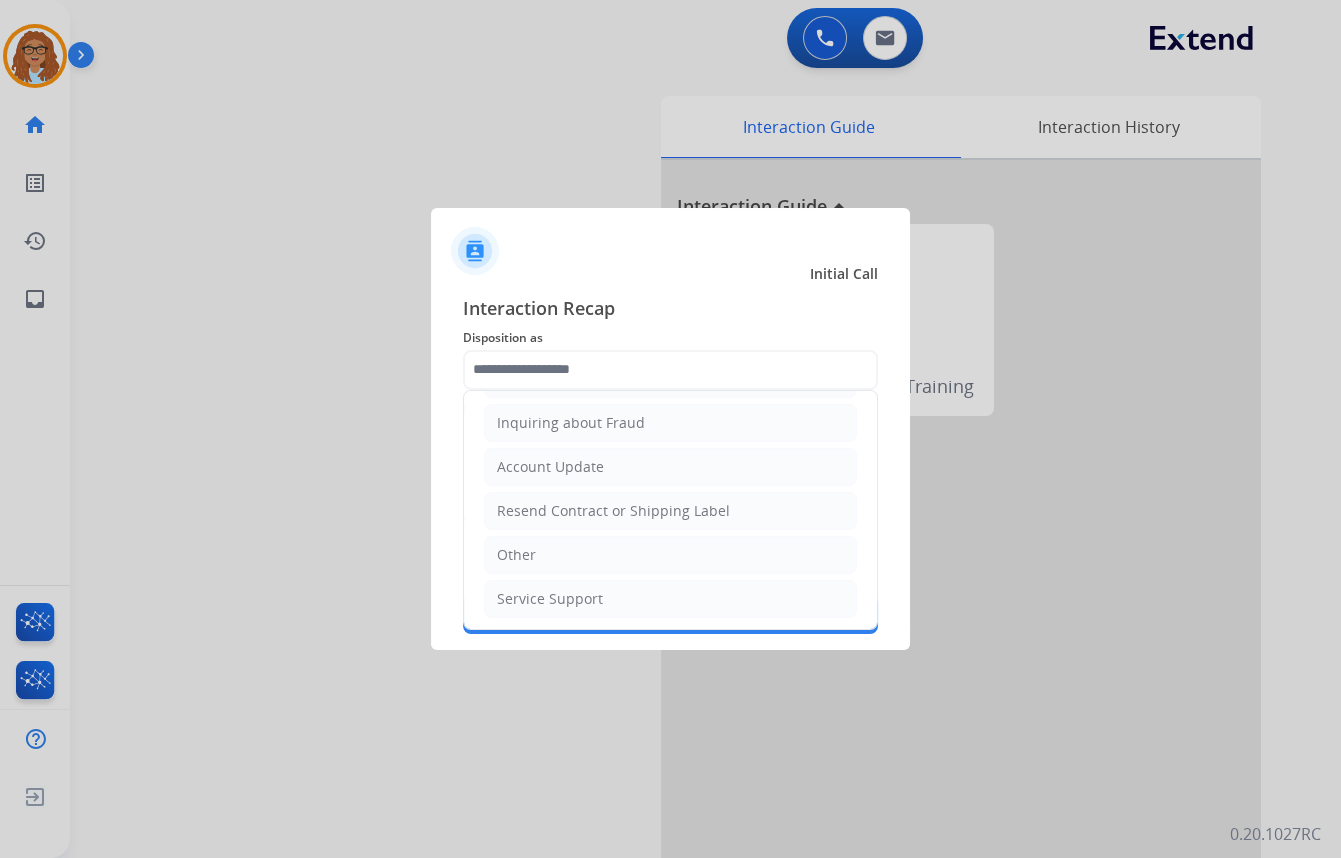 click on "Other" 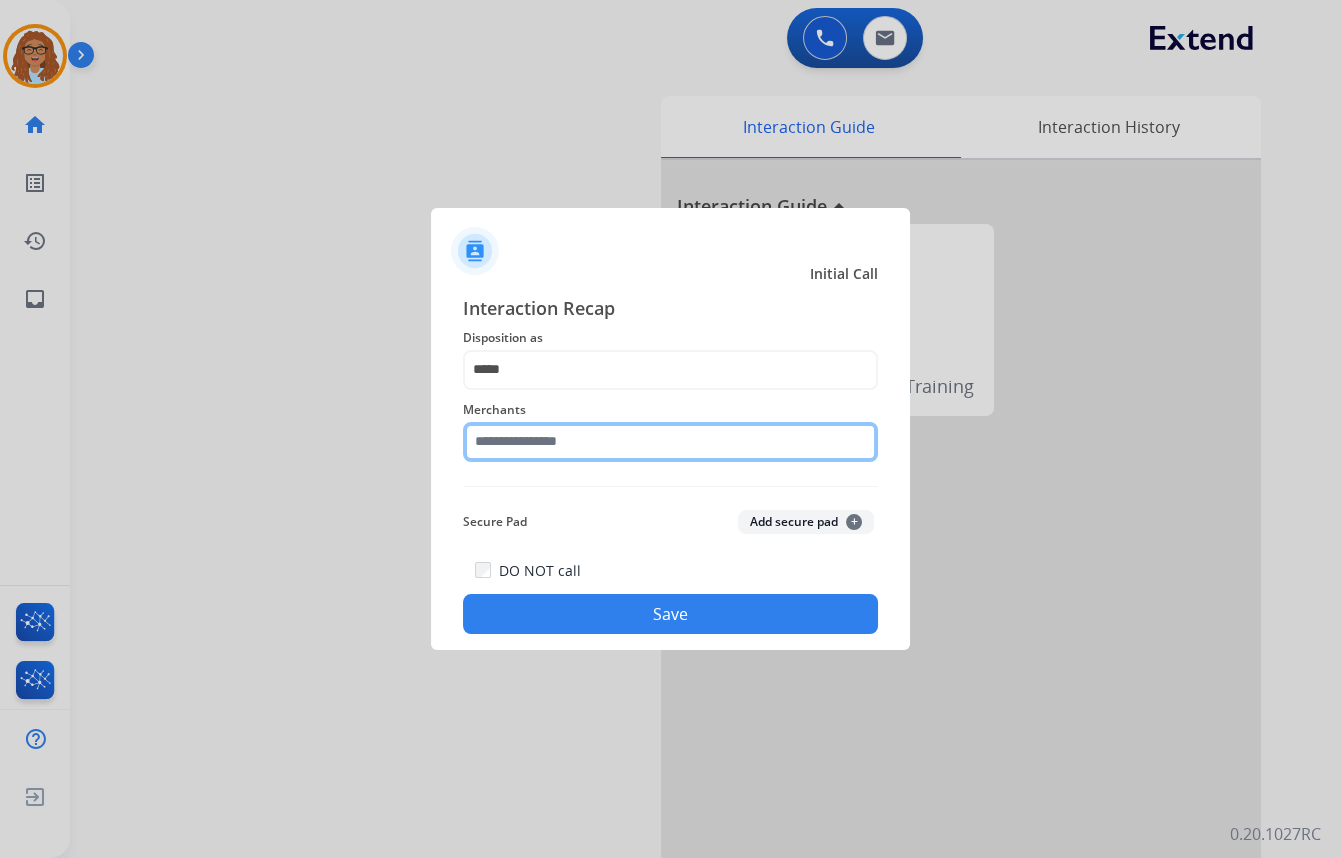 click 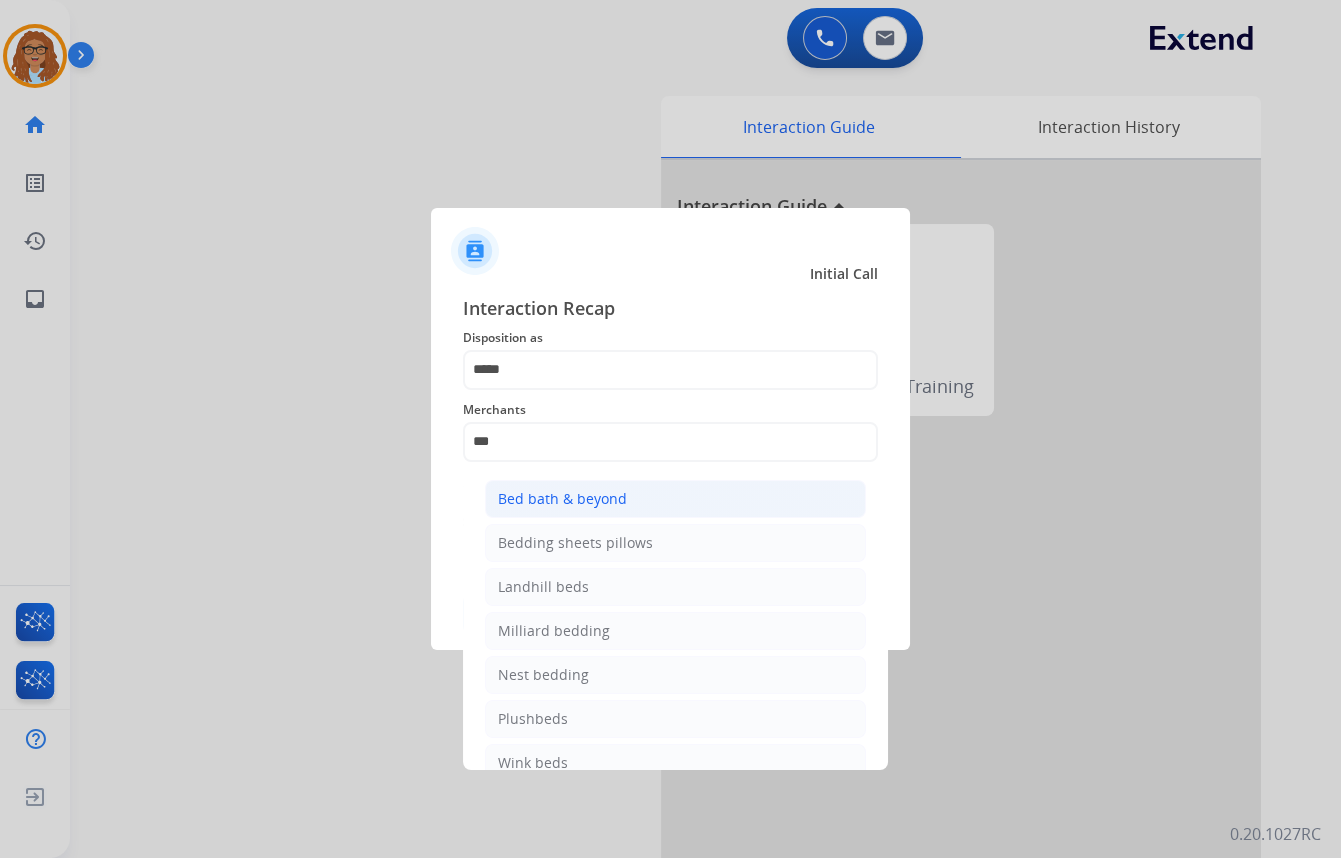 click on "Bed bath & beyond" 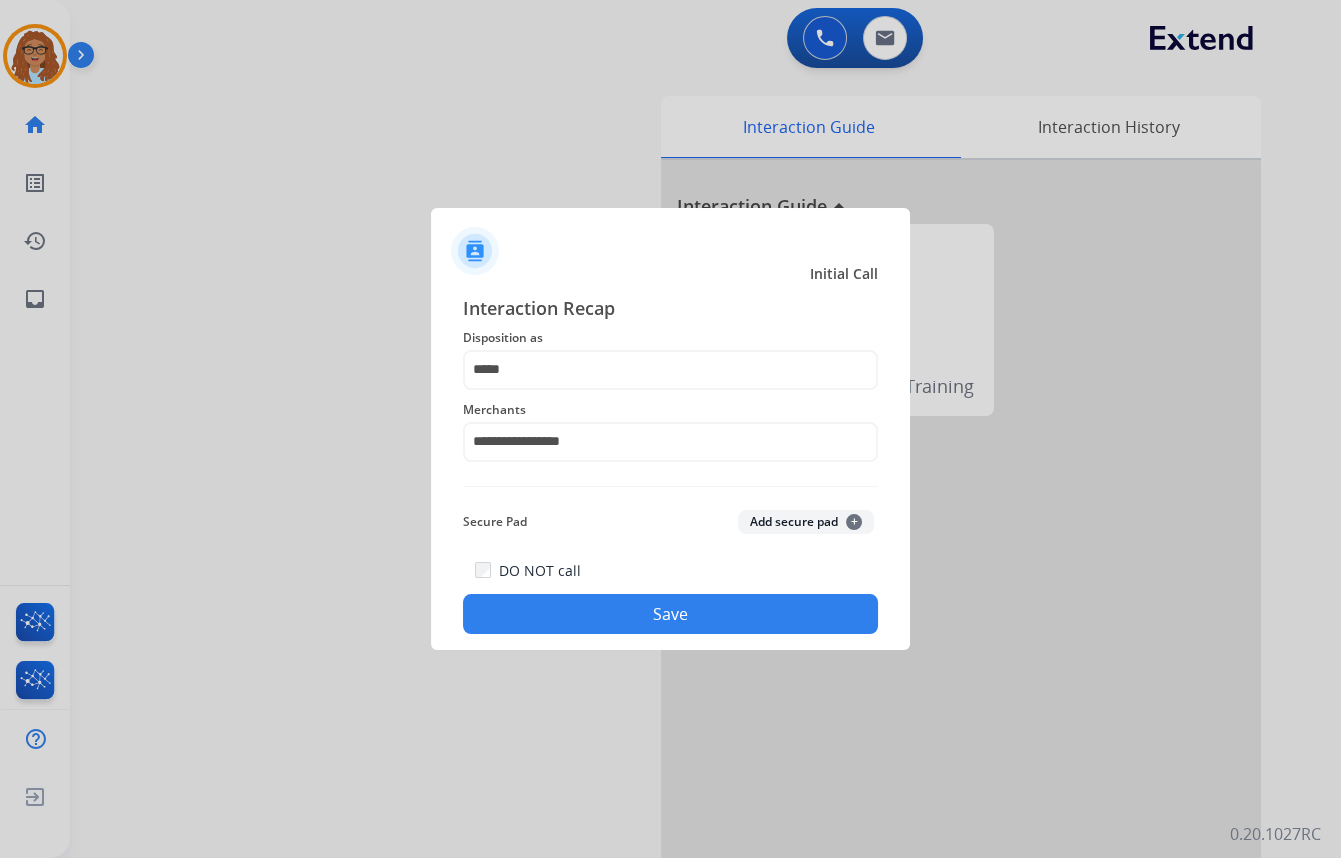 click on "Save" 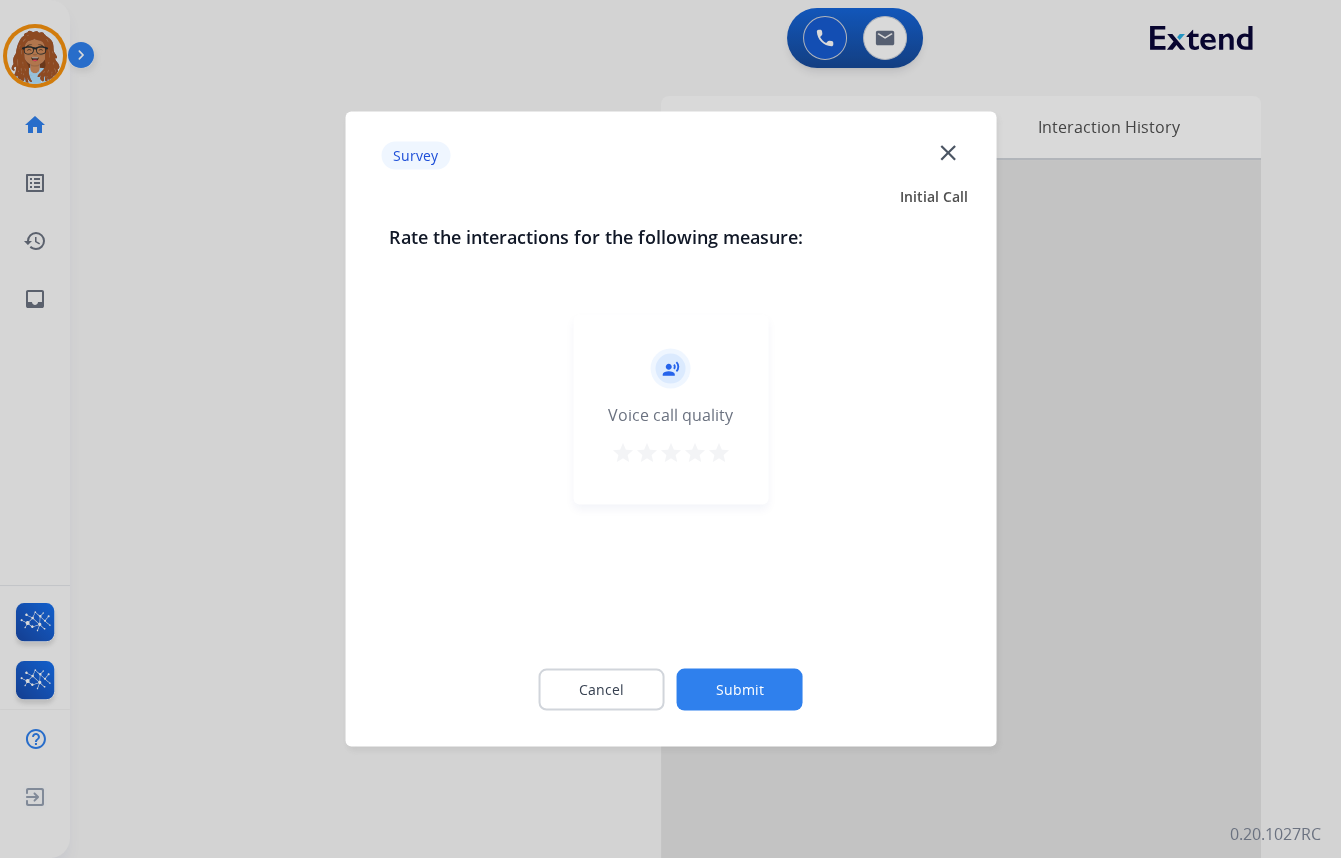 click on "close" 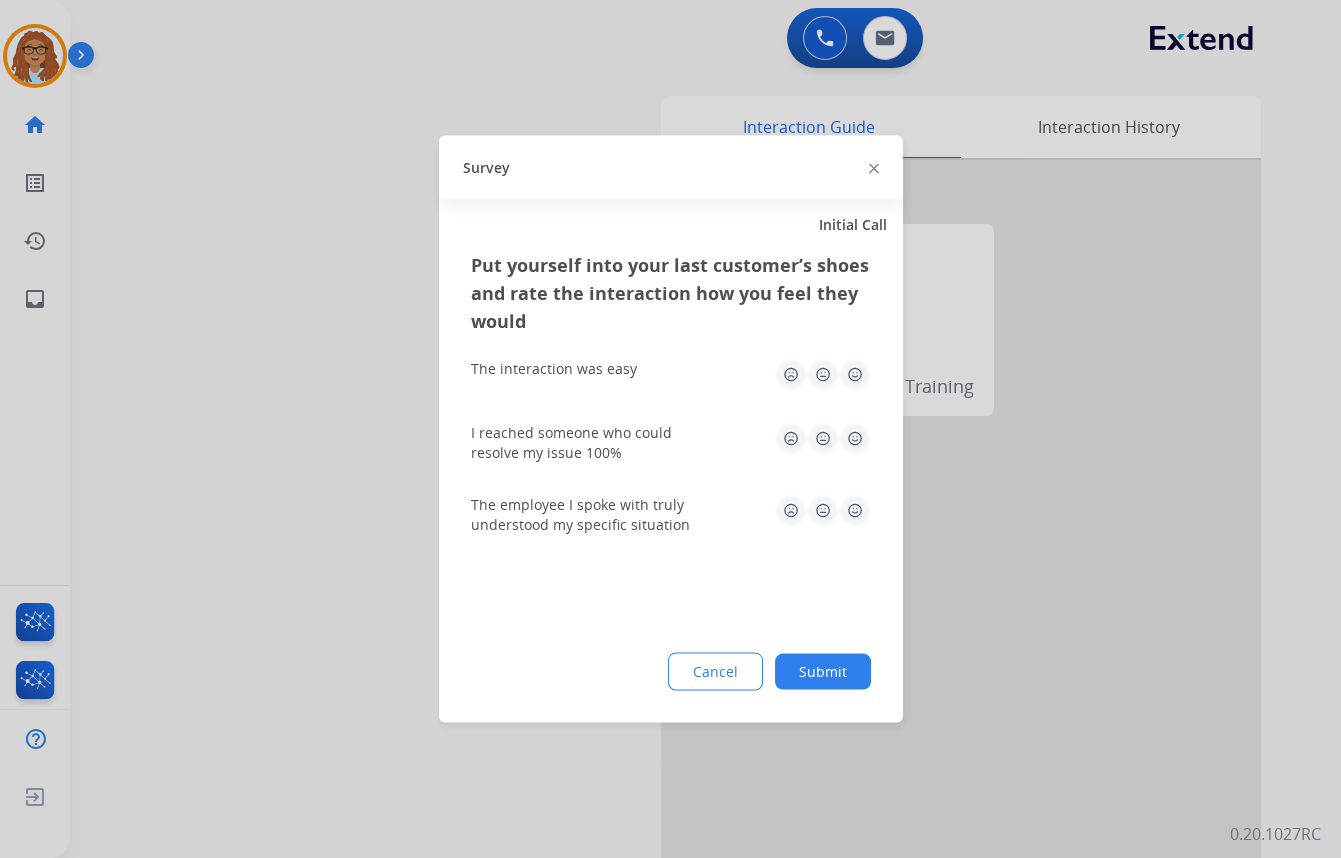 click 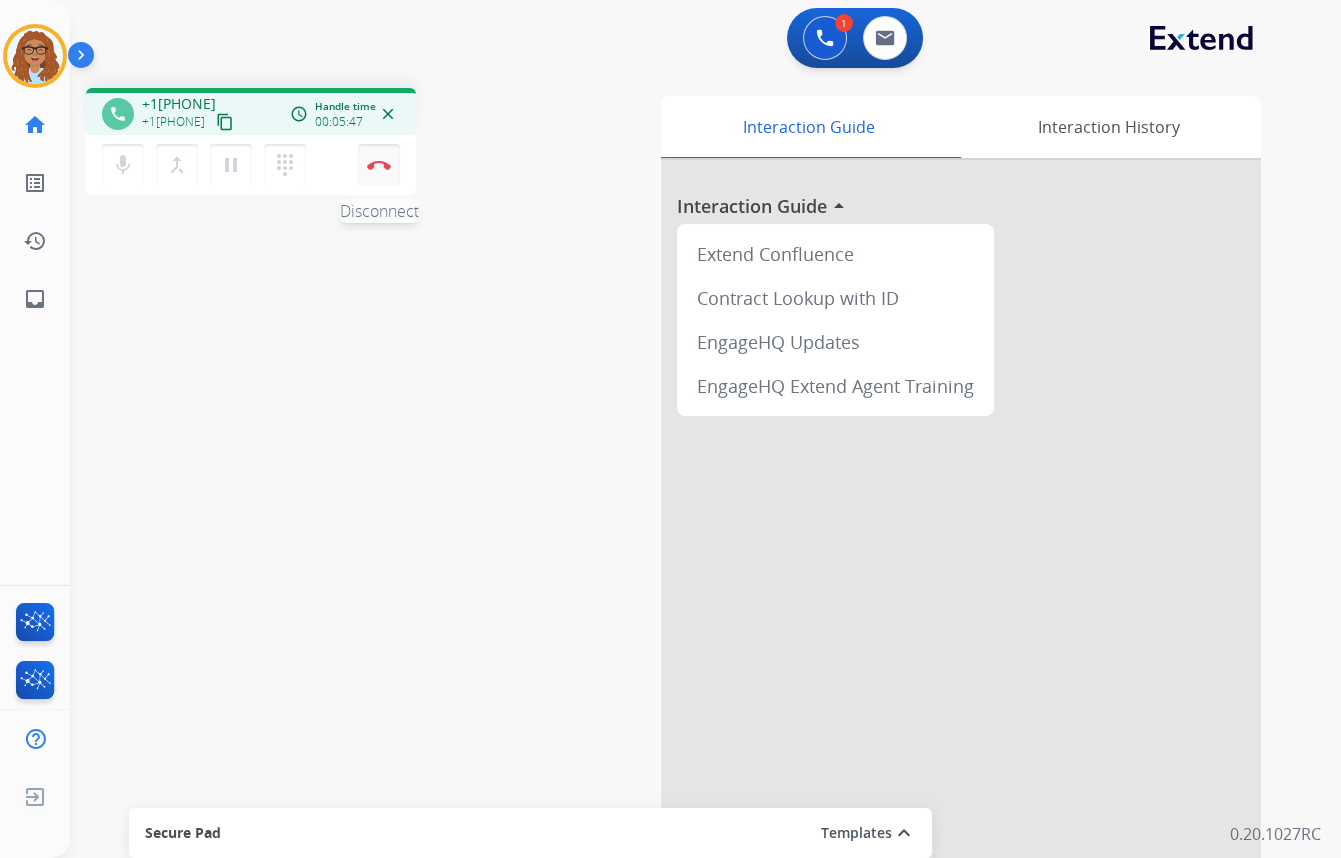 drag, startPoint x: 386, startPoint y: 170, endPoint x: 376, endPoint y: 176, distance: 11.661903 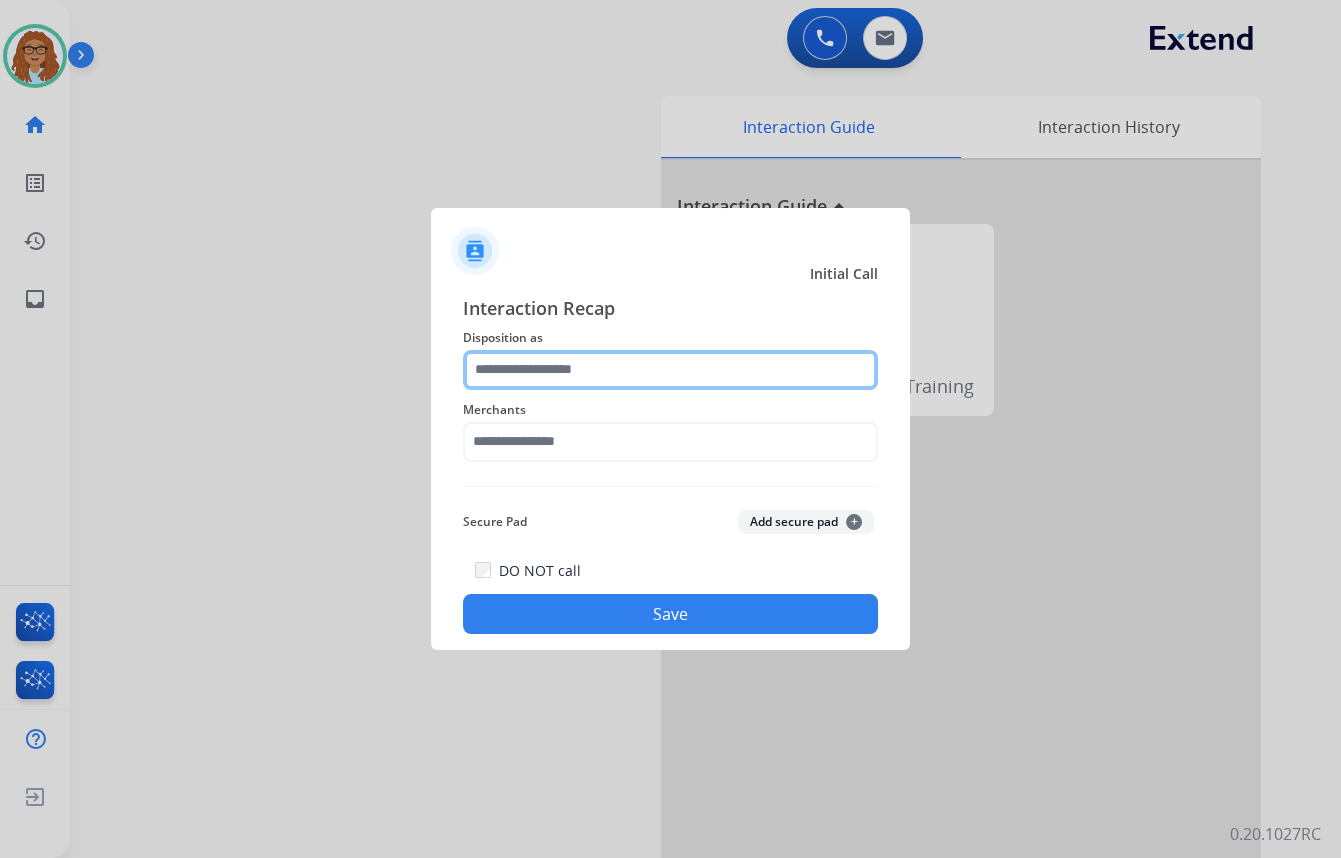 click 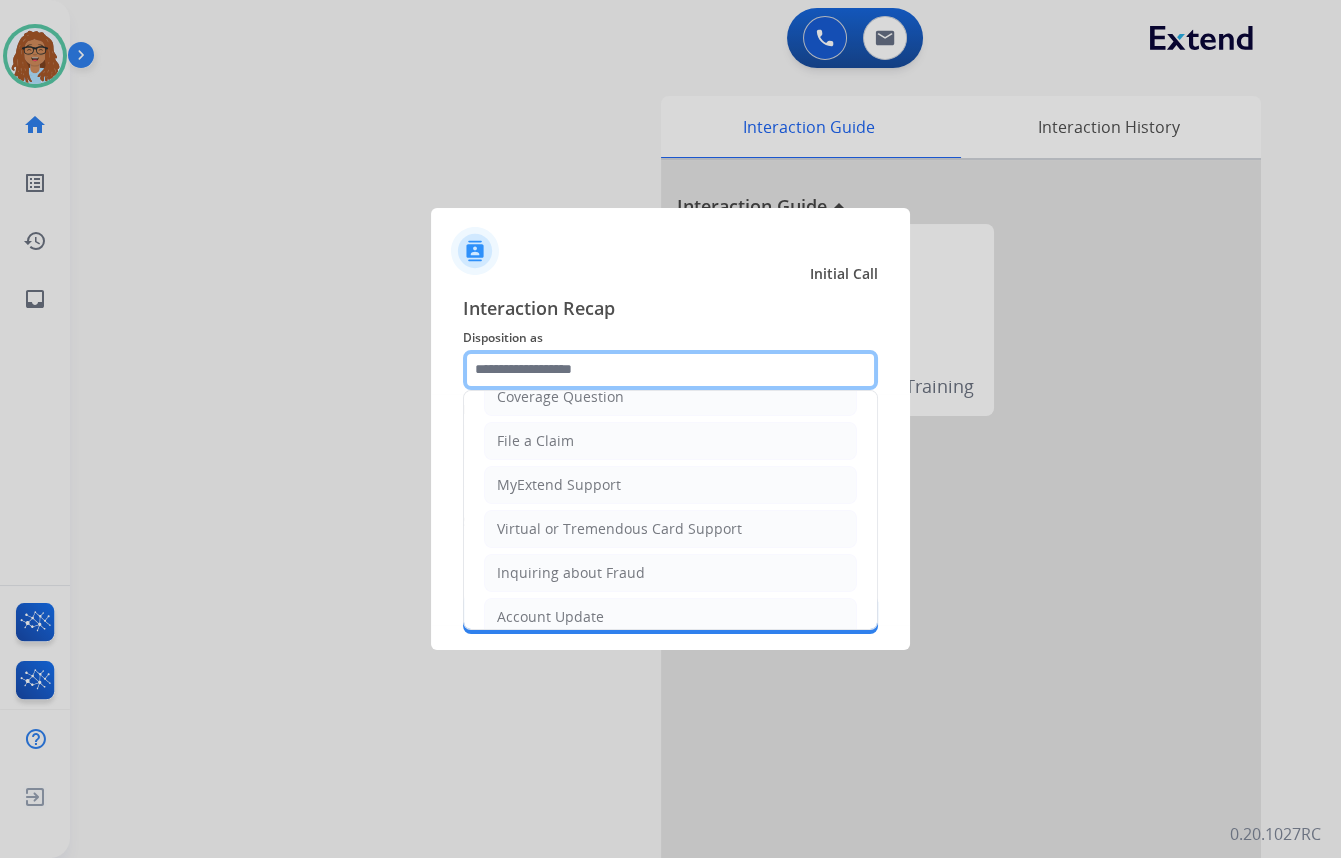 scroll, scrollTop: 309, scrollLeft: 0, axis: vertical 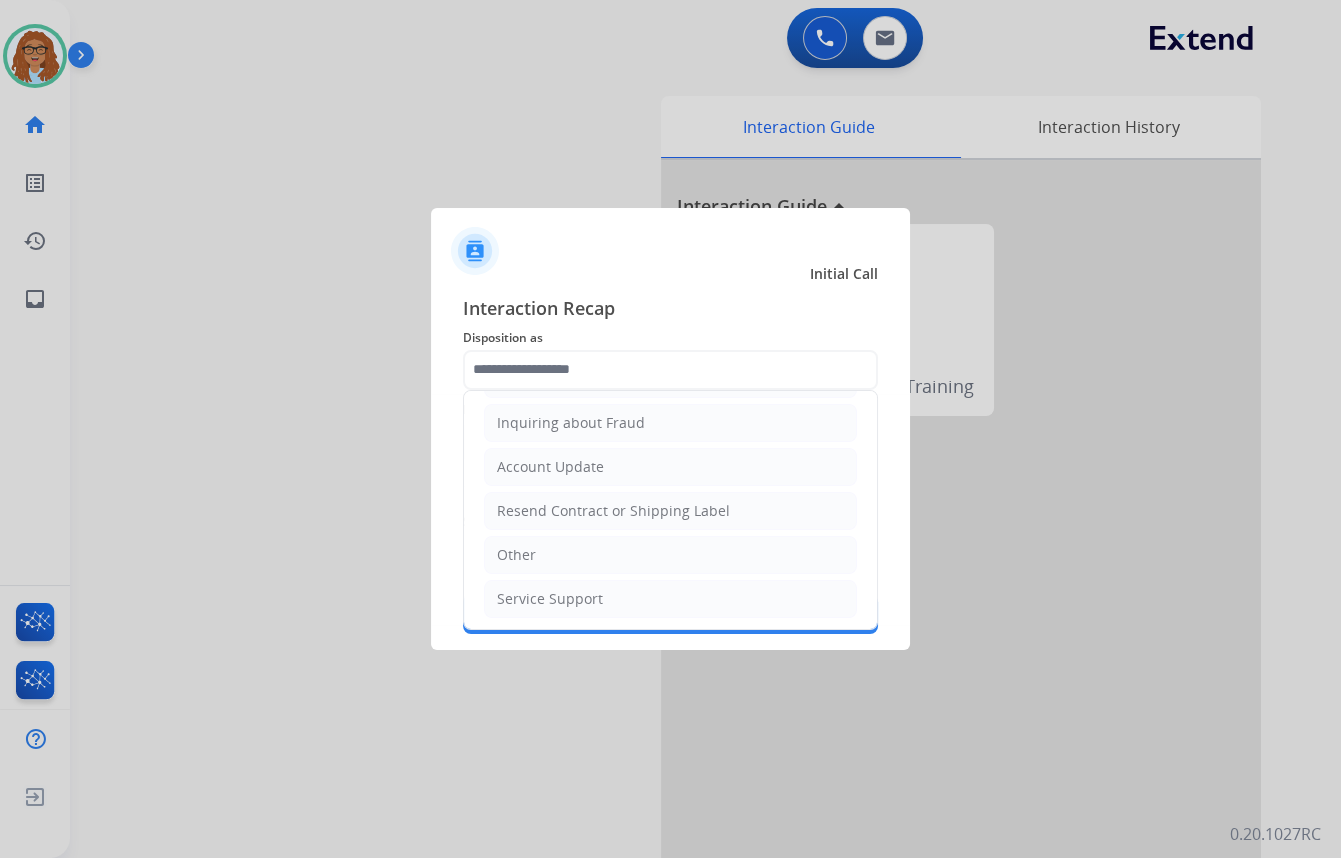 click on "Service Support" 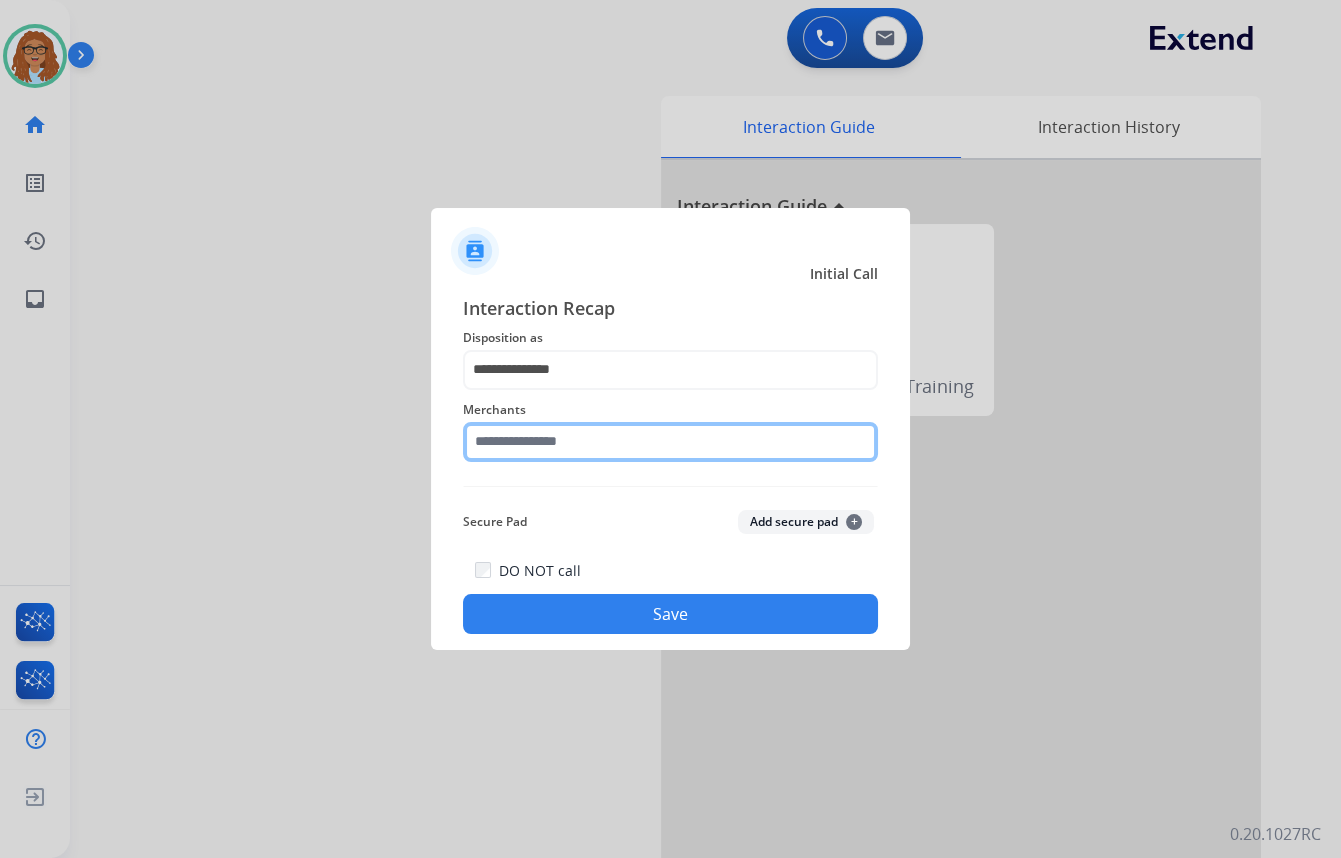 click 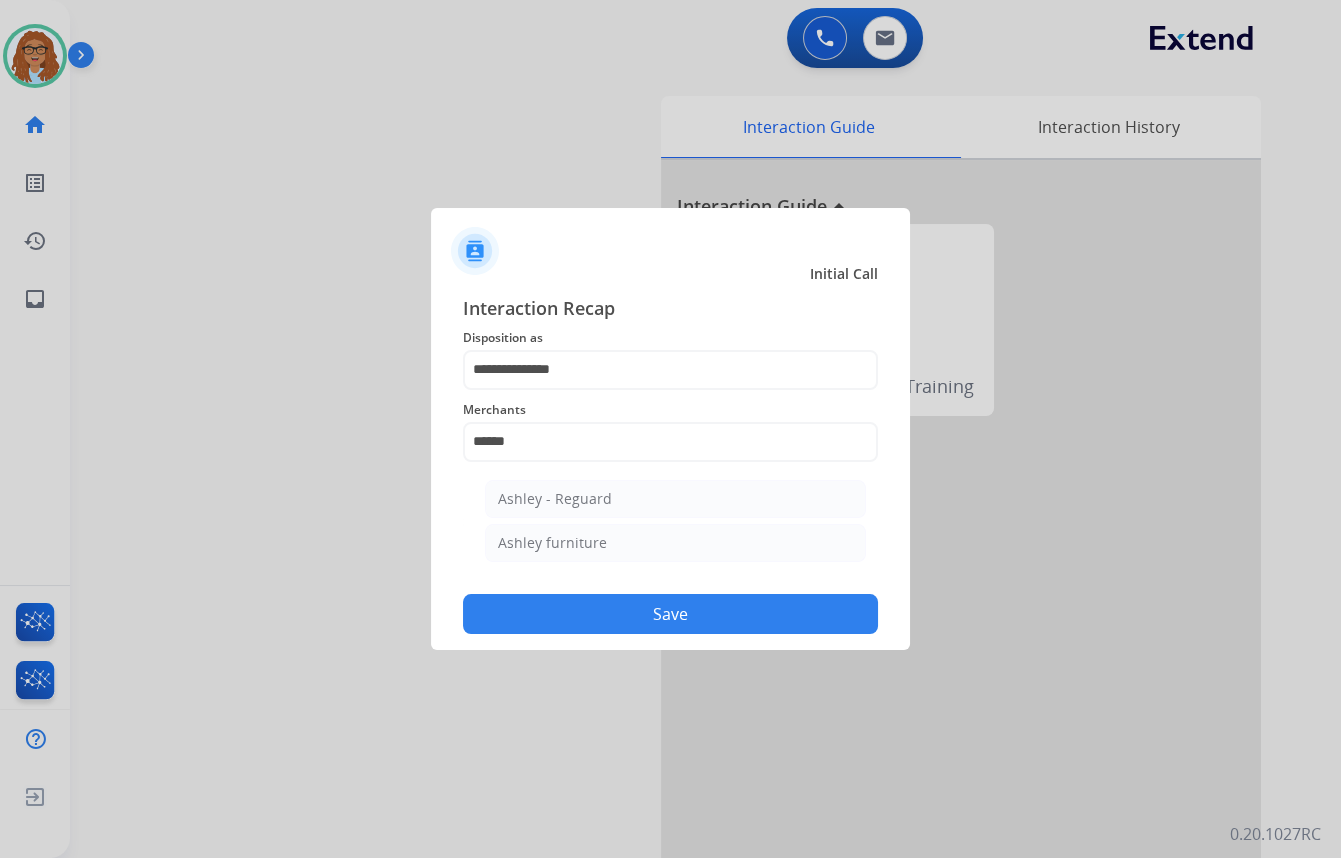 click on "Ashley furniture" 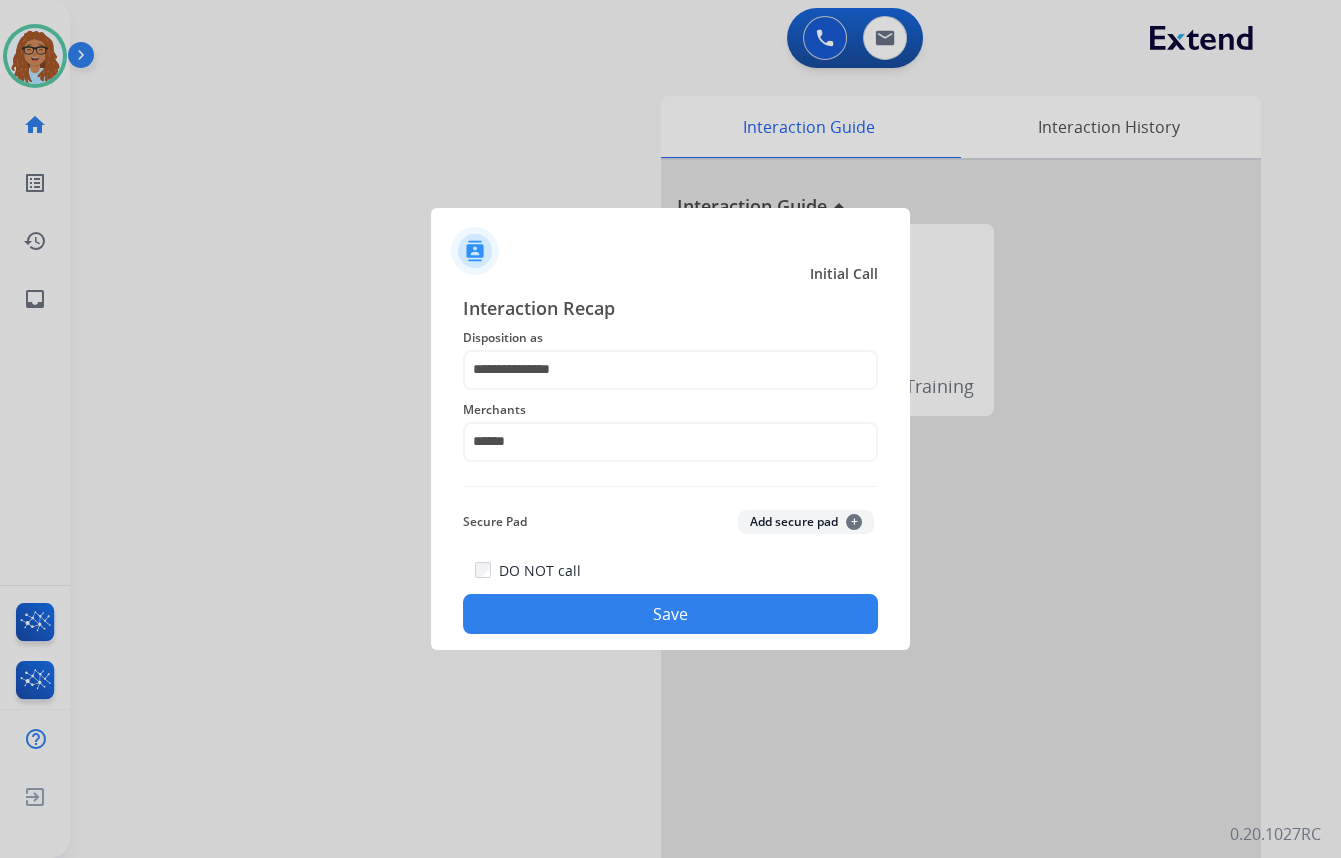 type on "**********" 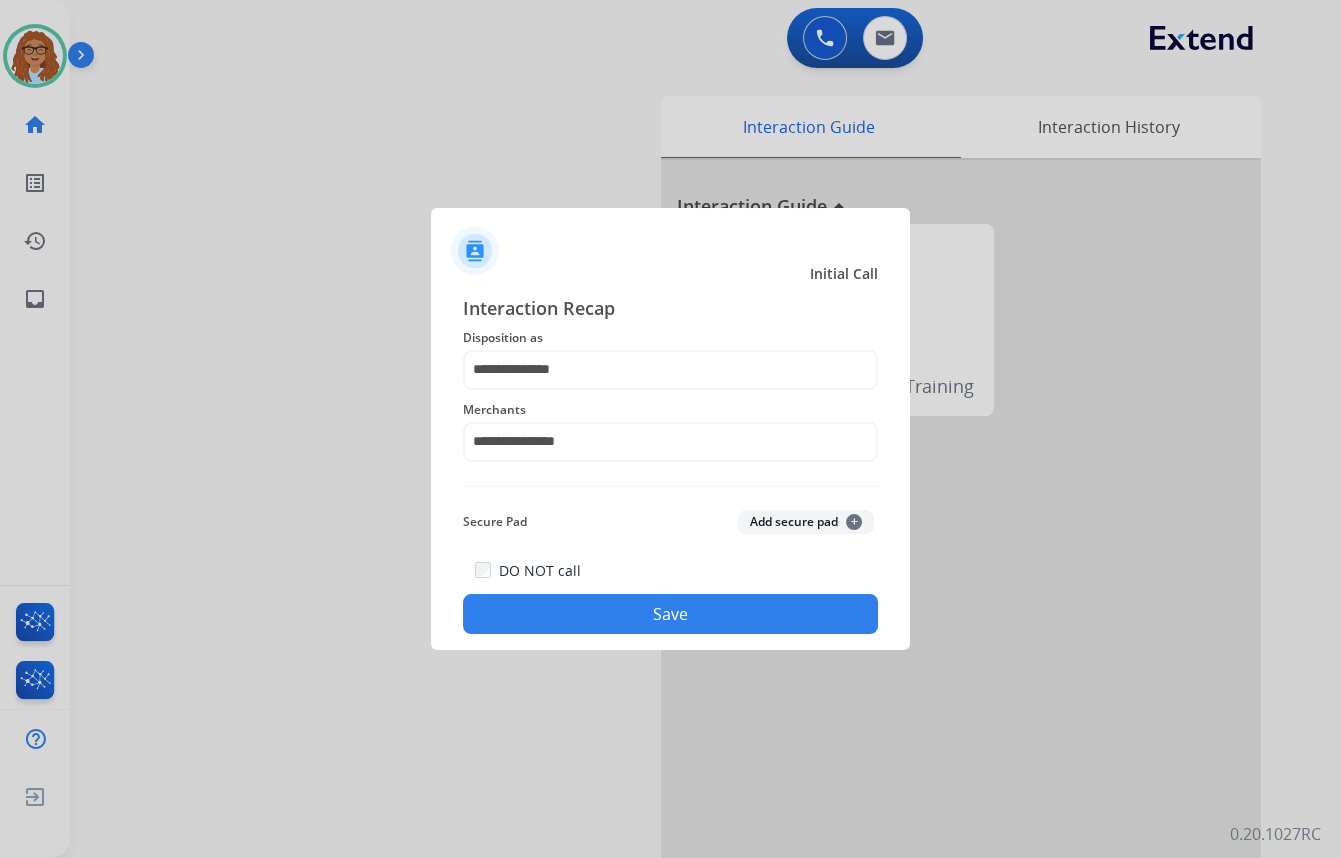 click on "Save" 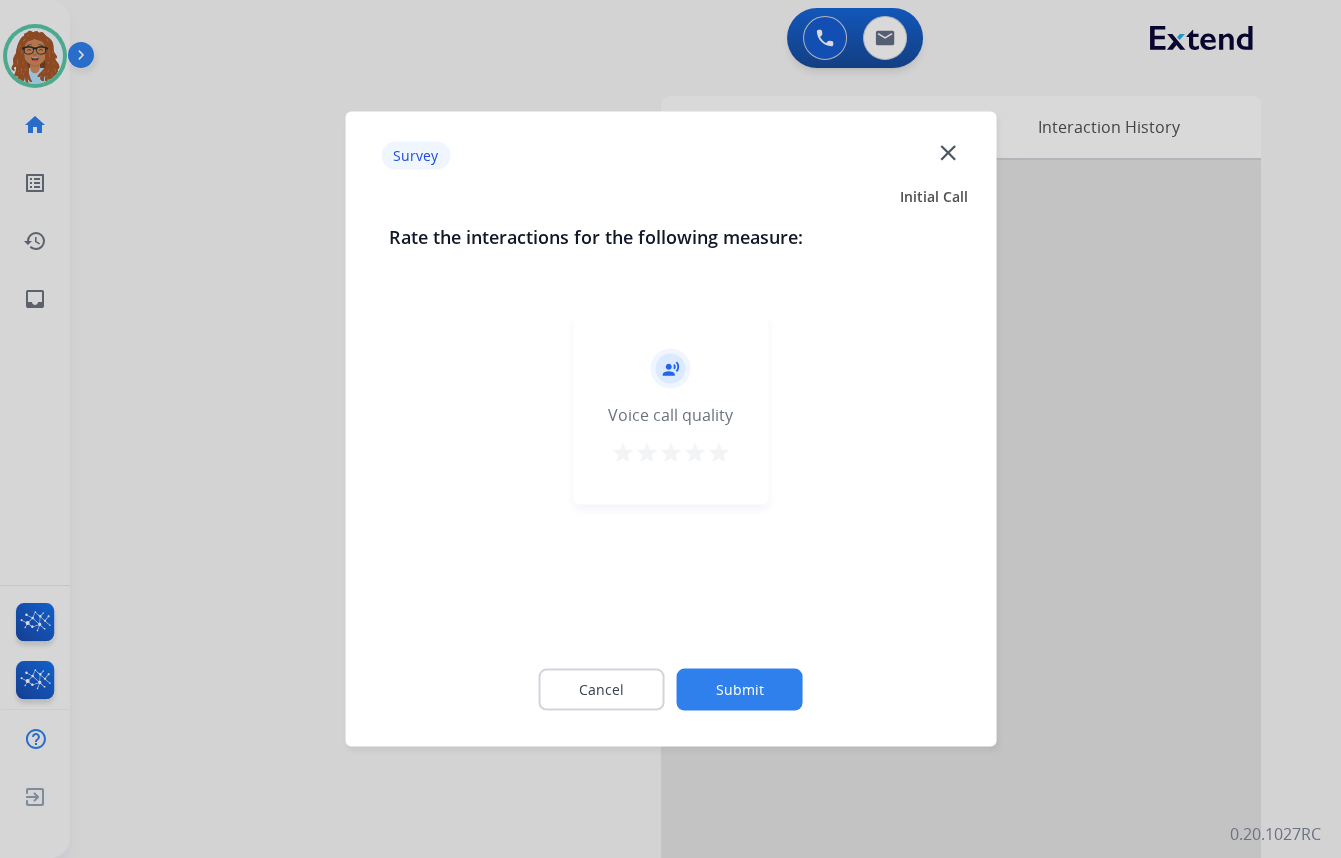 click on "close" 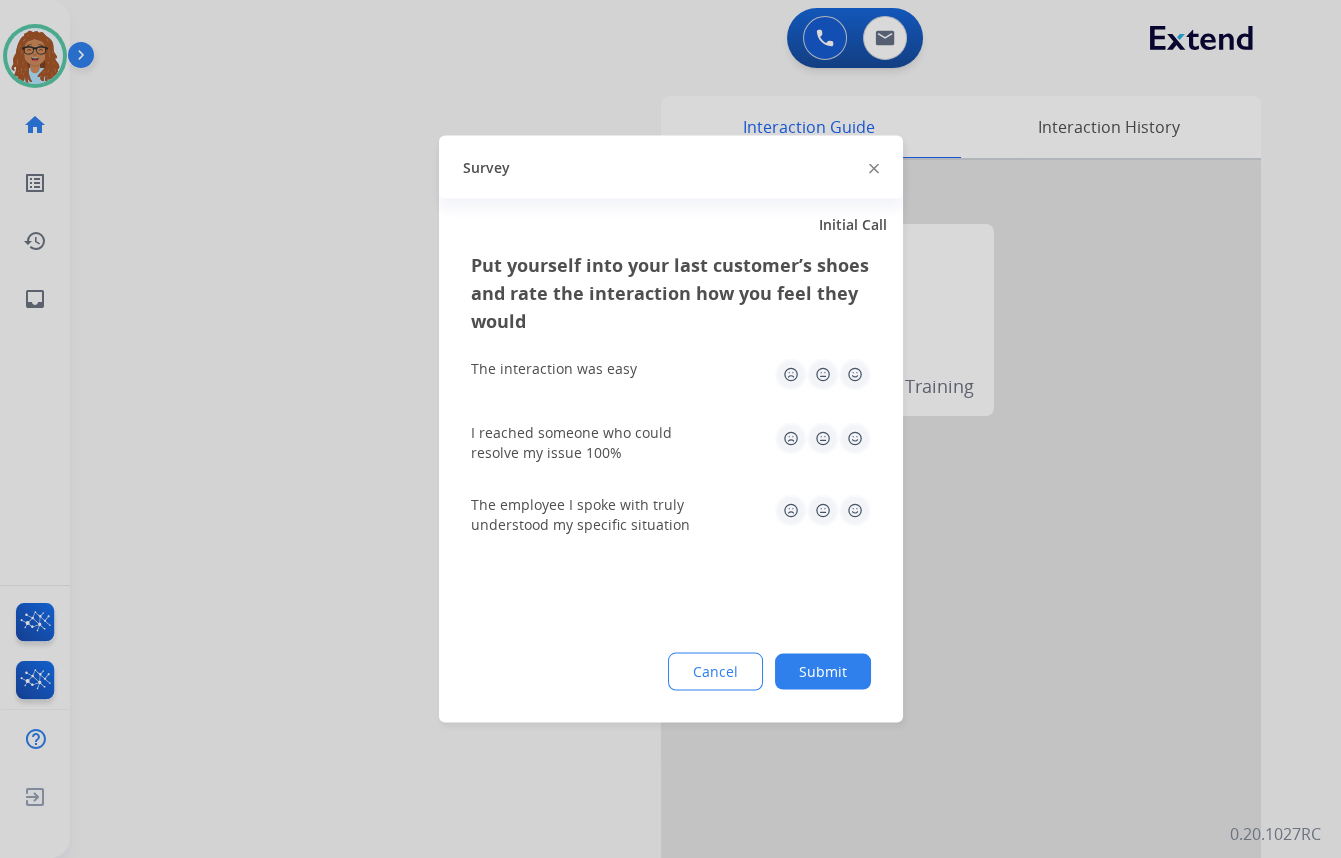 click 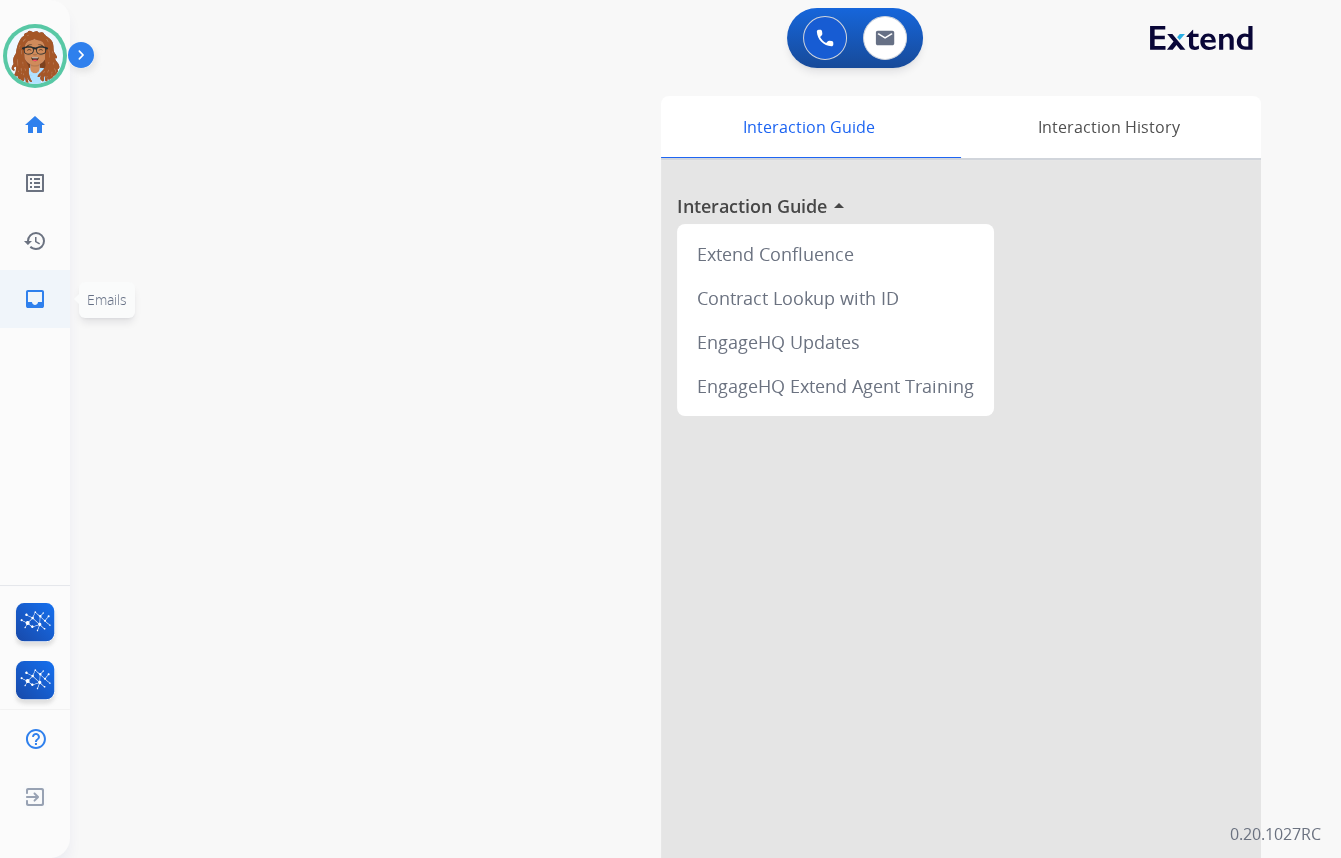 click on "inbox" 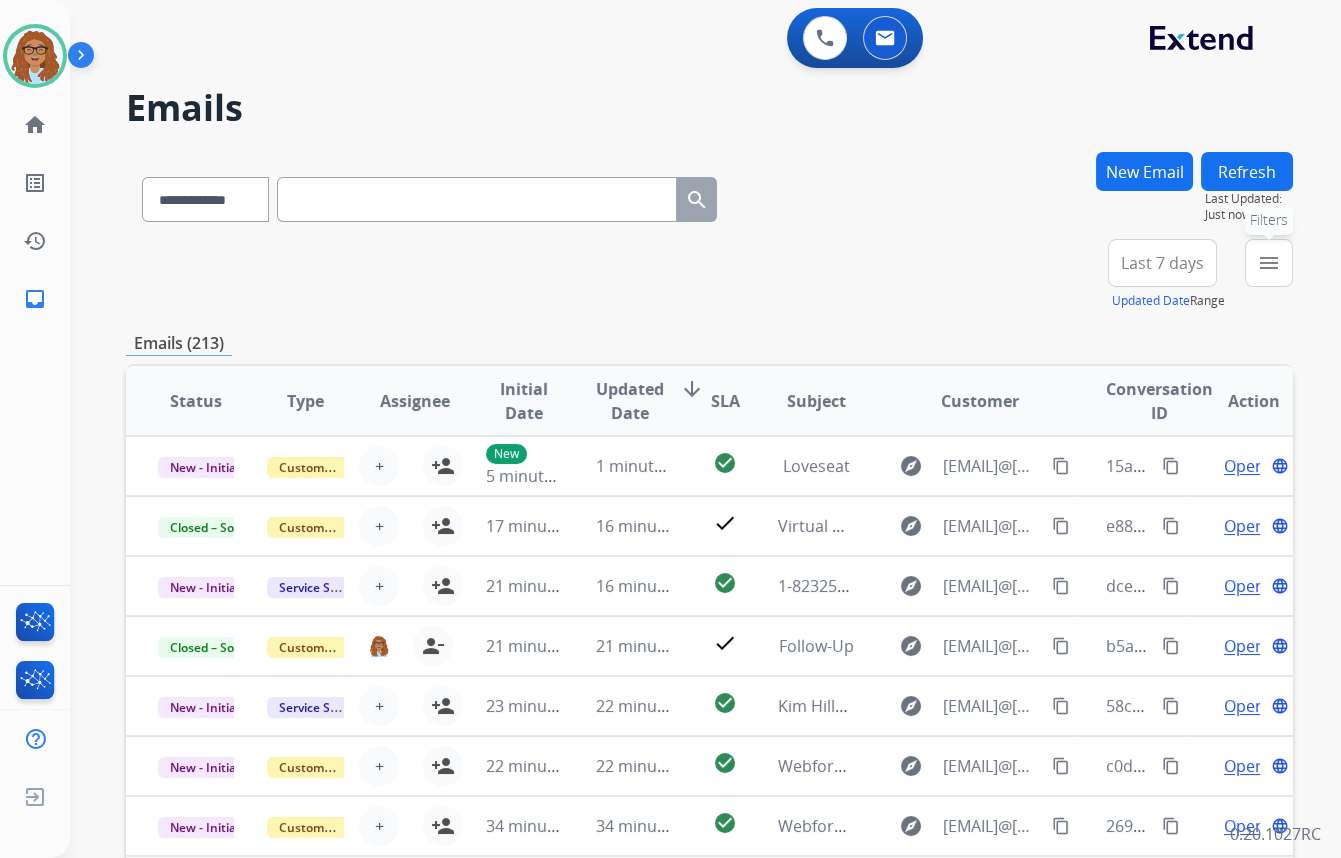 click on "menu" at bounding box center [1269, 263] 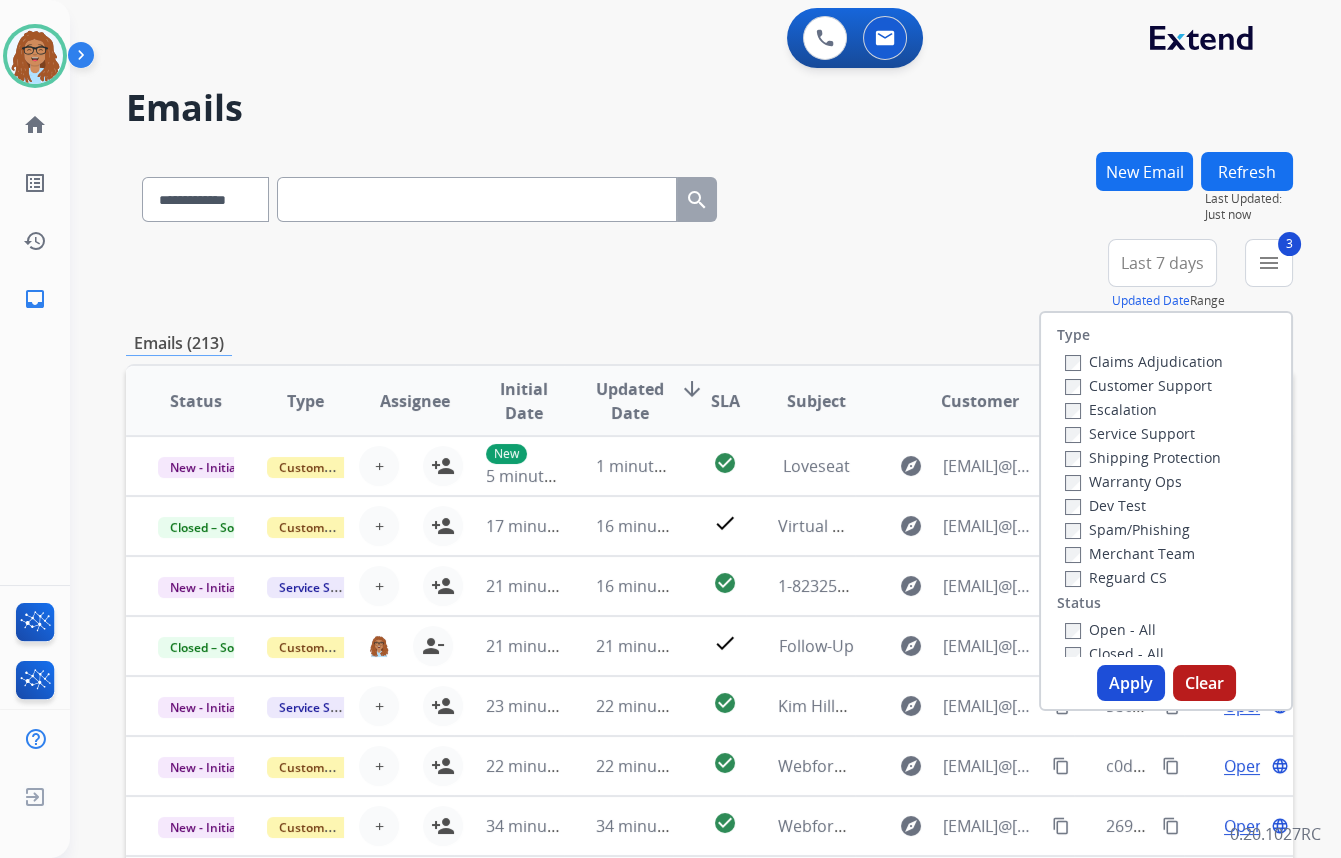 click on "Open - All" at bounding box center (1110, 629) 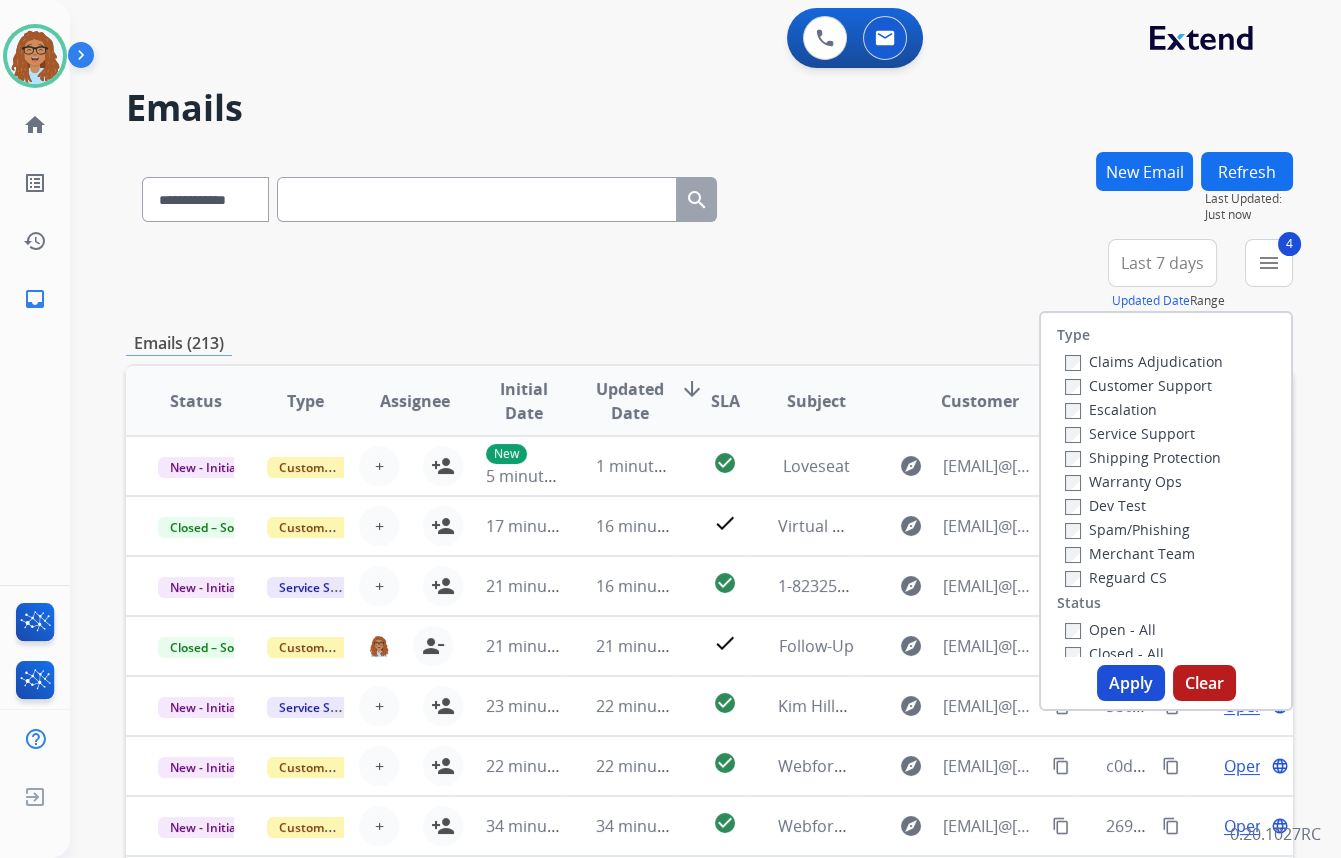 click on "Apply" at bounding box center [1131, 683] 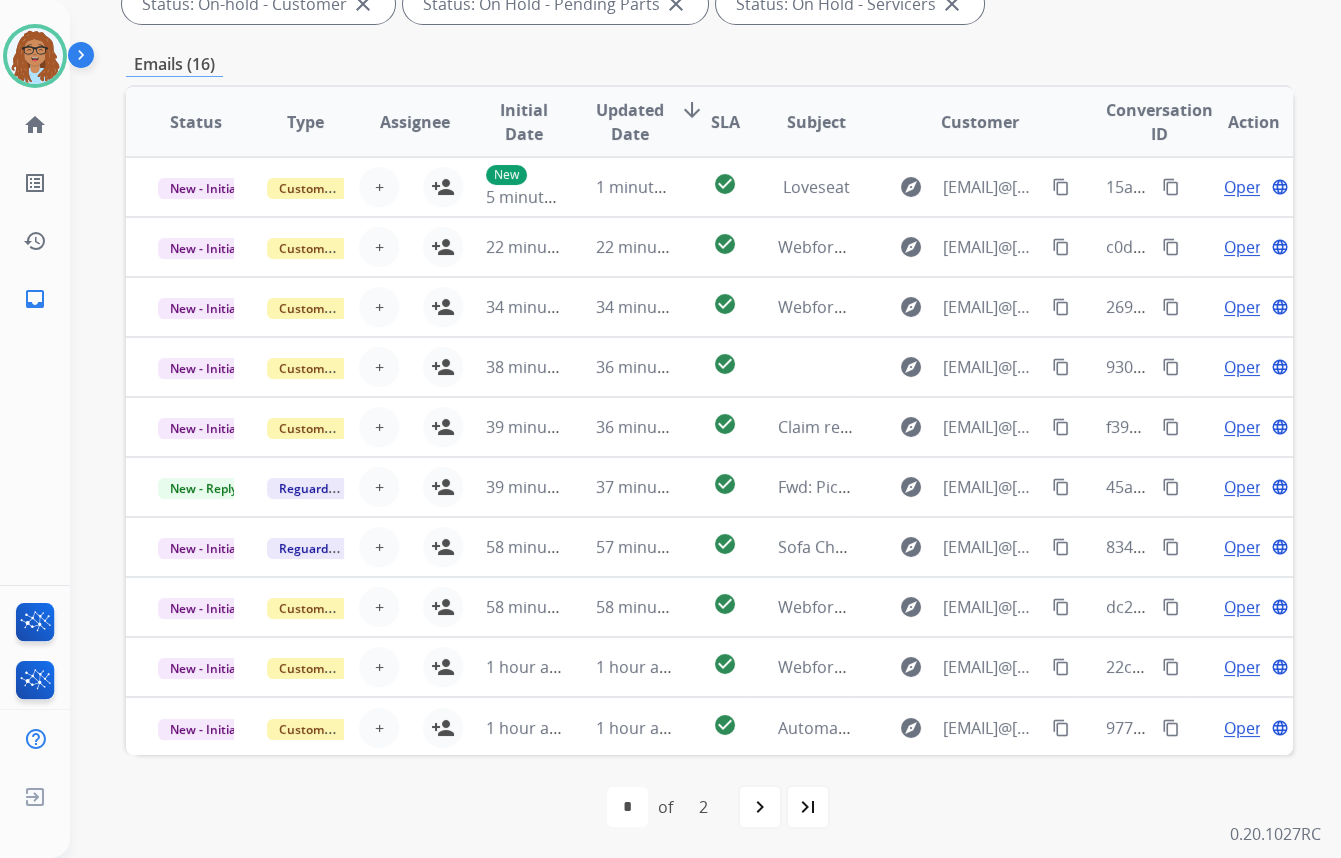 scroll, scrollTop: 0, scrollLeft: 0, axis: both 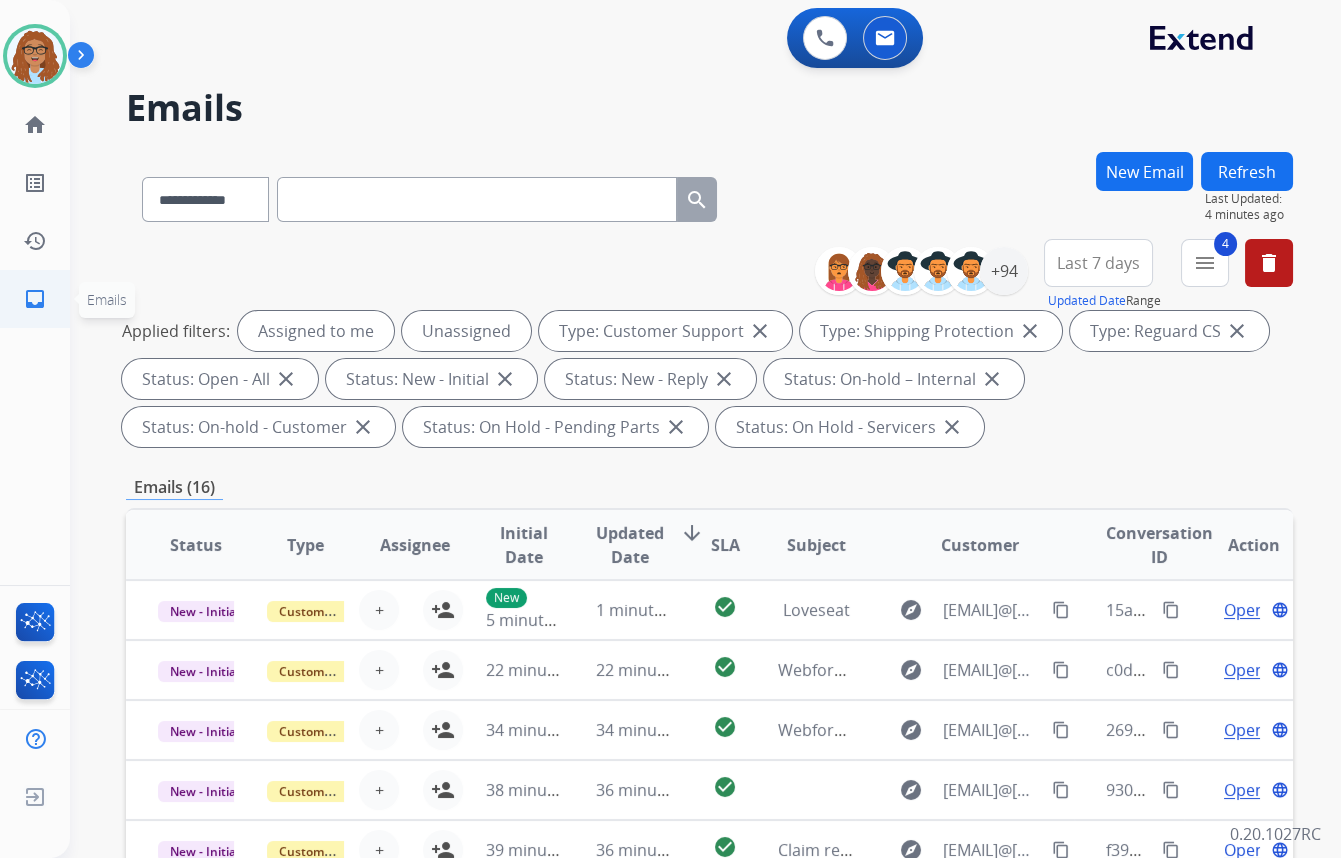 click on "inbox" 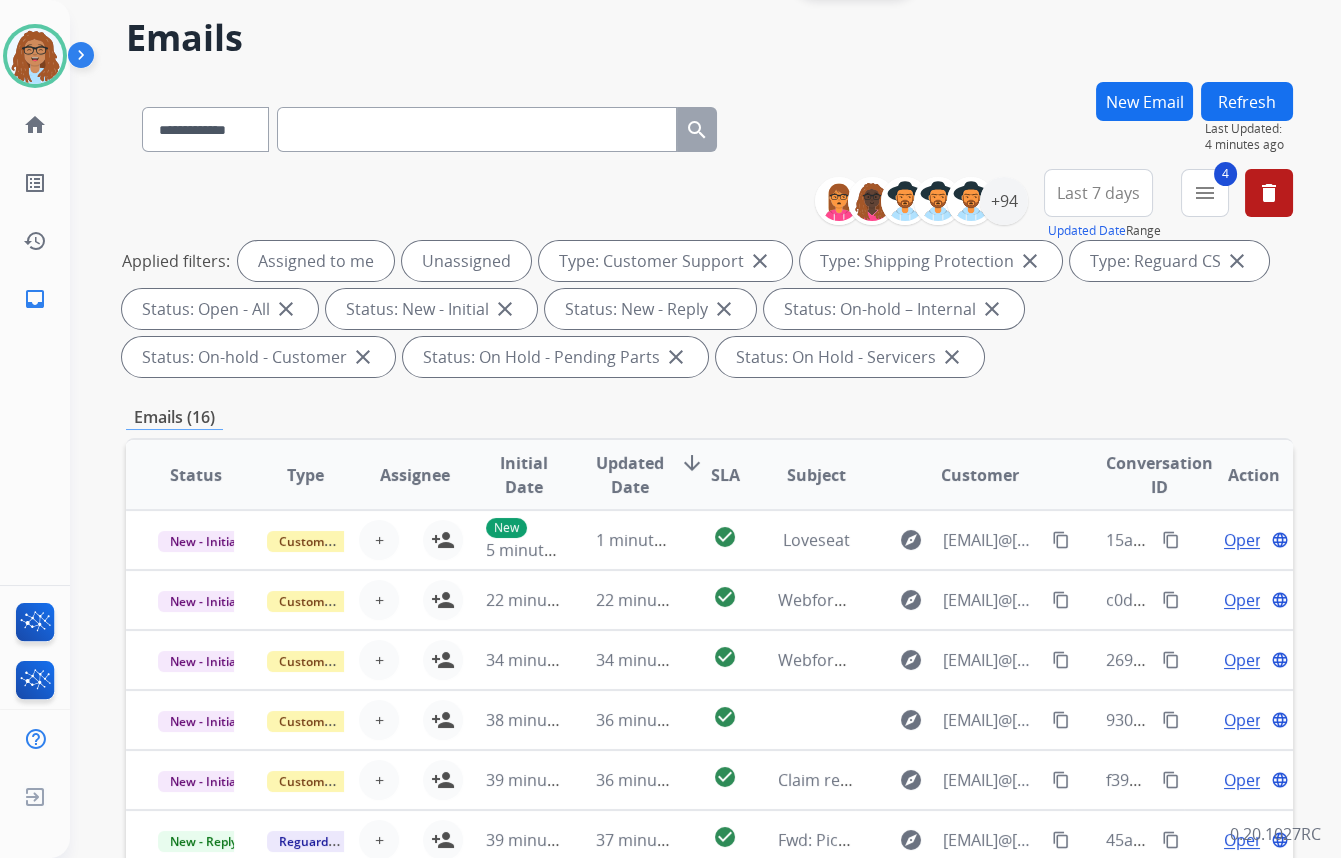 scroll, scrollTop: 0, scrollLeft: 0, axis: both 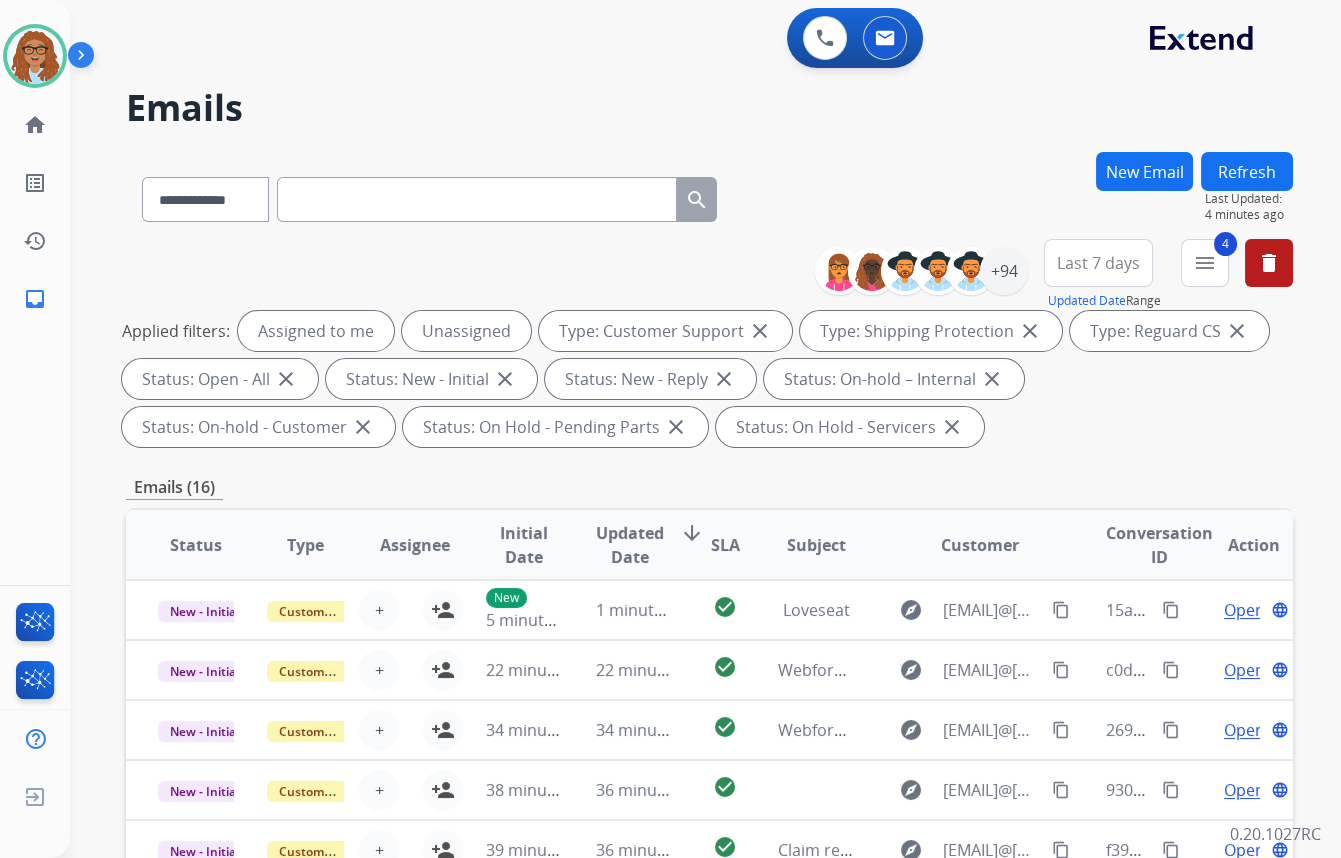 click on "Last 7 days" at bounding box center (1098, 263) 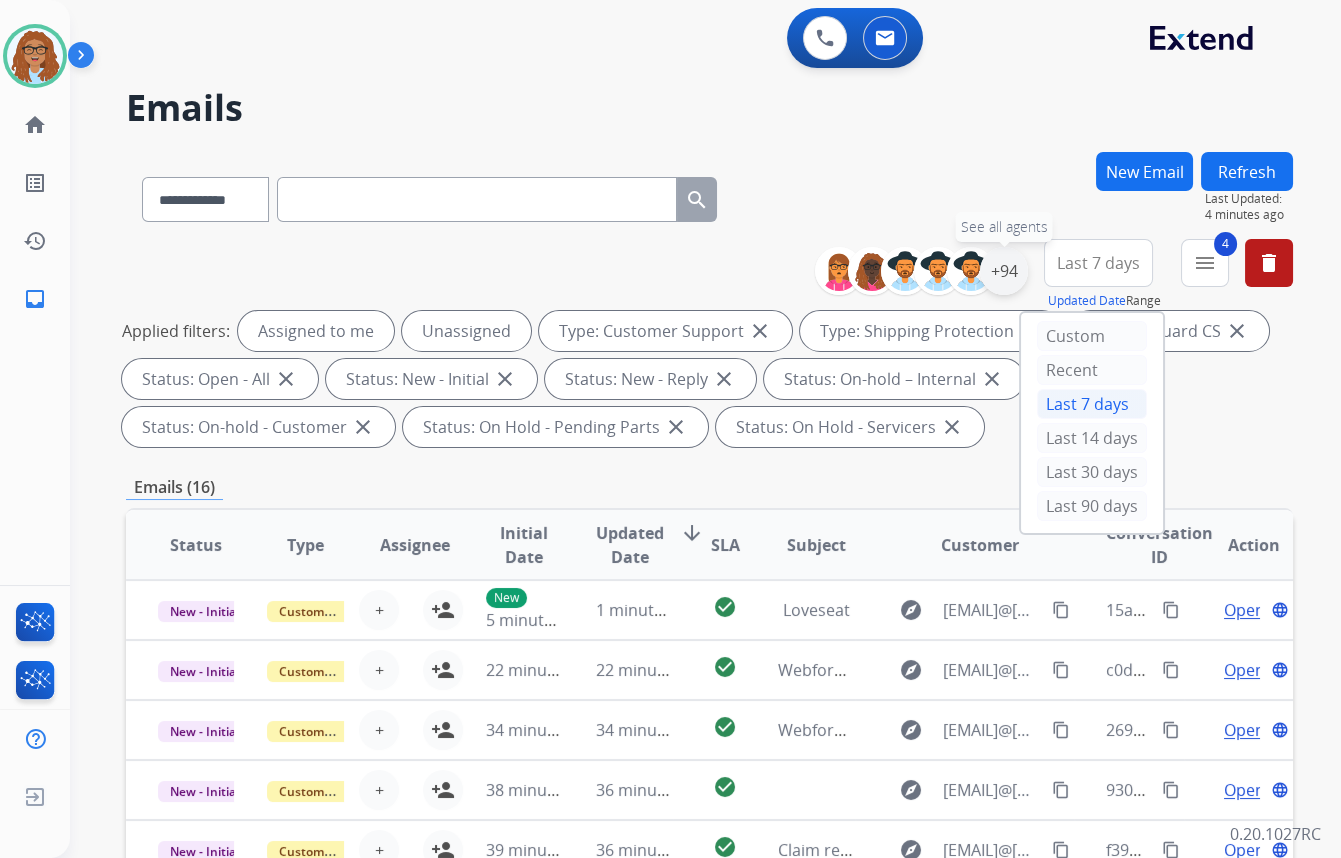 click on "+94" at bounding box center (1004, 271) 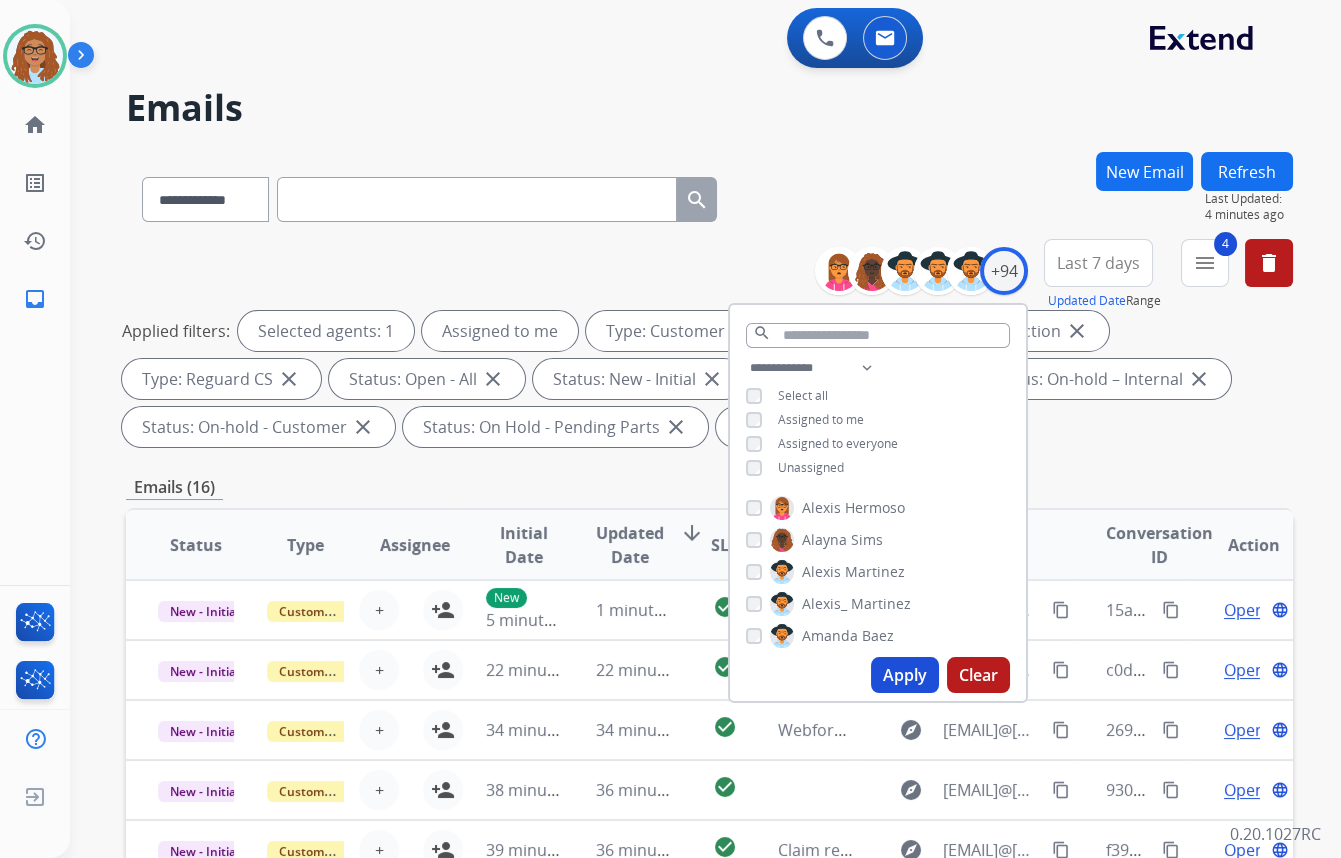 click on "Apply" at bounding box center (905, 675) 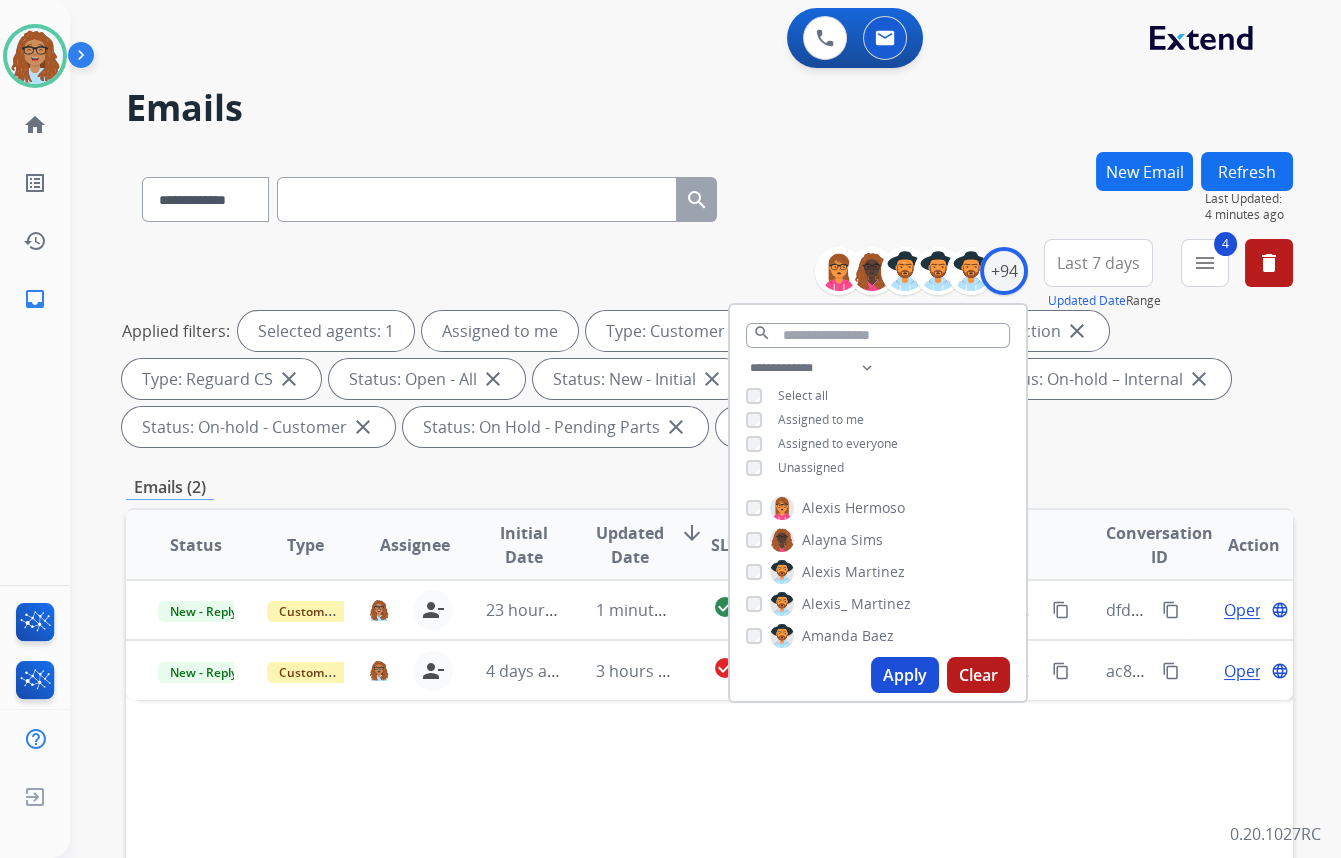 click on "**********" at bounding box center [709, 195] 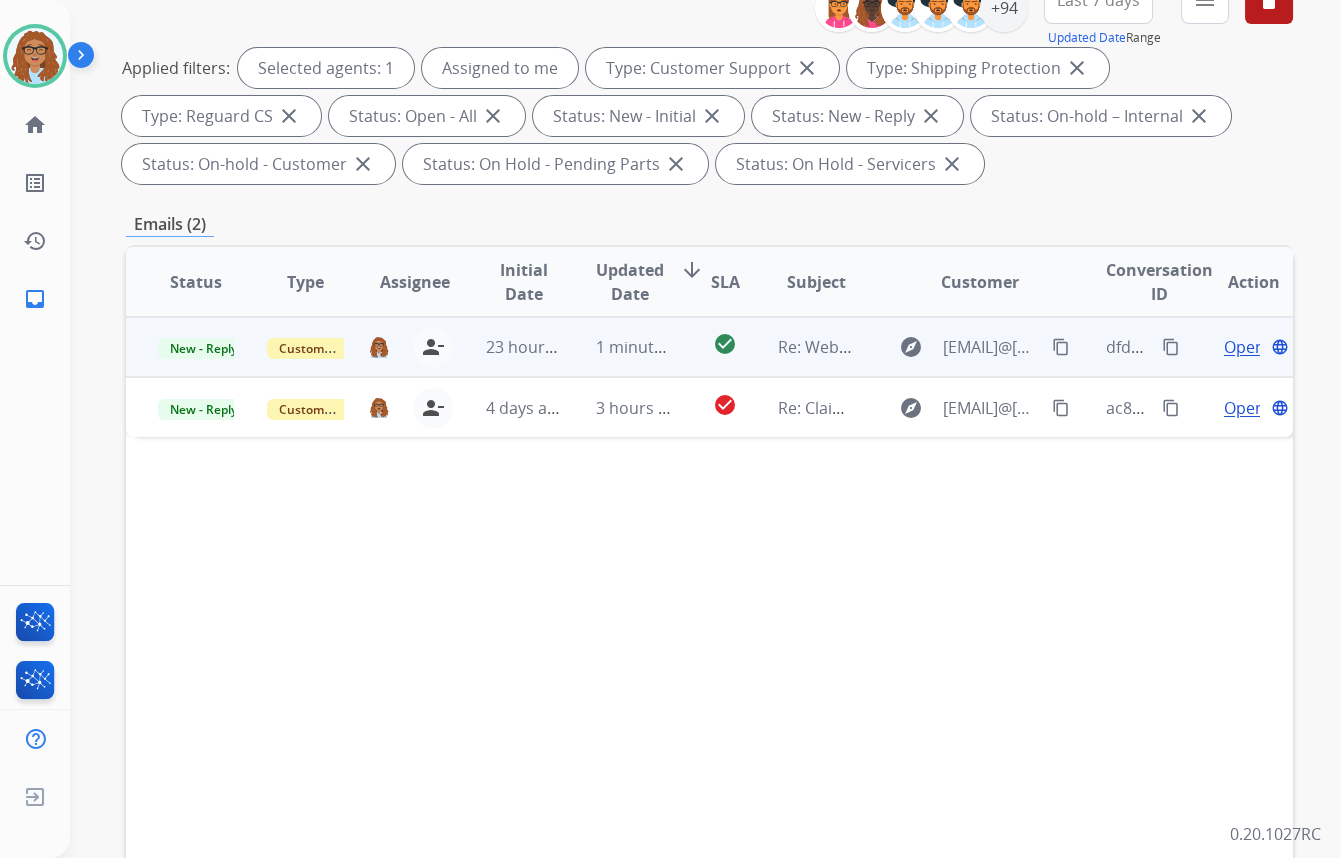 scroll, scrollTop: 272, scrollLeft: 0, axis: vertical 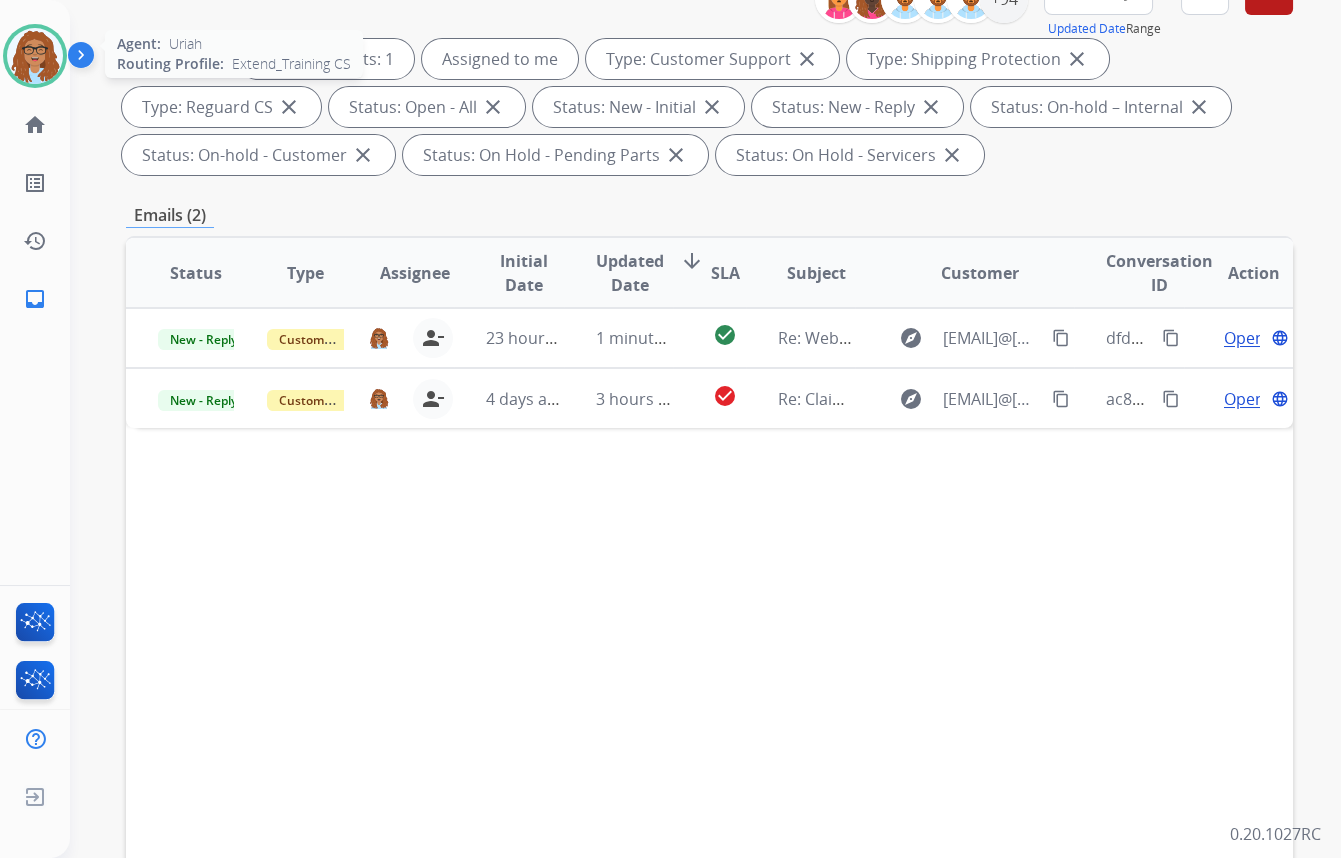 click at bounding box center [35, 56] 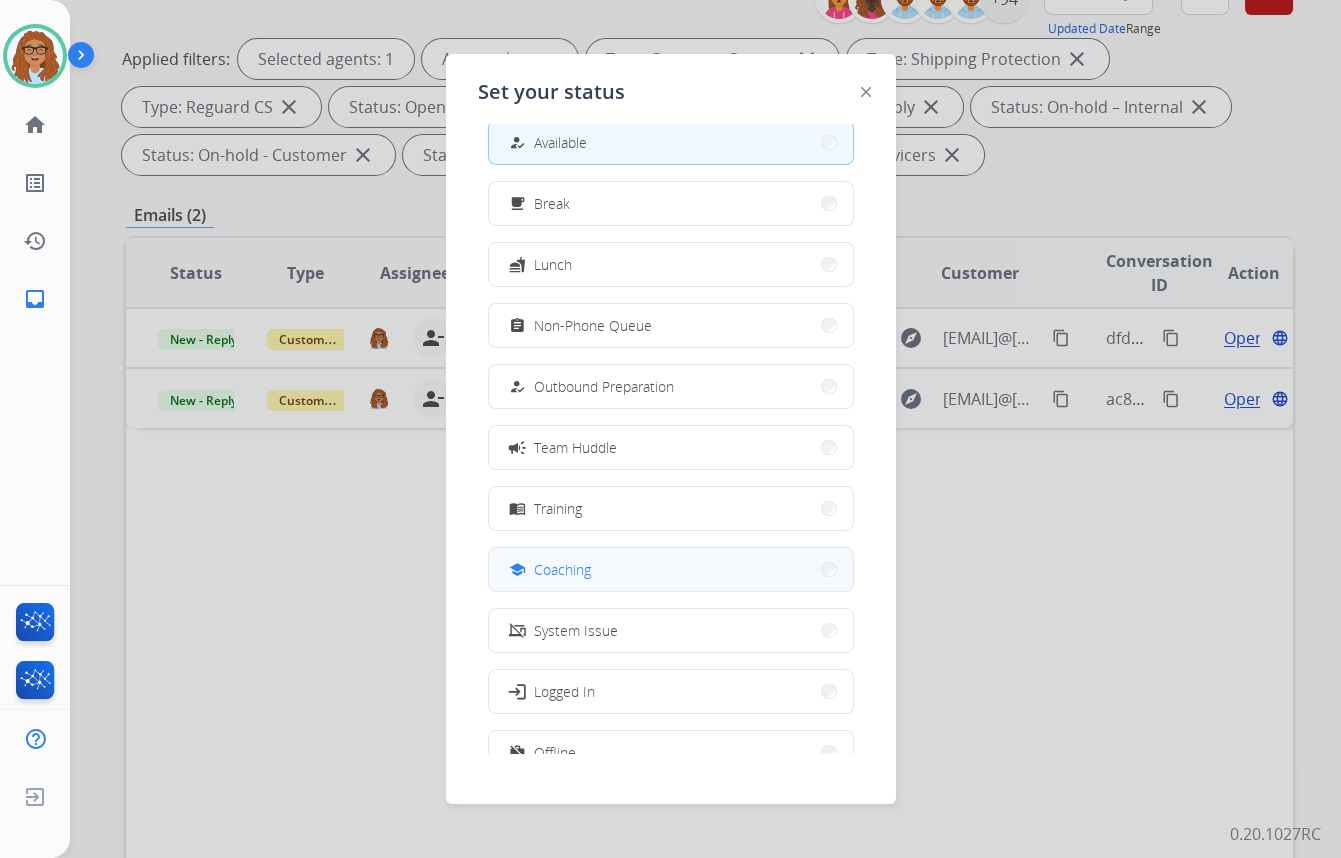 scroll, scrollTop: 0, scrollLeft: 0, axis: both 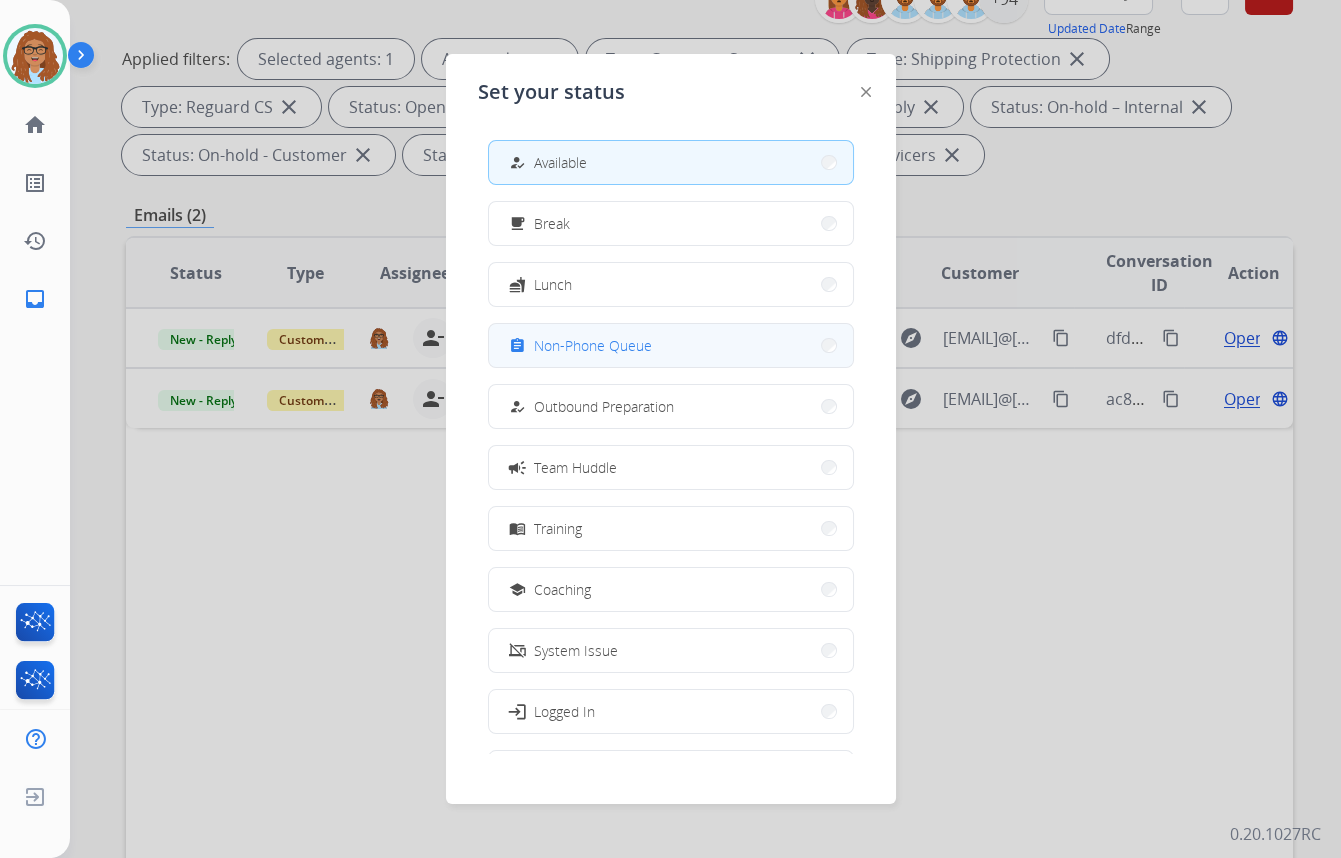 click on "assignment Non-Phone Queue" at bounding box center [671, 345] 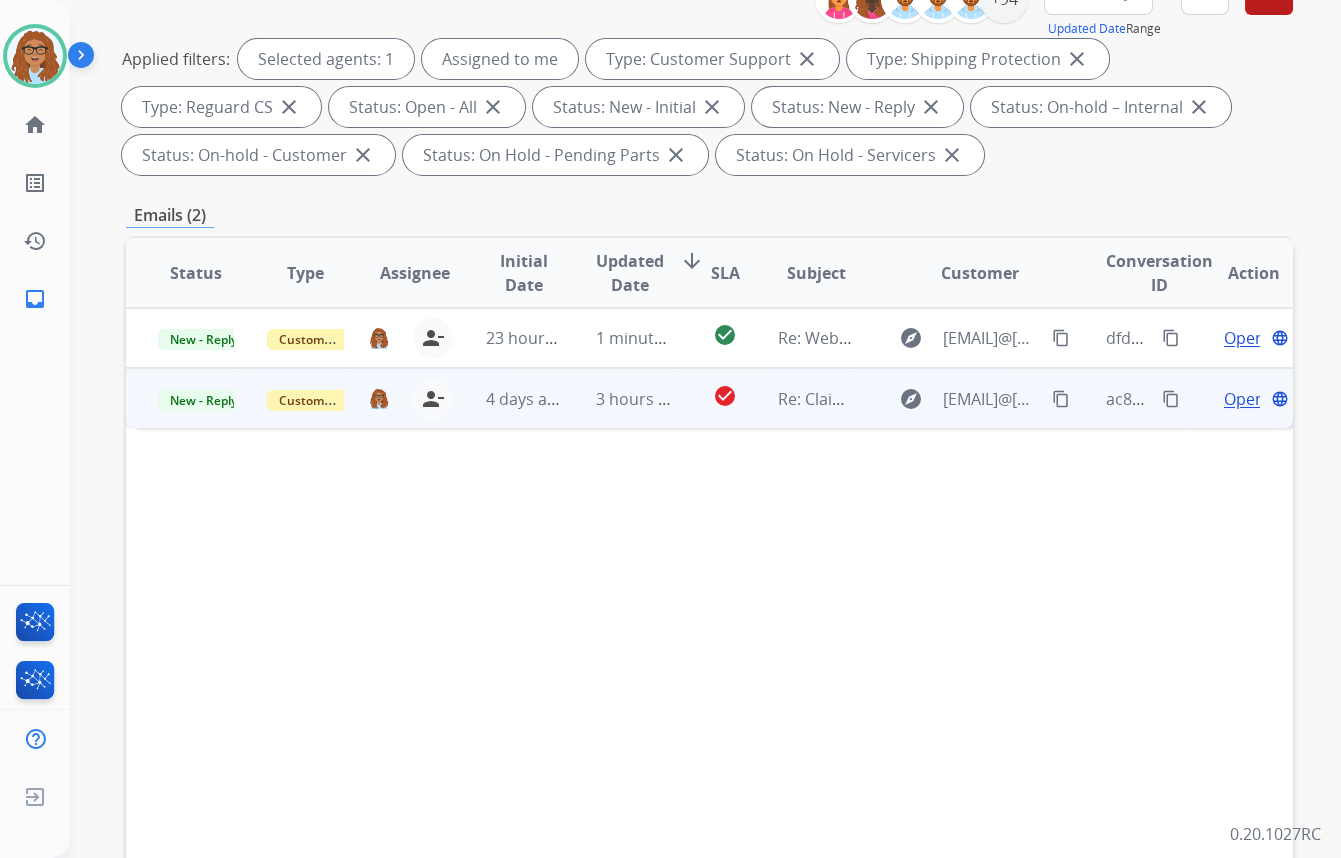 click on "content_copy" at bounding box center [1171, 399] 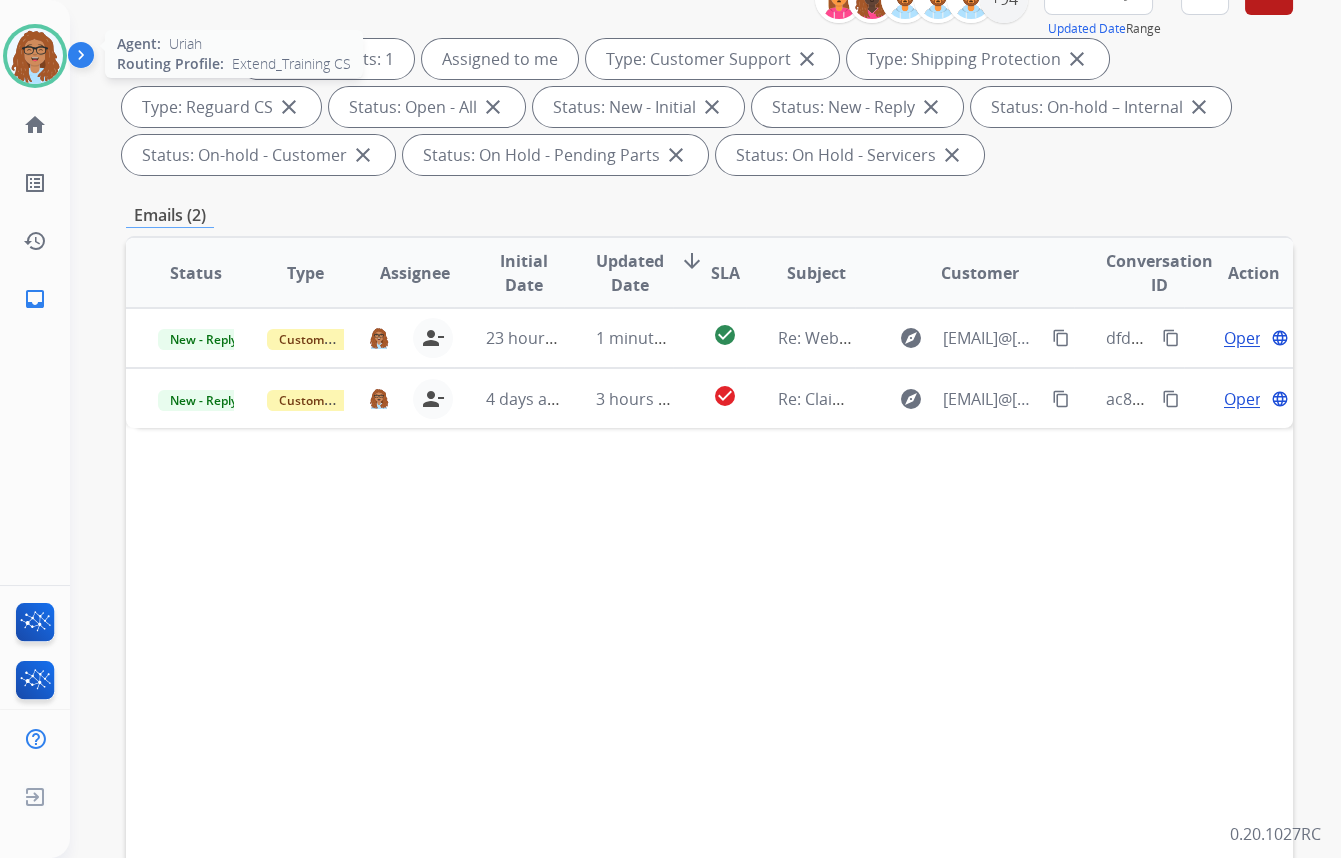 click at bounding box center [35, 56] 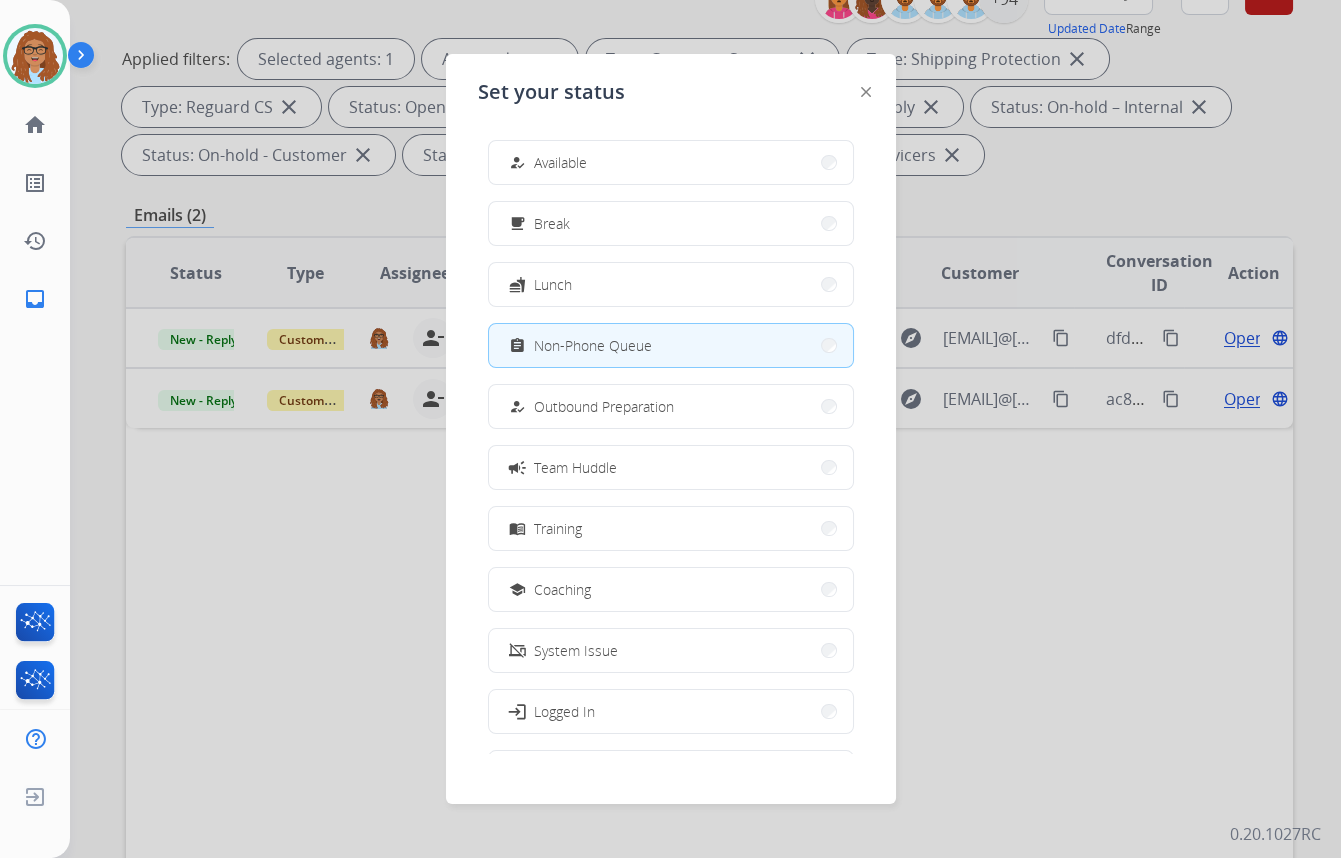 click on "Non-Phone Queue" at bounding box center (593, 345) 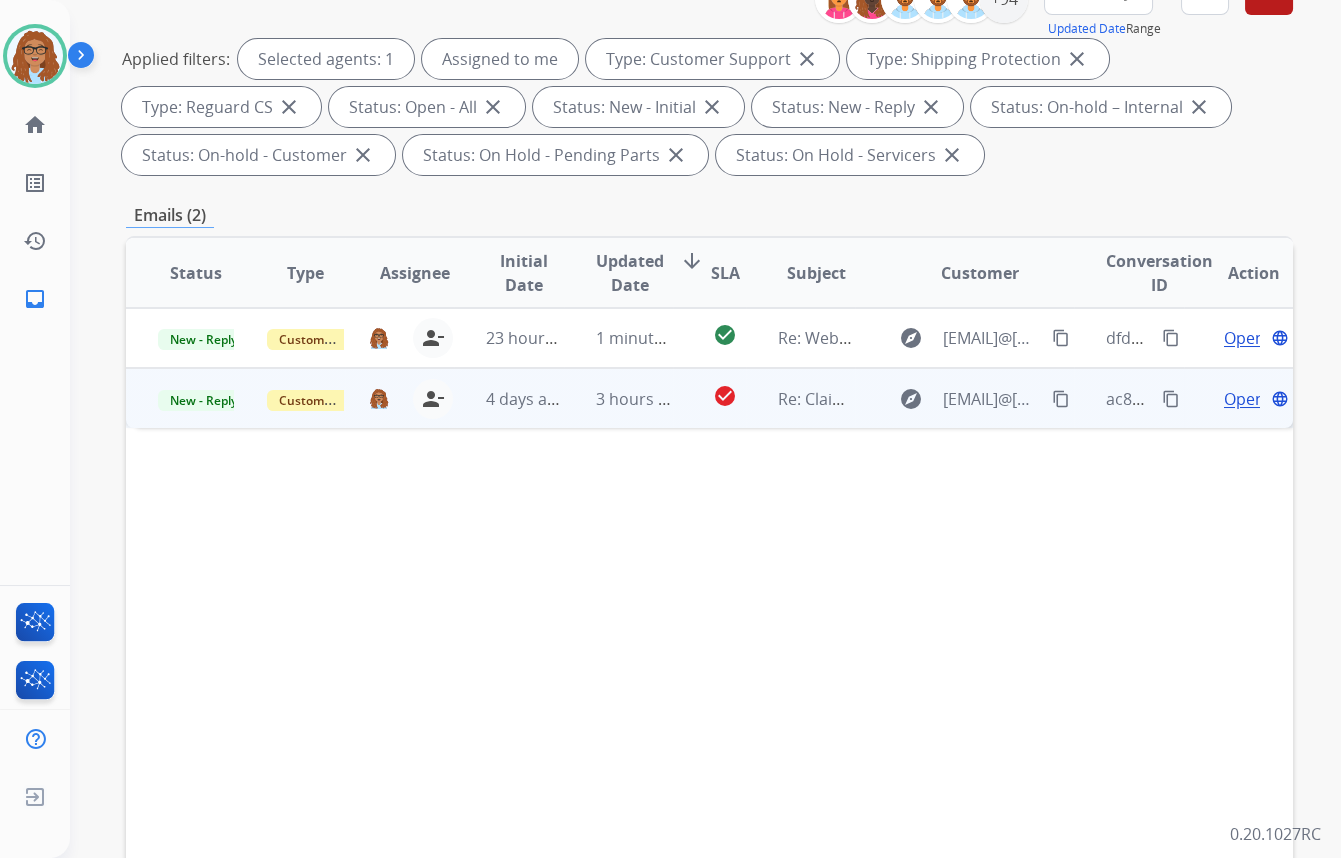 click on "Open" at bounding box center (1244, 399) 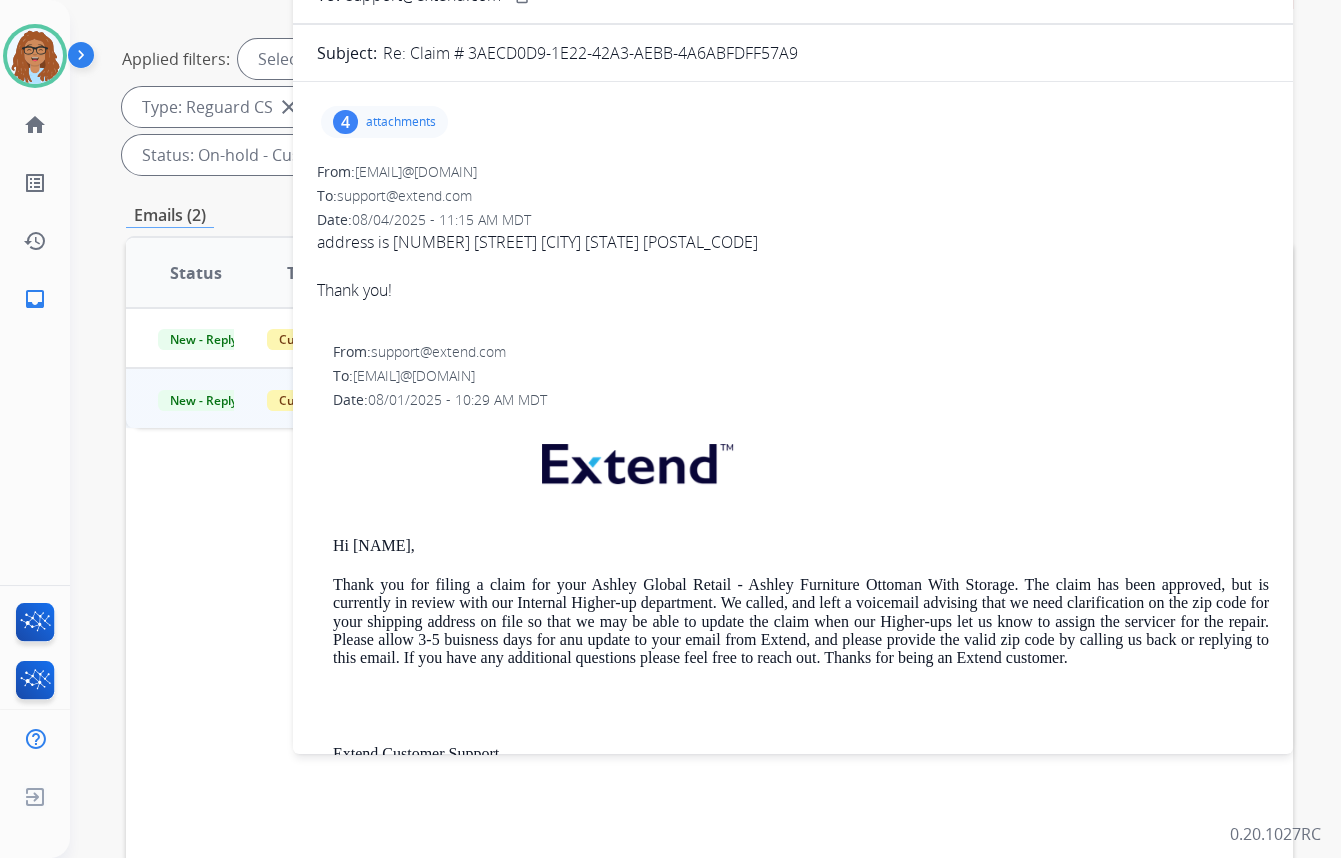 scroll, scrollTop: 0, scrollLeft: 0, axis: both 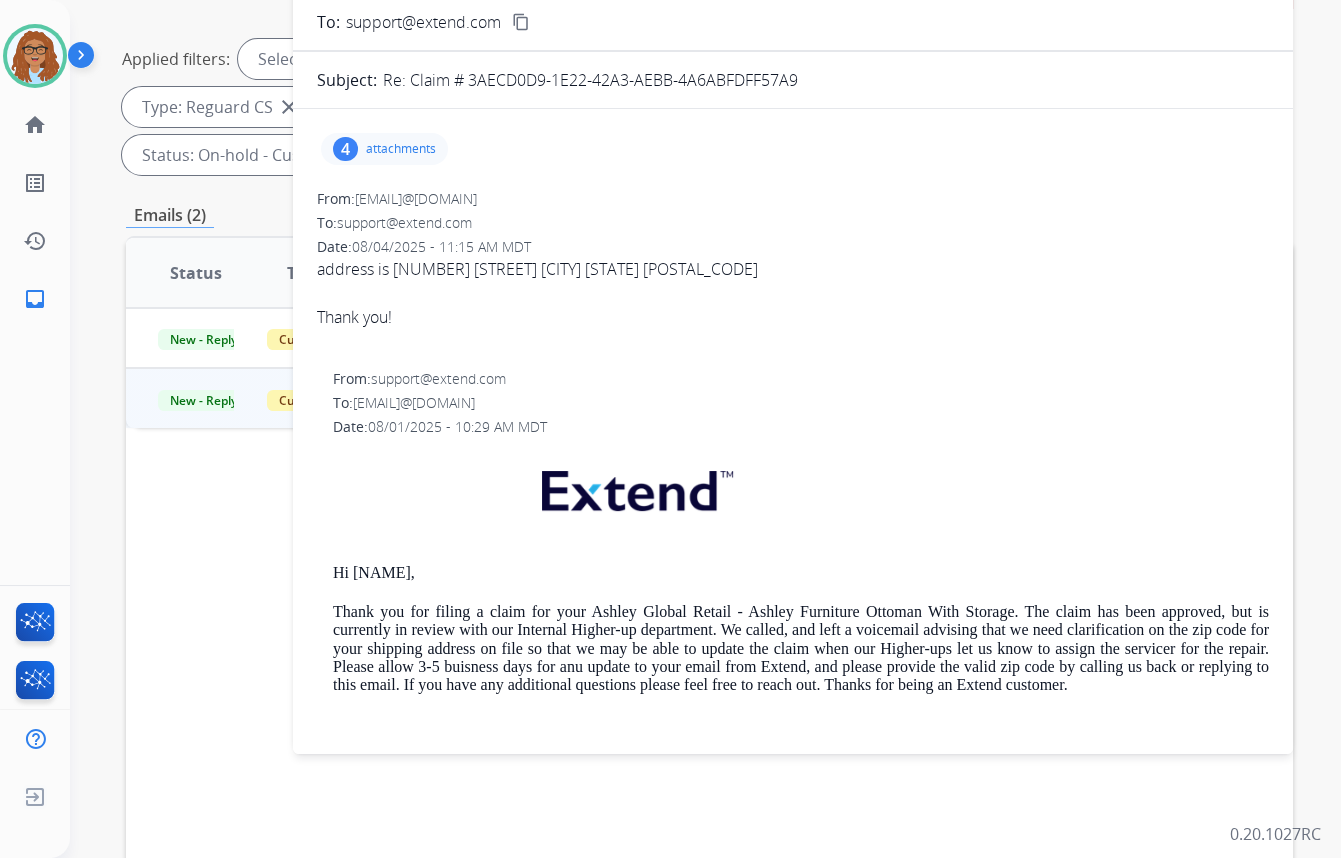 drag, startPoint x: 336, startPoint y: 154, endPoint x: 359, endPoint y: 160, distance: 23.769728 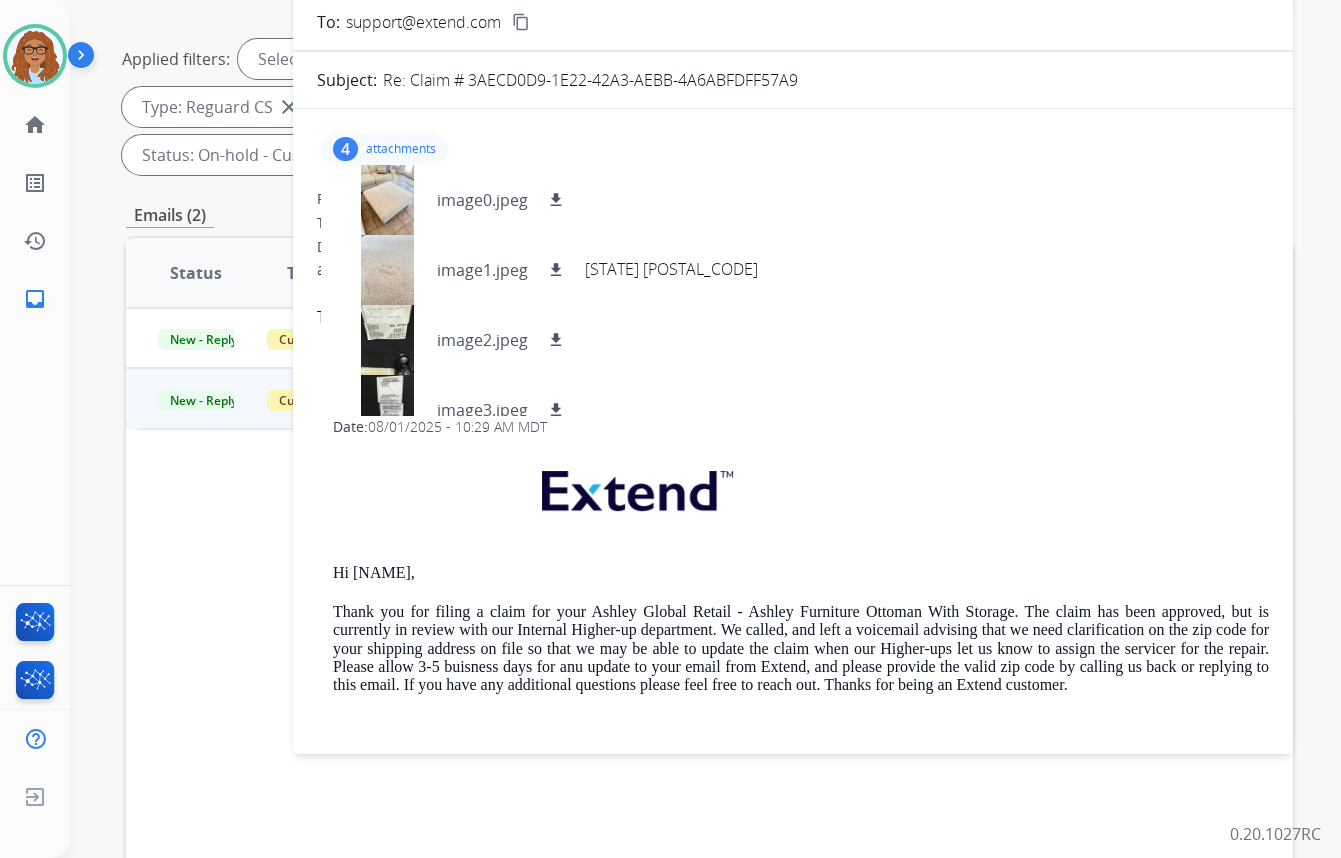 click on "4" at bounding box center [345, 149] 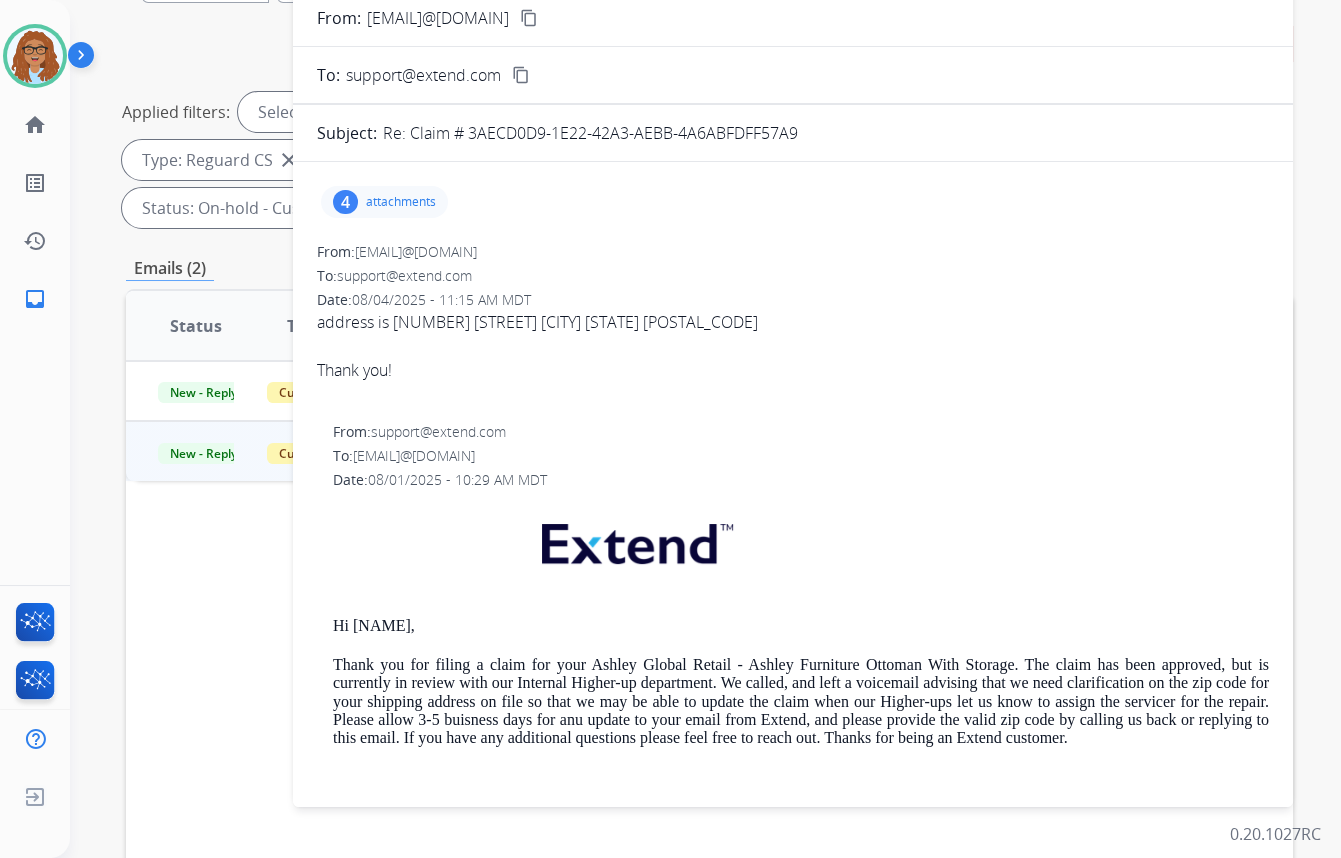 scroll, scrollTop: 90, scrollLeft: 0, axis: vertical 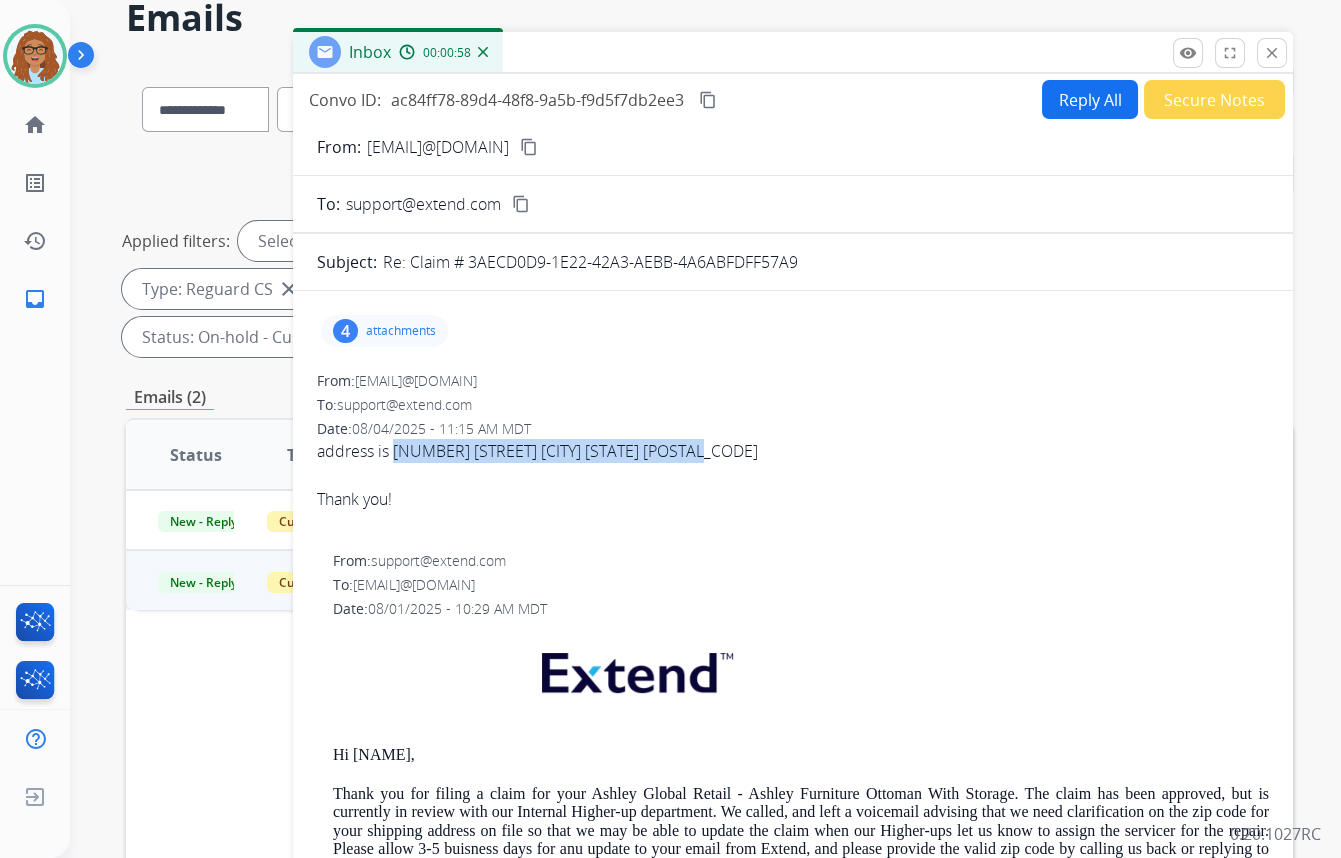 drag, startPoint x: 1290, startPoint y: 546, endPoint x: 722, endPoint y: 459, distance: 574.6242 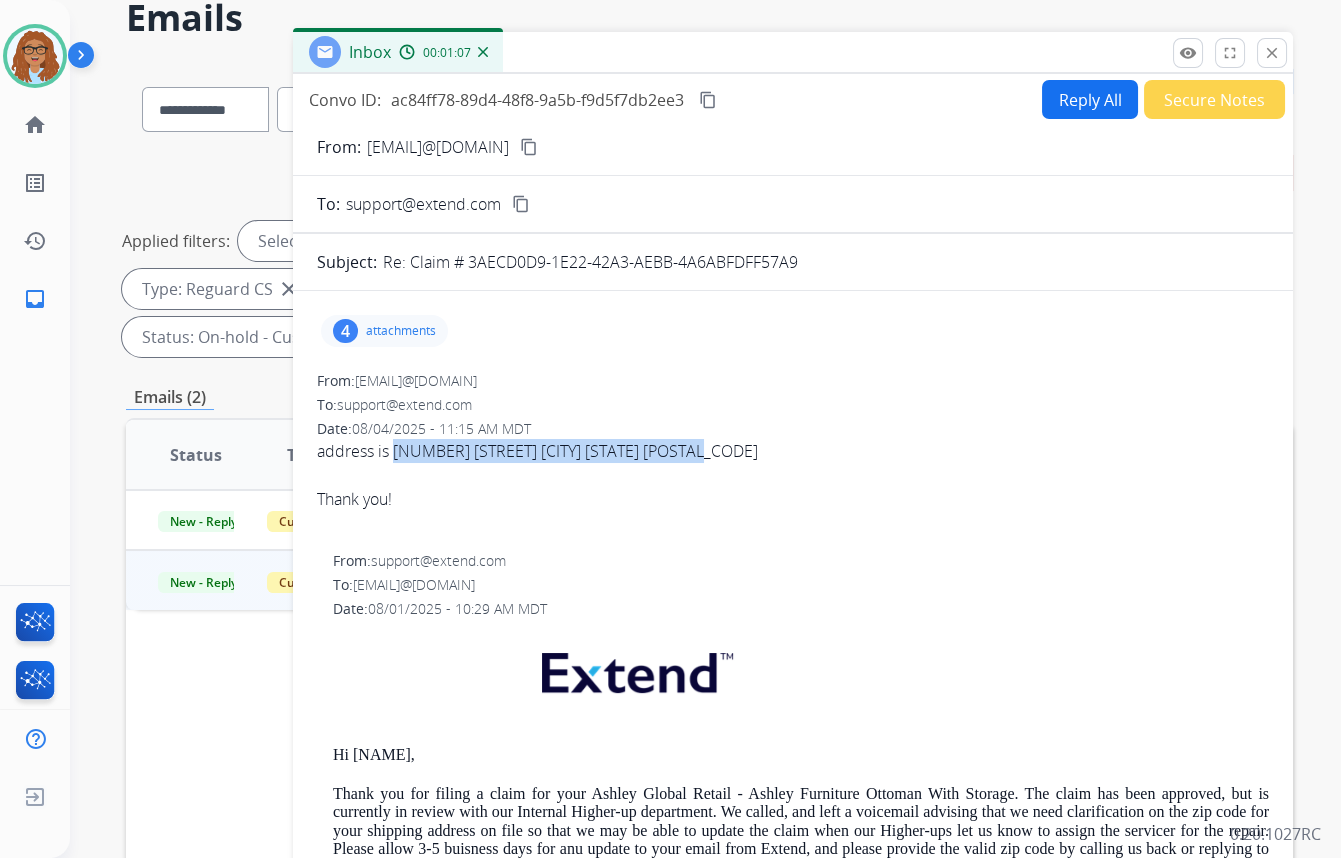 drag, startPoint x: 764, startPoint y: 419, endPoint x: 745, endPoint y: 439, distance: 27.58623 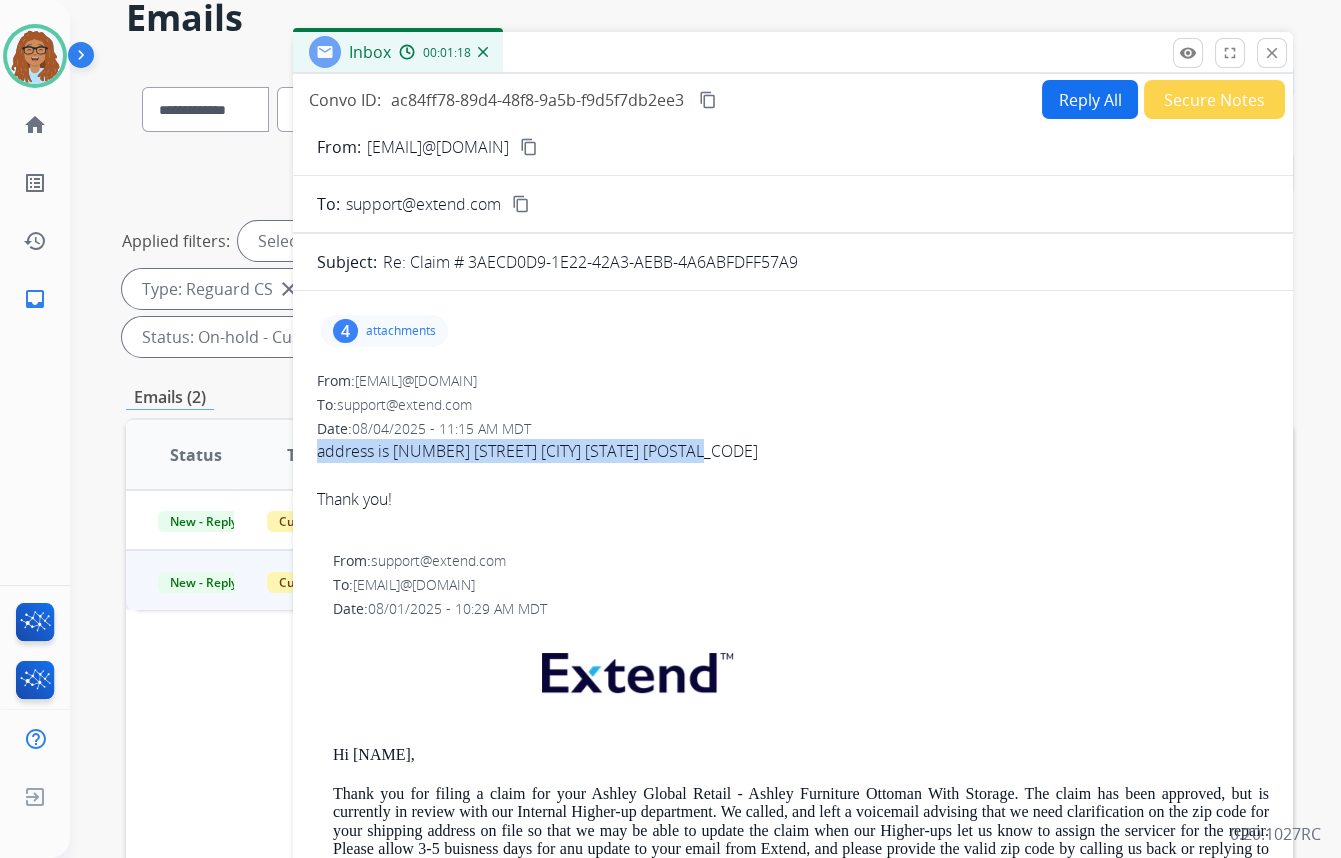drag, startPoint x: 710, startPoint y: 449, endPoint x: 311, endPoint y: 434, distance: 399.28186 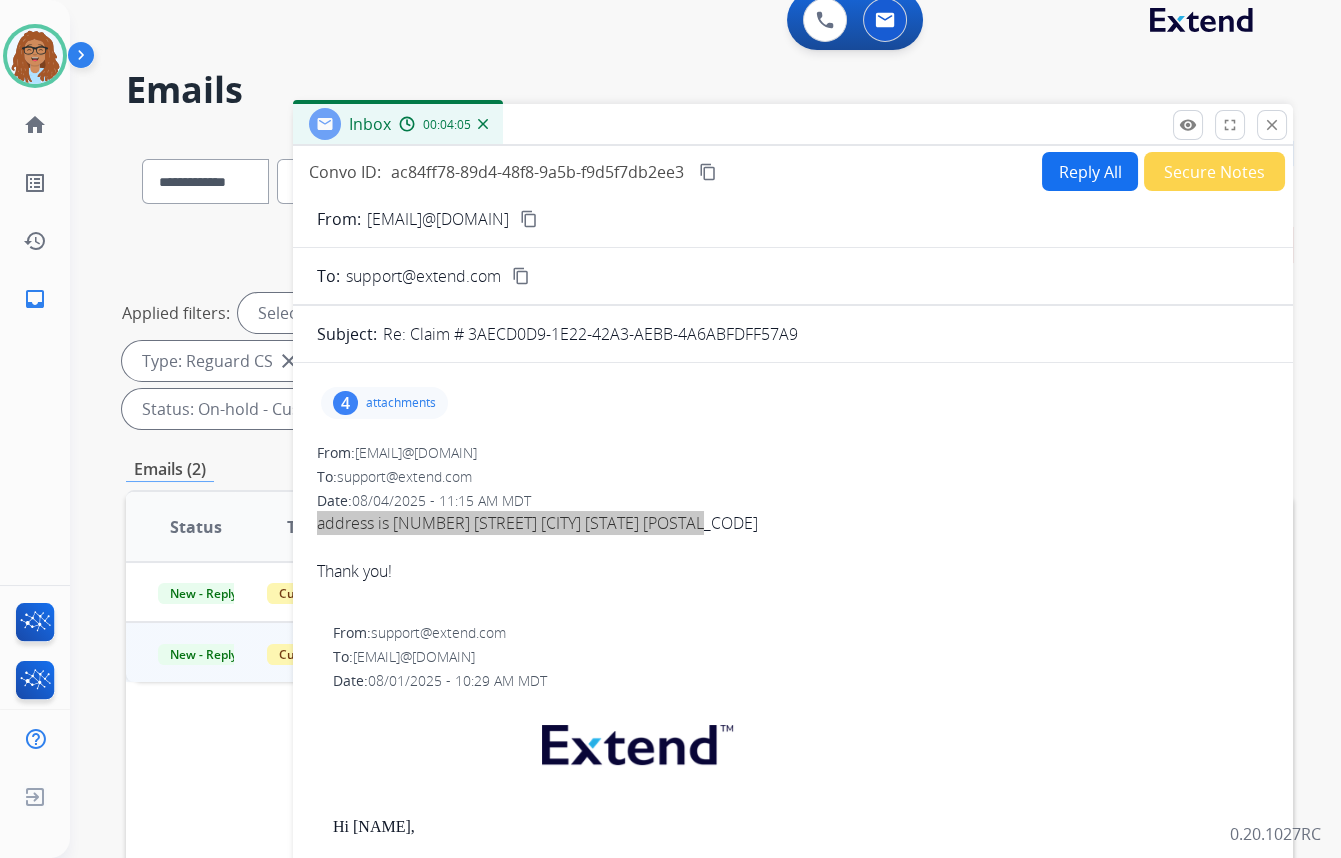scroll, scrollTop: 0, scrollLeft: 0, axis: both 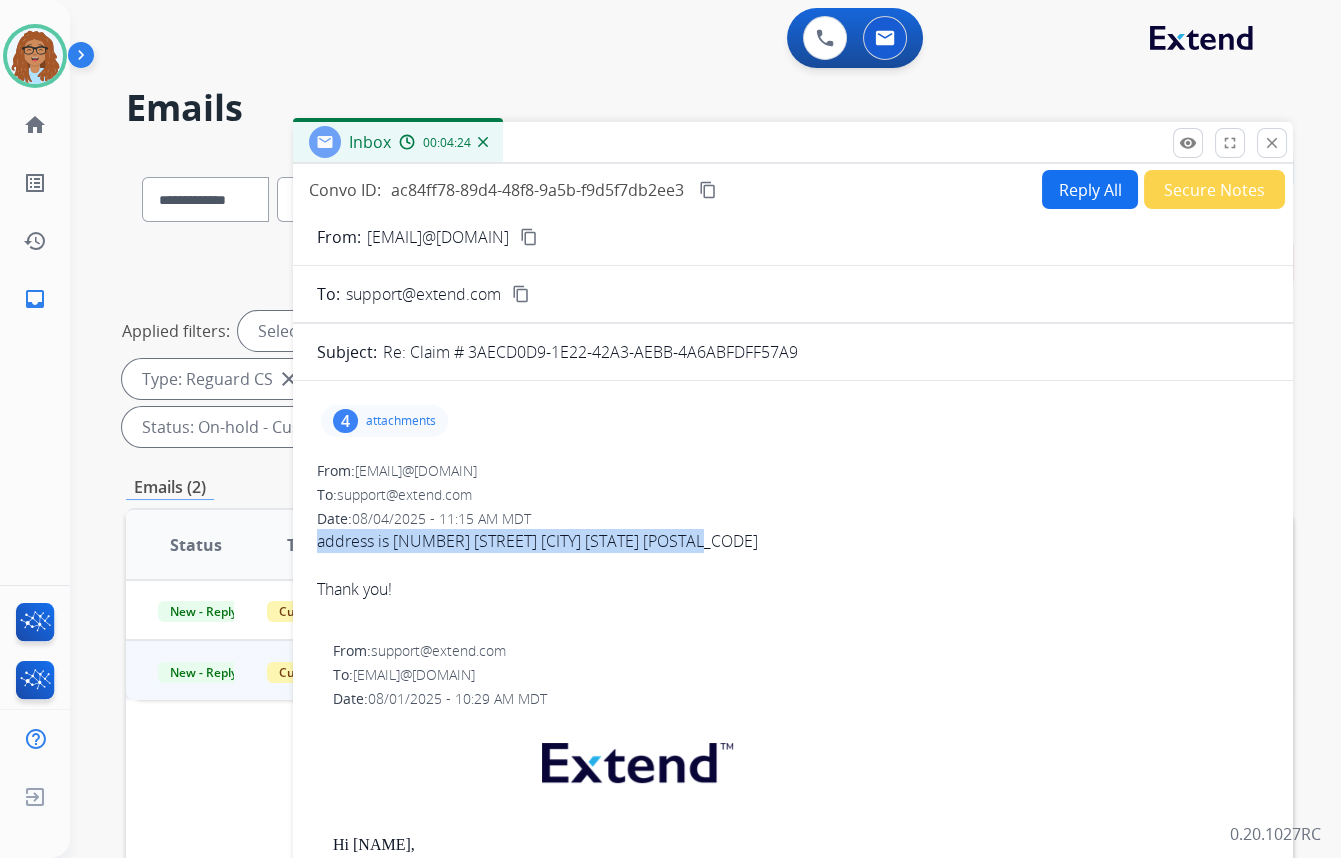 drag, startPoint x: 1266, startPoint y: 143, endPoint x: 1272, endPoint y: 239, distance: 96.18732 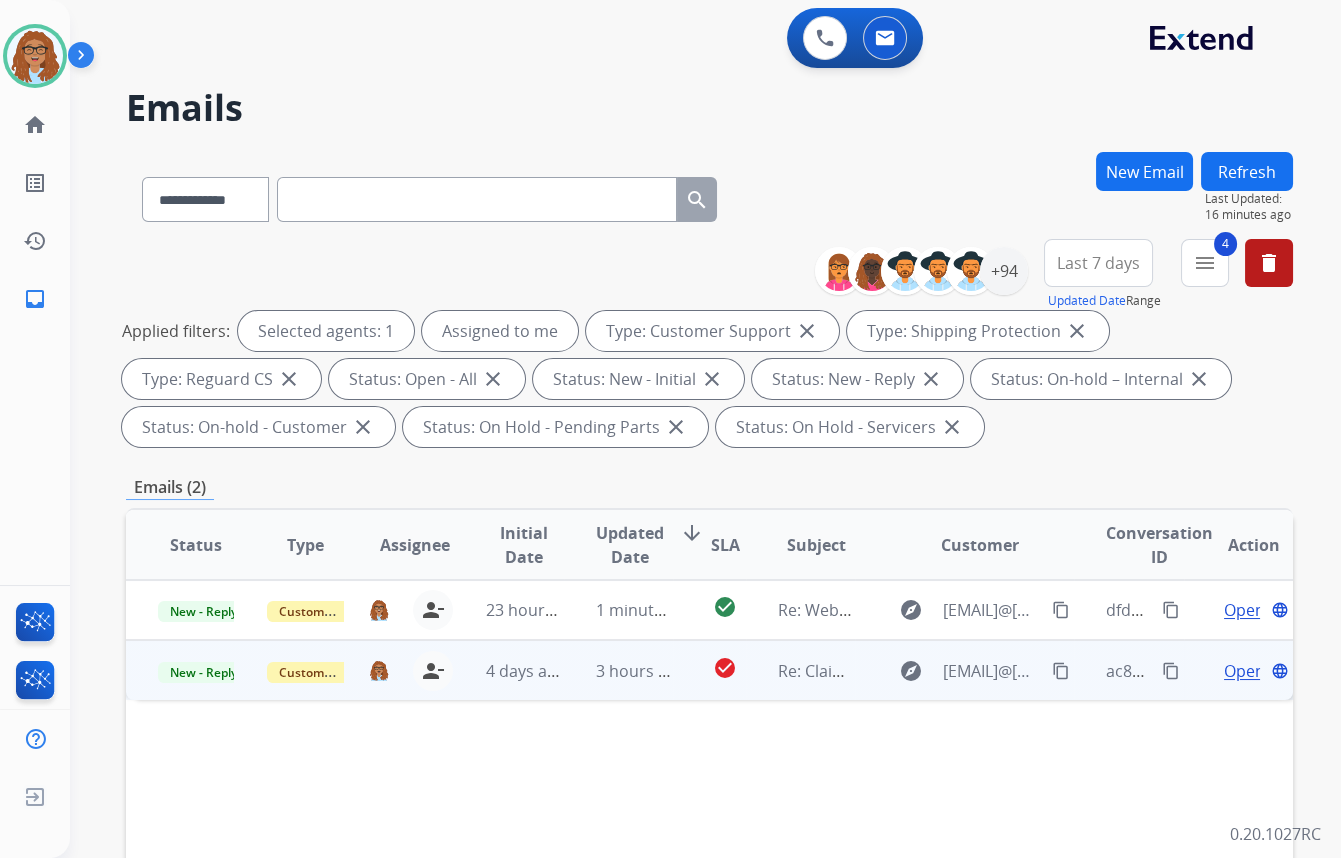 click on "Open" at bounding box center (1244, 671) 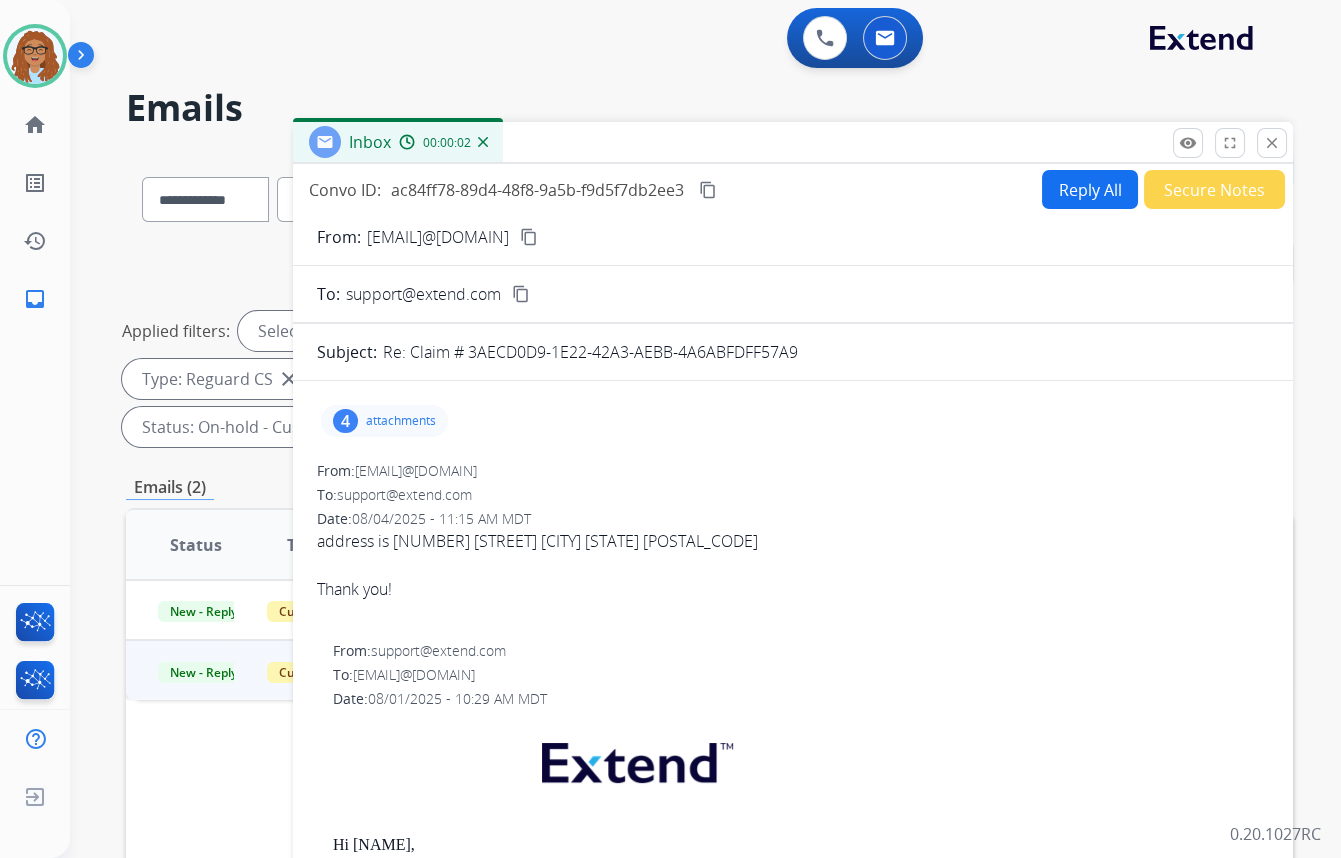 click on "Reply All" at bounding box center [1090, 189] 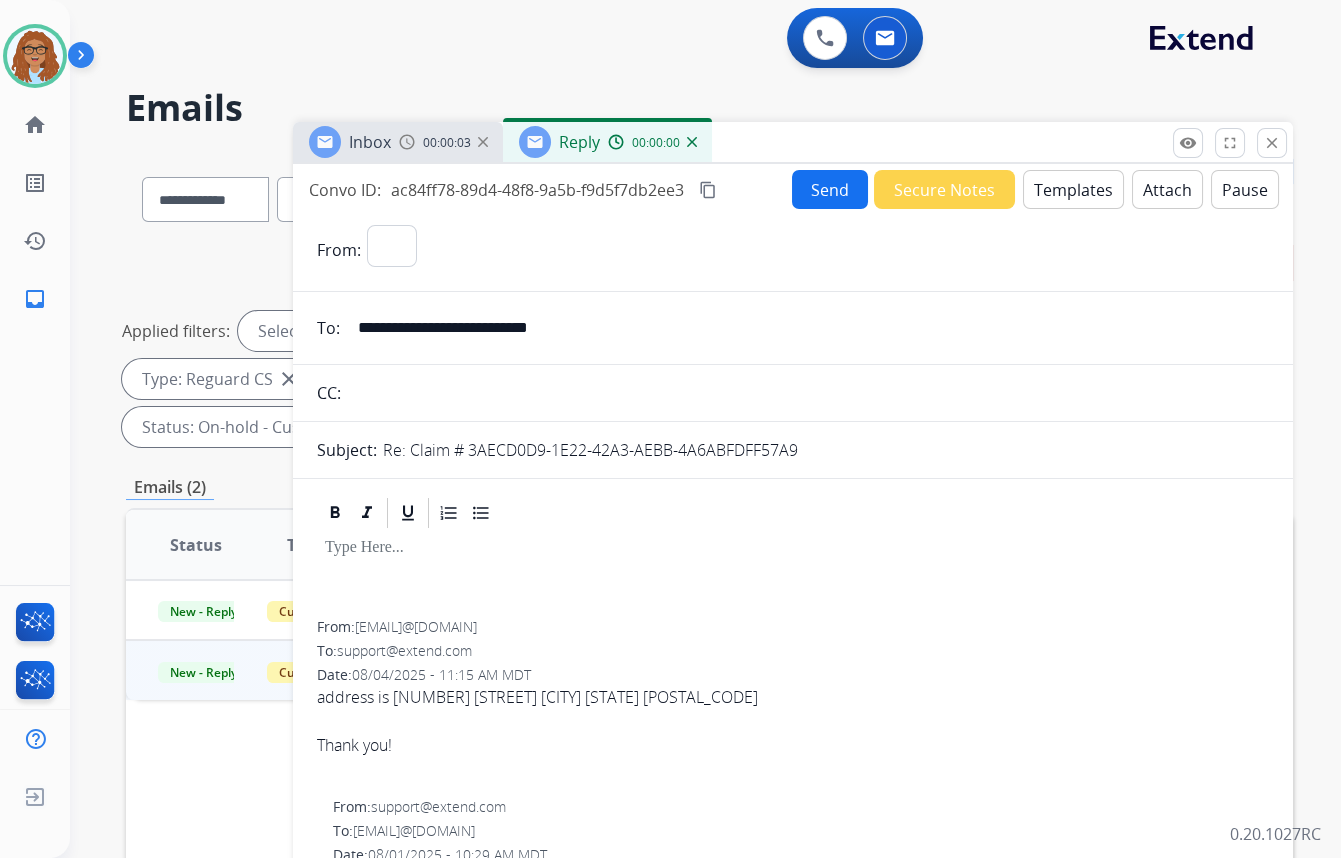 select on "**********" 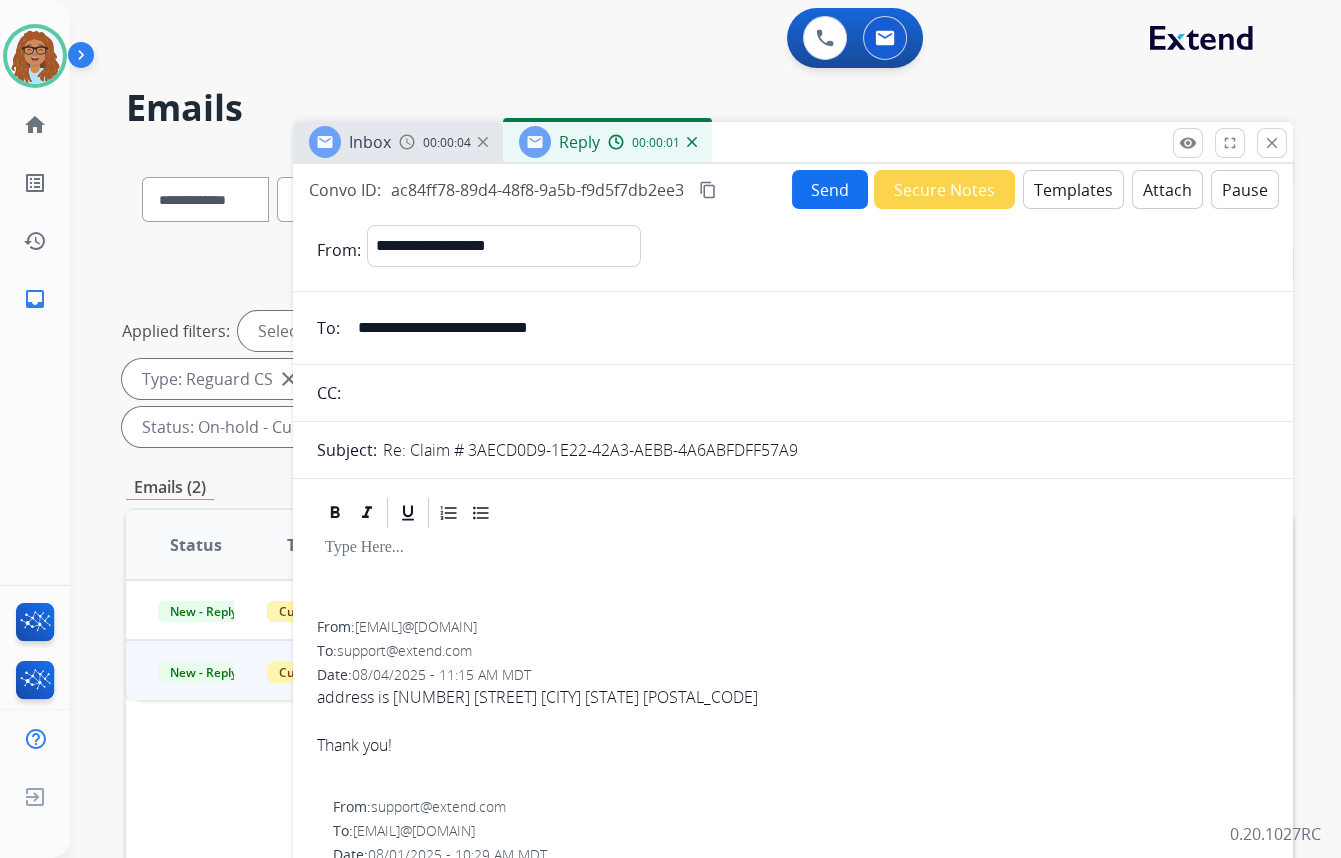 drag, startPoint x: 467, startPoint y: 321, endPoint x: 265, endPoint y: 320, distance: 202.00247 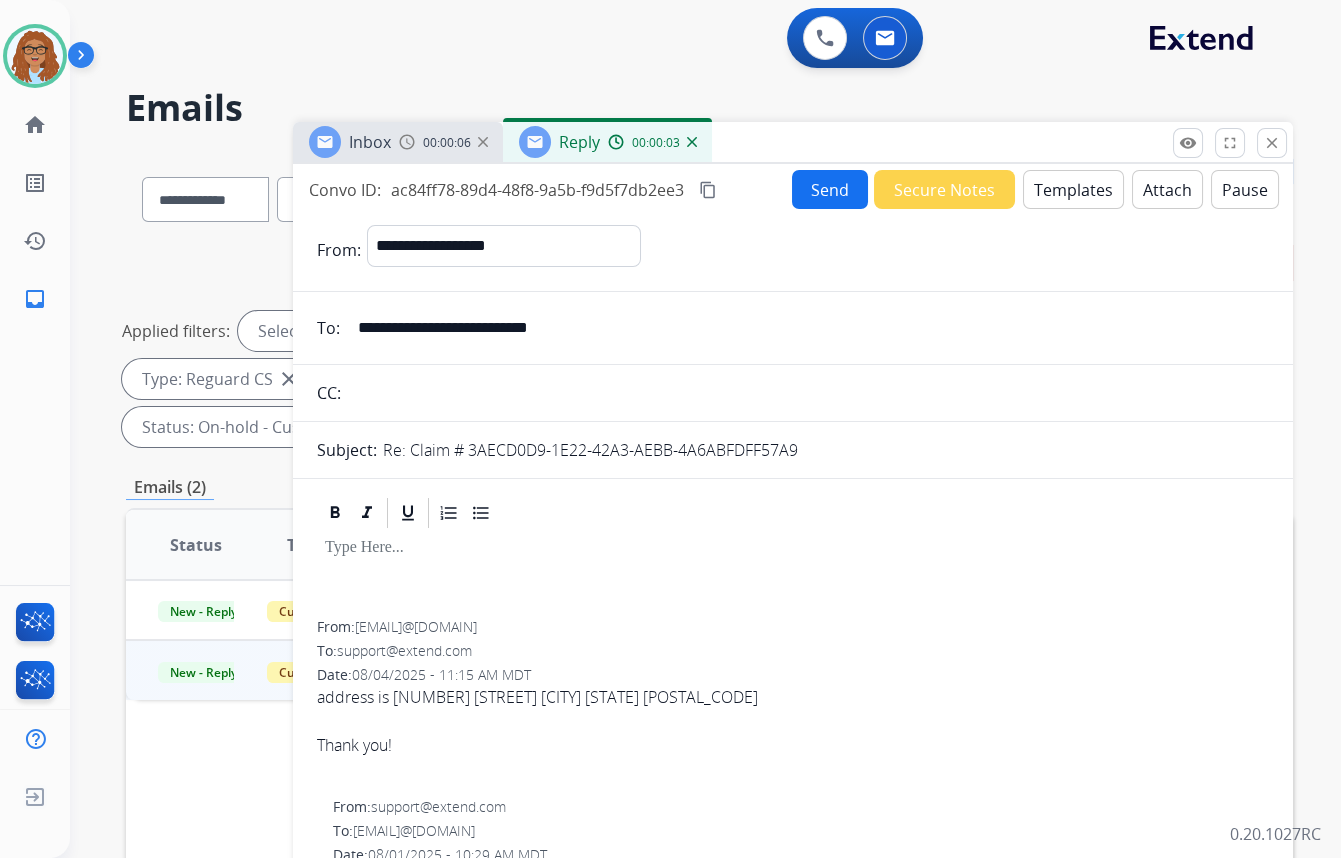 click at bounding box center [808, 393] 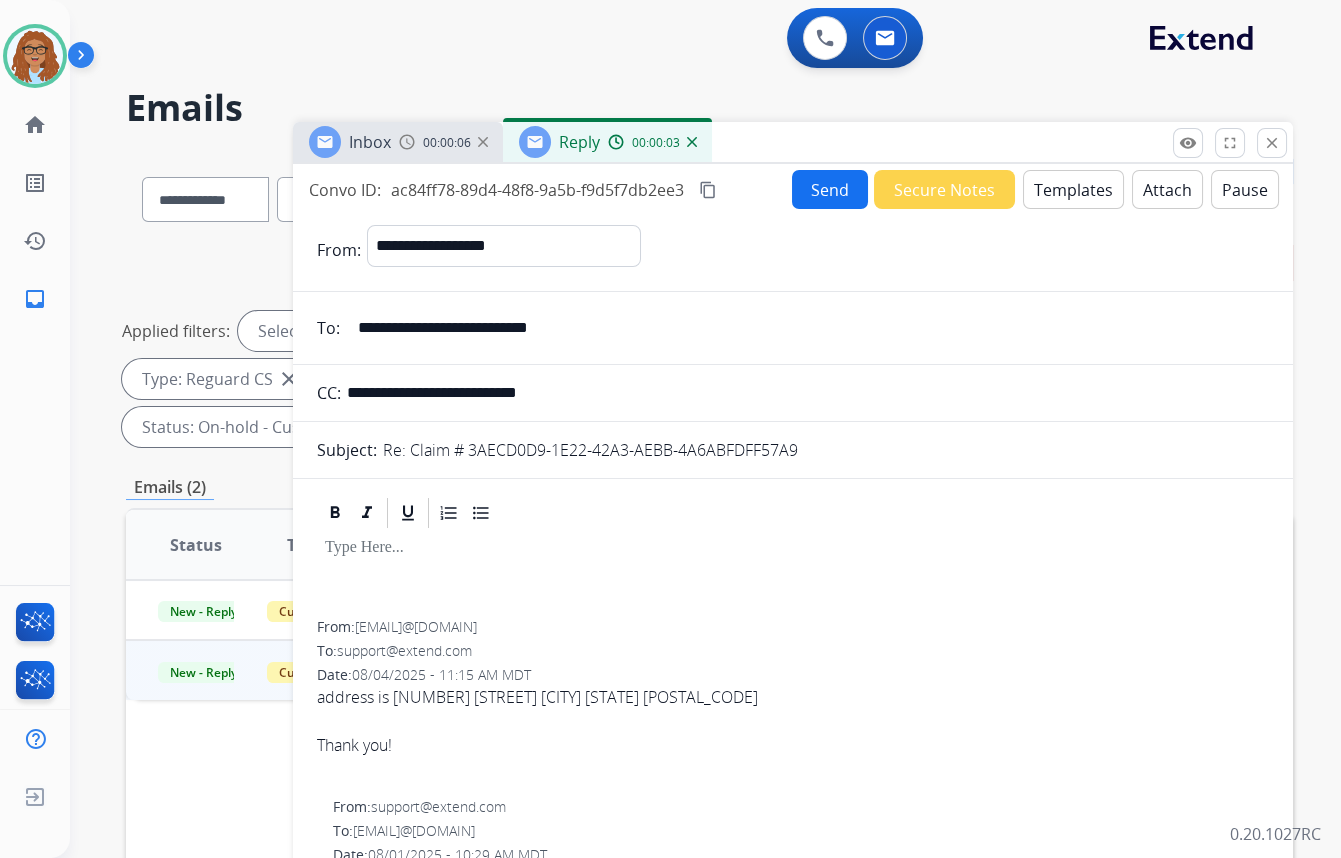 type on "**********" 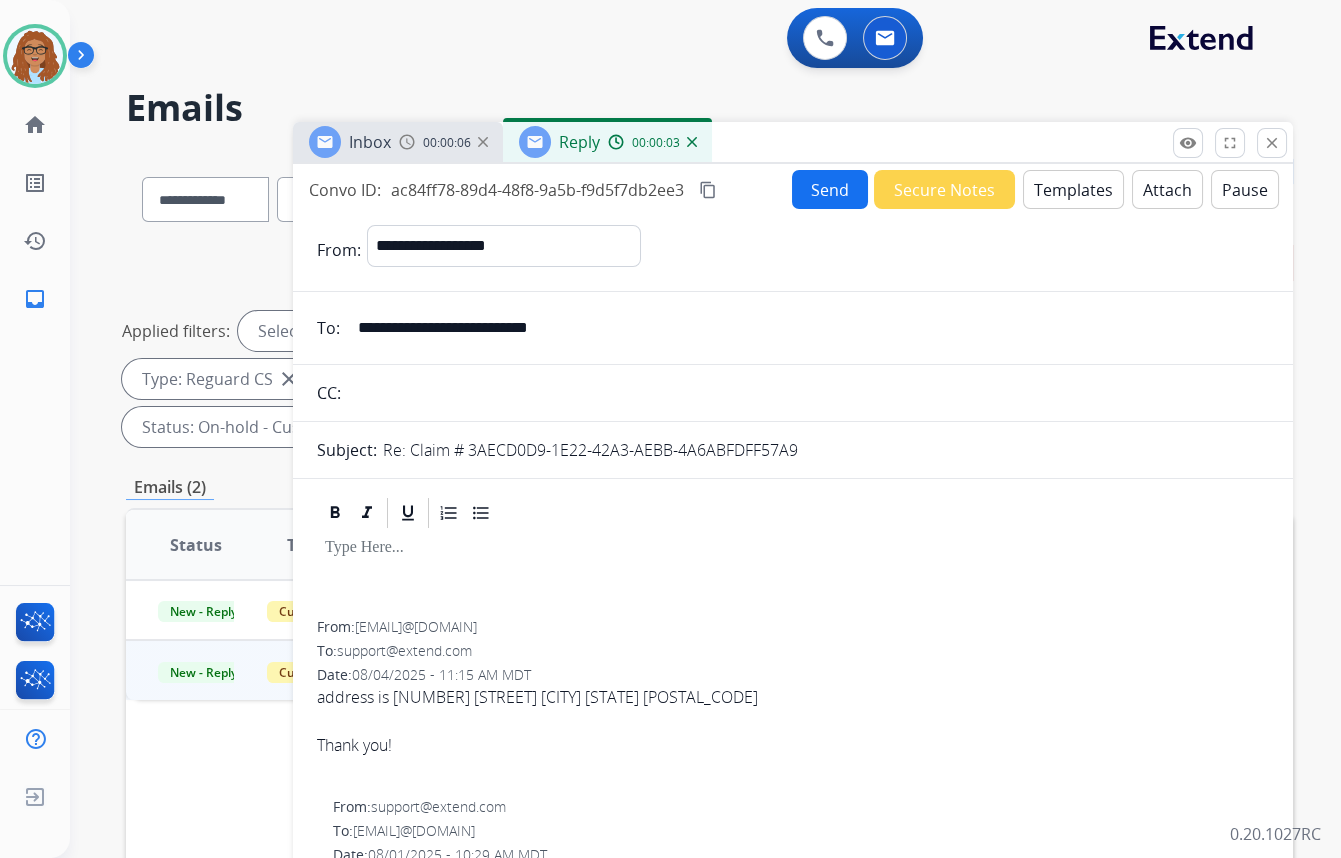 click on "Templates" at bounding box center (1073, 189) 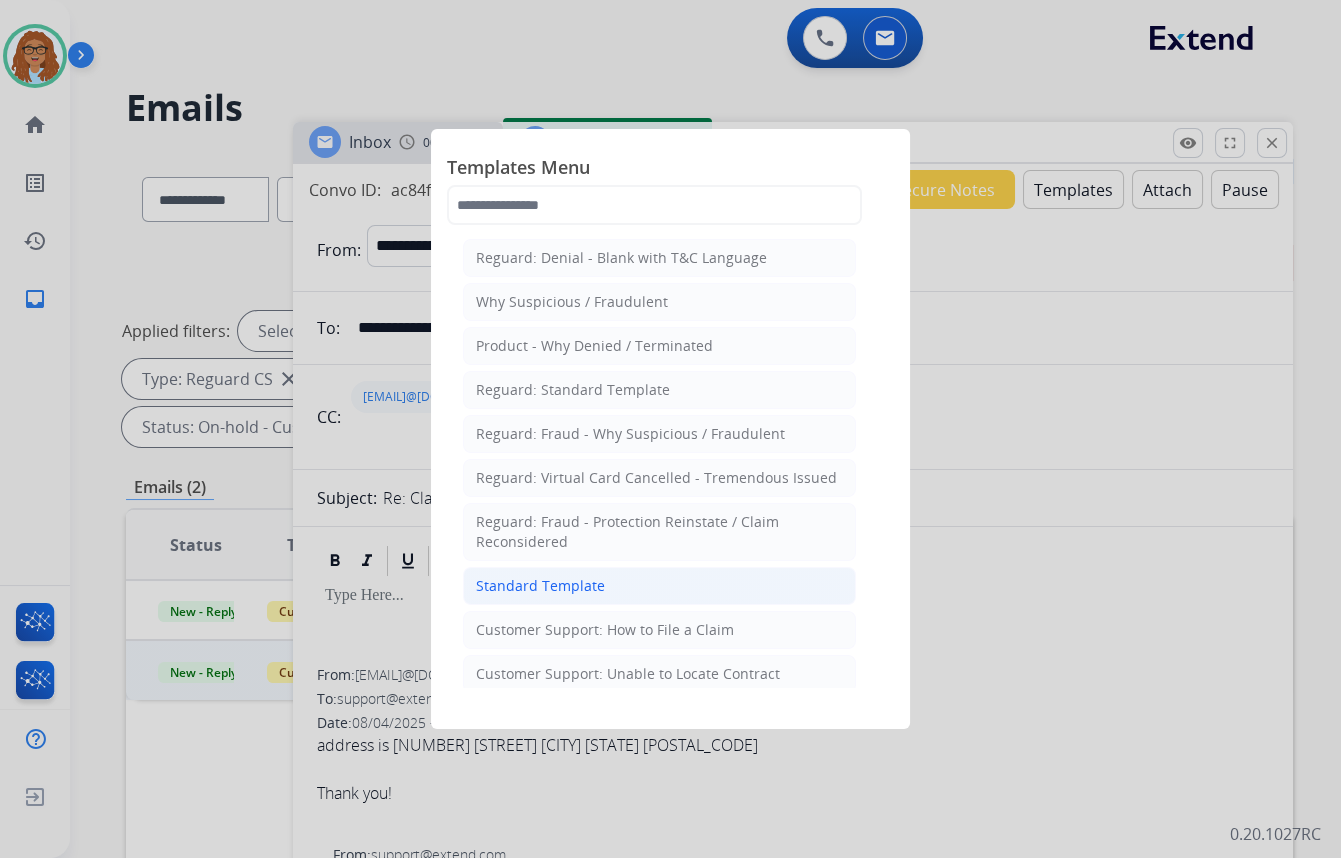 click on "Standard Template" 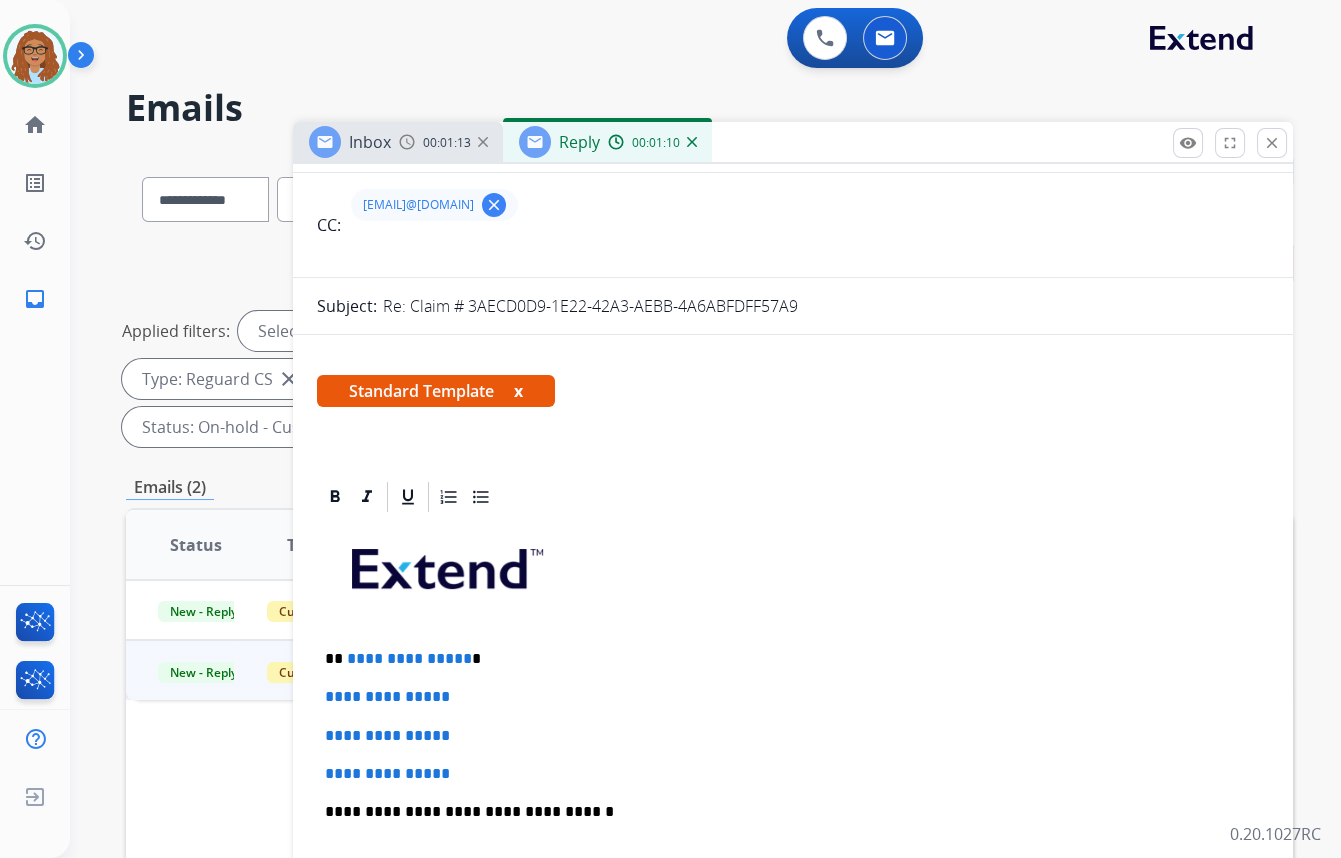 scroll, scrollTop: 181, scrollLeft: 0, axis: vertical 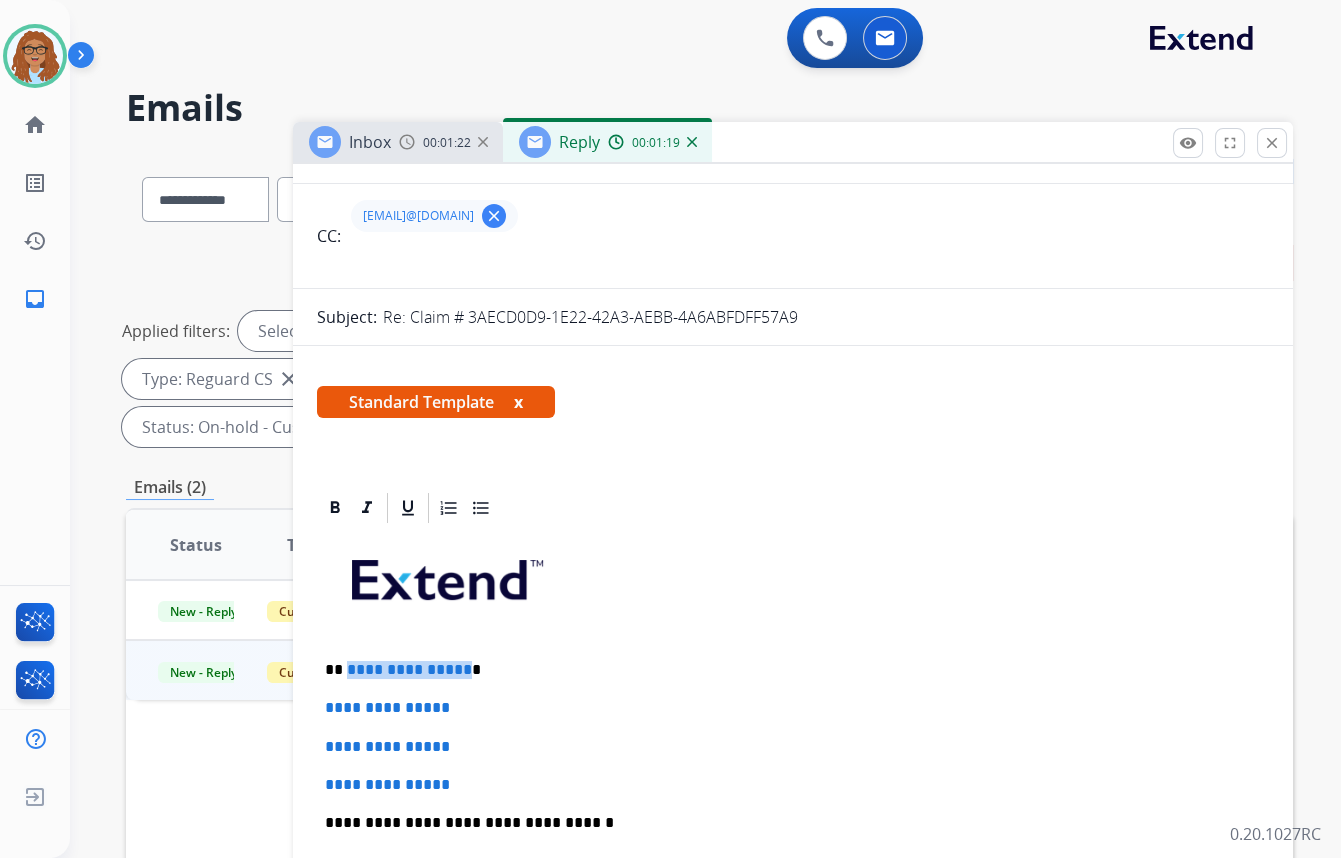 drag, startPoint x: 459, startPoint y: 660, endPoint x: 343, endPoint y: 675, distance: 116.965805 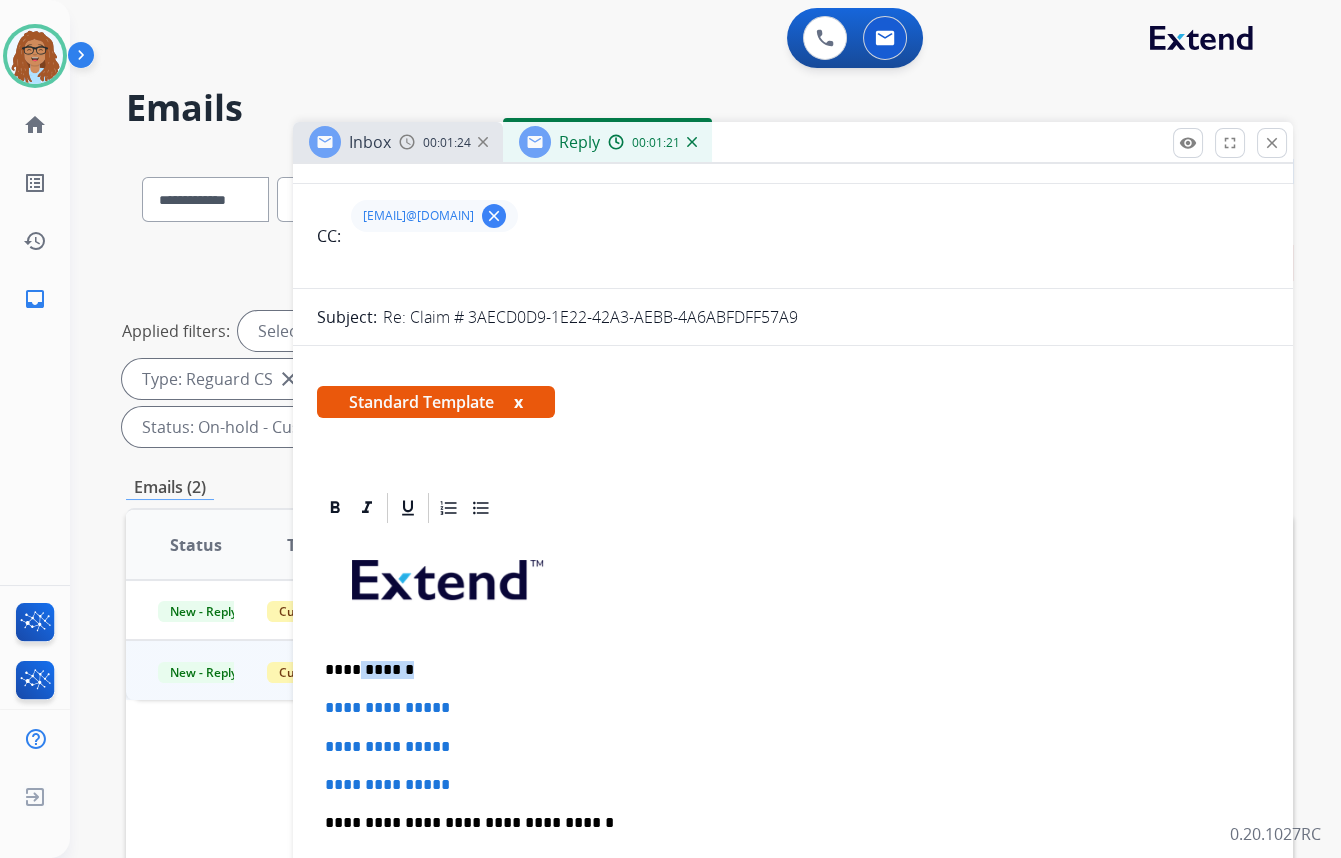 drag, startPoint x: 428, startPoint y: 667, endPoint x: 351, endPoint y: 674, distance: 77.31753 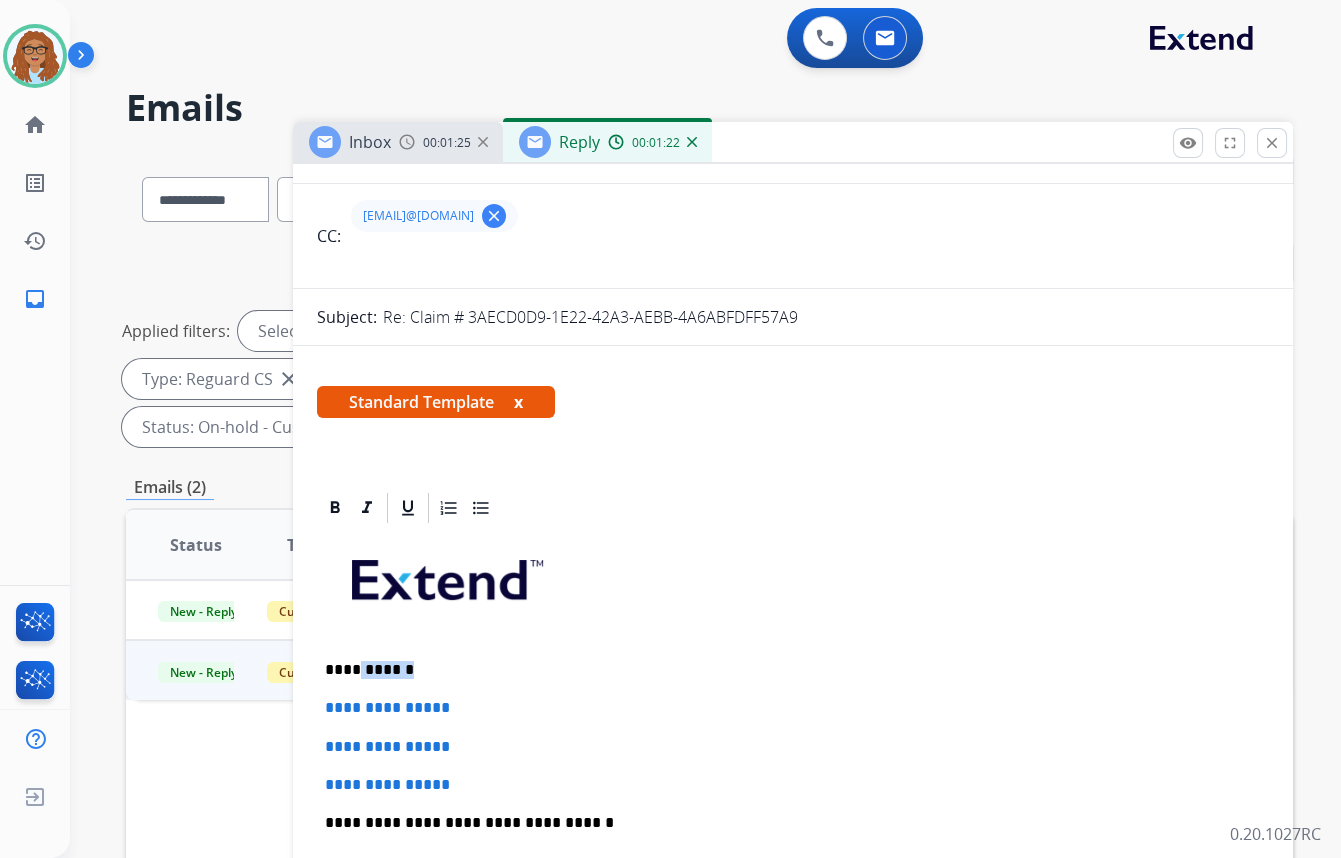type 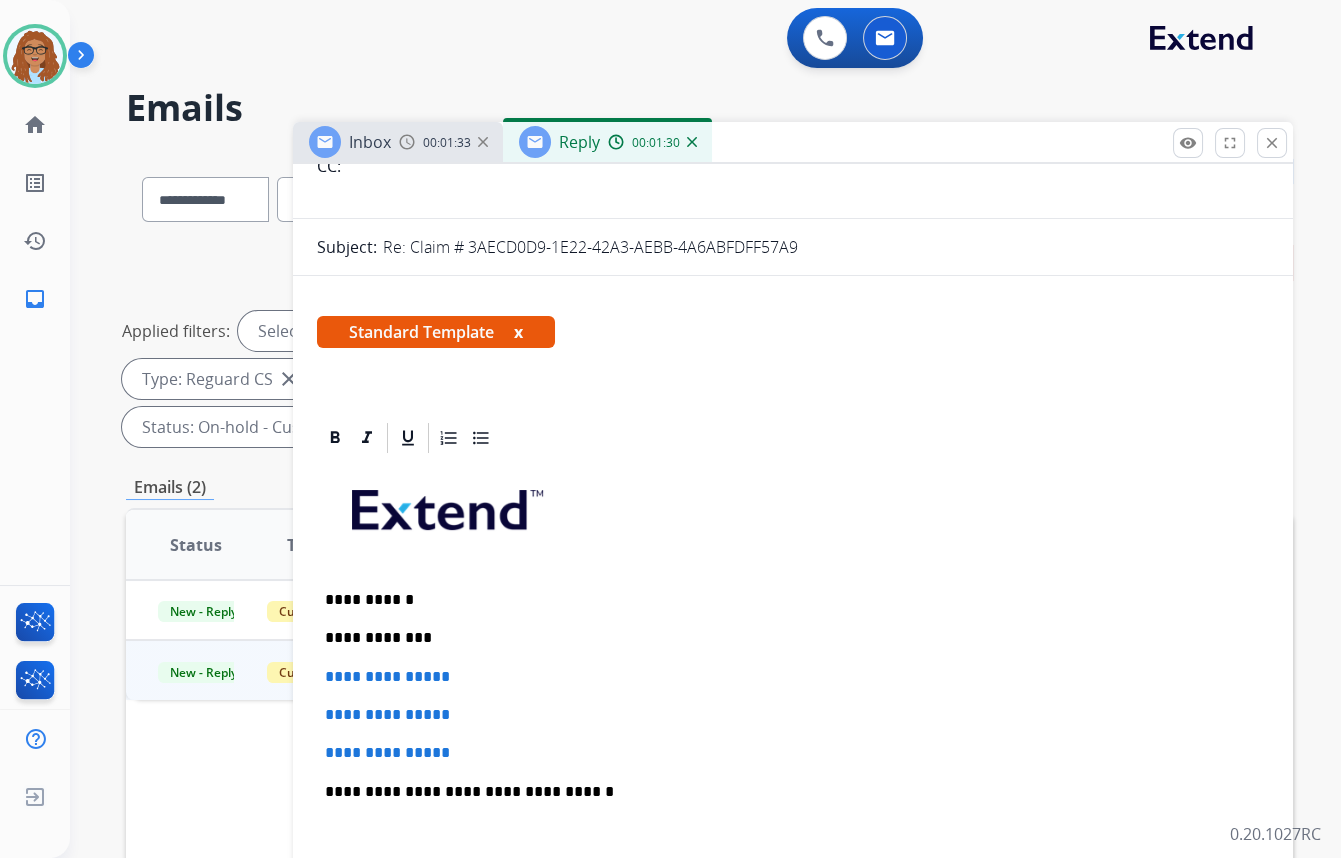 scroll, scrollTop: 272, scrollLeft: 0, axis: vertical 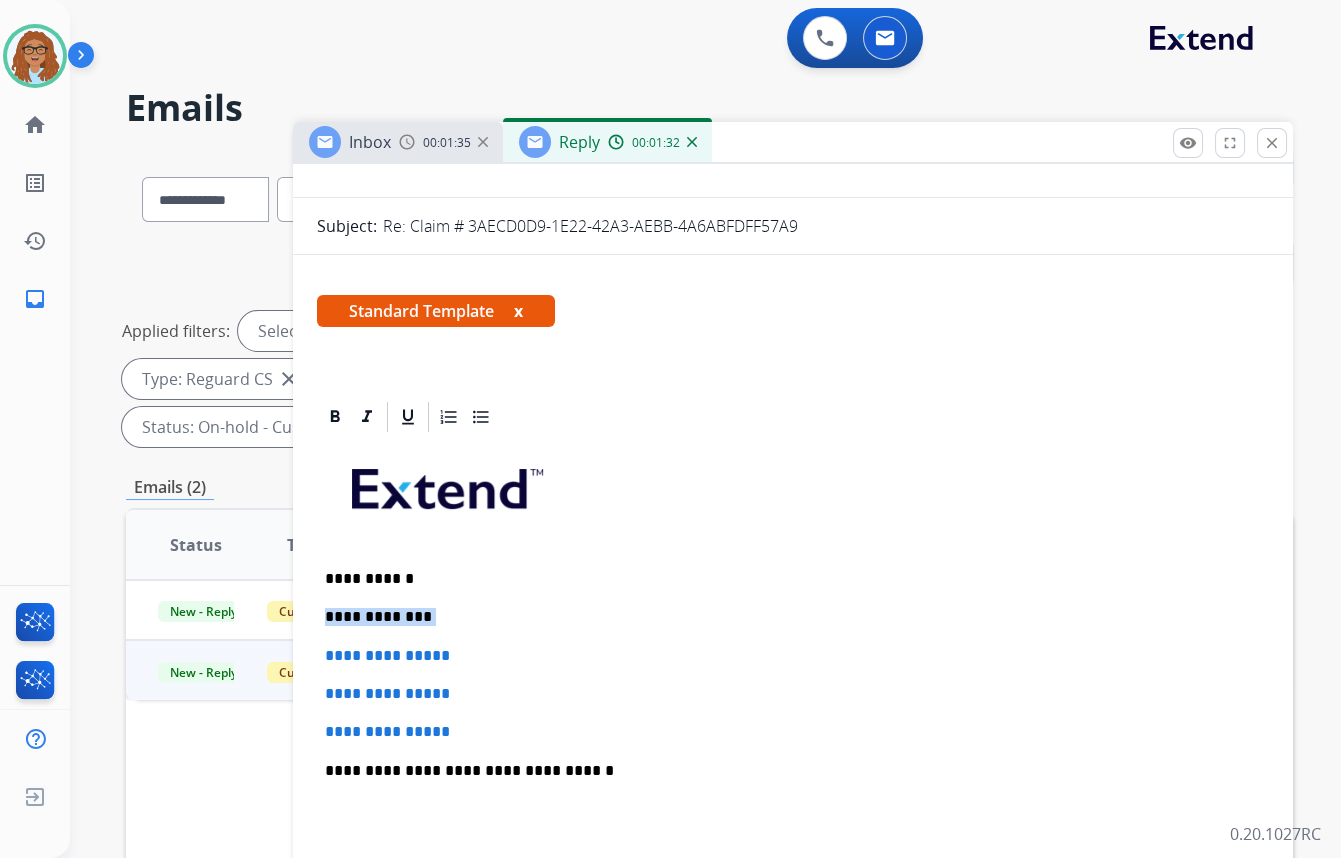drag, startPoint x: 427, startPoint y: 613, endPoint x: 355, endPoint y: 577, distance: 80.49844 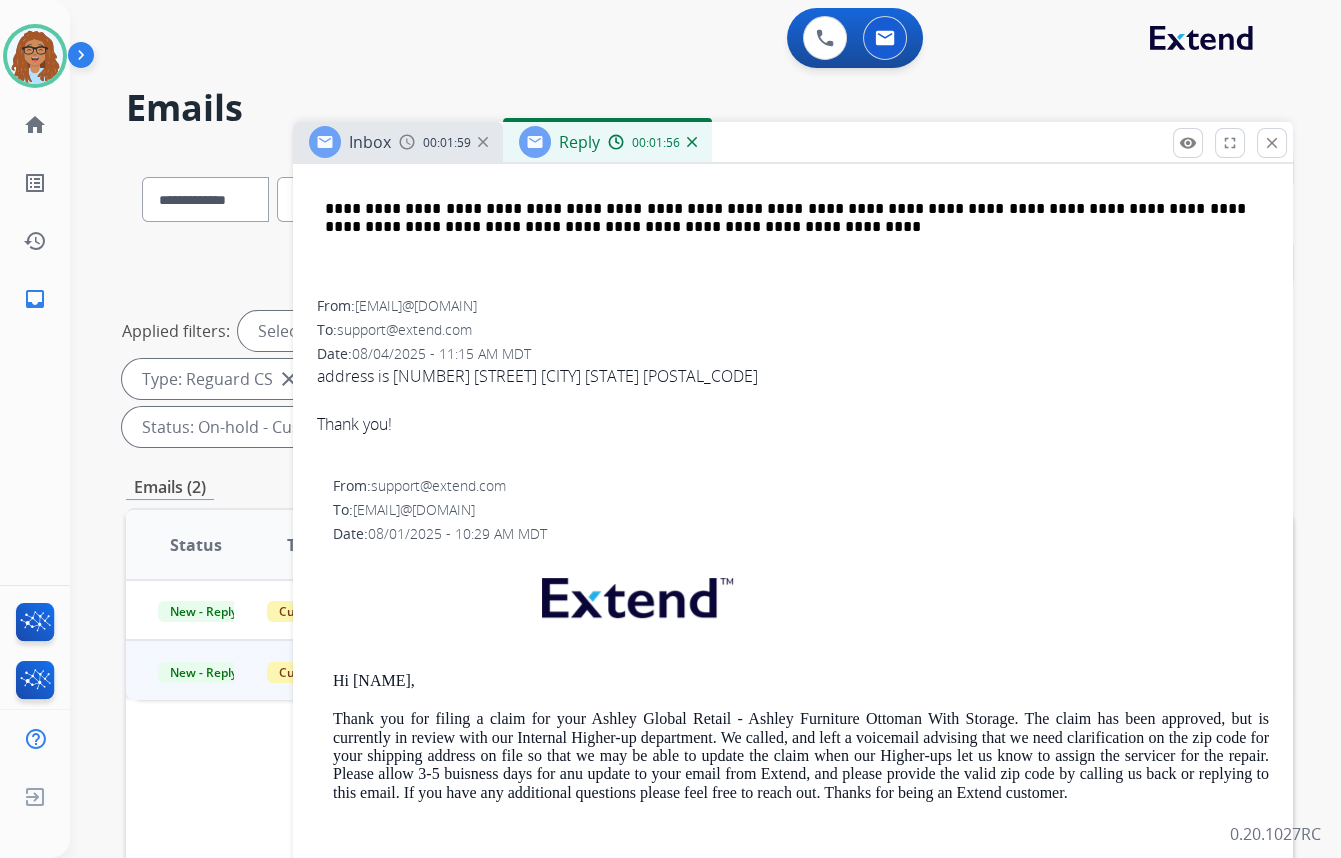 scroll, scrollTop: 1000, scrollLeft: 0, axis: vertical 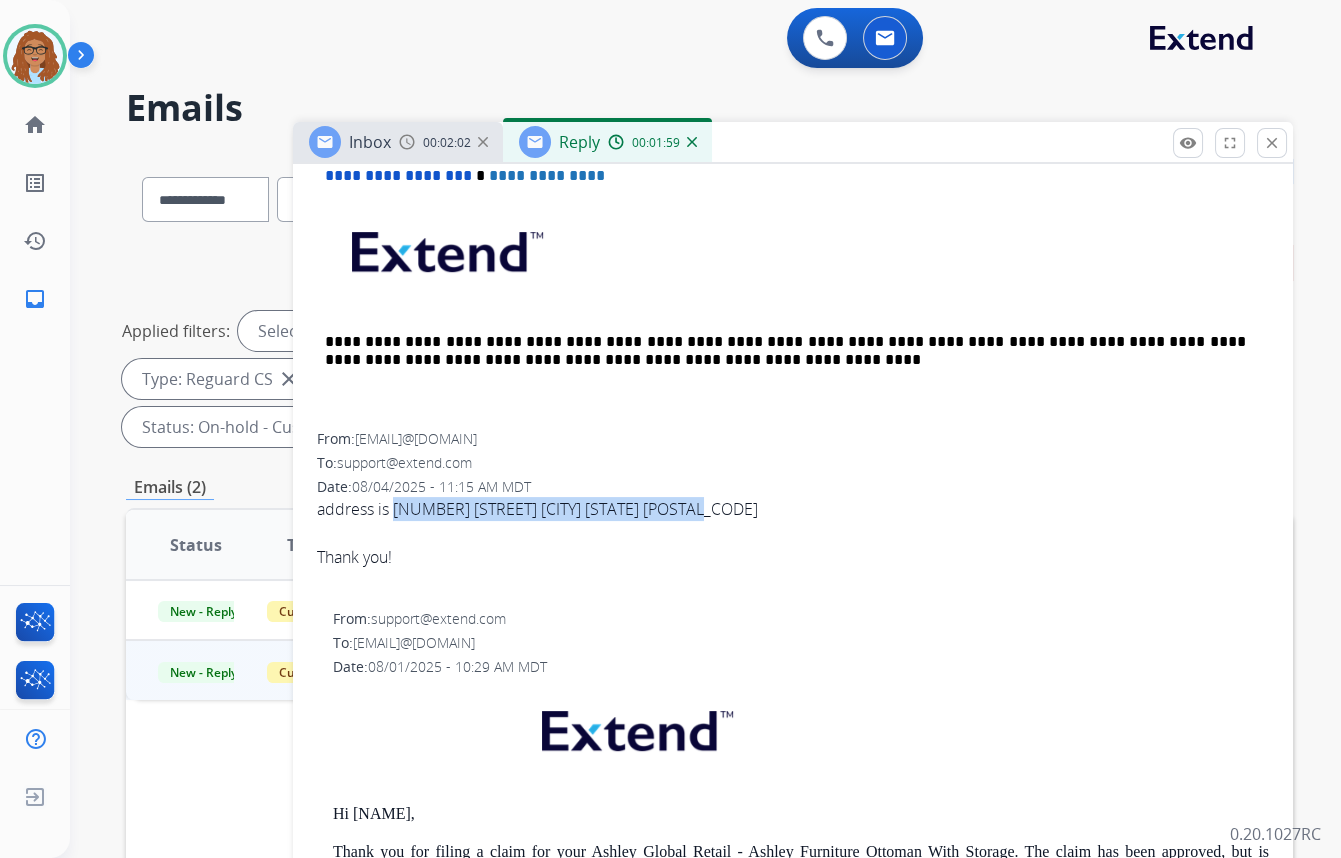 drag, startPoint x: 396, startPoint y: 509, endPoint x: 700, endPoint y: 498, distance: 304.19894 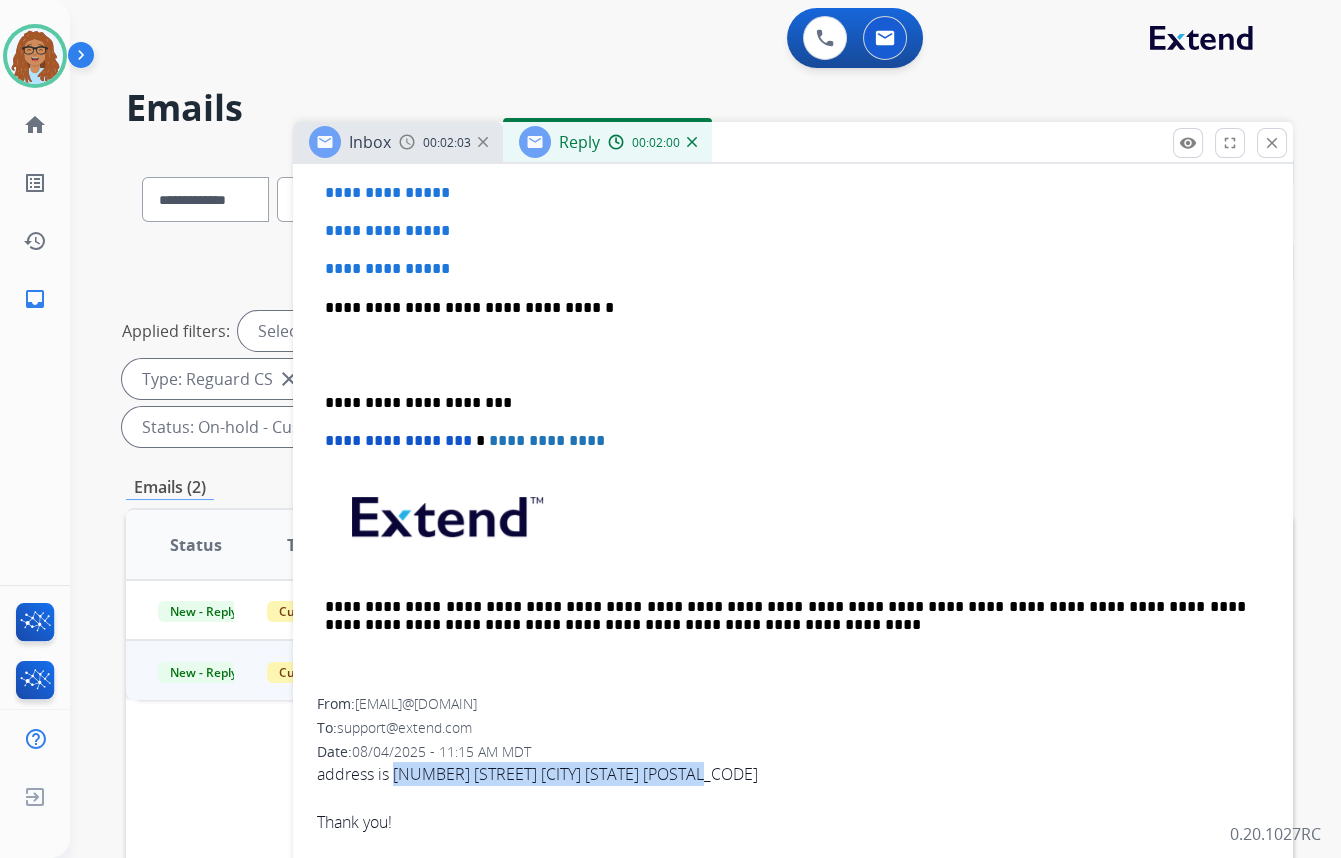 scroll, scrollTop: 636, scrollLeft: 0, axis: vertical 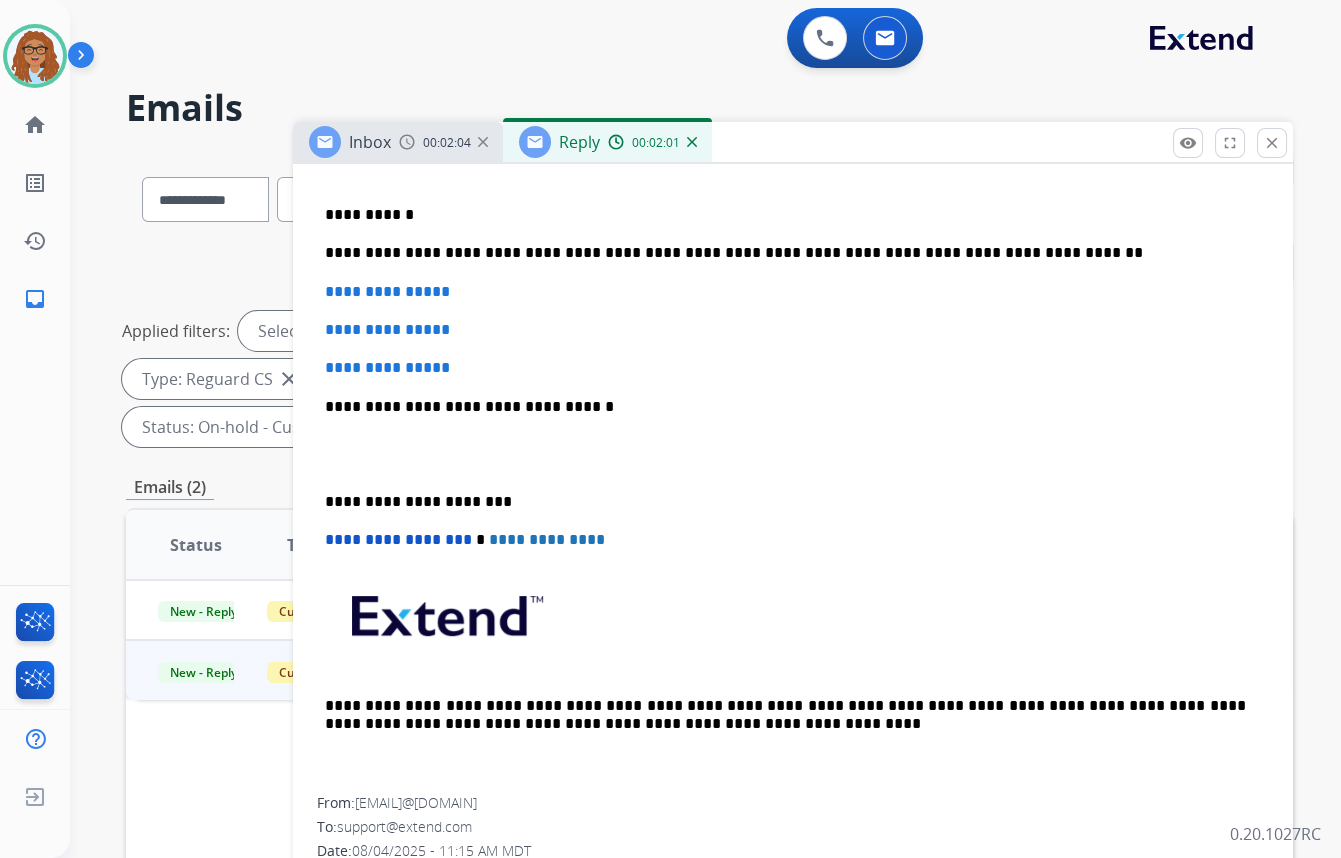 click on "**********" at bounding box center (785, 253) 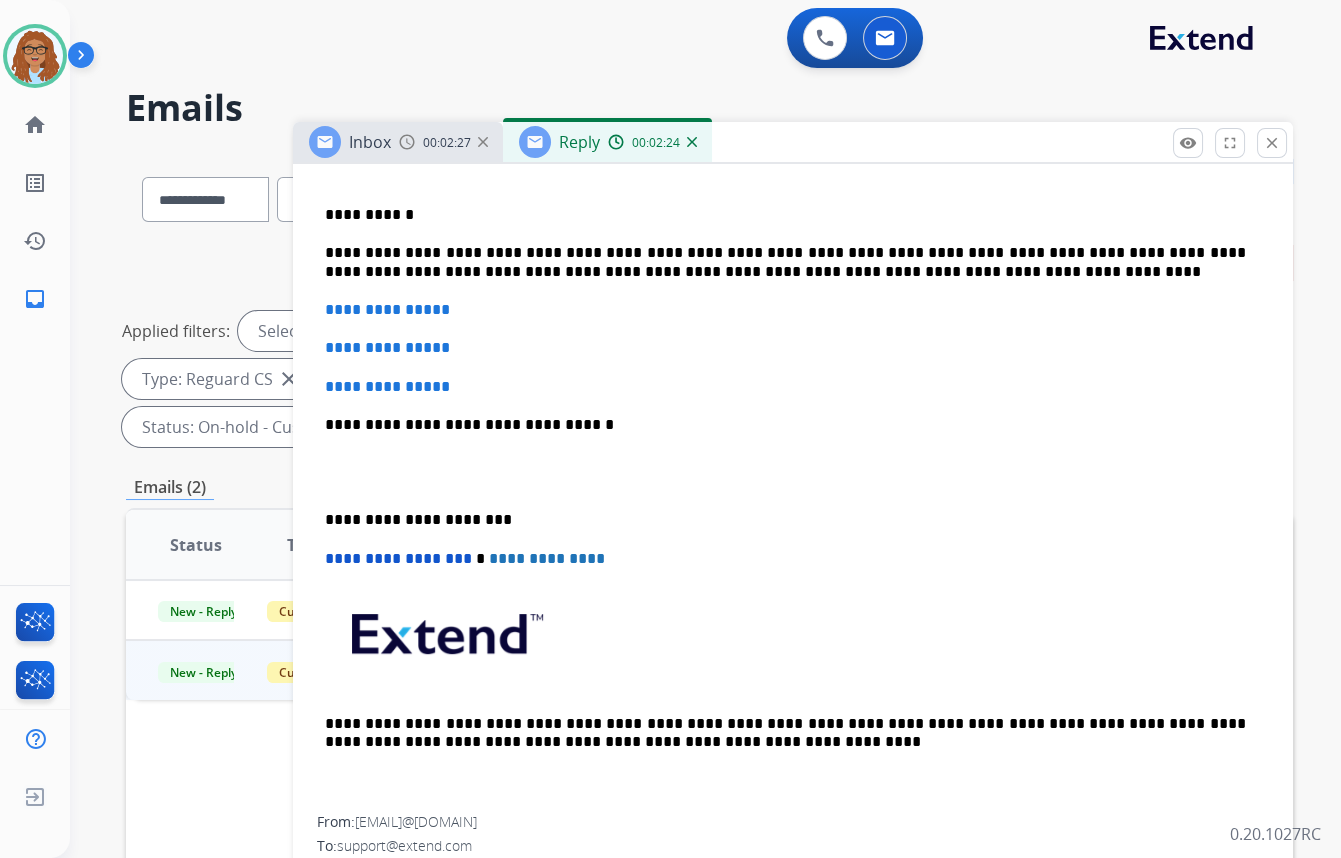 click on "**********" at bounding box center [785, 262] 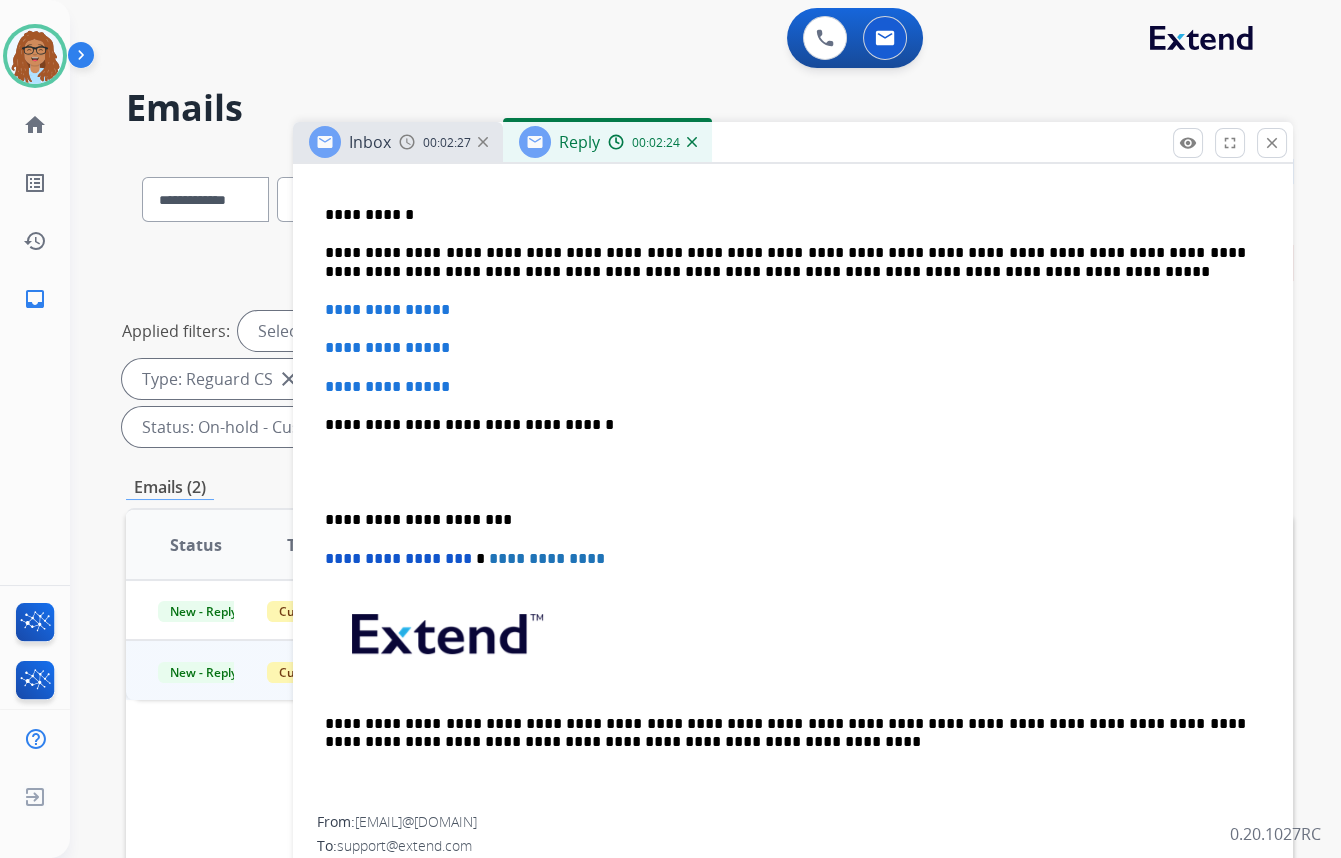 click on "**********" at bounding box center (785, 262) 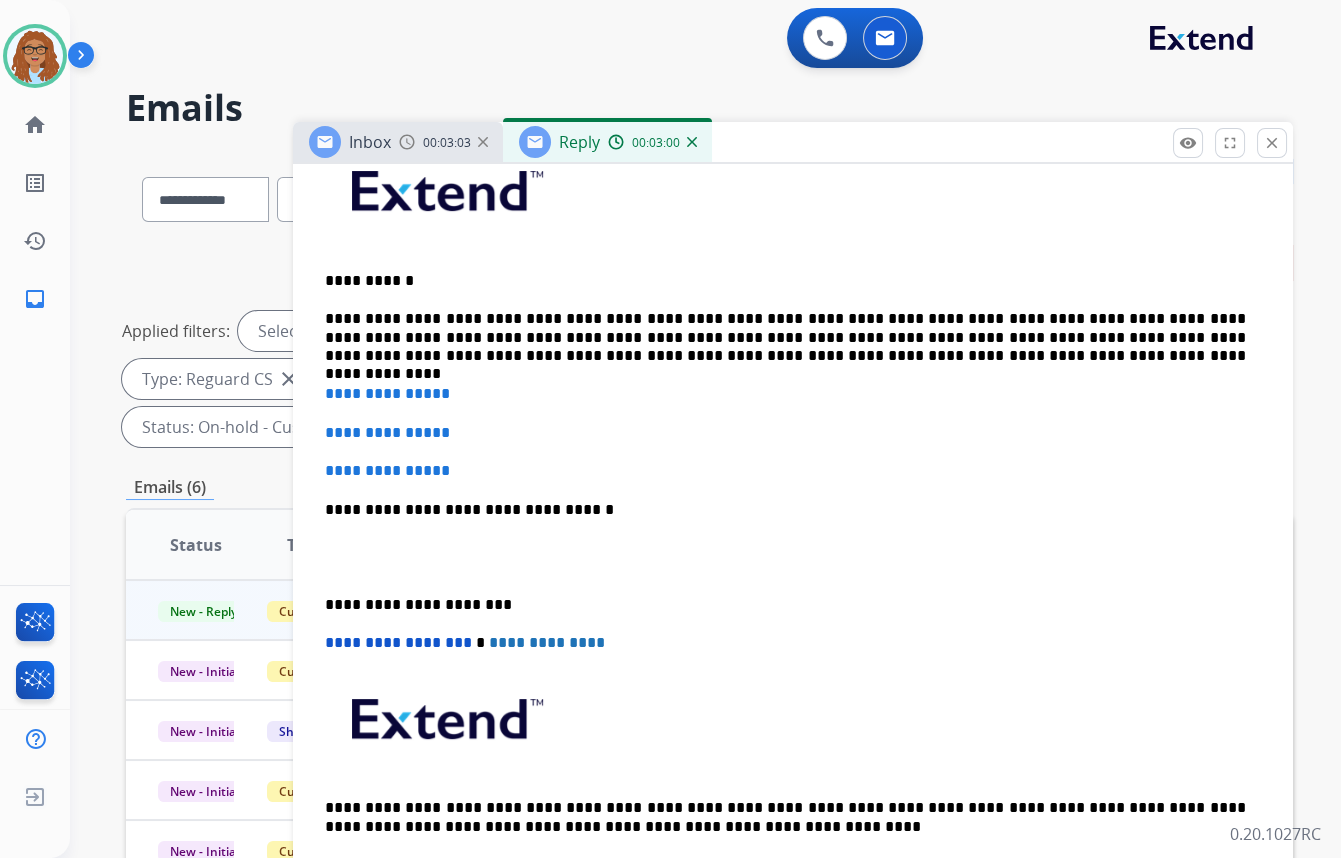 scroll, scrollTop: 545, scrollLeft: 0, axis: vertical 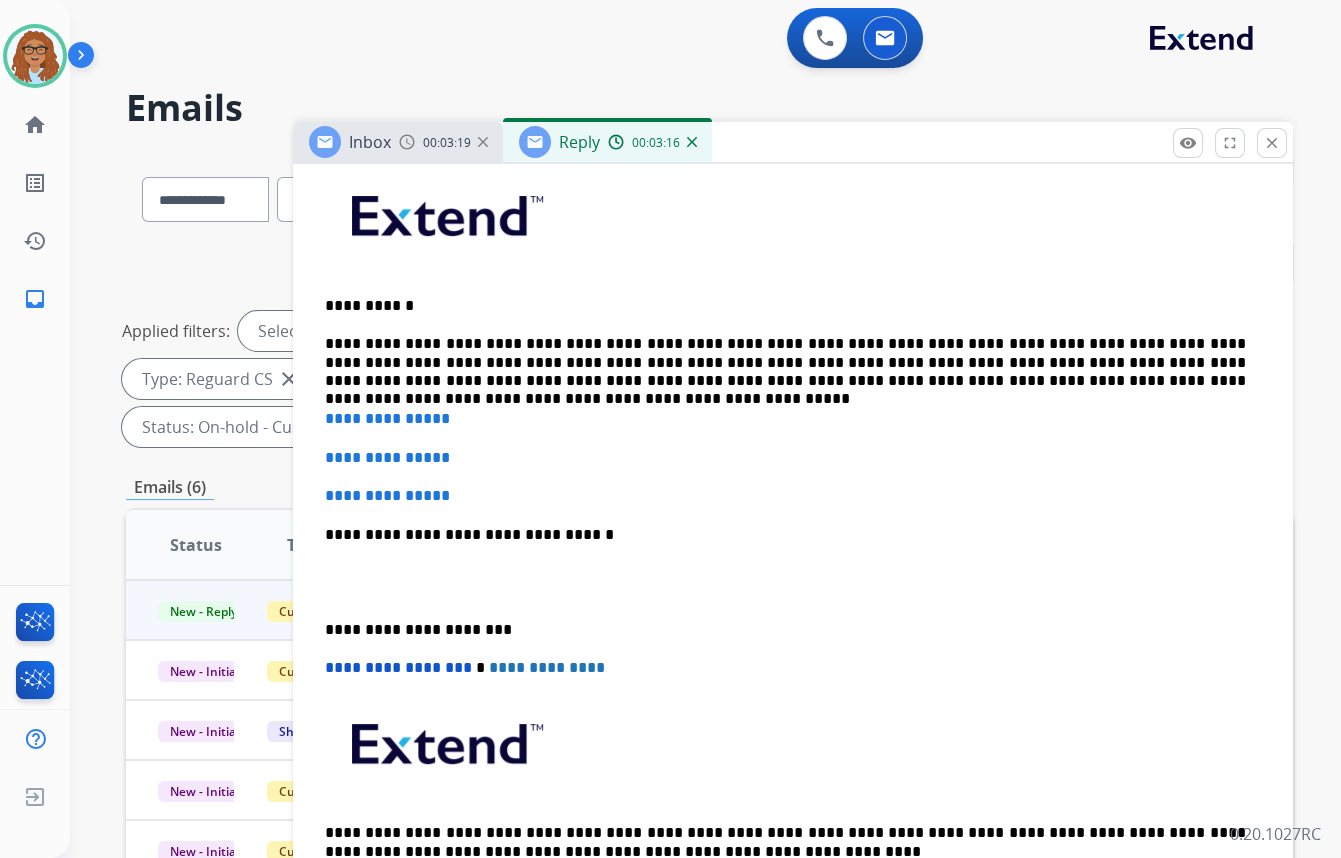 drag, startPoint x: 1031, startPoint y: 390, endPoint x: 1009, endPoint y: 380, distance: 24.166092 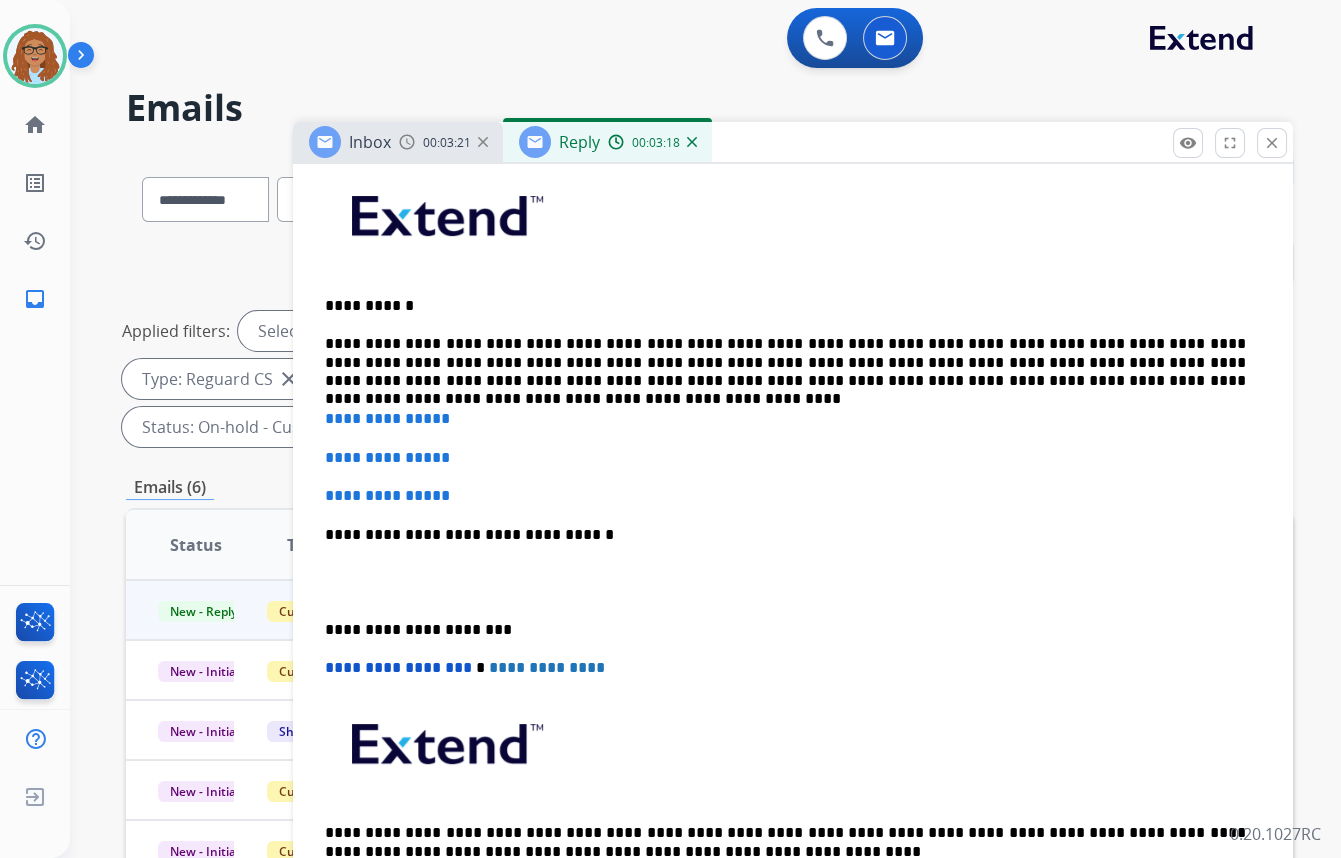 click on "**********" at bounding box center (785, 362) 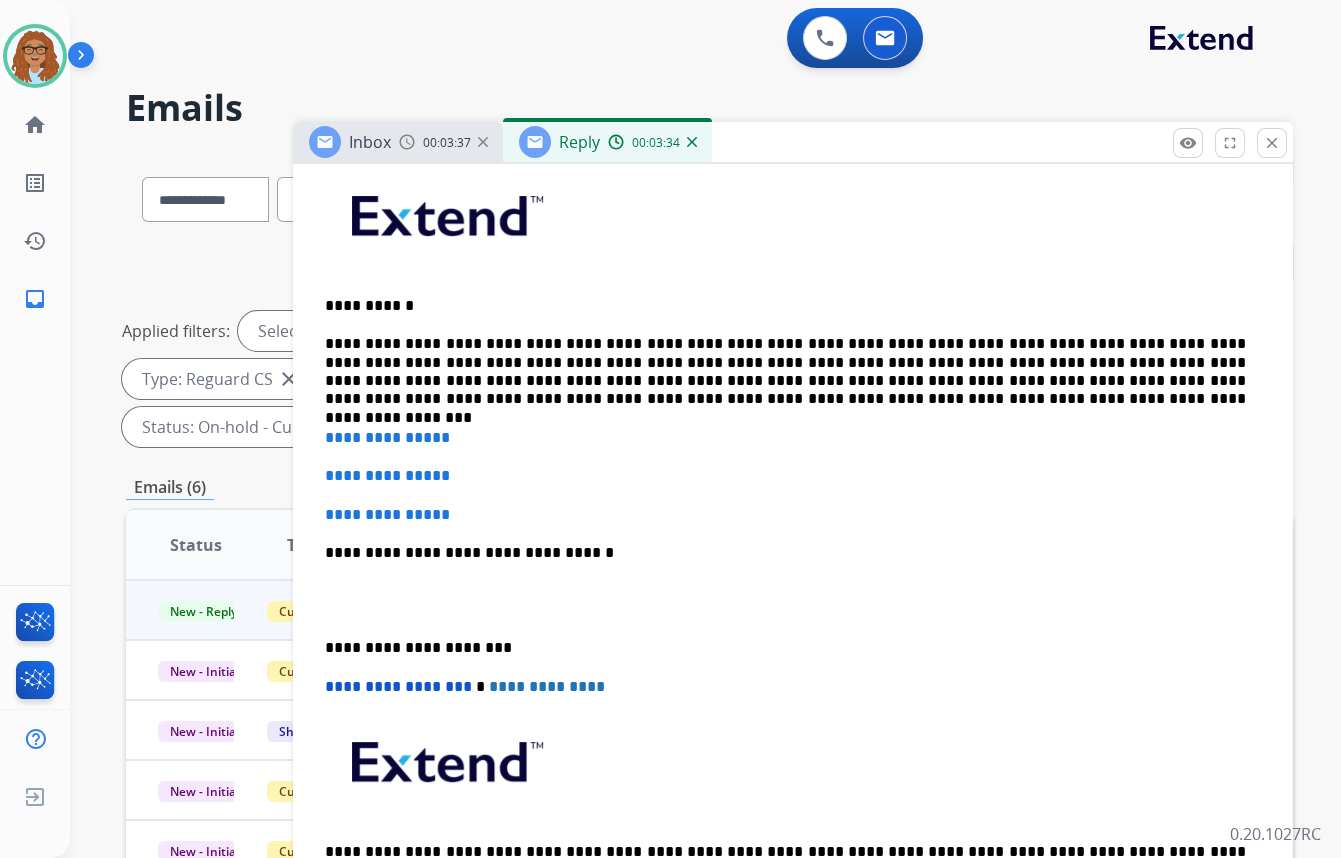 click on "**********" at bounding box center (785, 372) 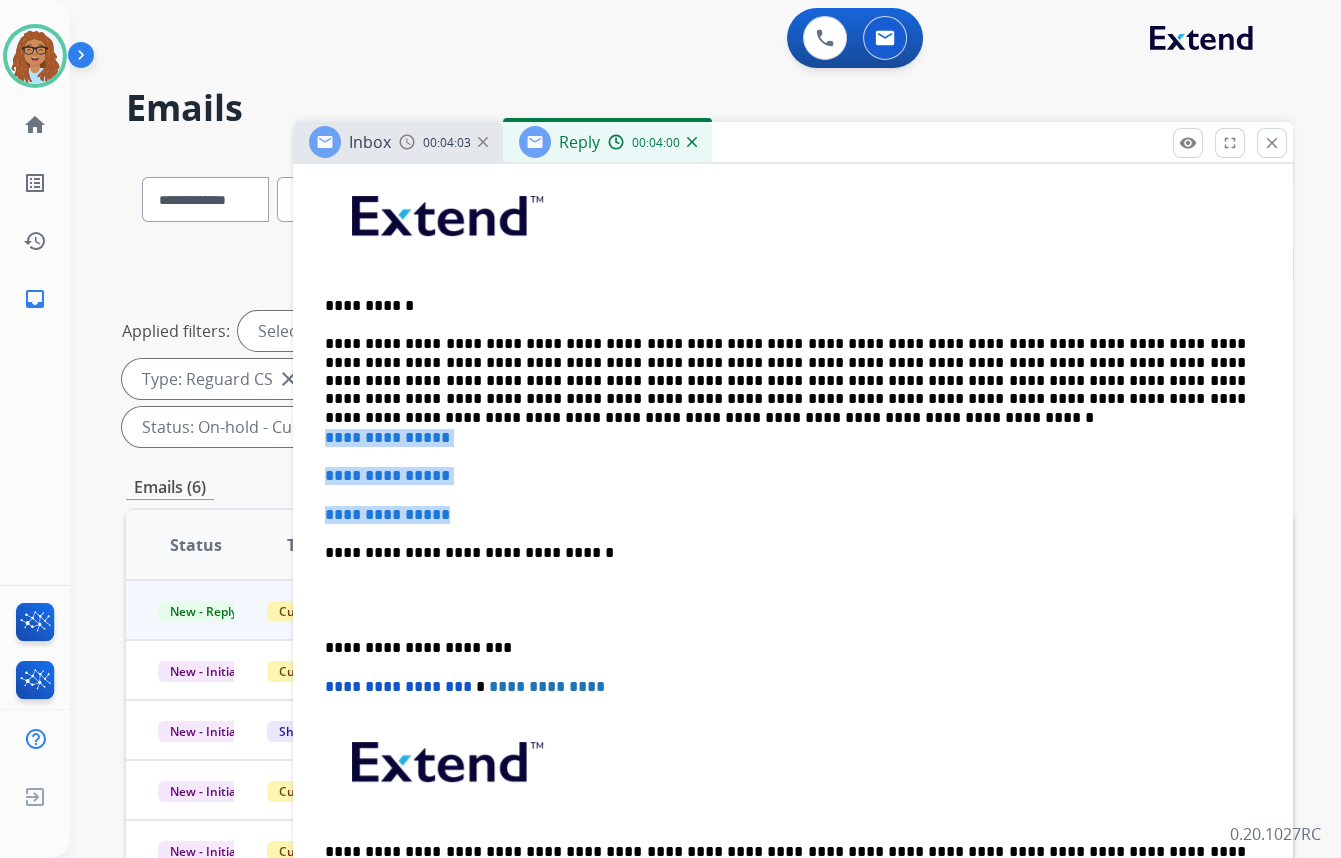 drag, startPoint x: 472, startPoint y: 509, endPoint x: 302, endPoint y: 428, distance: 188.31091 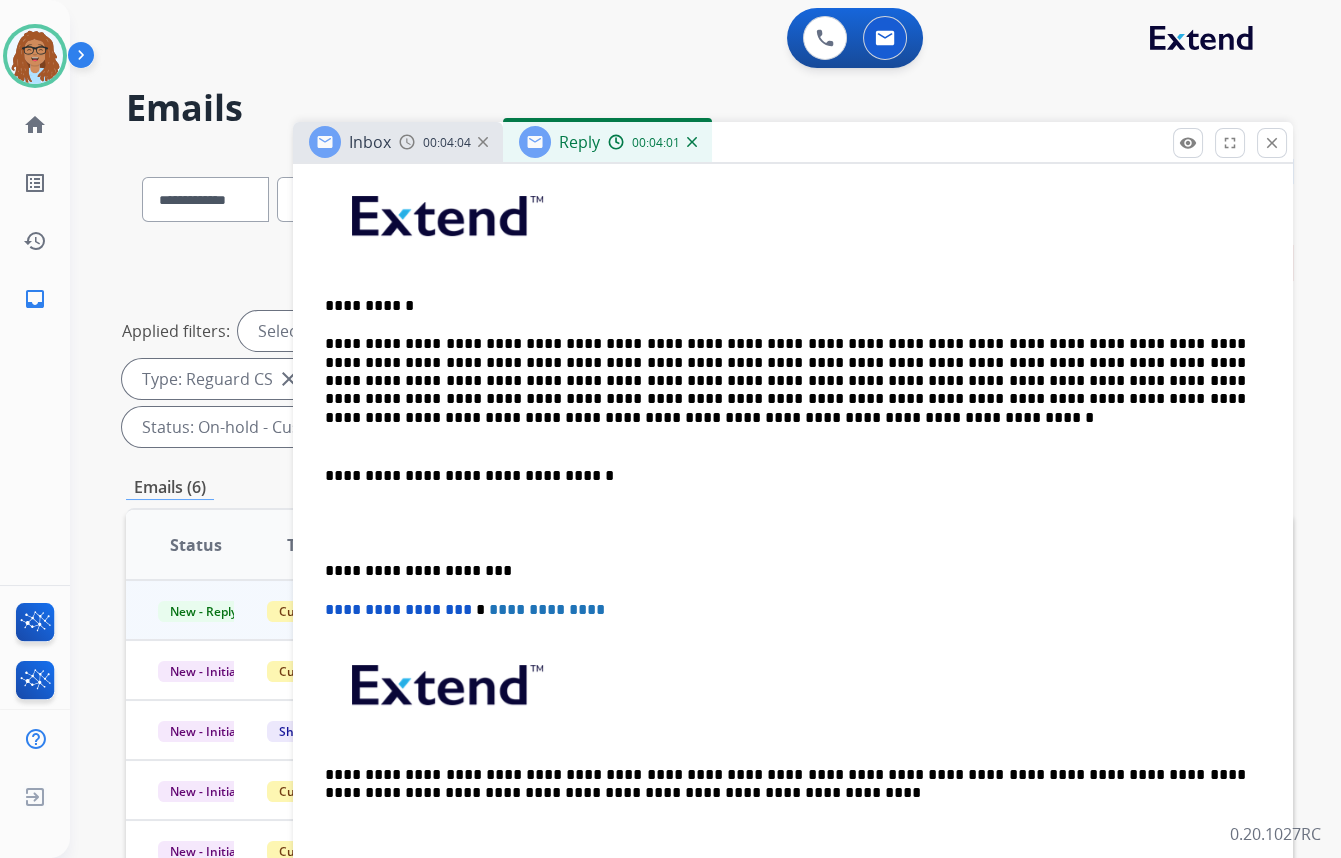 click on "**********" at bounding box center [785, 476] 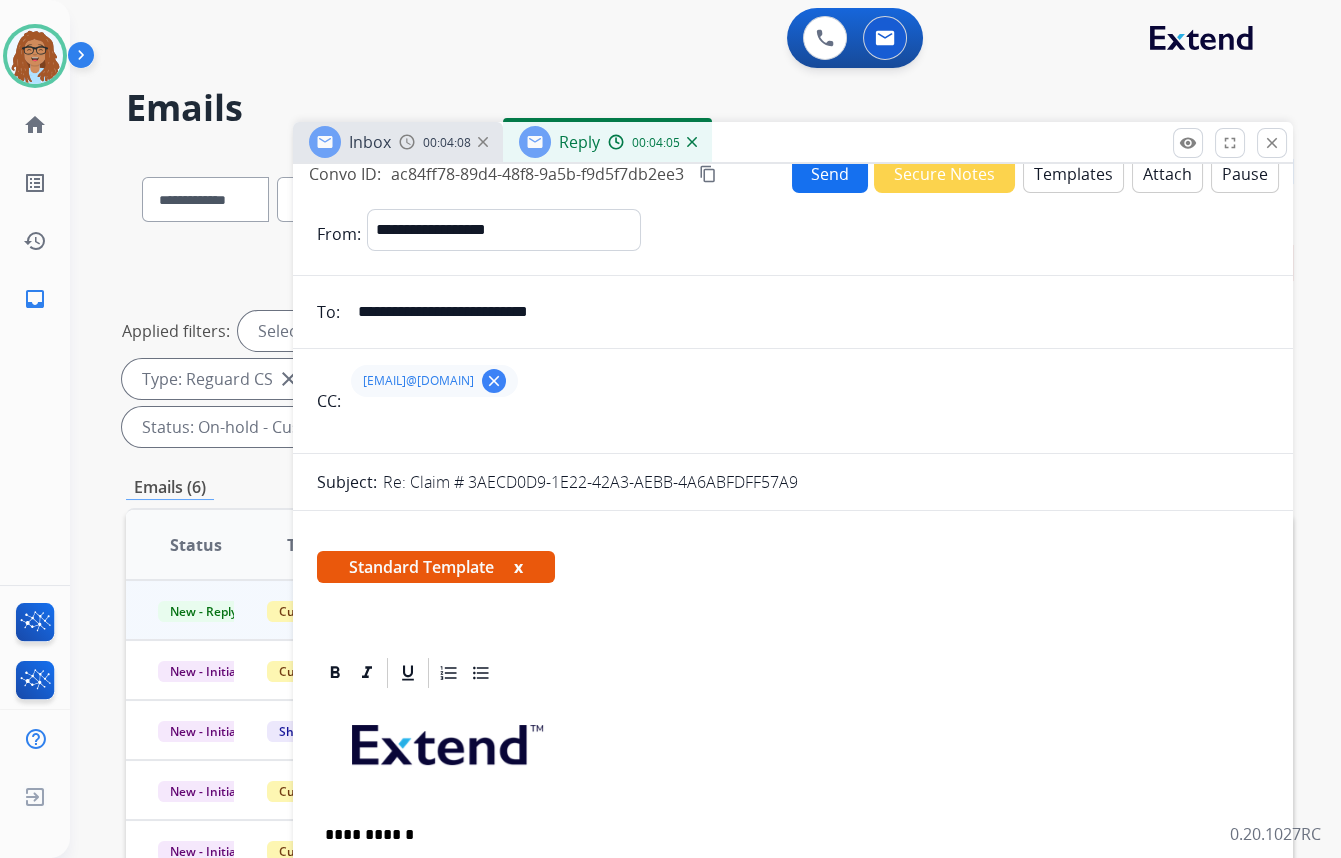 scroll, scrollTop: 0, scrollLeft: 0, axis: both 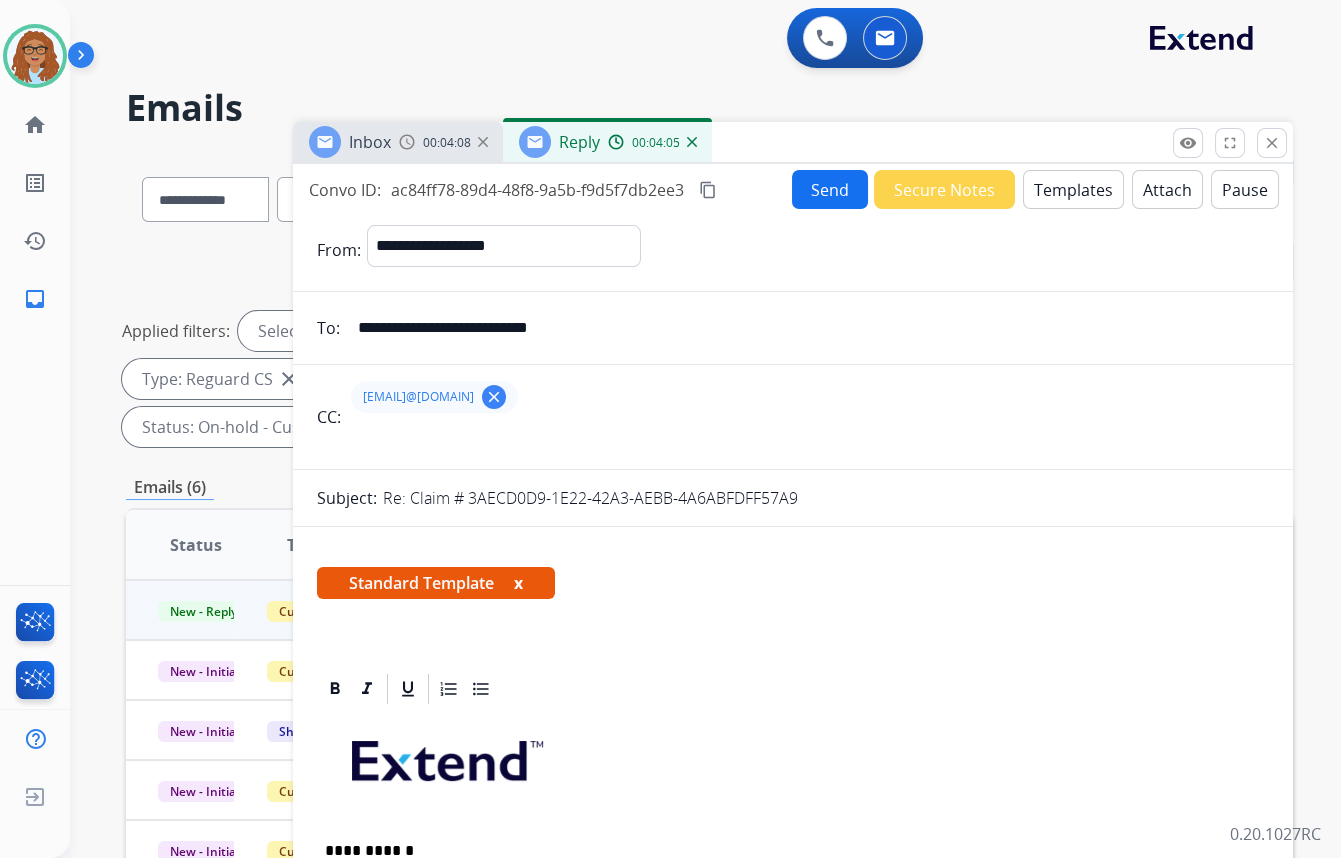 click on "Send" at bounding box center [830, 189] 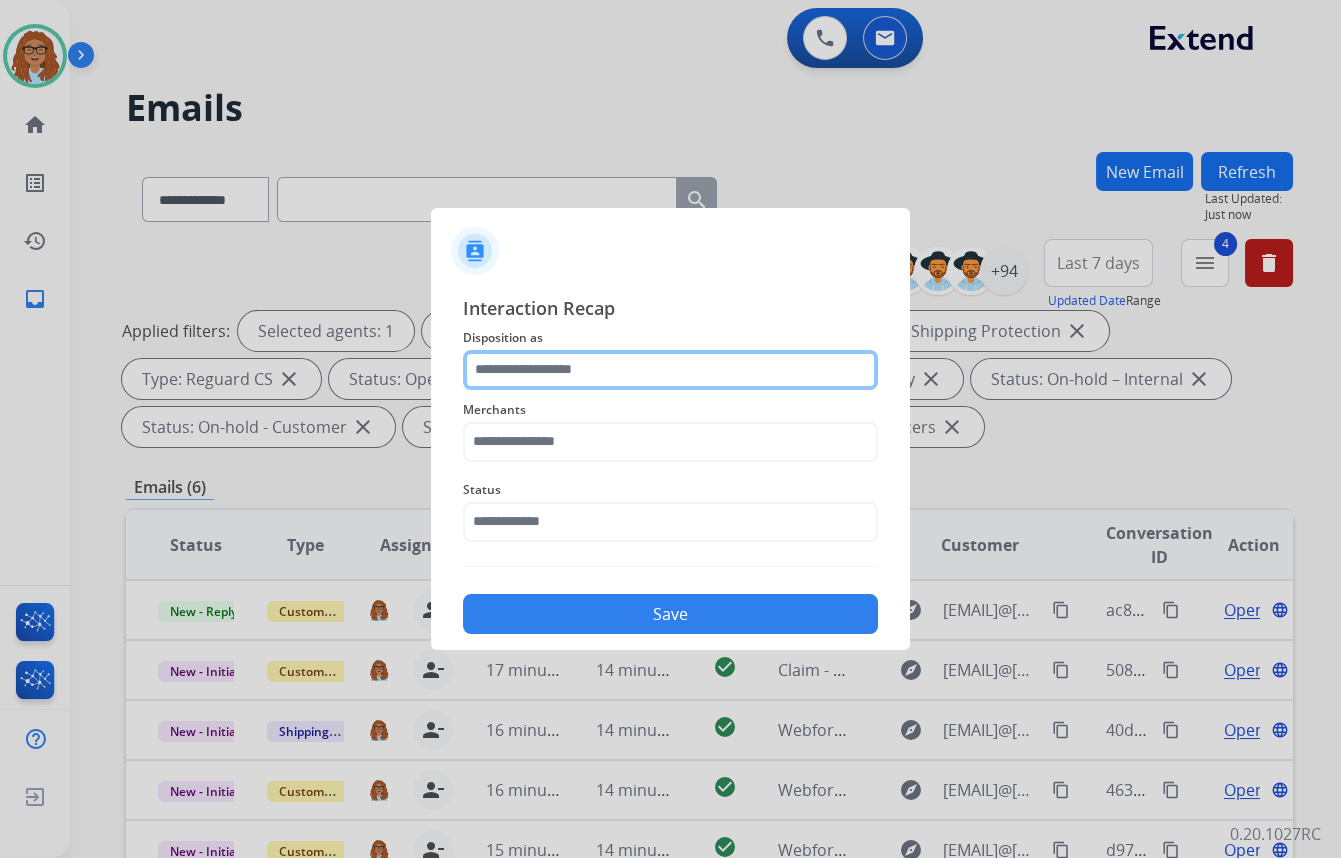 click 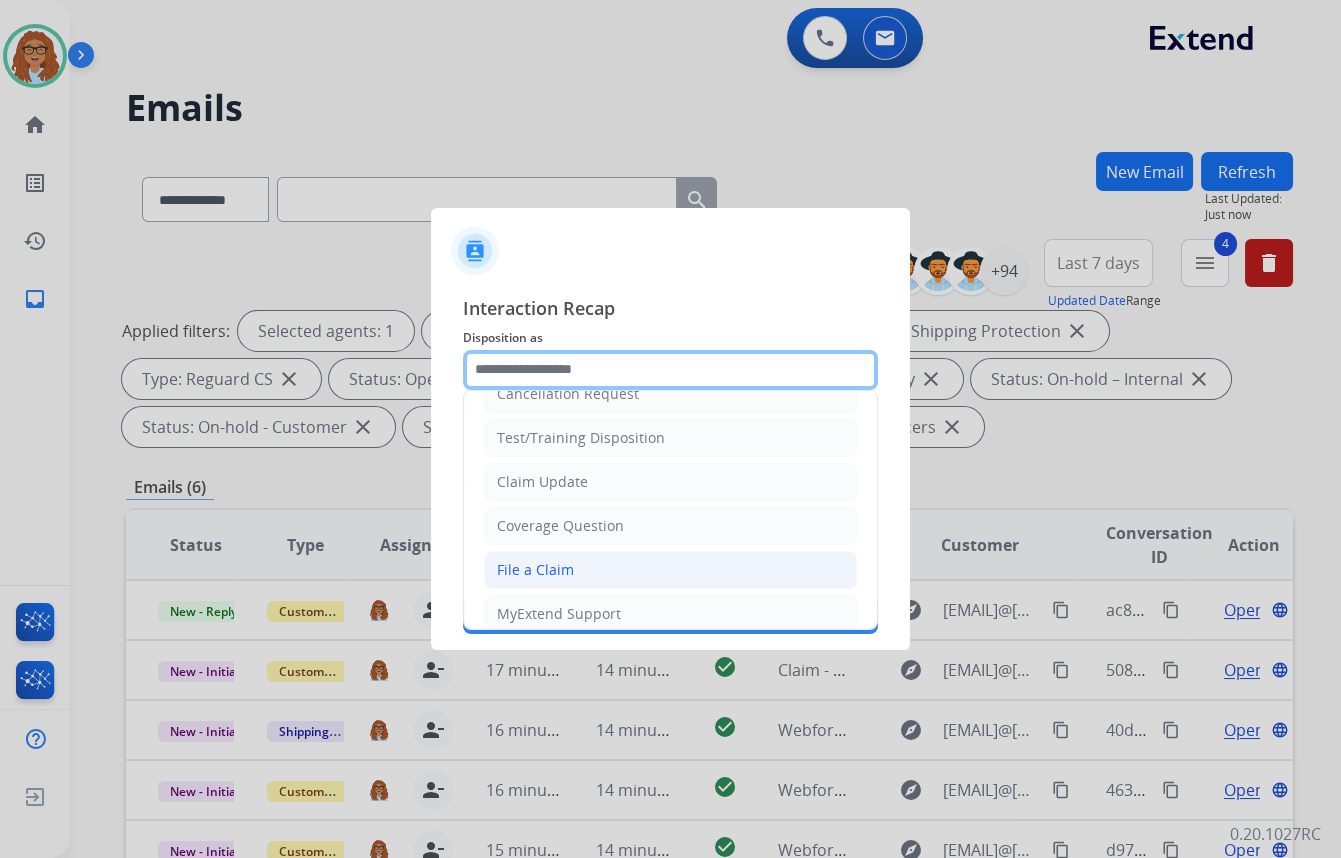 scroll, scrollTop: 0, scrollLeft: 0, axis: both 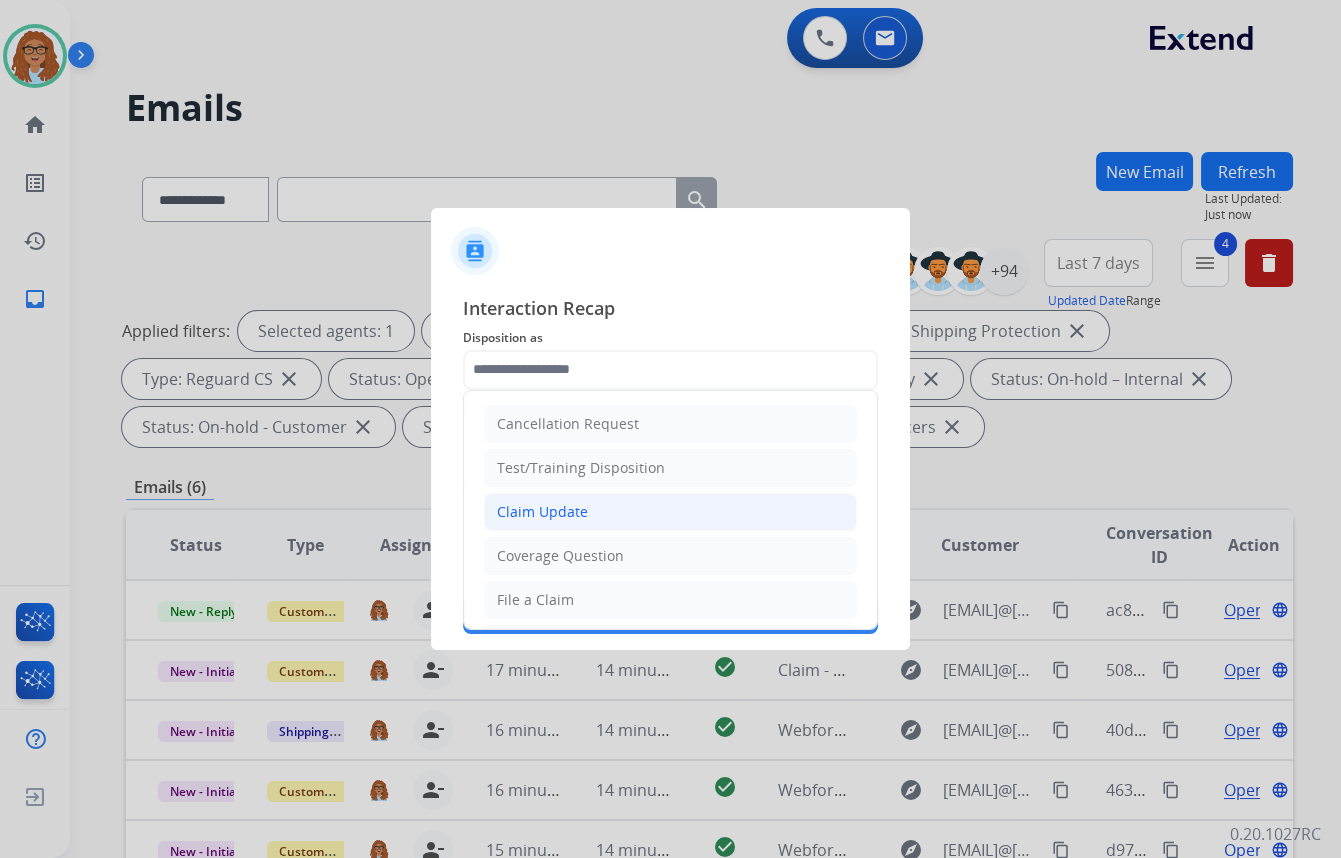 click on "Claim Update" 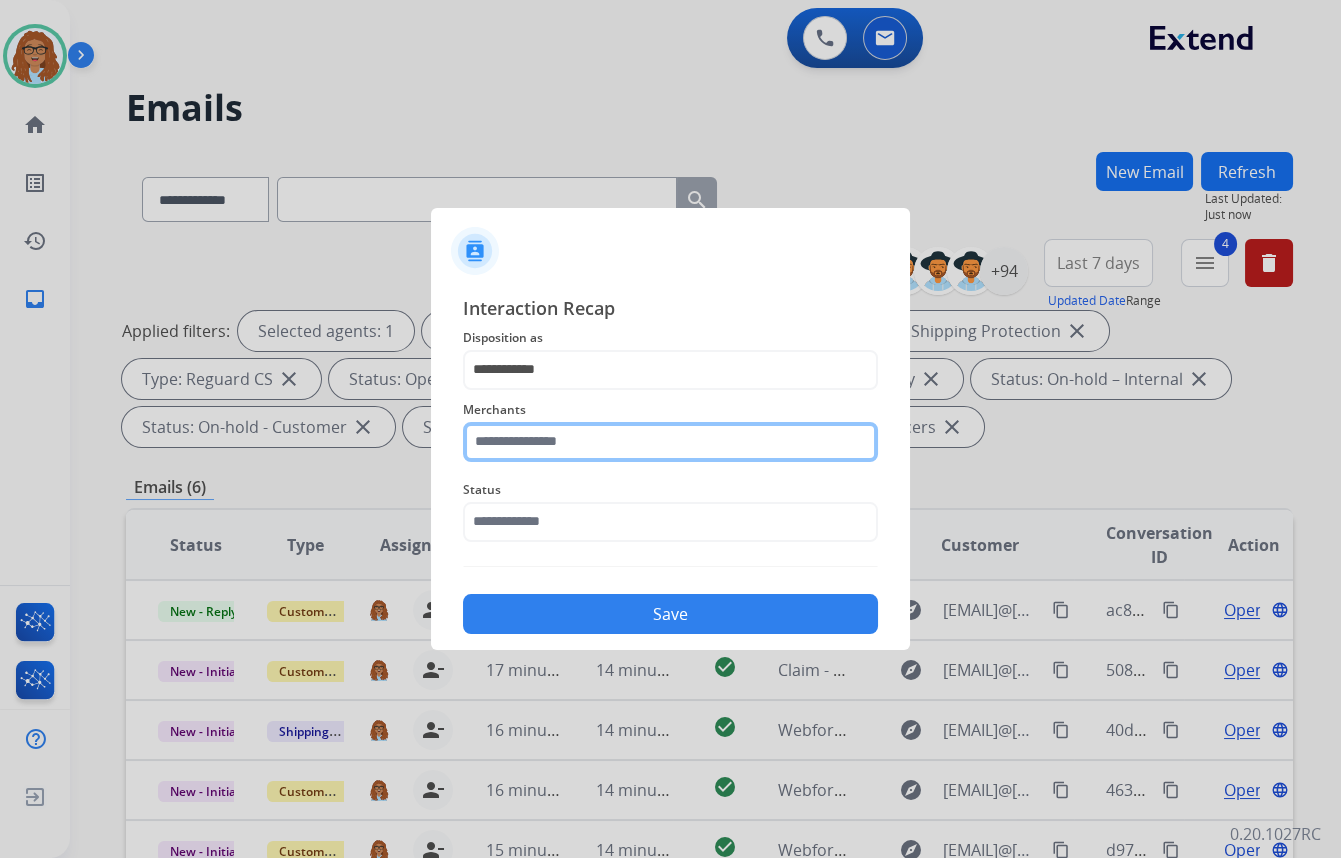 click 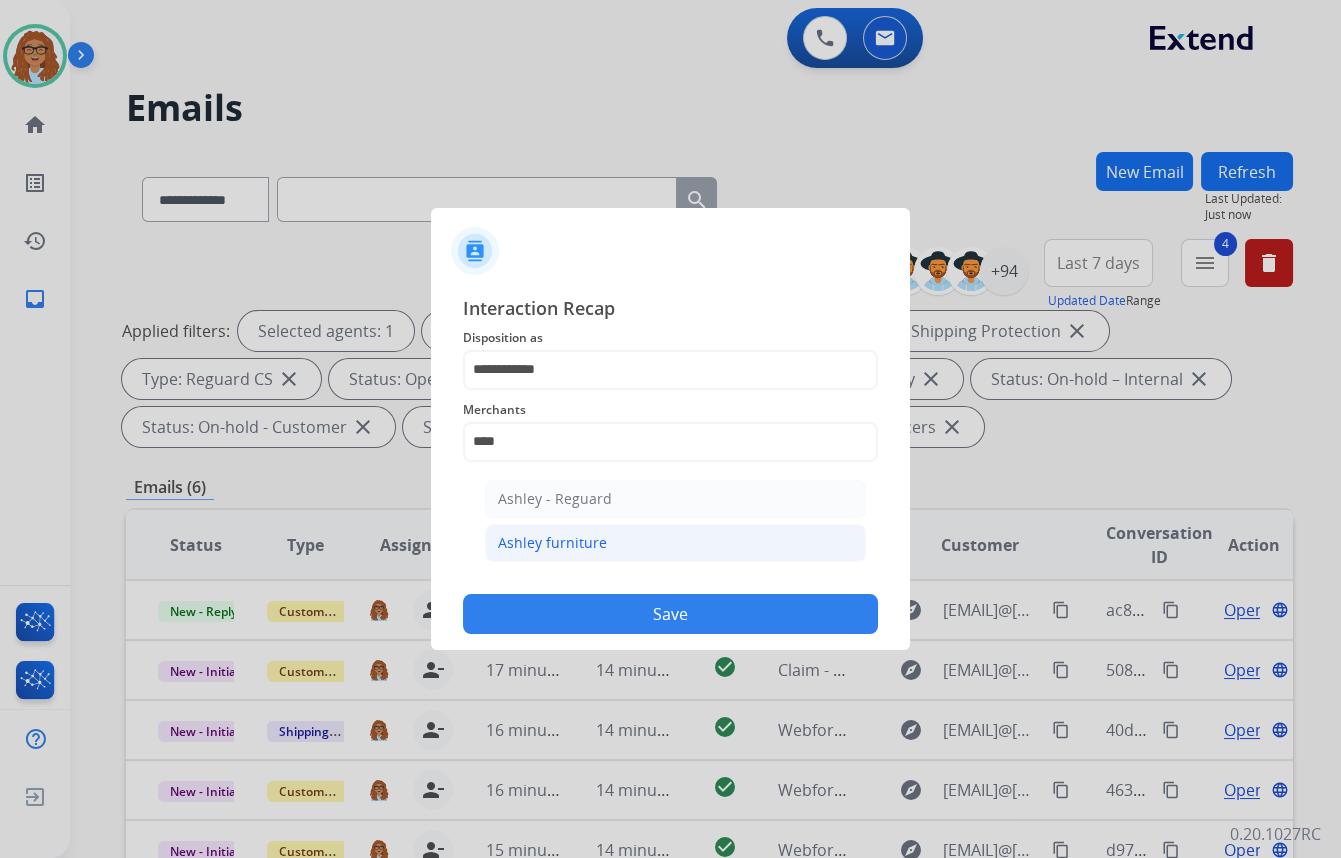 click on "Ashley furniture" 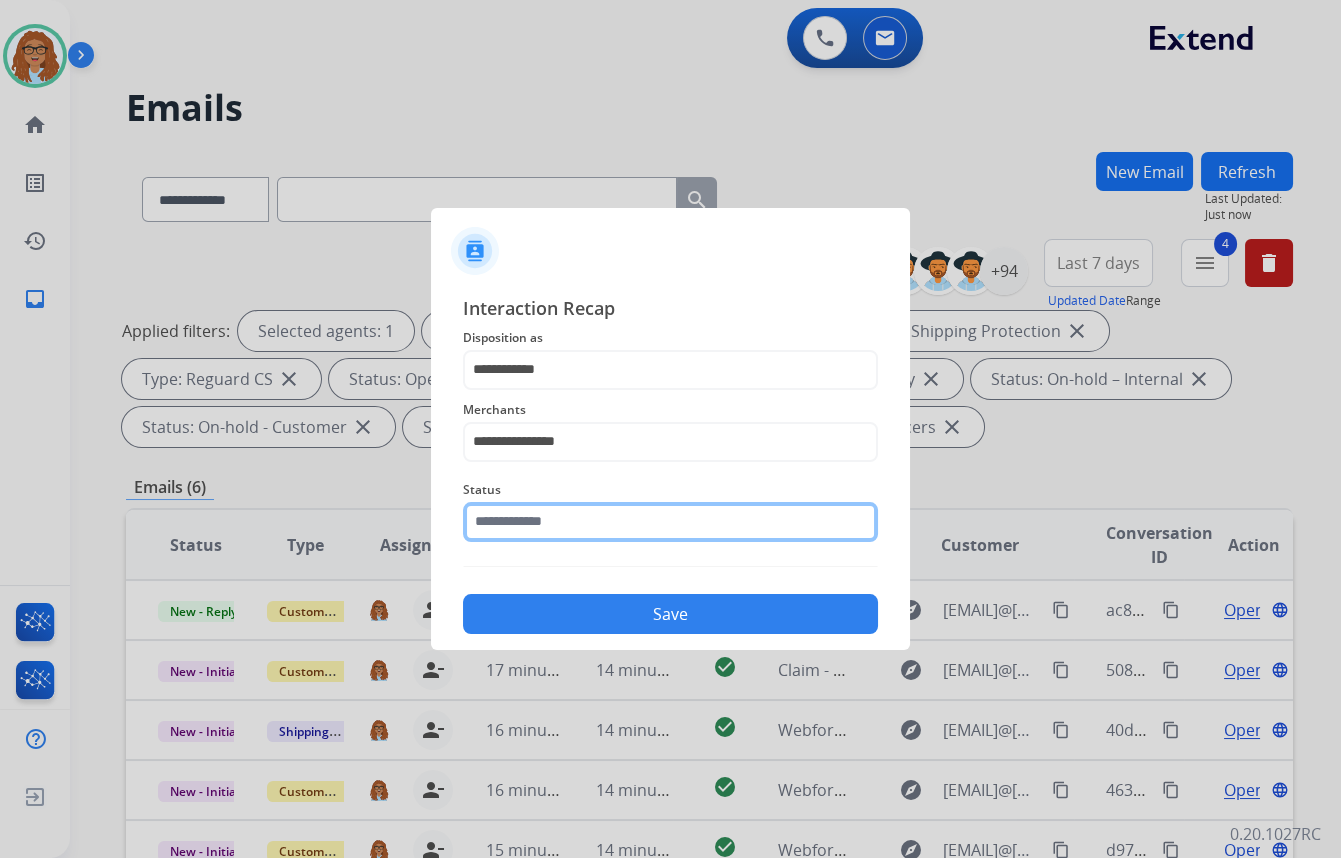 click 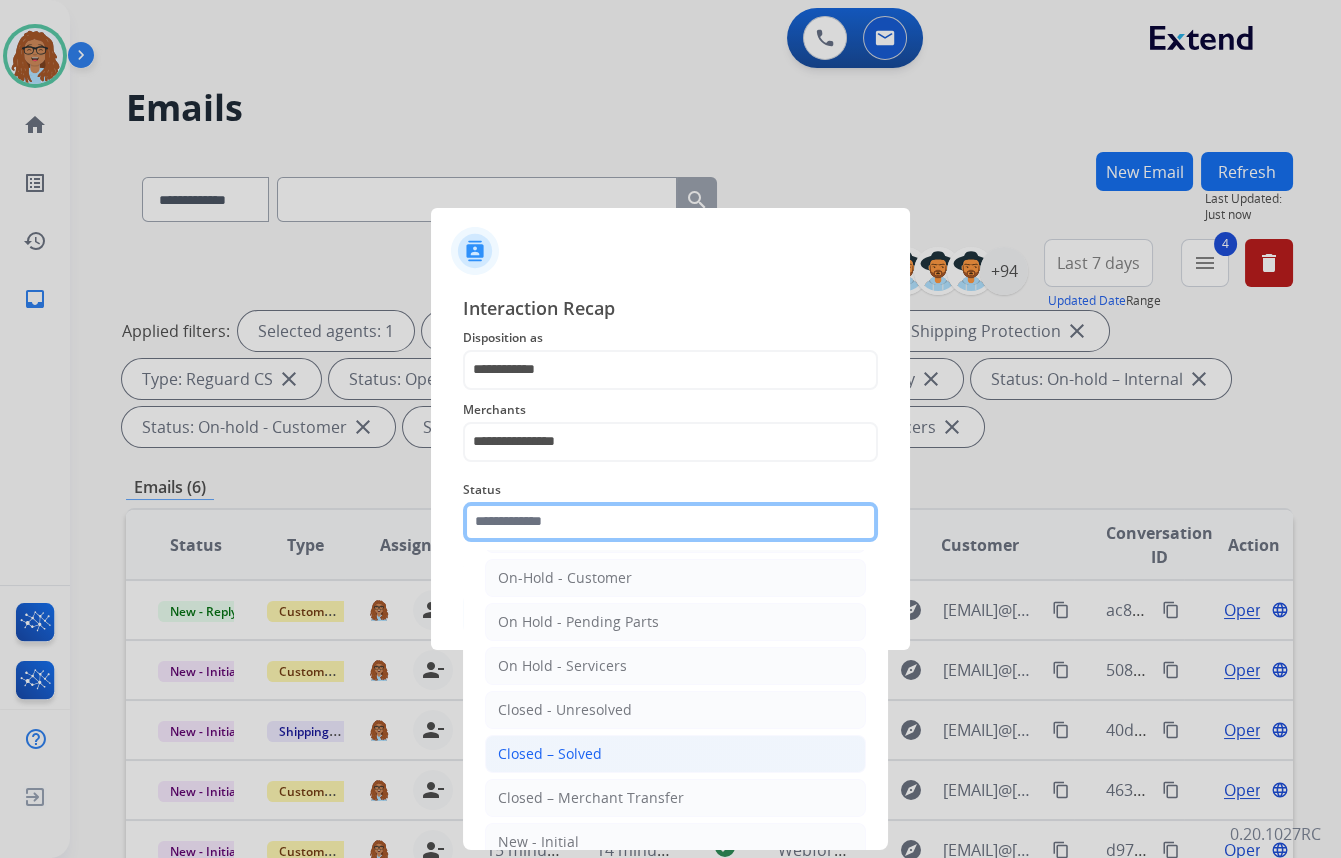 scroll, scrollTop: 90, scrollLeft: 0, axis: vertical 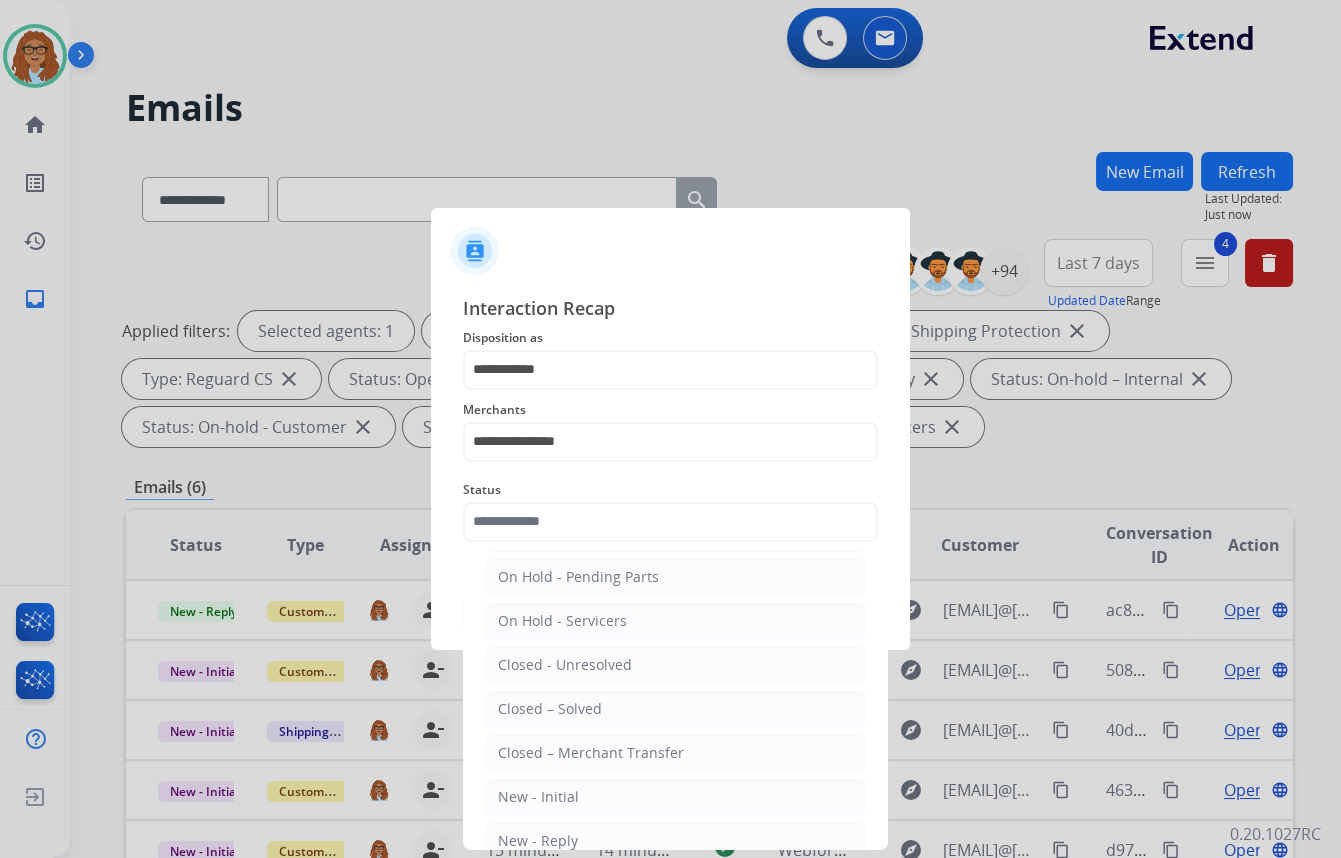 click on "Closed – Solved" 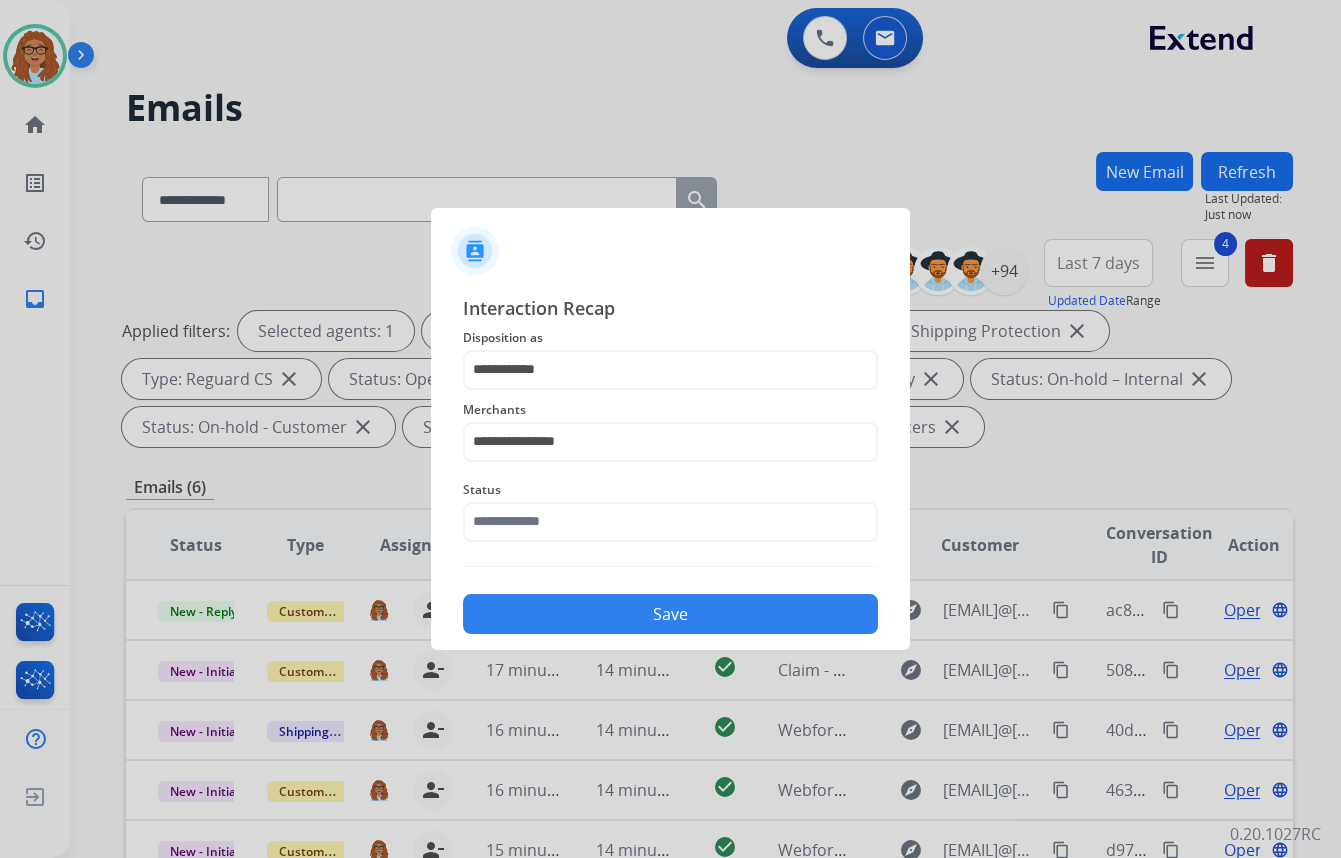 type on "**********" 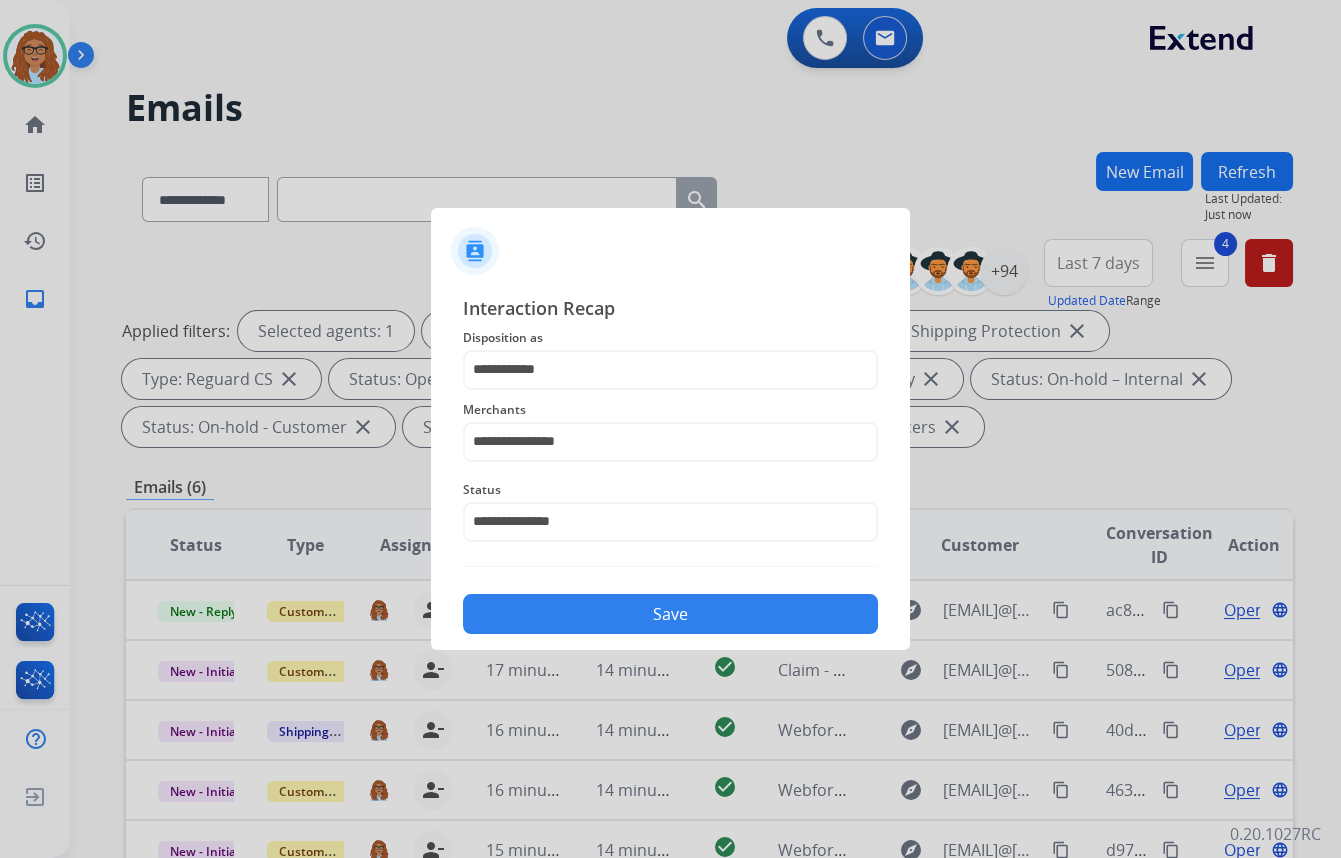 click on "Save" 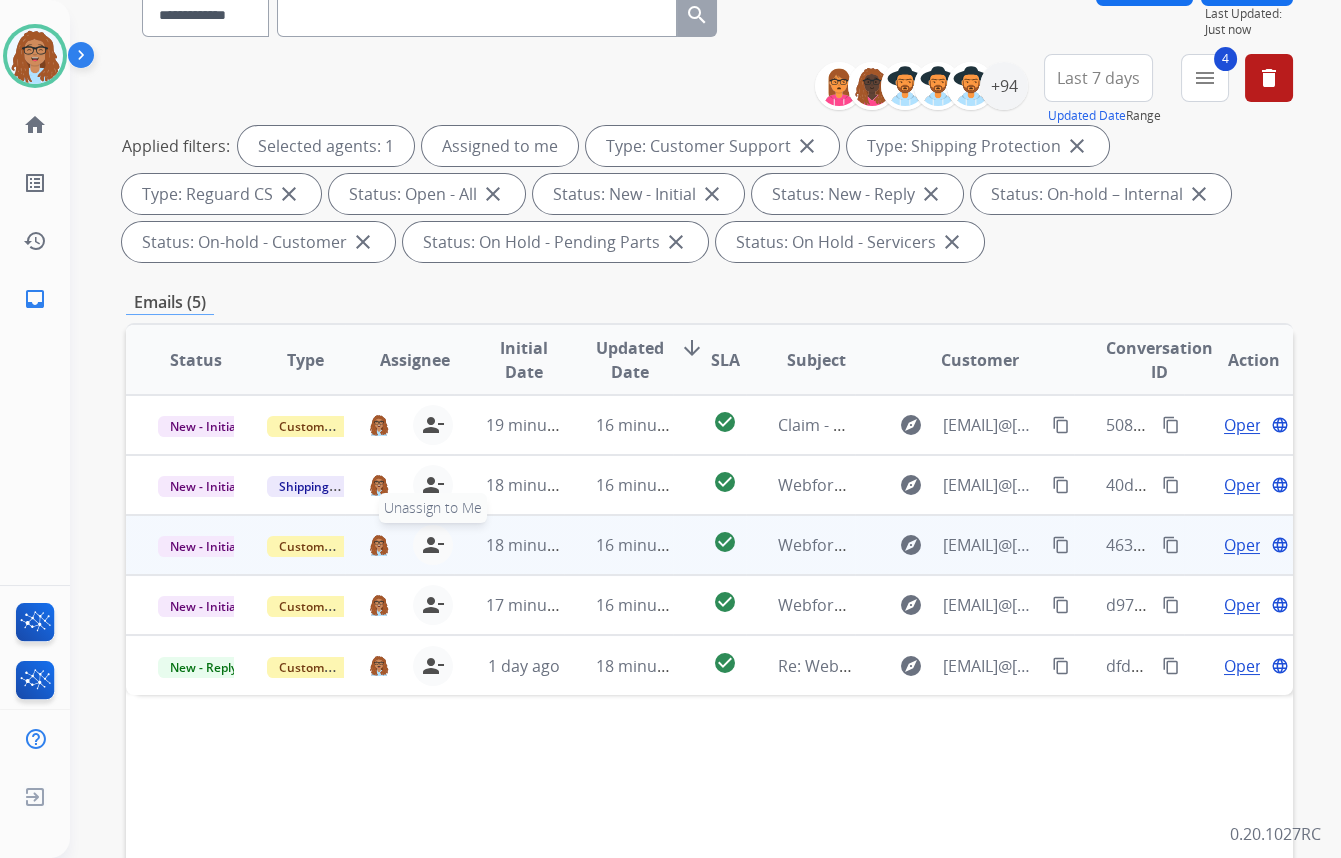 scroll, scrollTop: 181, scrollLeft: 0, axis: vertical 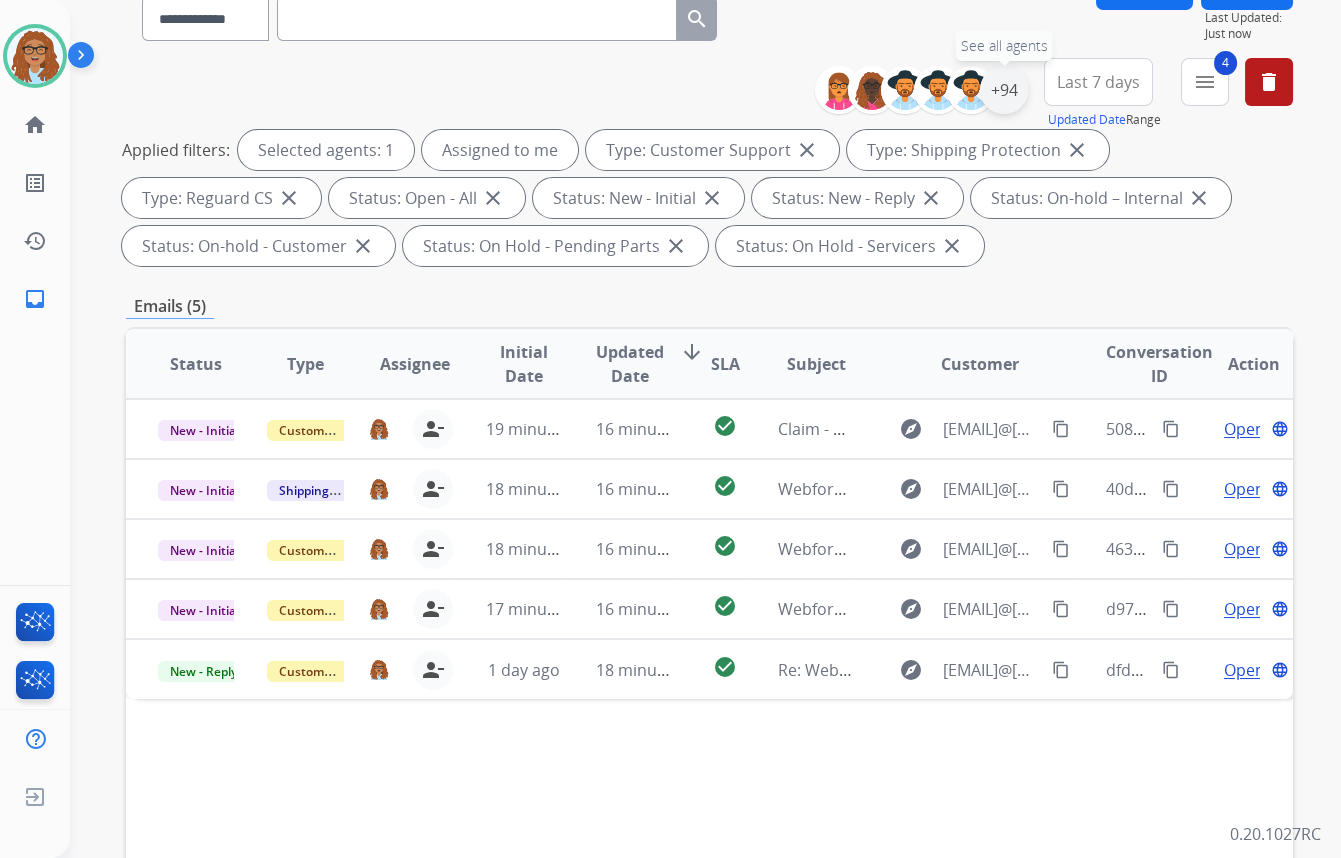 click on "+94" at bounding box center [1004, 90] 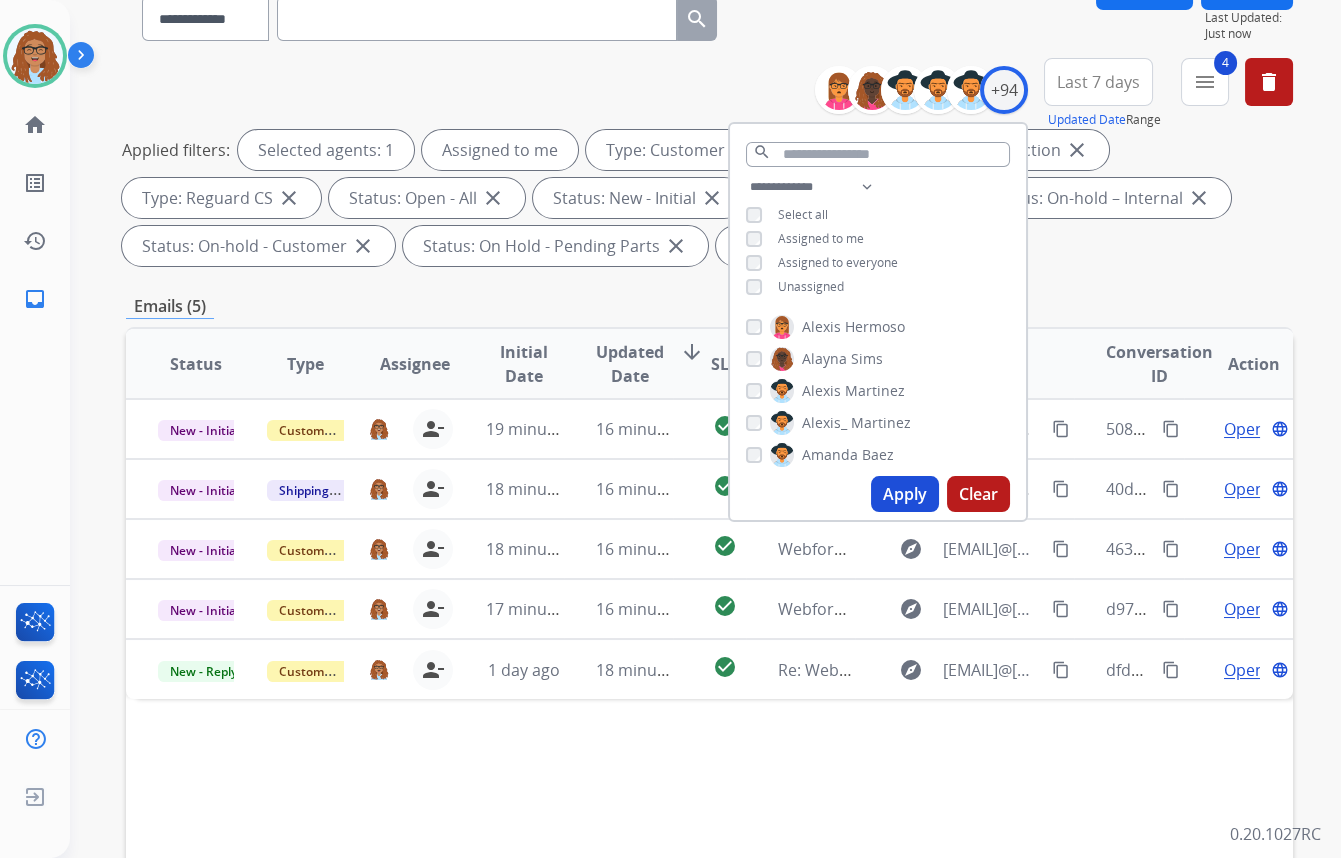 click on "Apply" at bounding box center [905, 494] 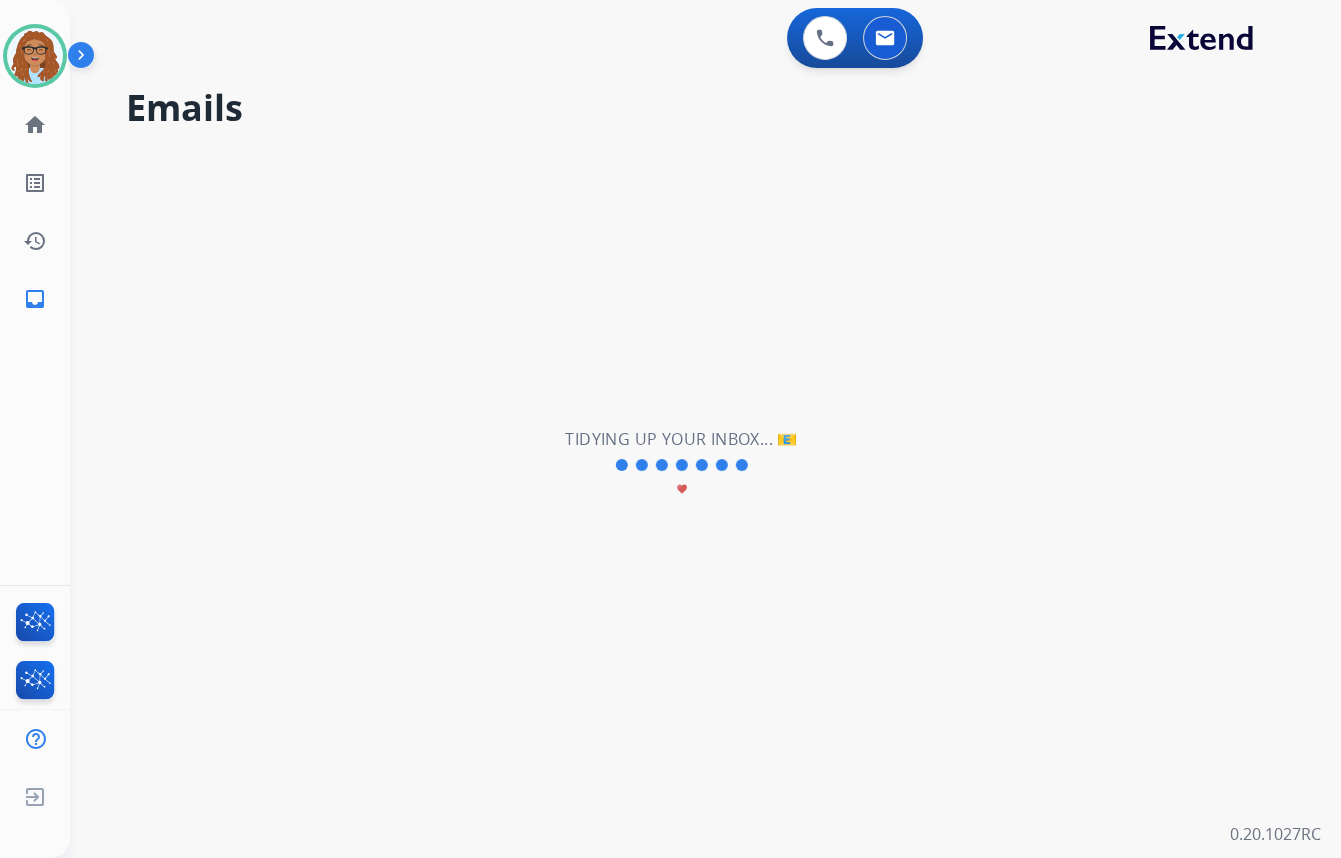 scroll, scrollTop: 0, scrollLeft: 0, axis: both 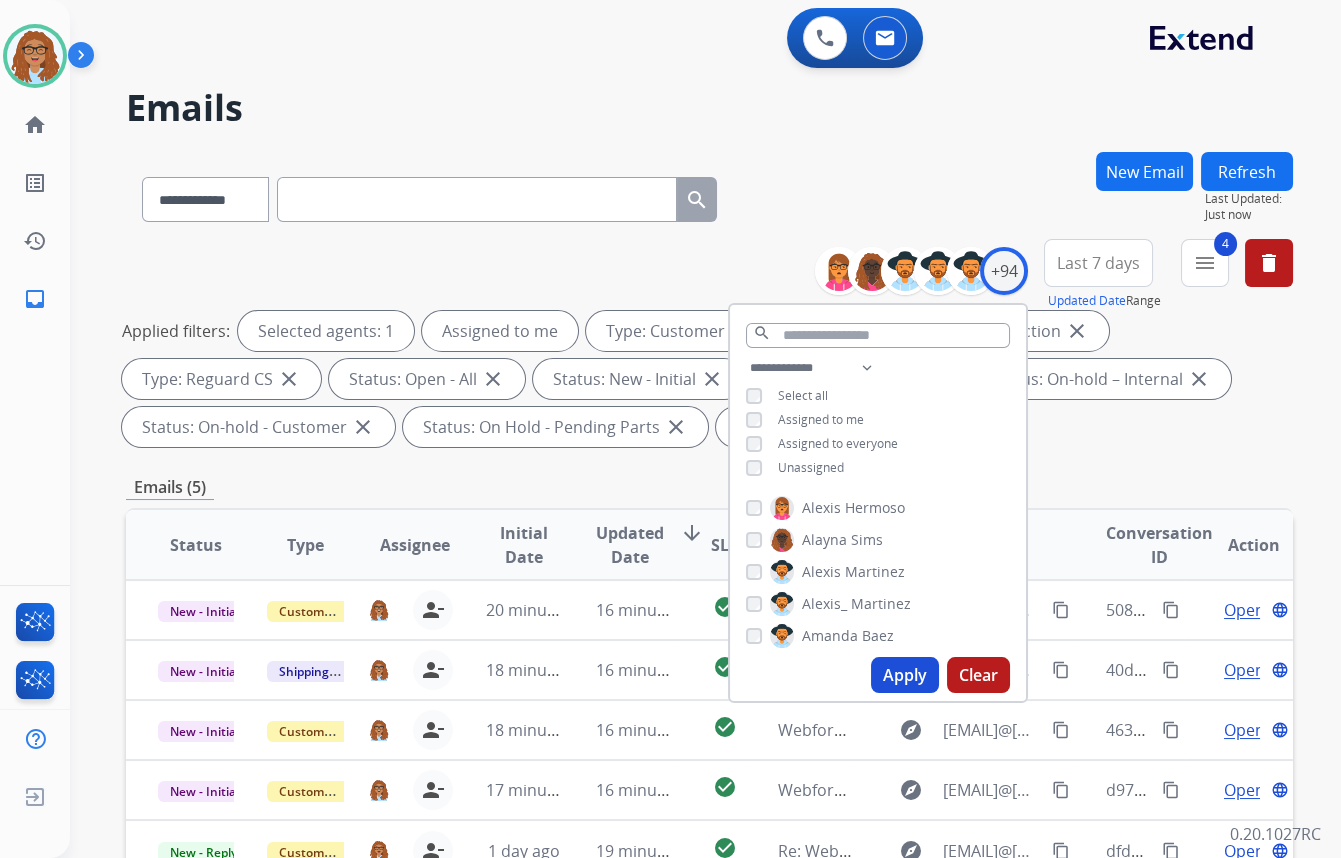 click on "Applied filters:  Selected agents: 1  Assigned to me  Type: Customer Support  close  Type: Shipping Protection  close  Type: Reguard CS  close  Status: Open - All  close  Status: New - Initial  close  Status: New - Reply  close  Status: On-hold – Internal  close  Status: On-hold - Customer  close  Status: On Hold - Pending Parts  close  Status: On Hold - Servicers  close" at bounding box center (705, 379) 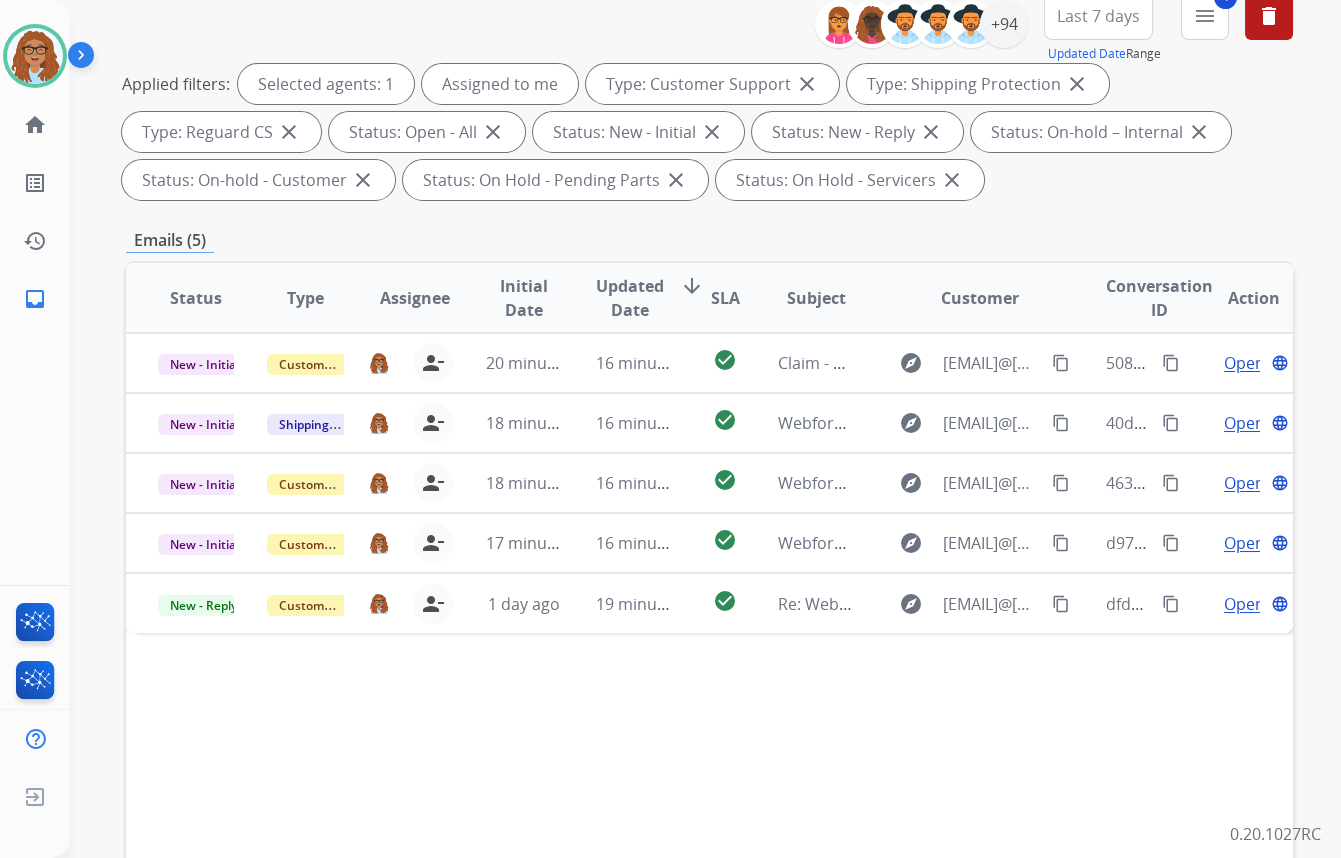 scroll, scrollTop: 272, scrollLeft: 0, axis: vertical 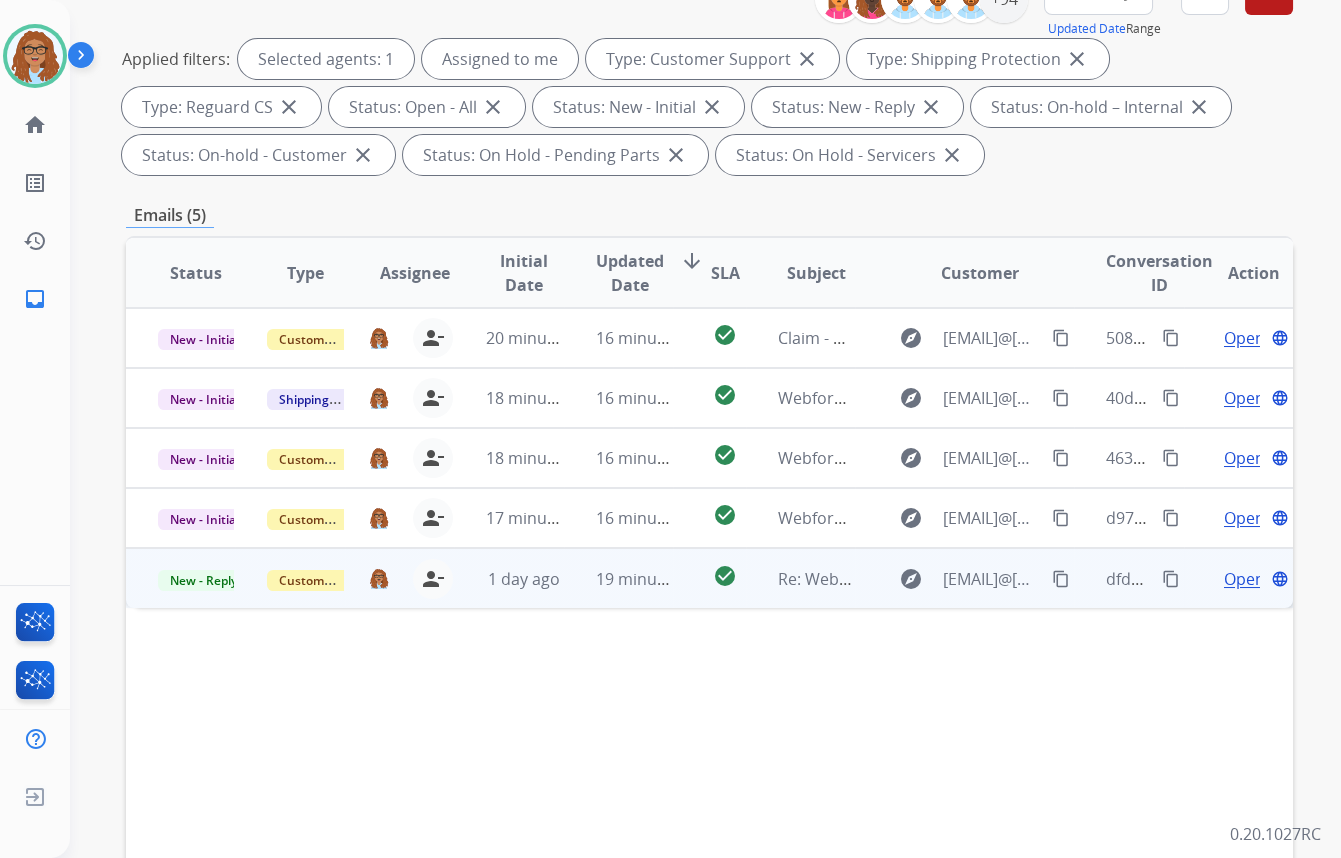 click on "content_copy" at bounding box center (1171, 579) 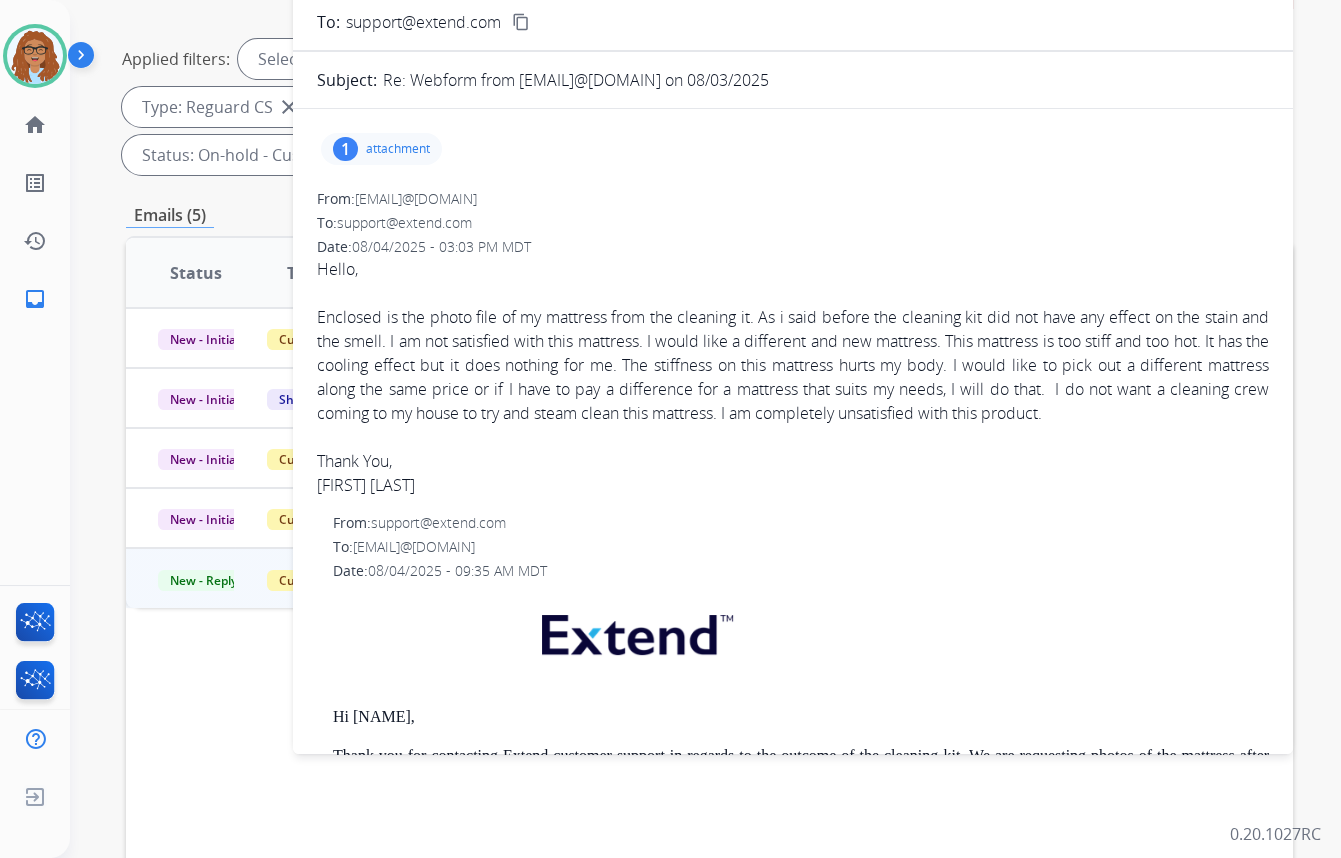 drag, startPoint x: 1167, startPoint y: 412, endPoint x: 312, endPoint y: 312, distance: 860.82806 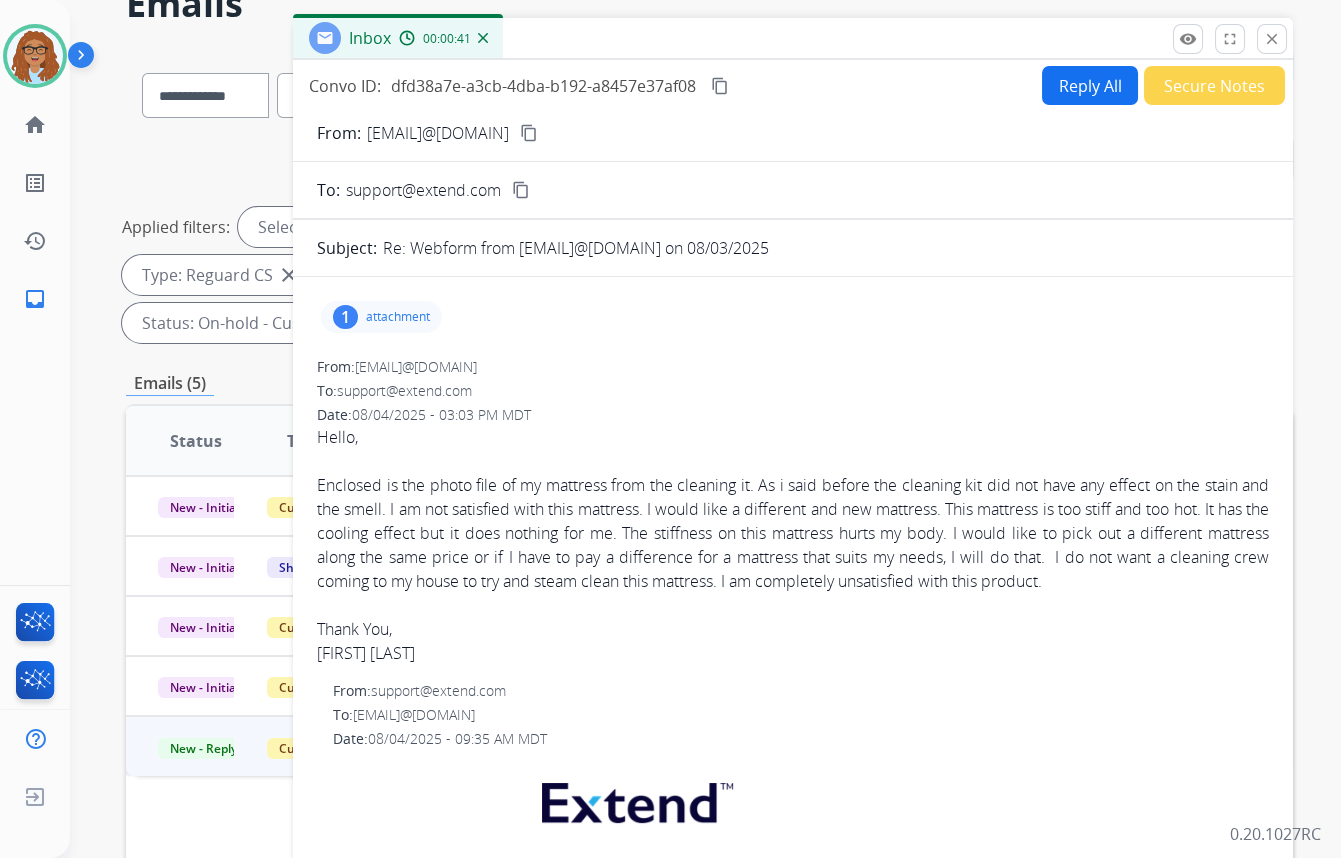 scroll, scrollTop: 90, scrollLeft: 0, axis: vertical 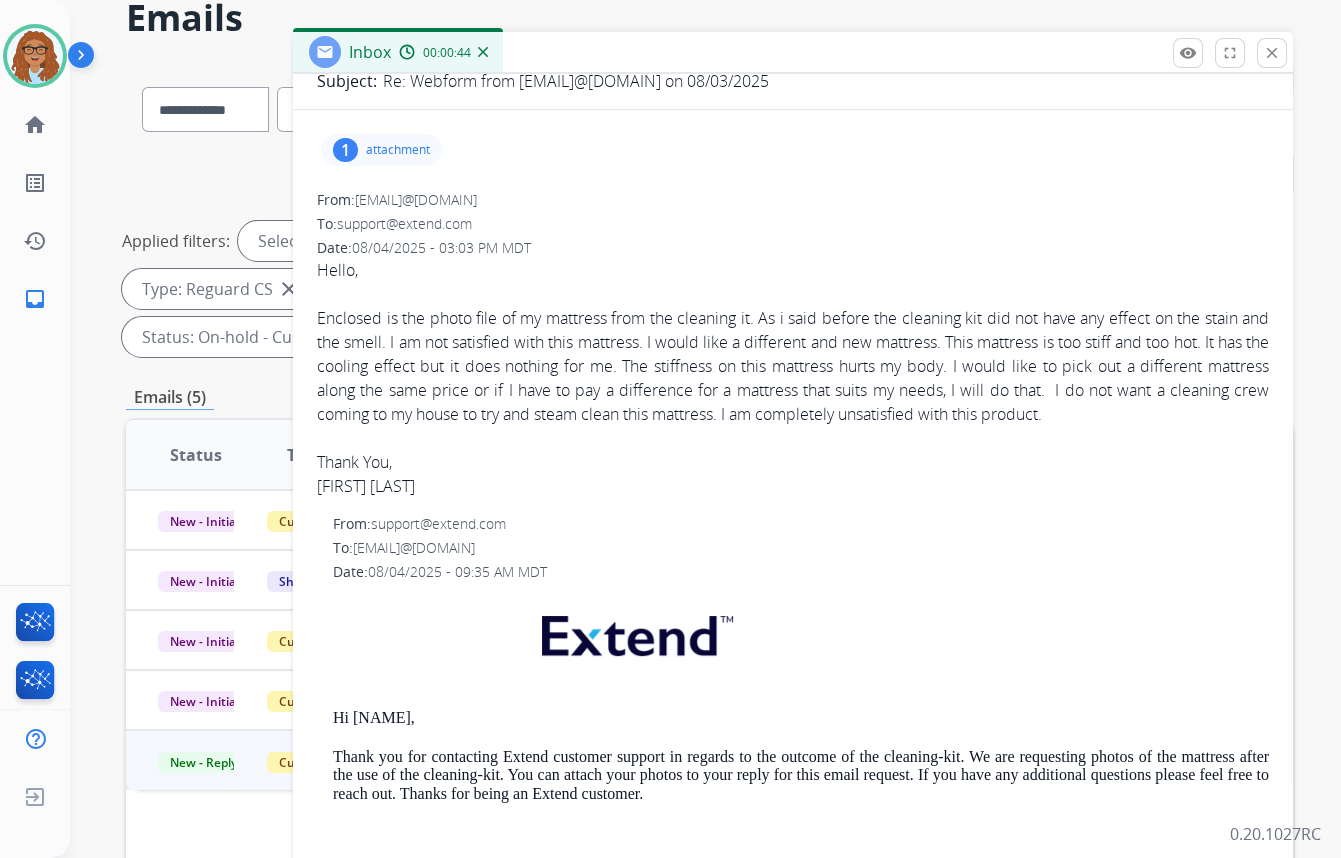 drag, startPoint x: 344, startPoint y: 149, endPoint x: 287, endPoint y: 205, distance: 79.9062 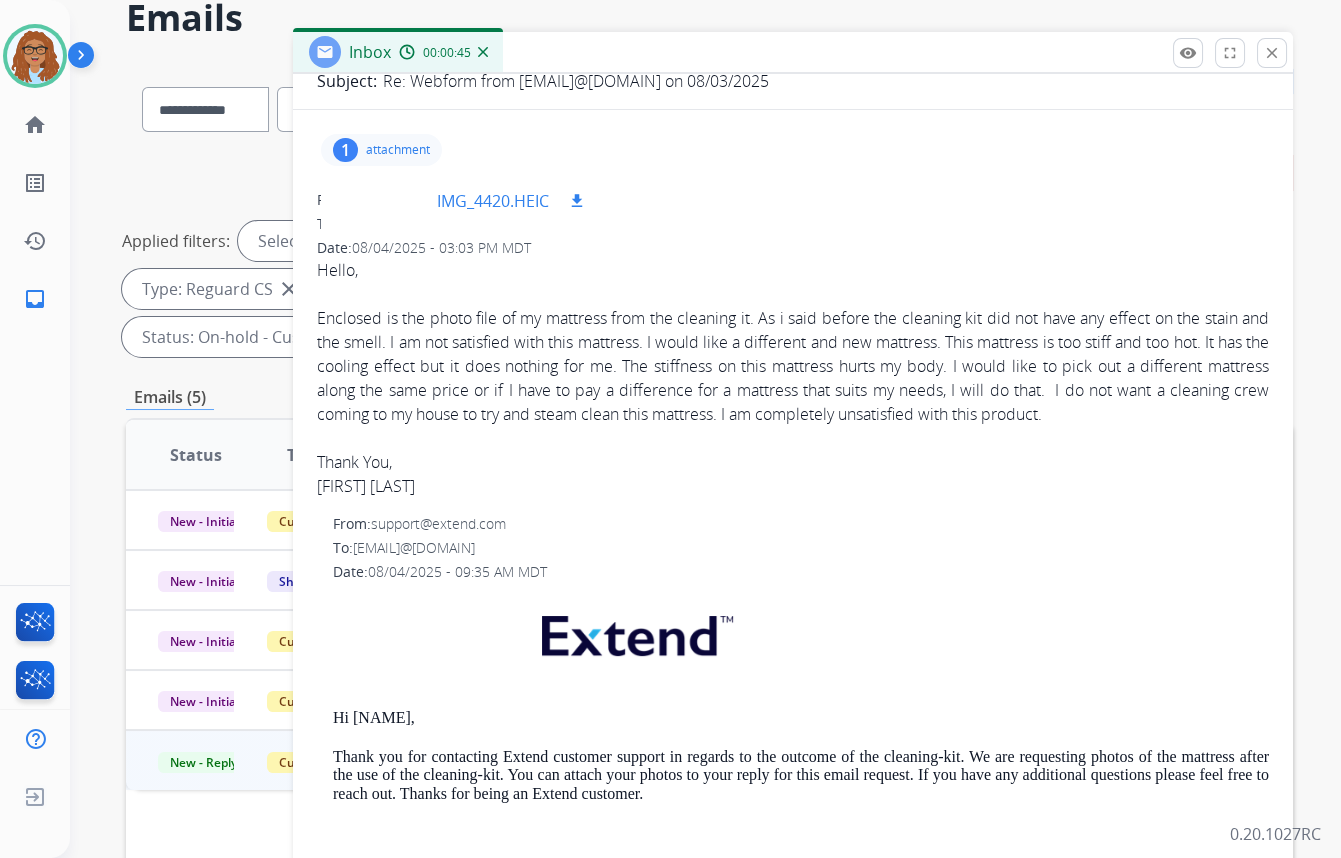 click at bounding box center [387, 201] 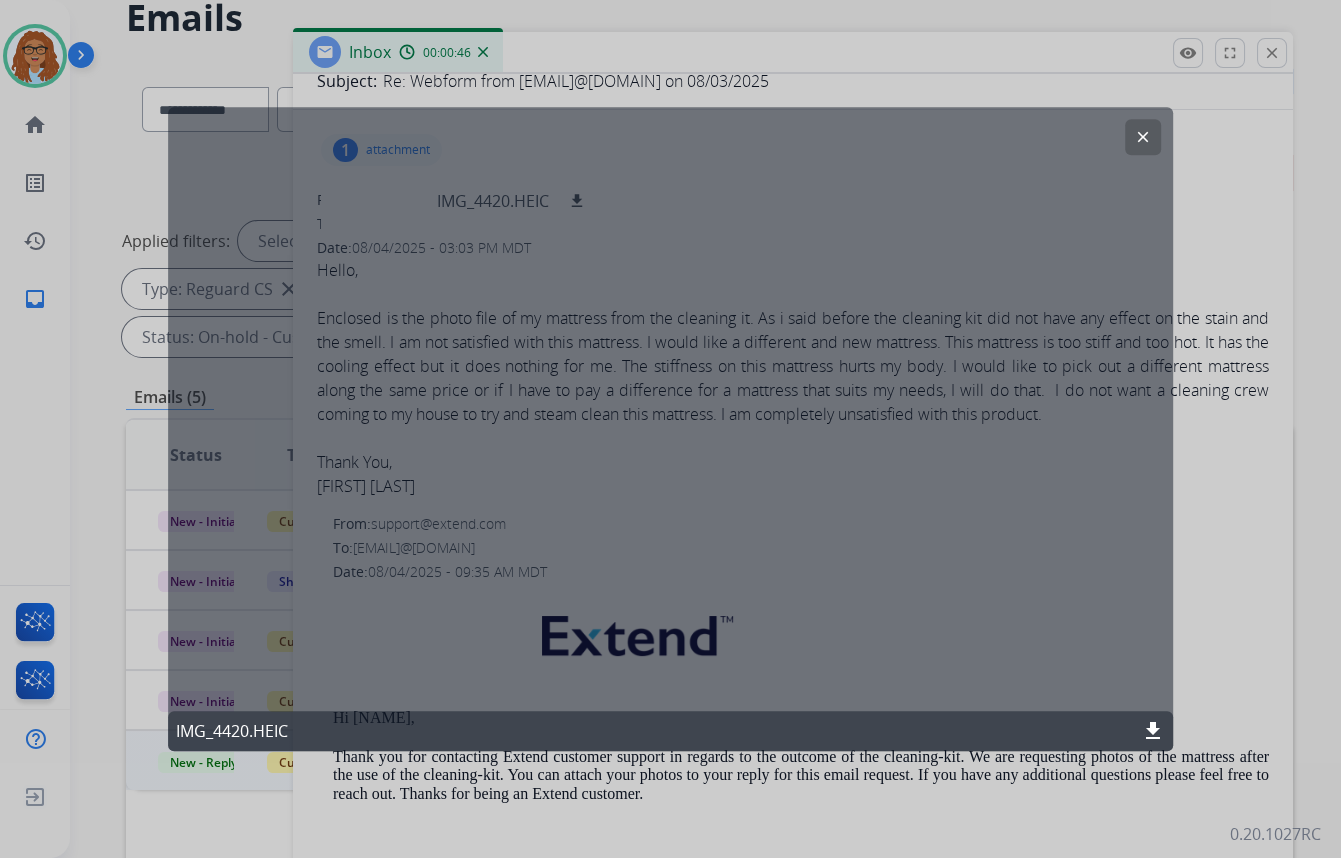 click on "clear IMG_4420.HEIC download" 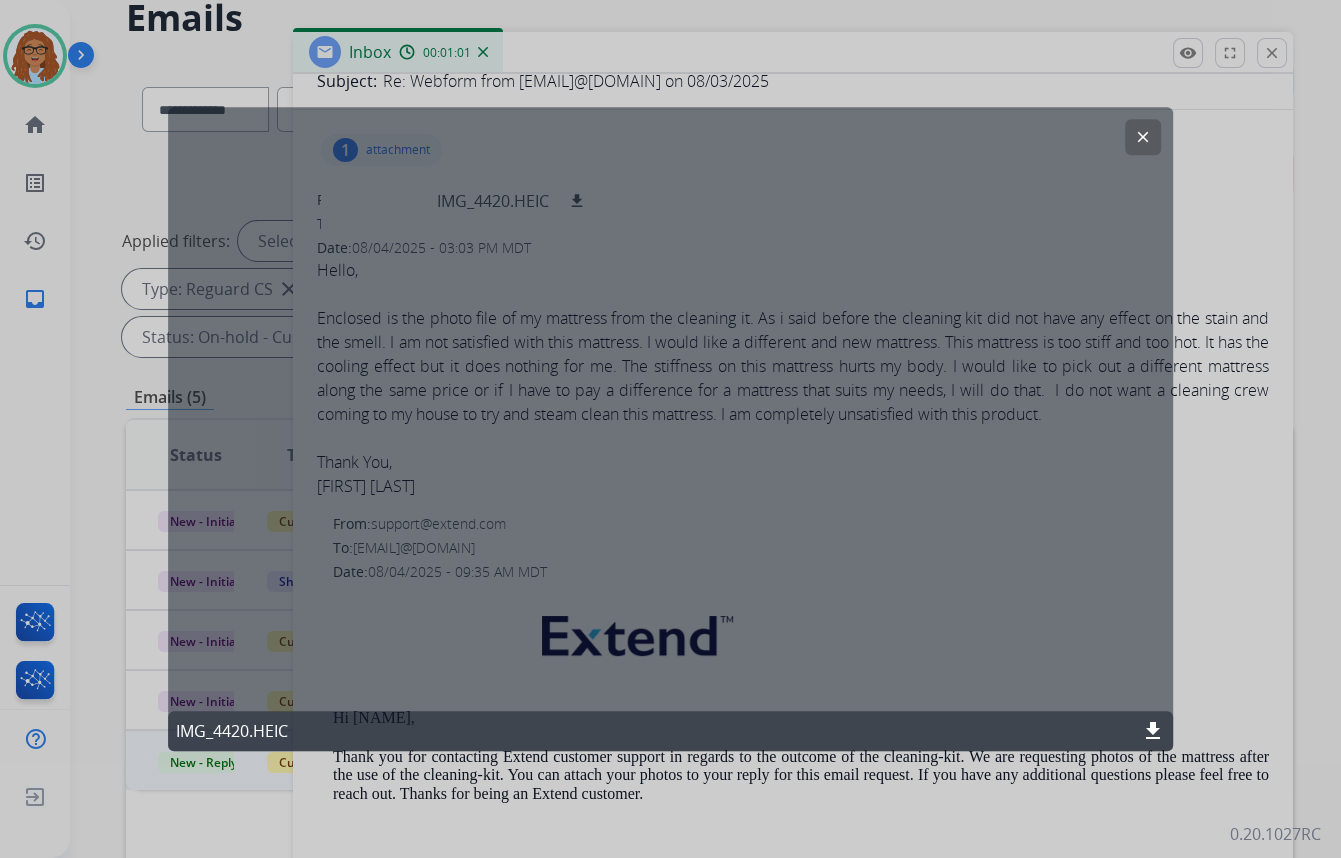 click on "clear" 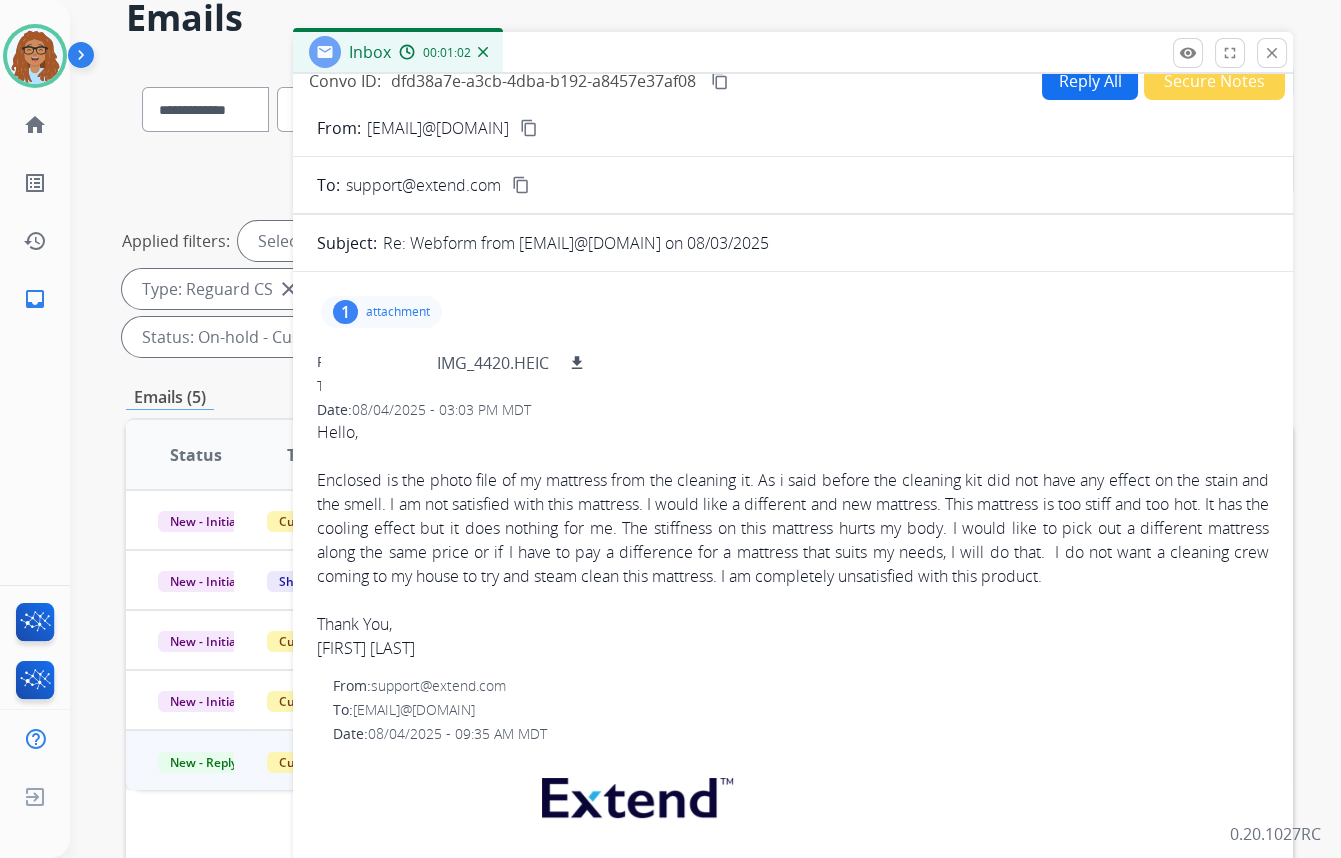 scroll, scrollTop: 0, scrollLeft: 0, axis: both 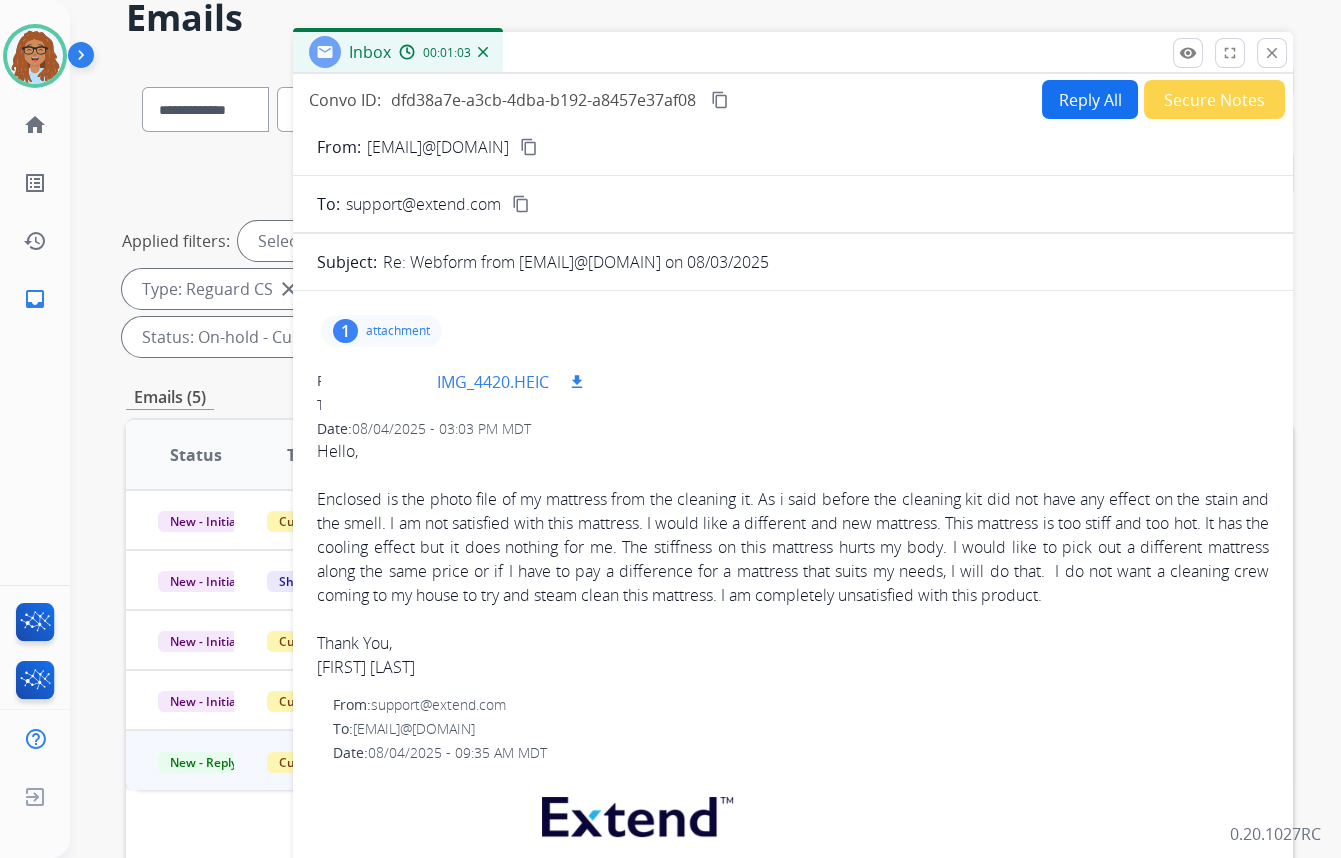 click on "download" at bounding box center (577, 382) 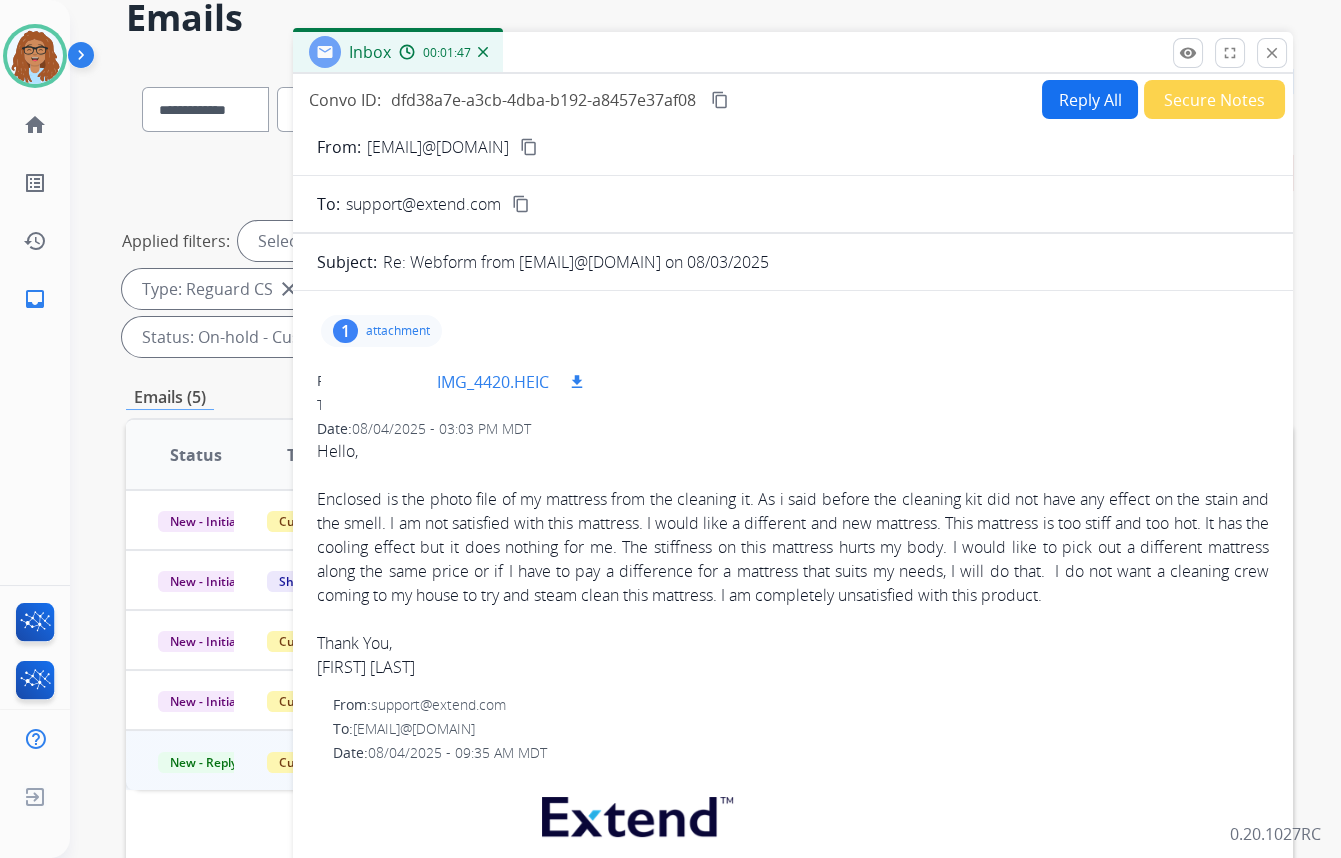 click on "download" at bounding box center (577, 382) 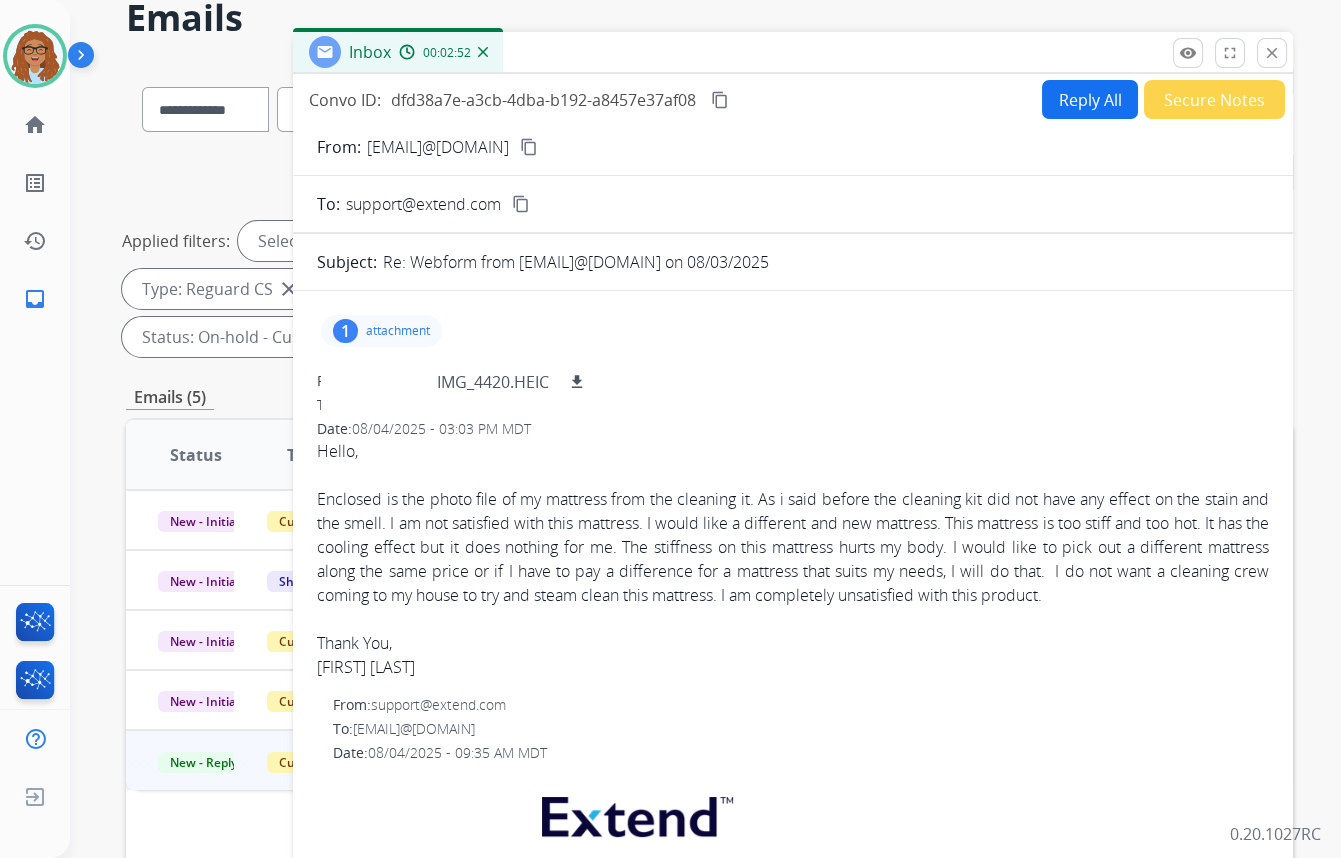 click on "1" at bounding box center (345, 331) 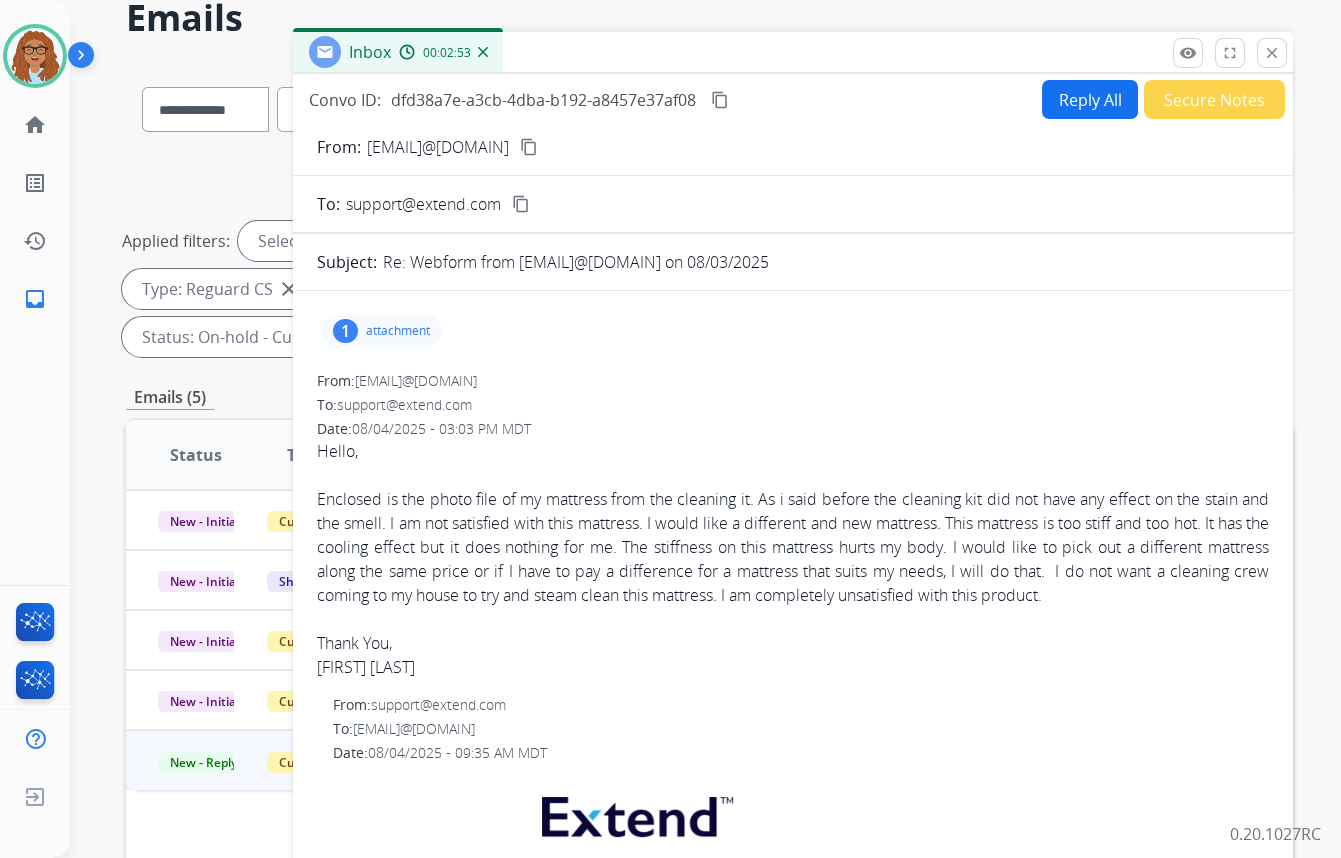 click on "1" at bounding box center [345, 331] 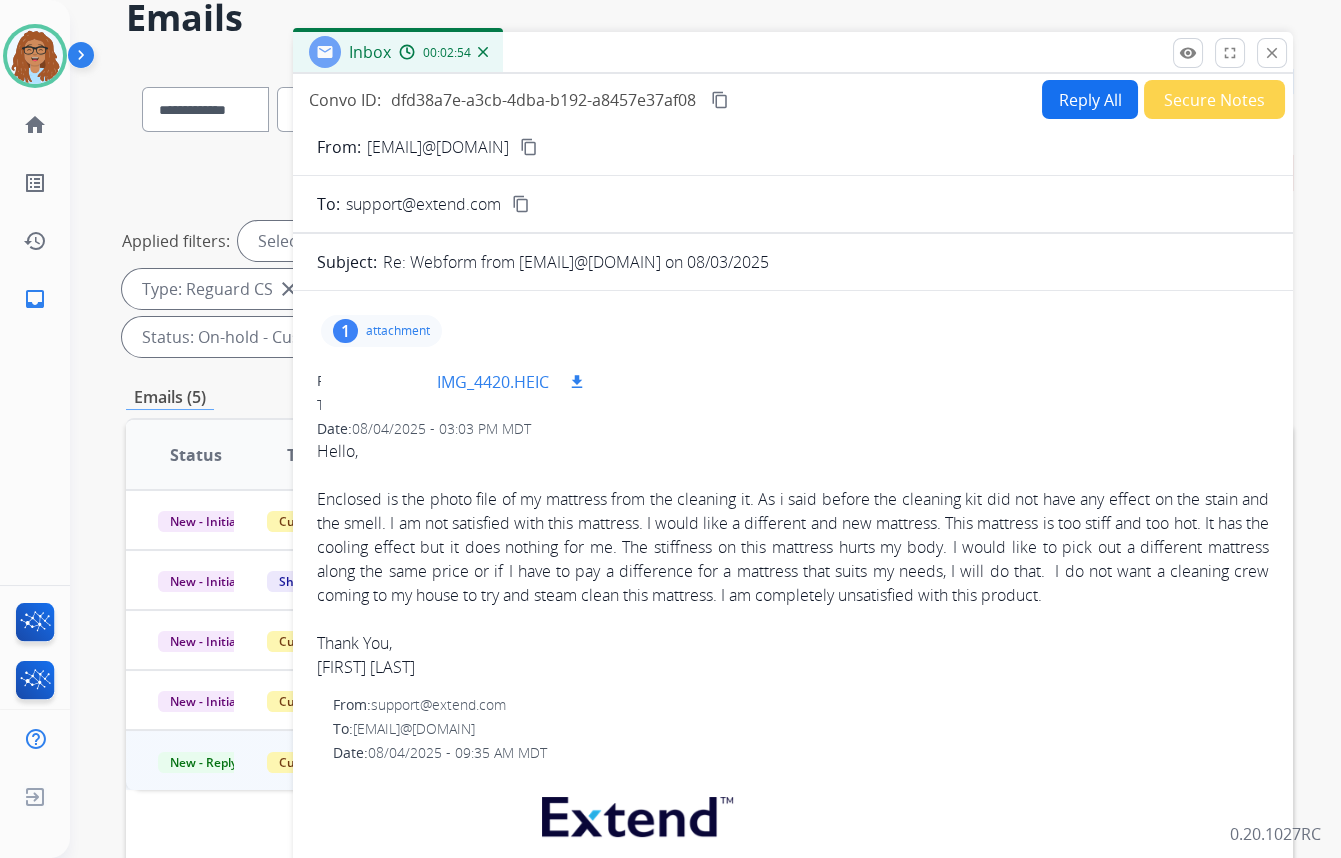 click on "IMG_4420.HEIC" at bounding box center (493, 382) 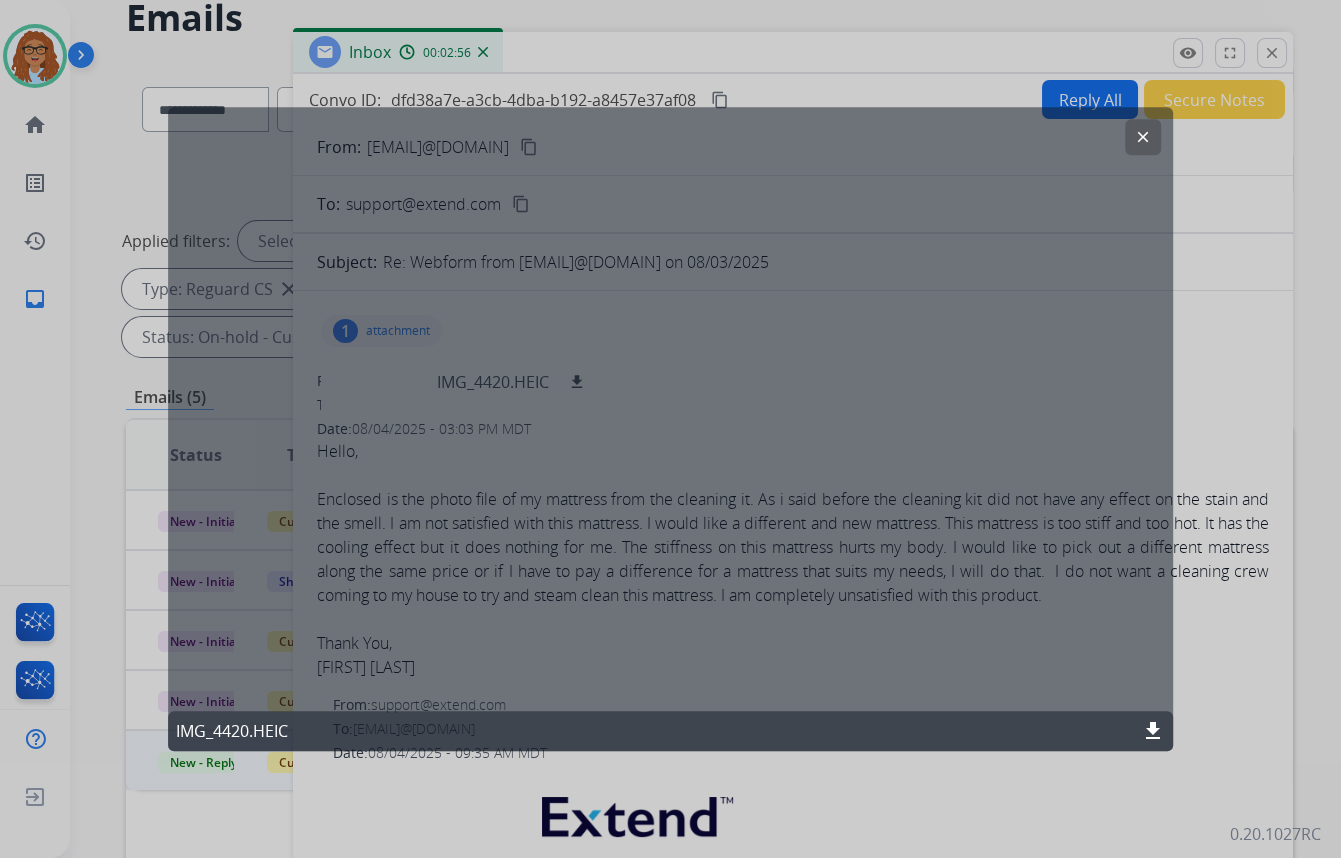 click on "clear" 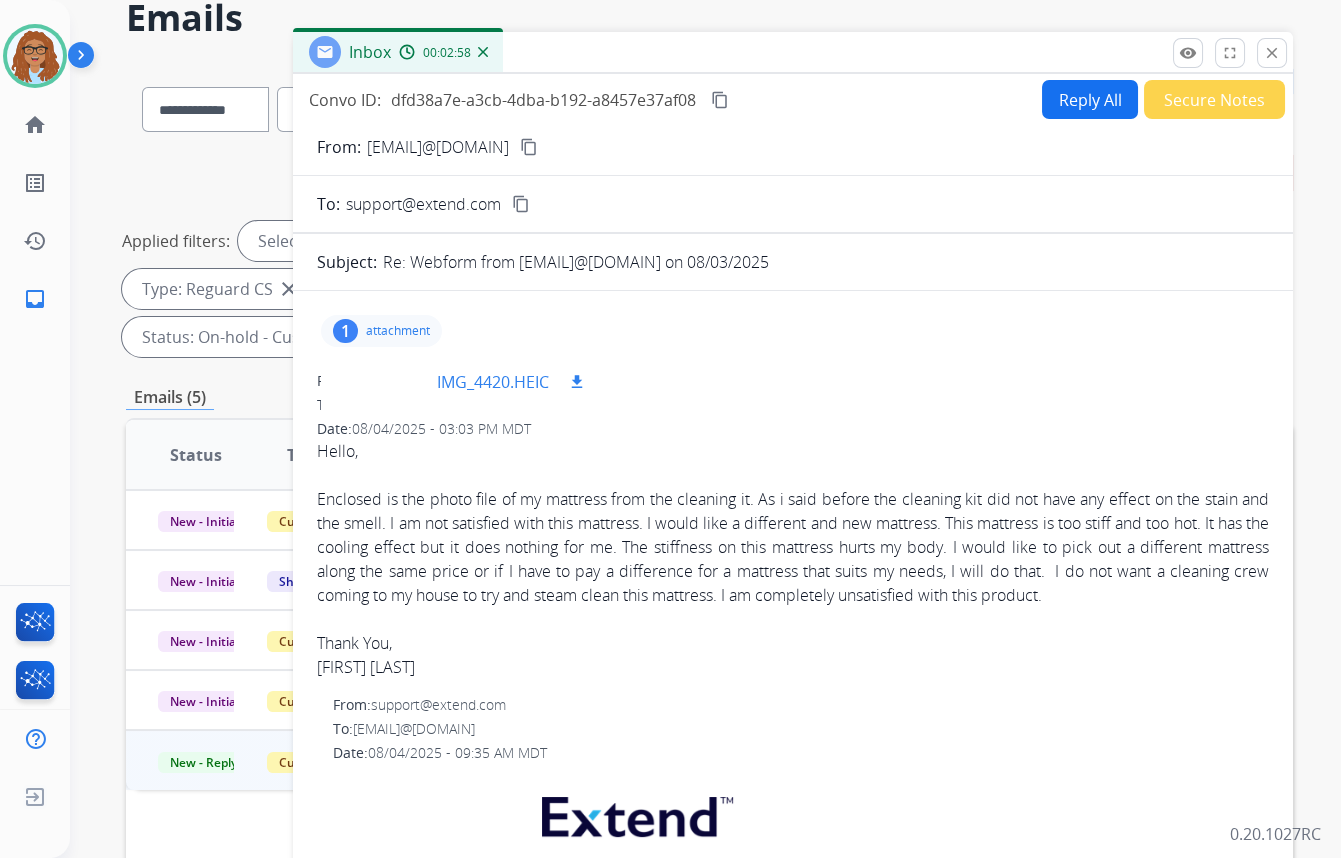 click on "IMG_4420.HEIC" at bounding box center (493, 382) 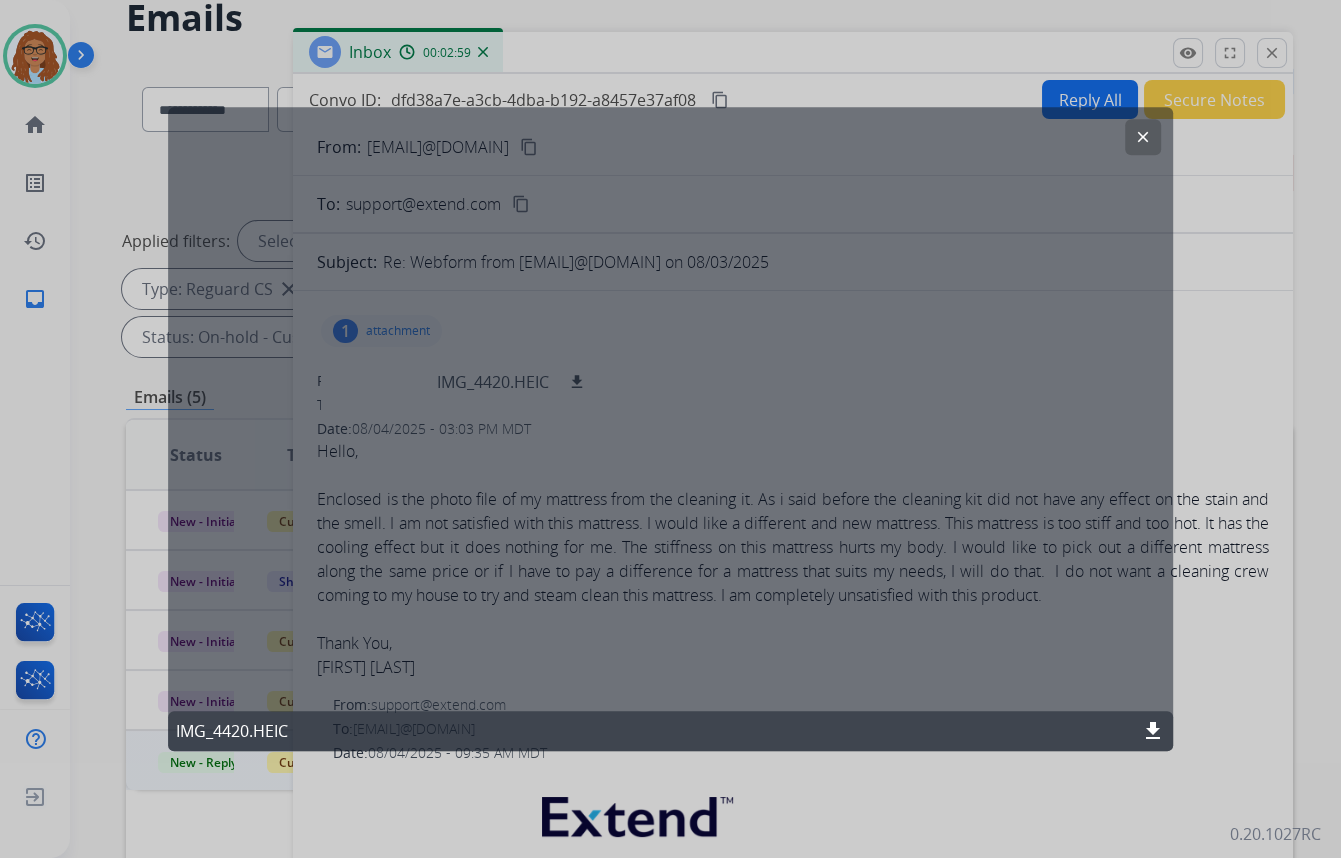click on "download" 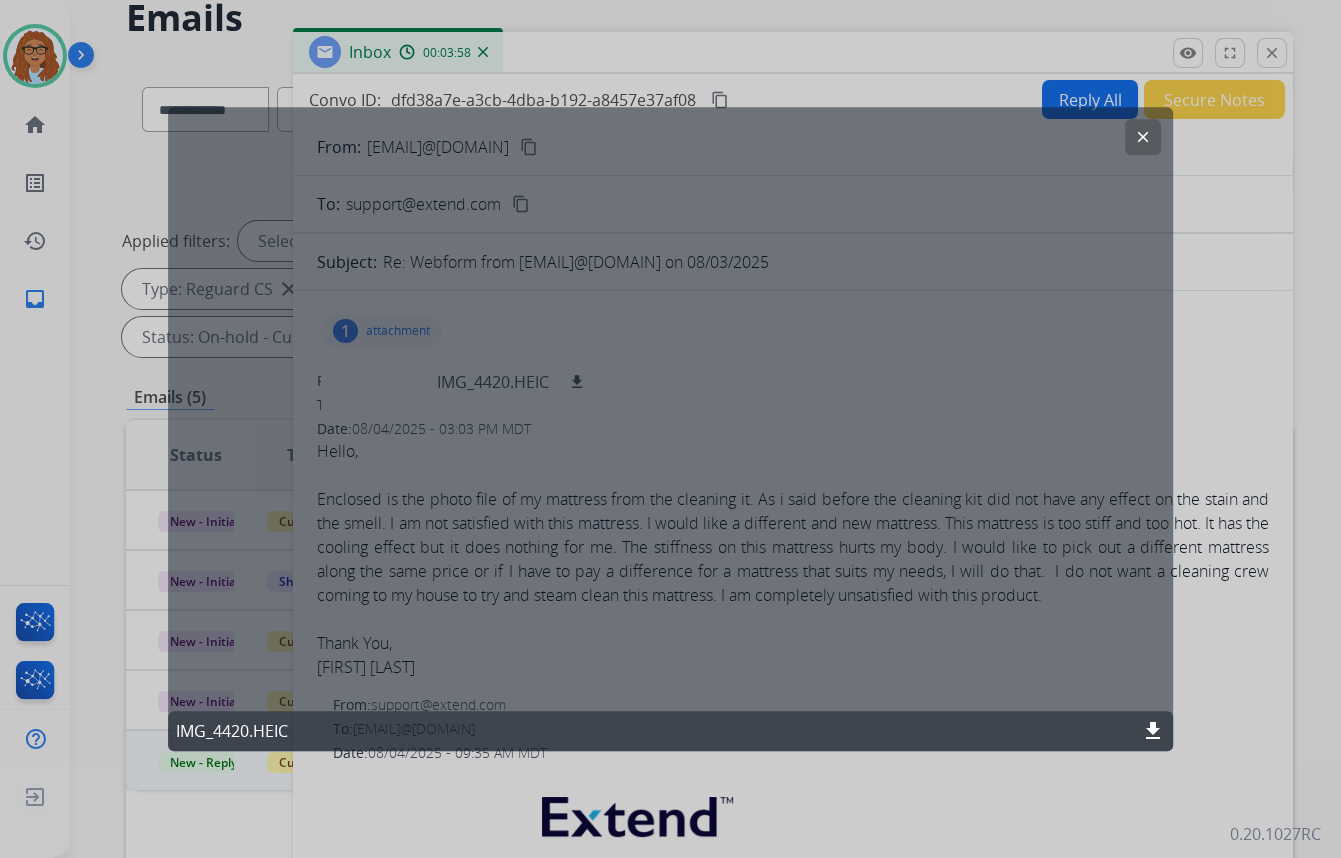 click on "clear" 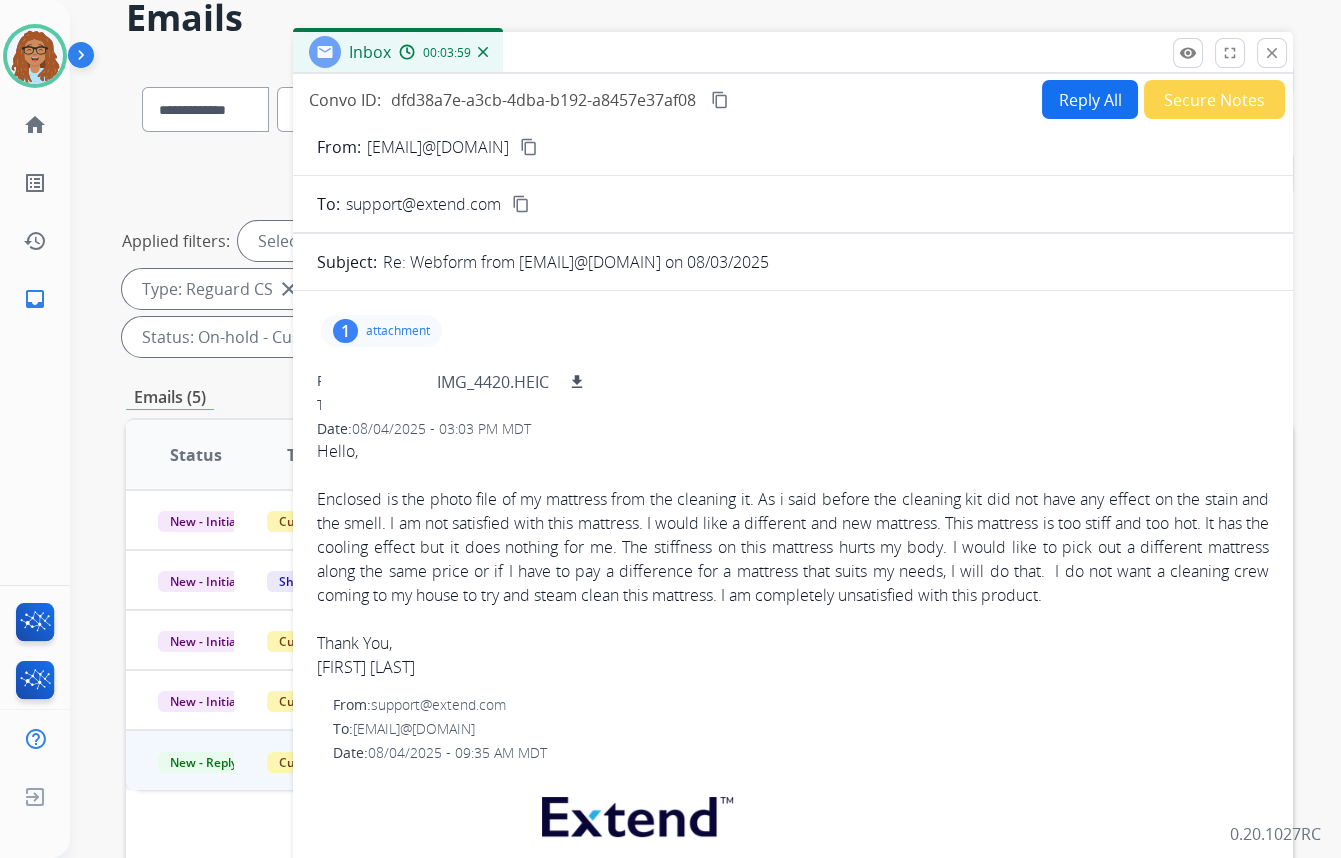 click on "content_copy" at bounding box center (720, 100) 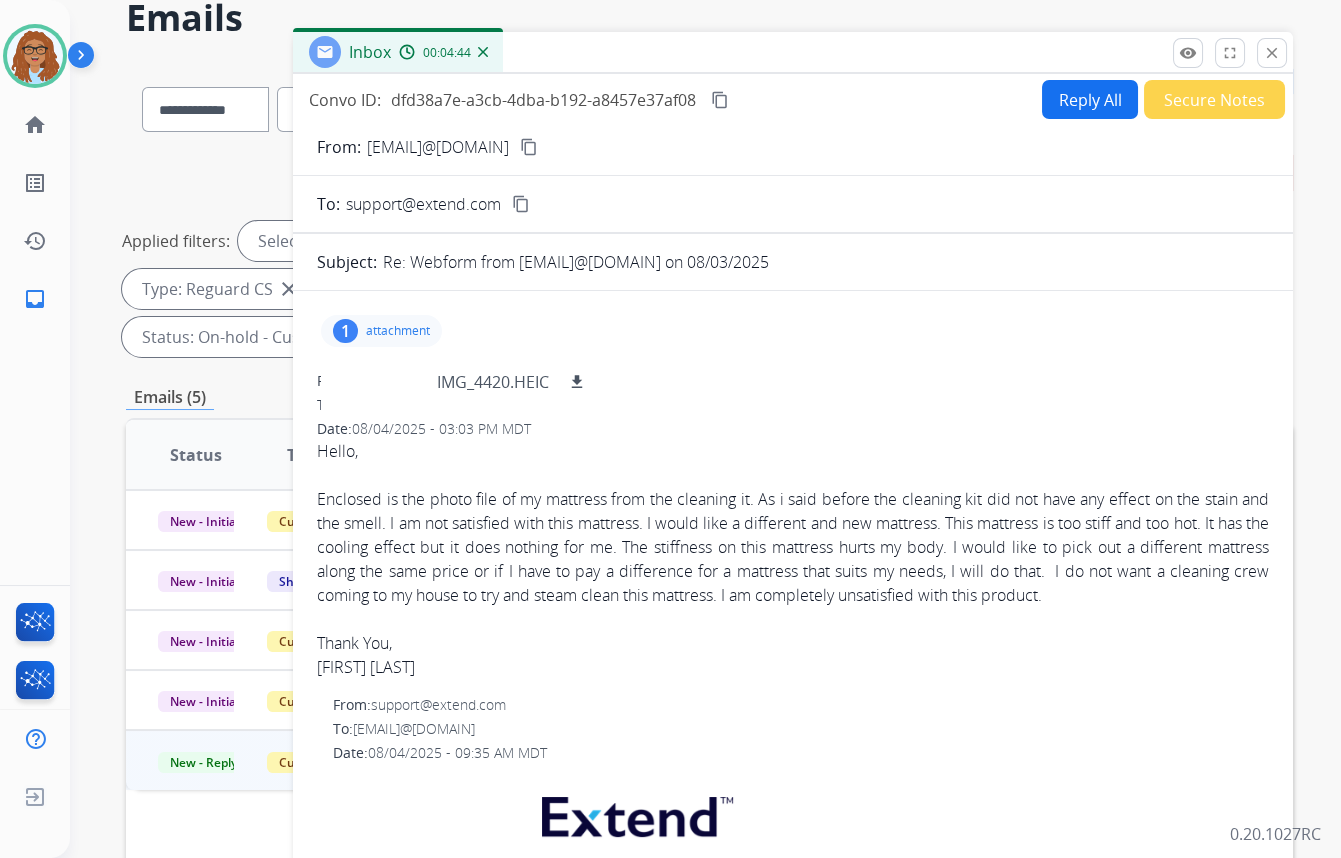 click on "Reply All" at bounding box center [1090, 99] 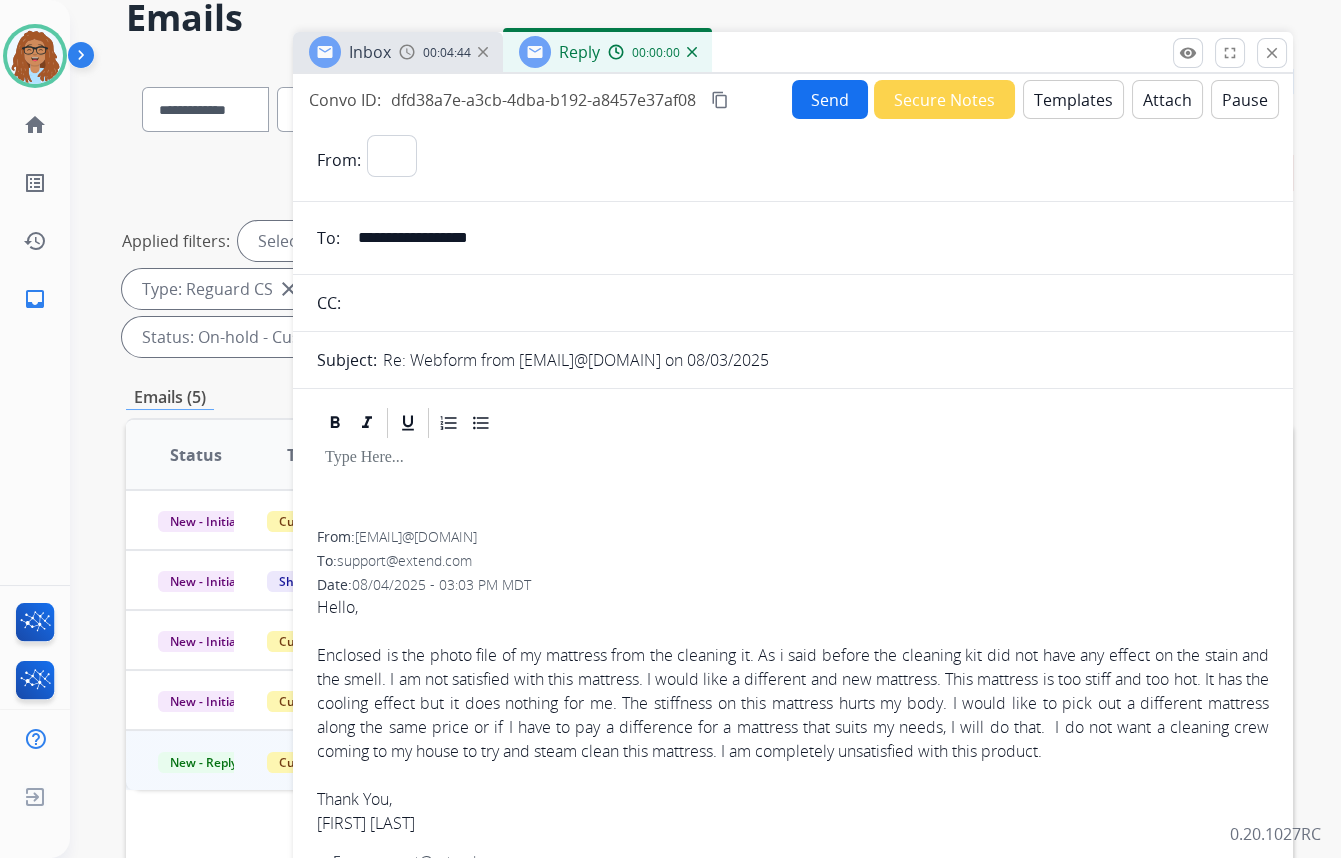 select on "**********" 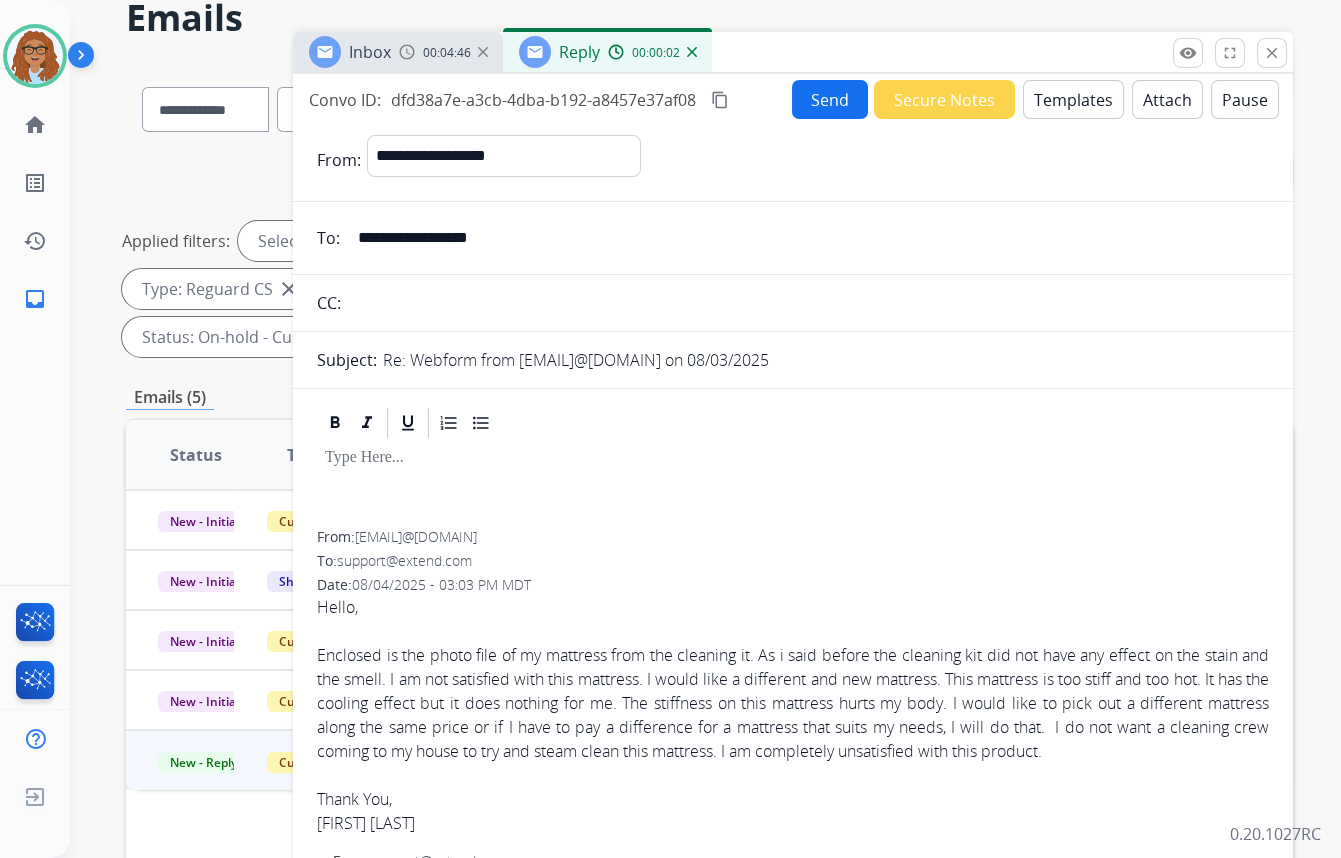 drag, startPoint x: 350, startPoint y: 243, endPoint x: 266, endPoint y: 241, distance: 84.0238 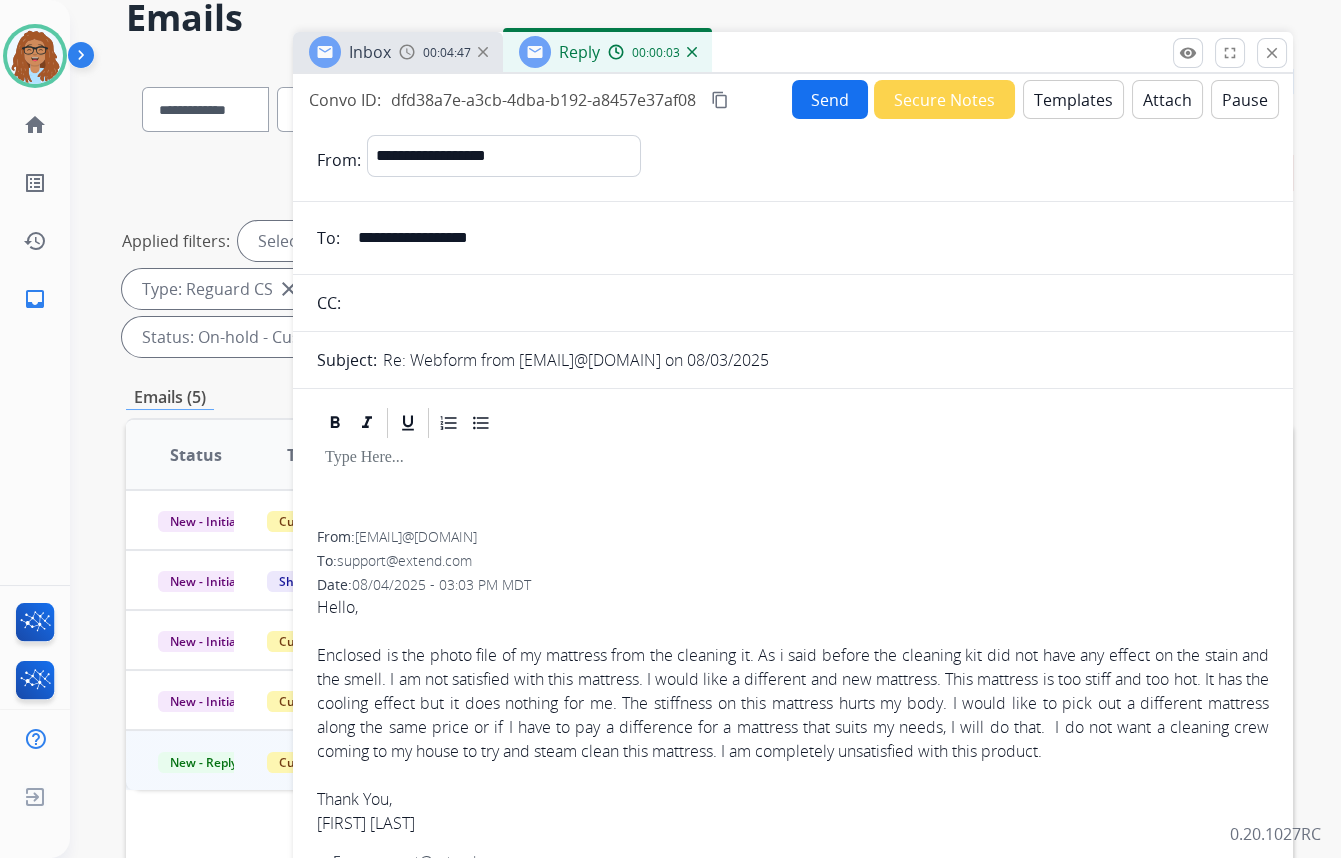 drag, startPoint x: 424, startPoint y: 284, endPoint x: 457, endPoint y: 280, distance: 33.24154 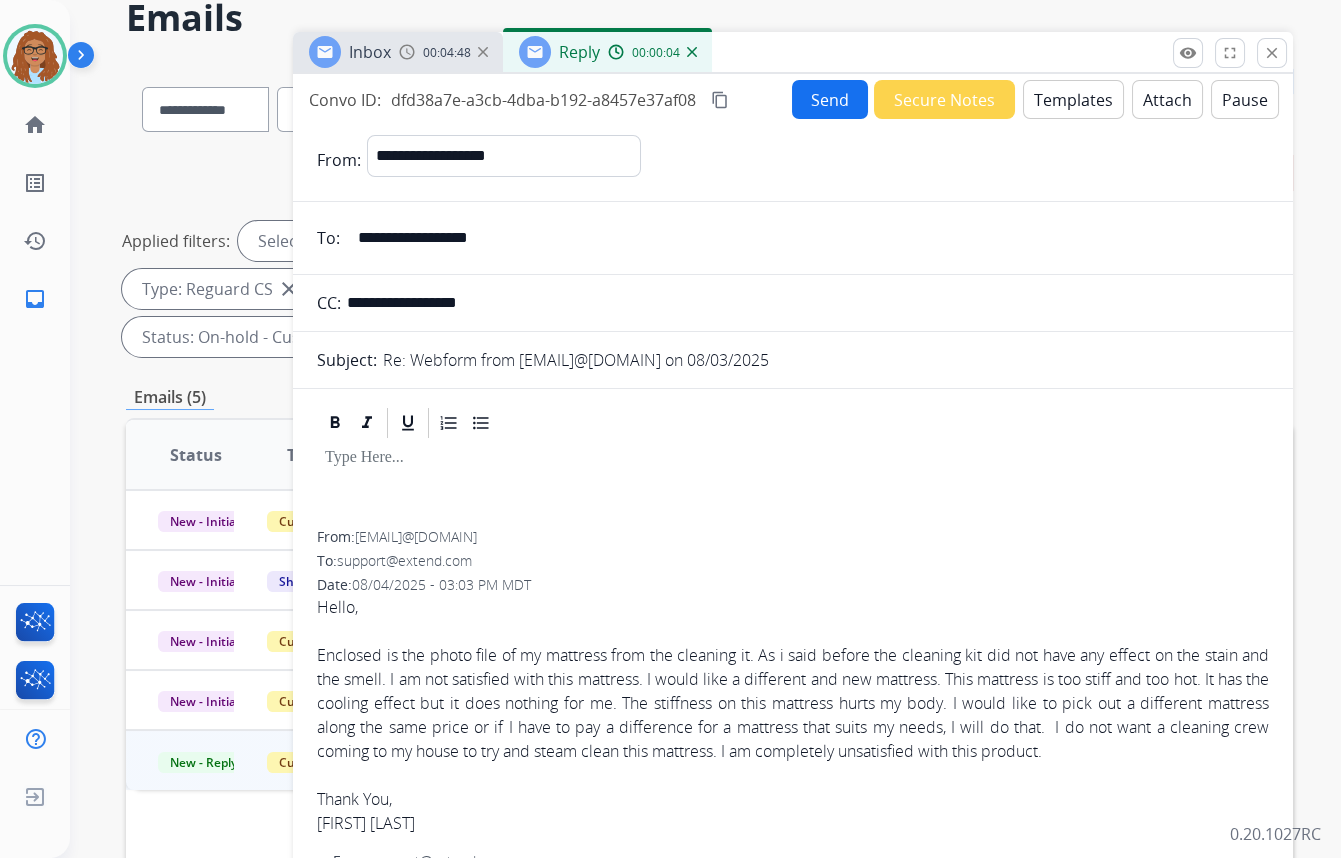 type on "**********" 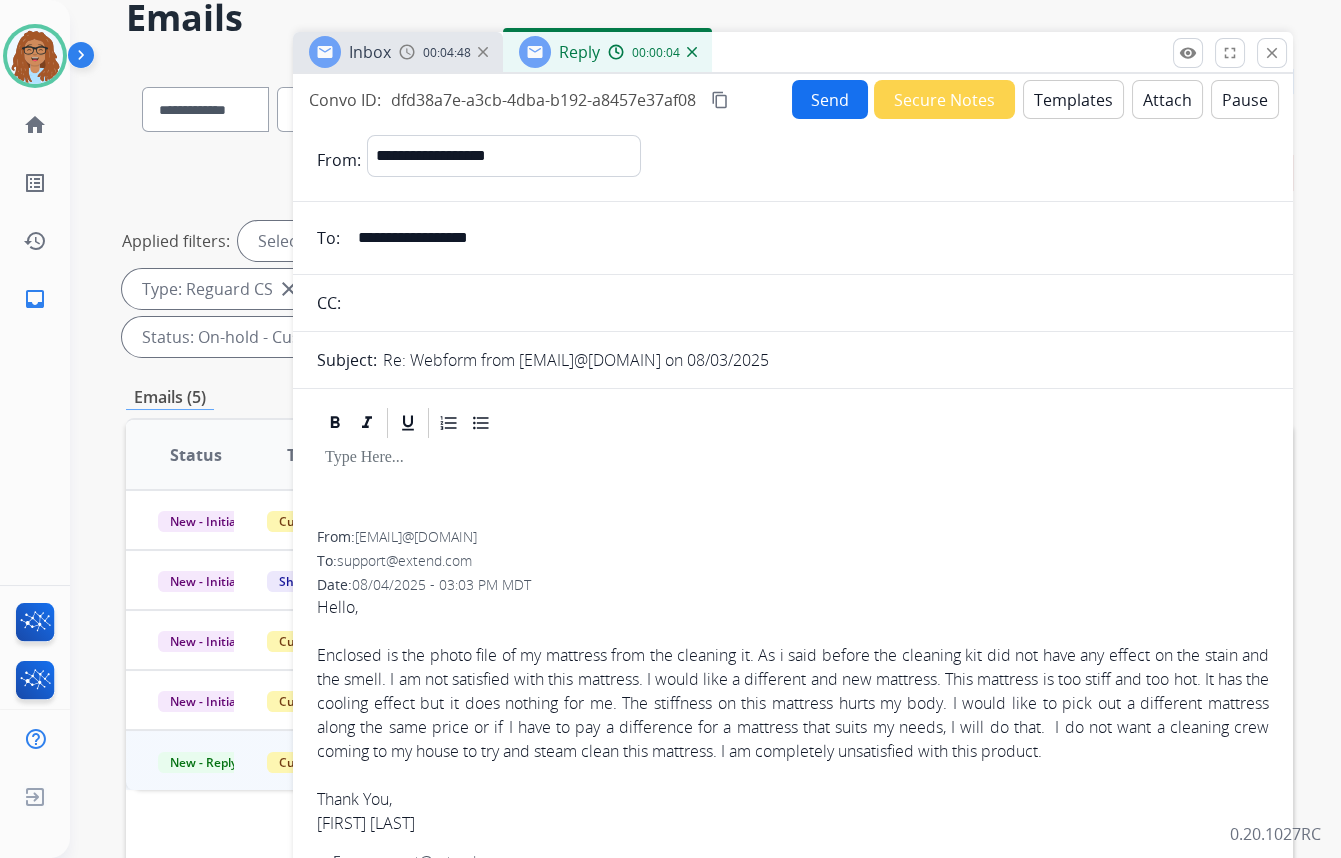 click on "Templates" at bounding box center (1073, 99) 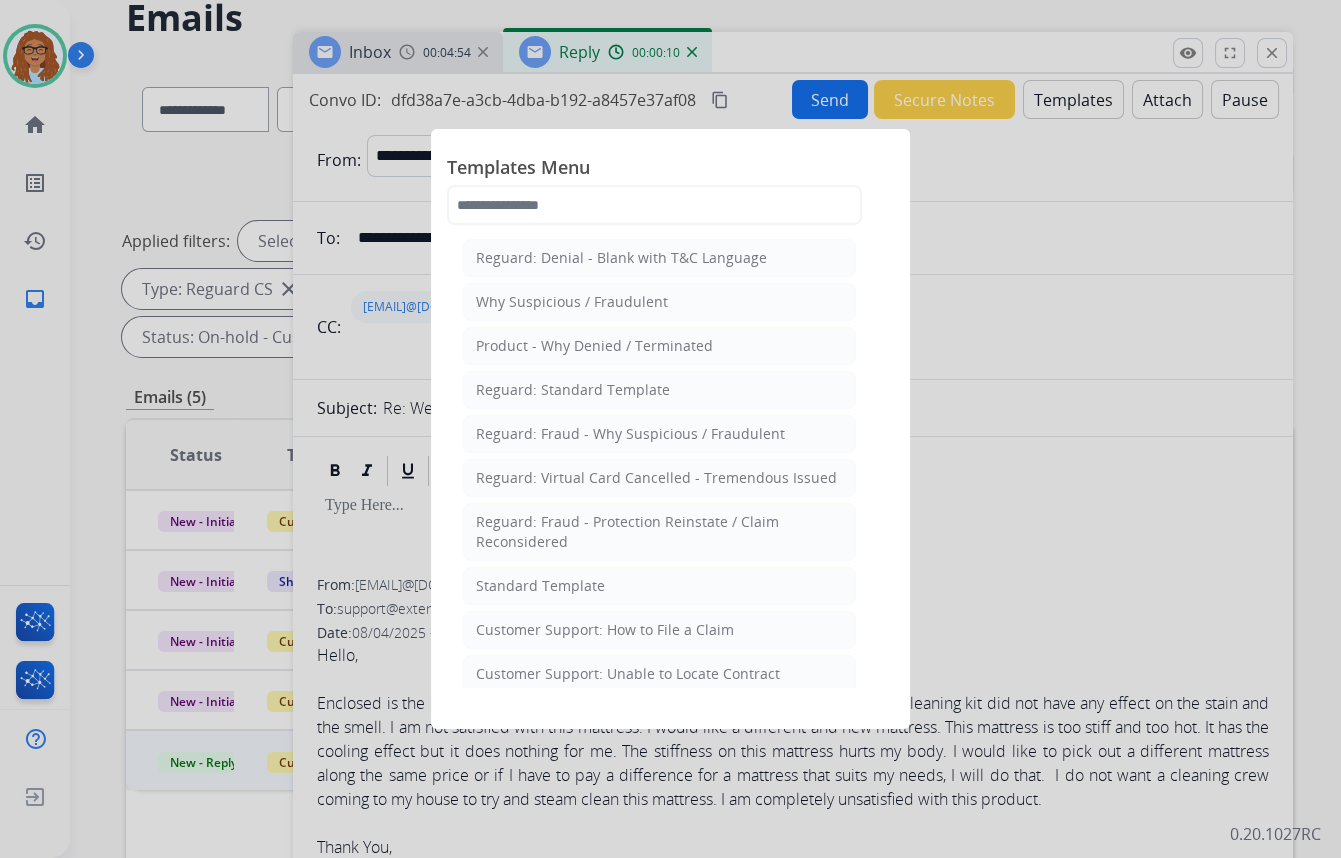 click on "Standard Template" 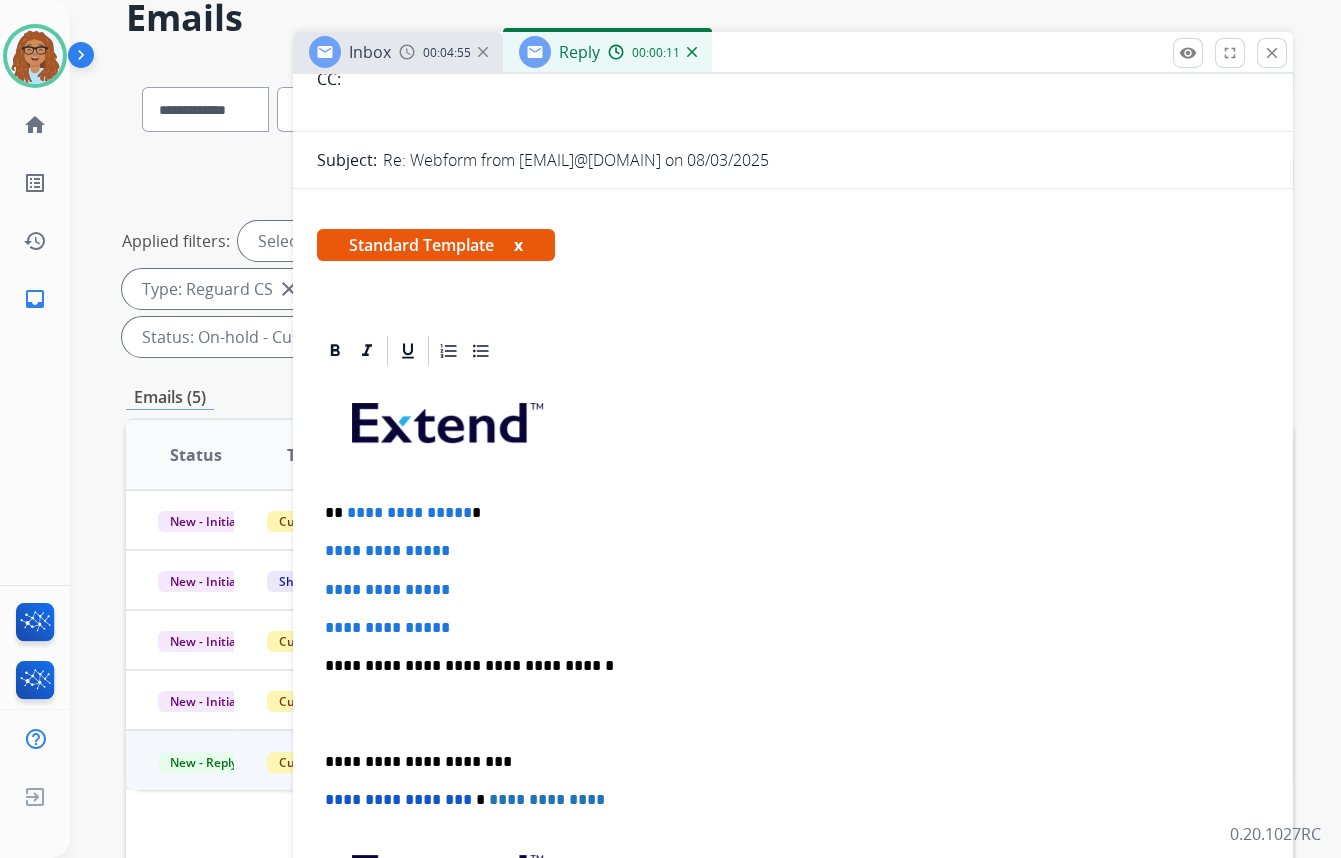 scroll, scrollTop: 272, scrollLeft: 0, axis: vertical 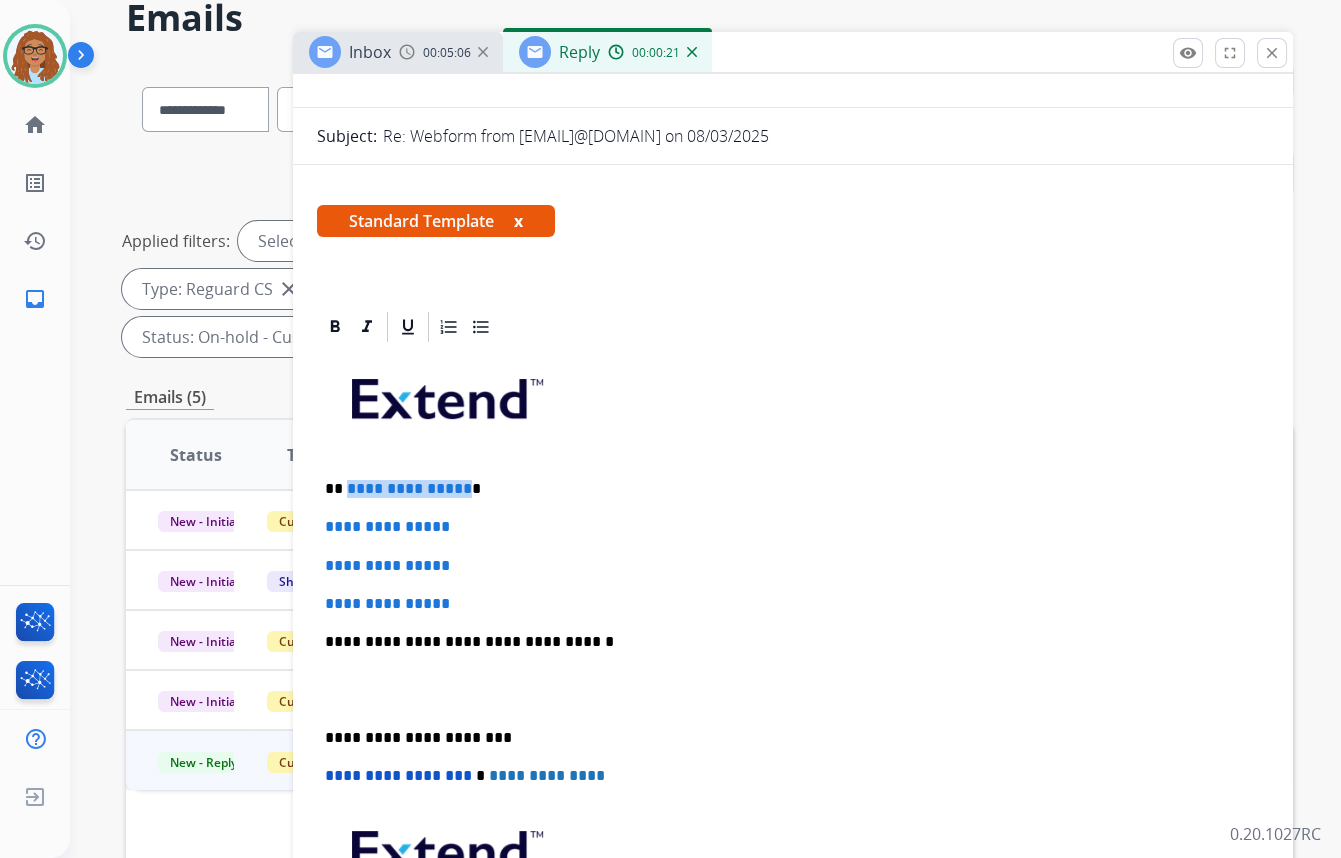 drag, startPoint x: 461, startPoint y: 479, endPoint x: 344, endPoint y: 481, distance: 117.01709 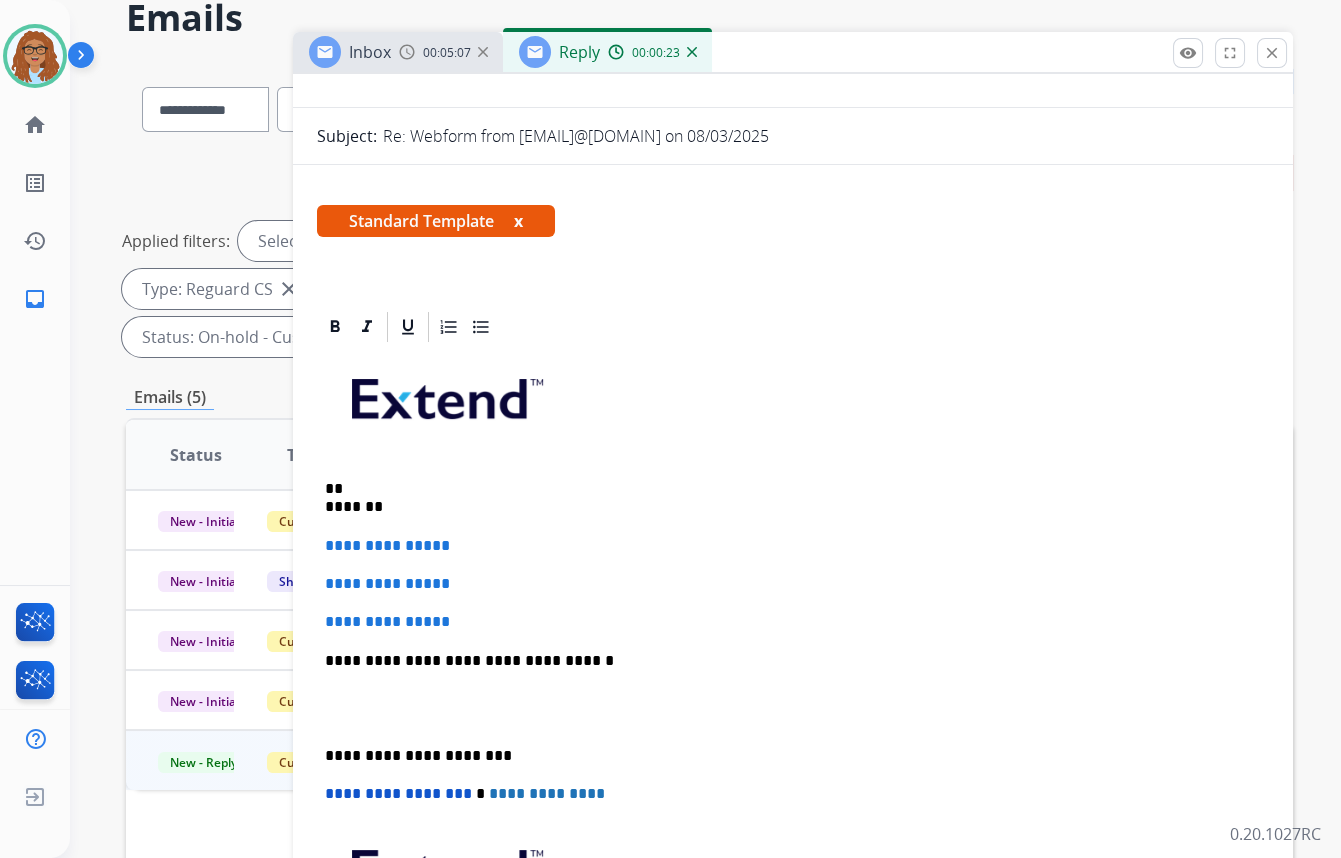 click on "** *******" at bounding box center (785, 498) 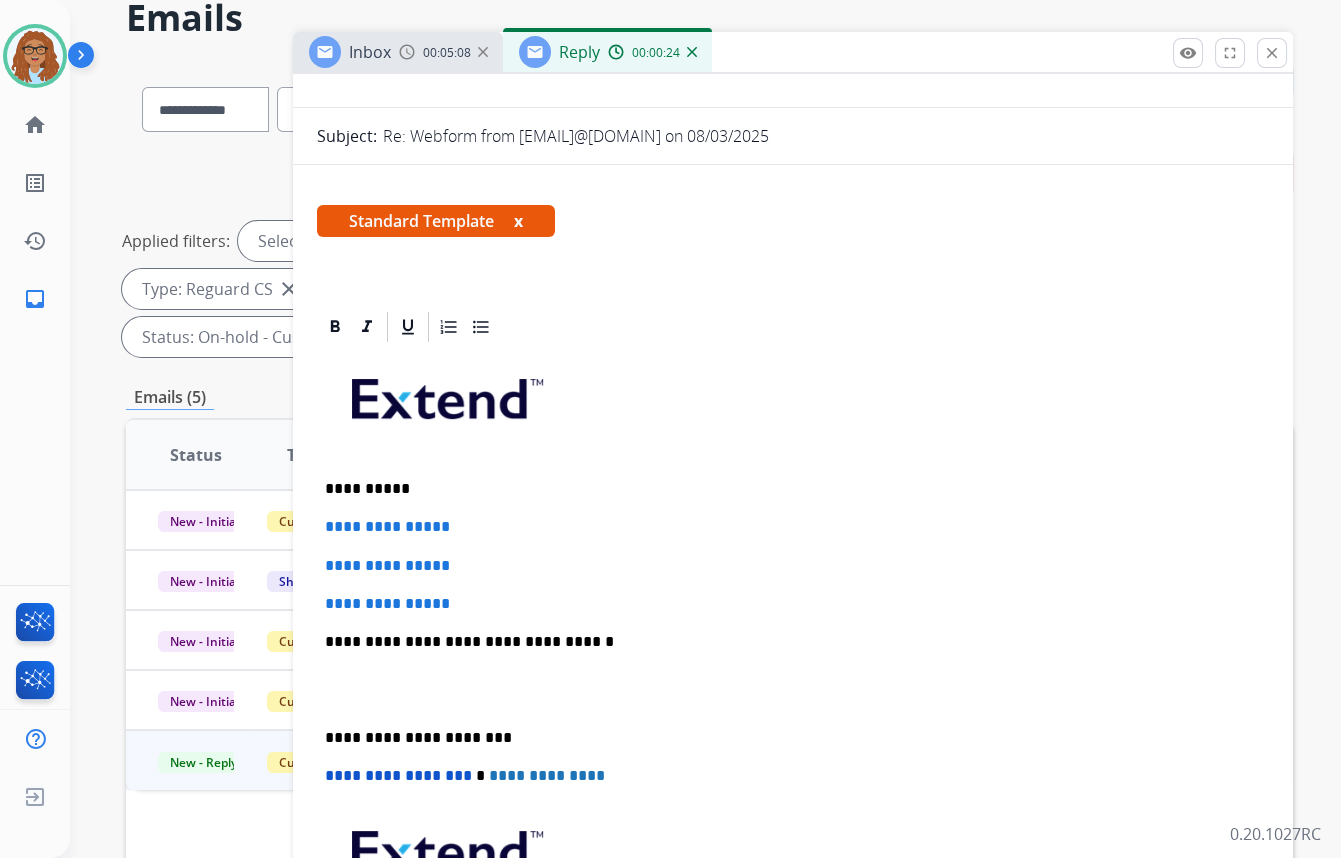 click on "**********" at bounding box center [793, 689] 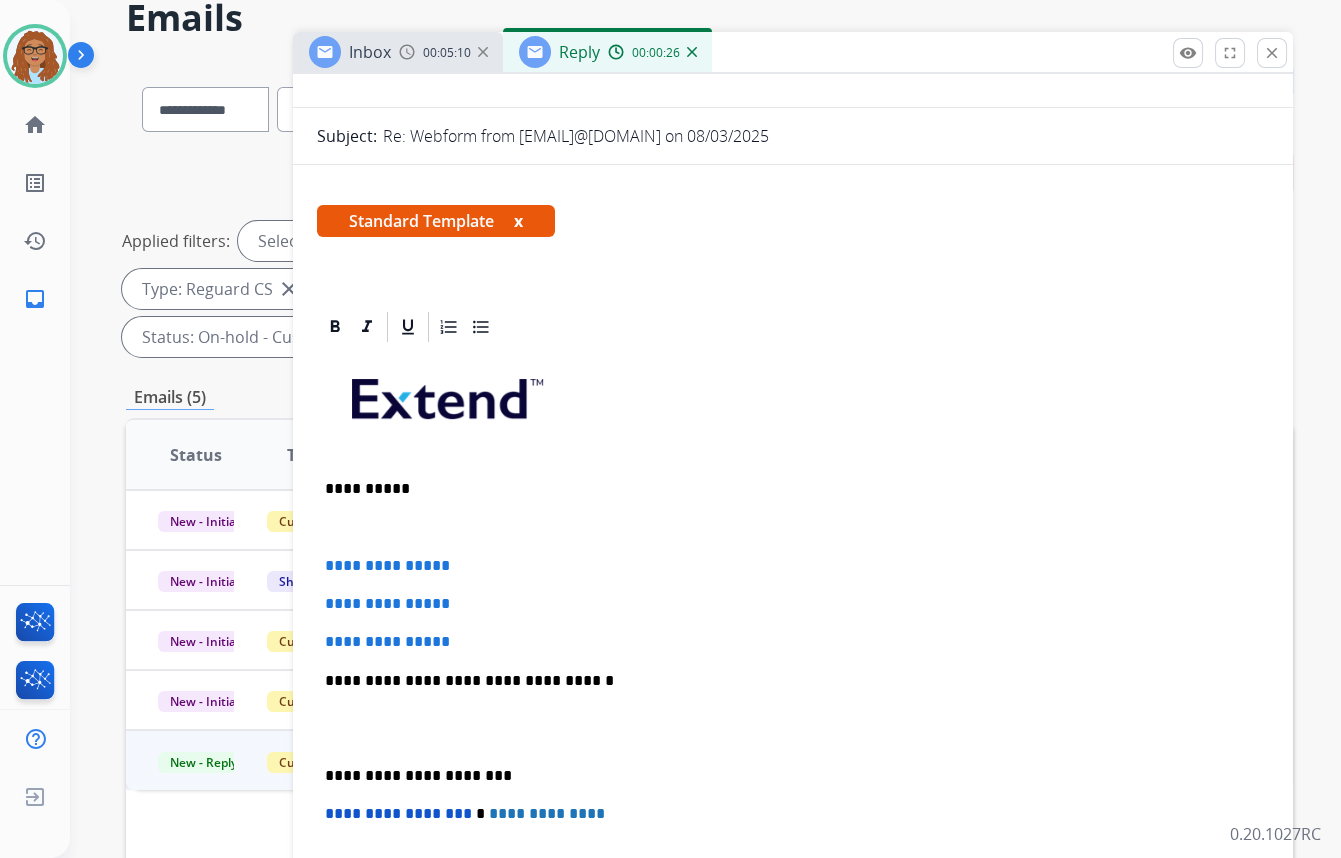 type 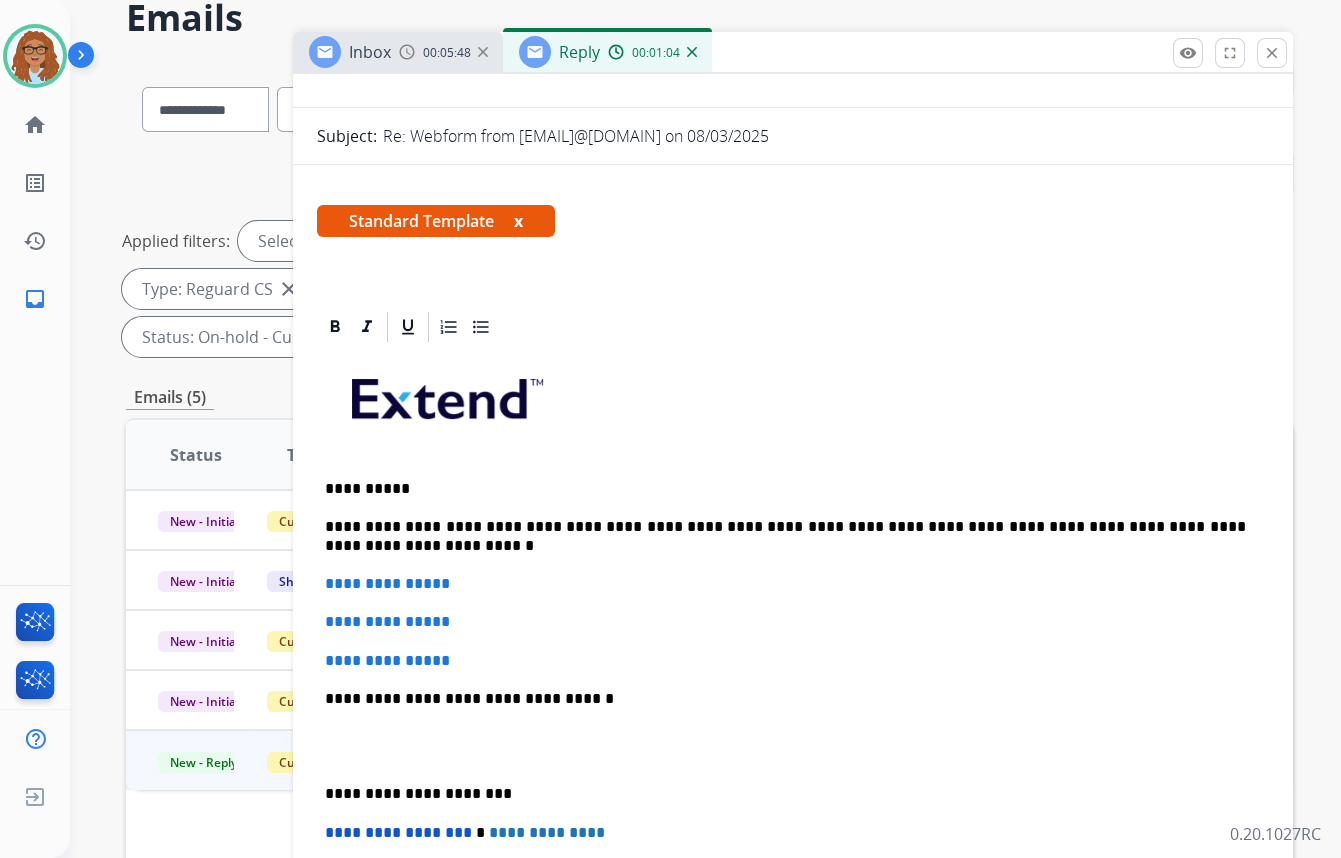 drag, startPoint x: 375, startPoint y: 550, endPoint x: 377, endPoint y: 540, distance: 10.198039 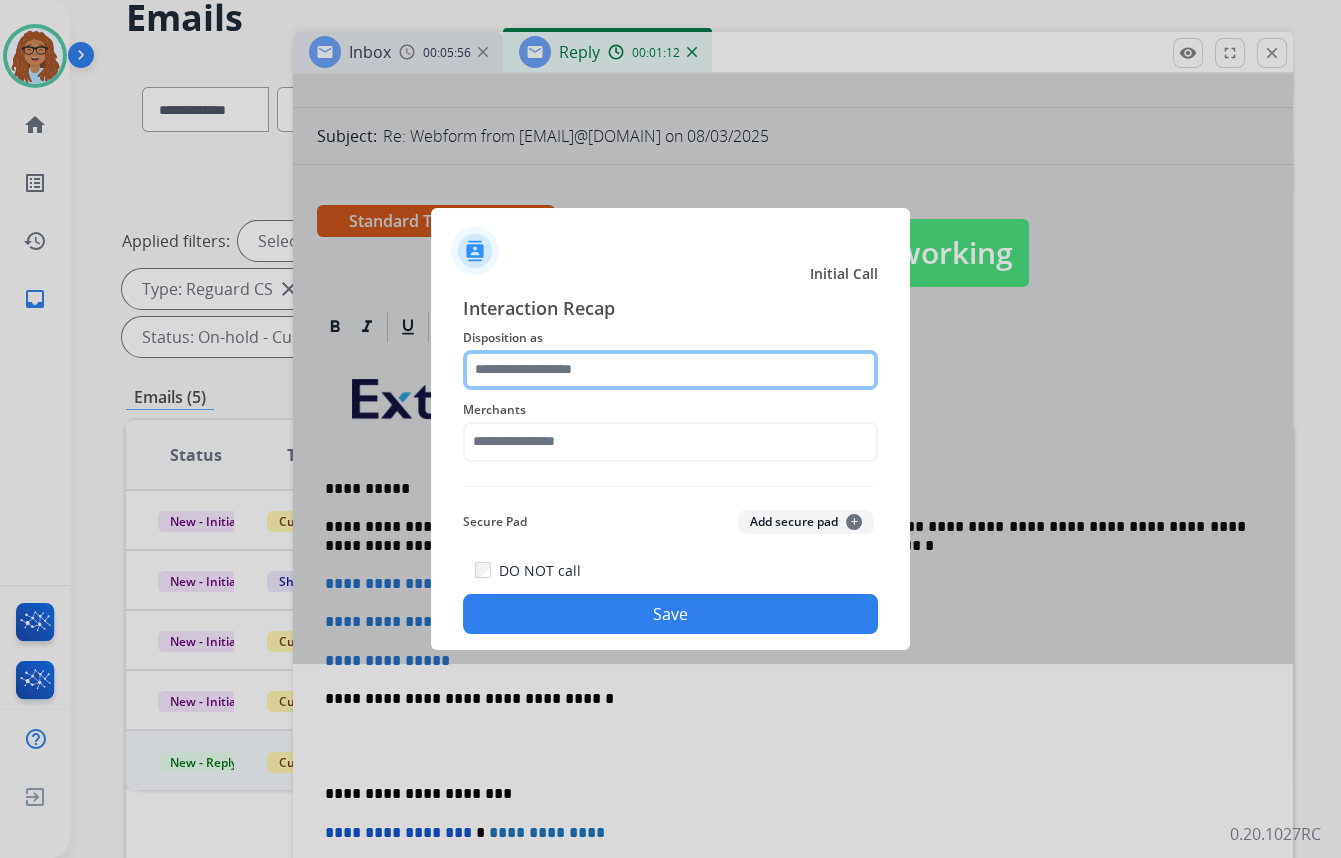 click 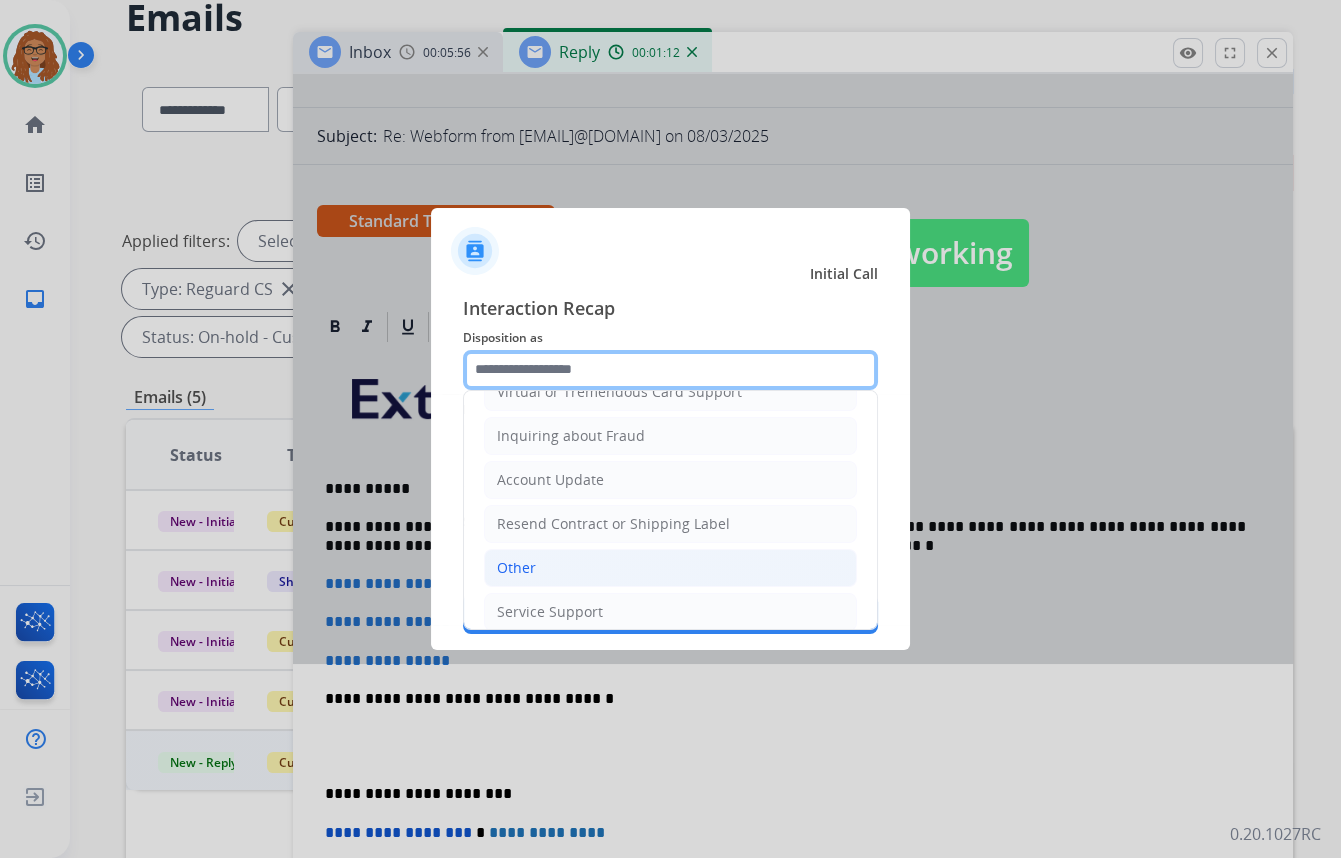scroll, scrollTop: 309, scrollLeft: 0, axis: vertical 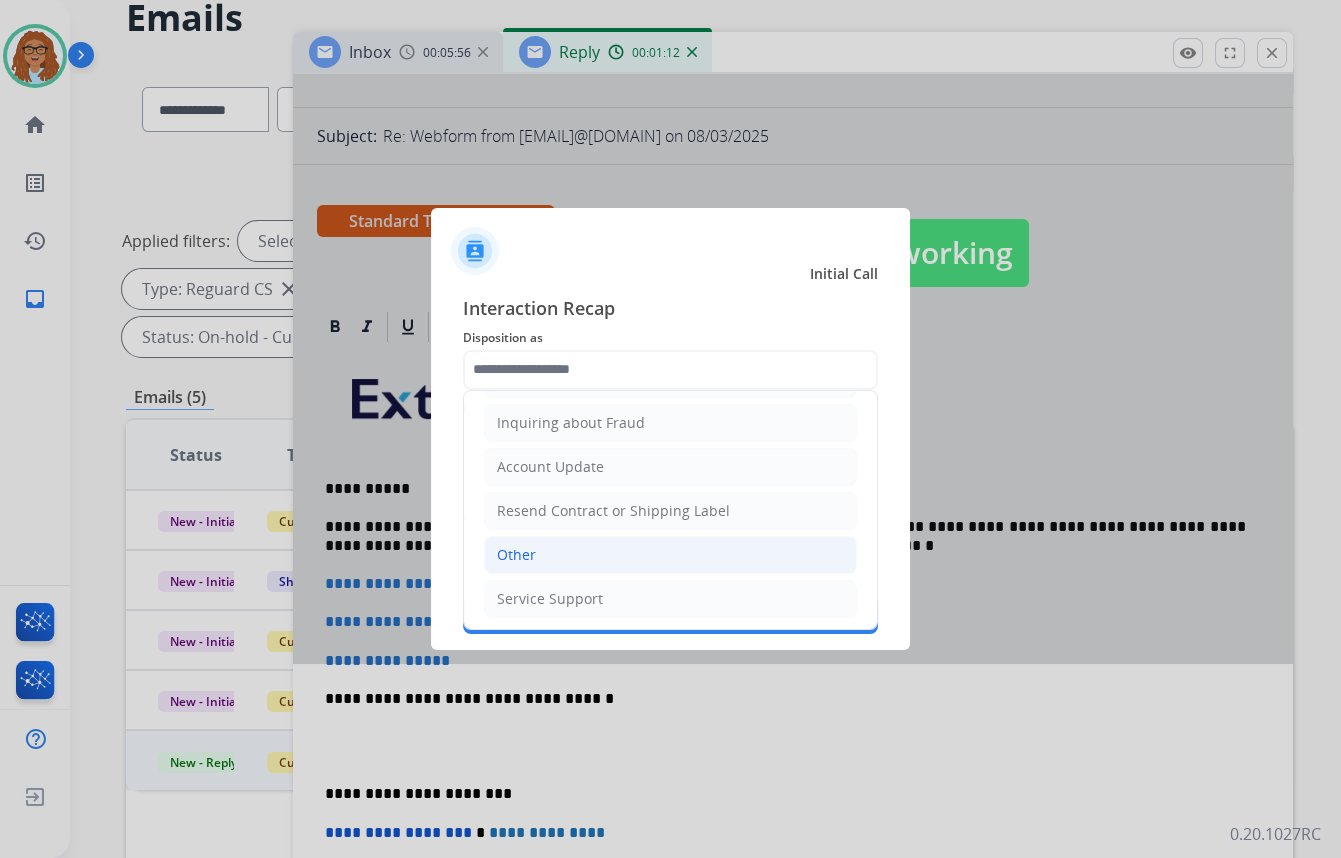 click on "Other" 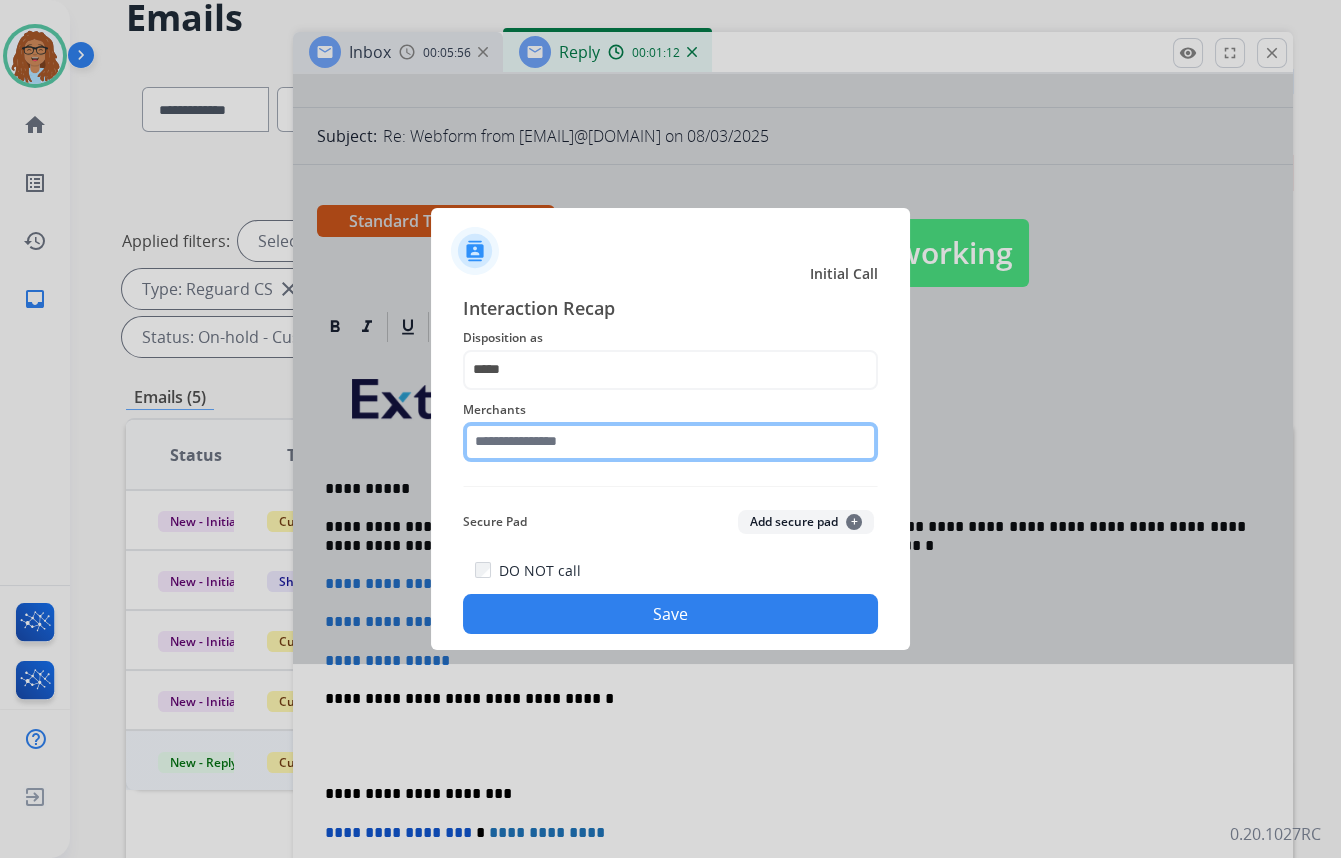 click 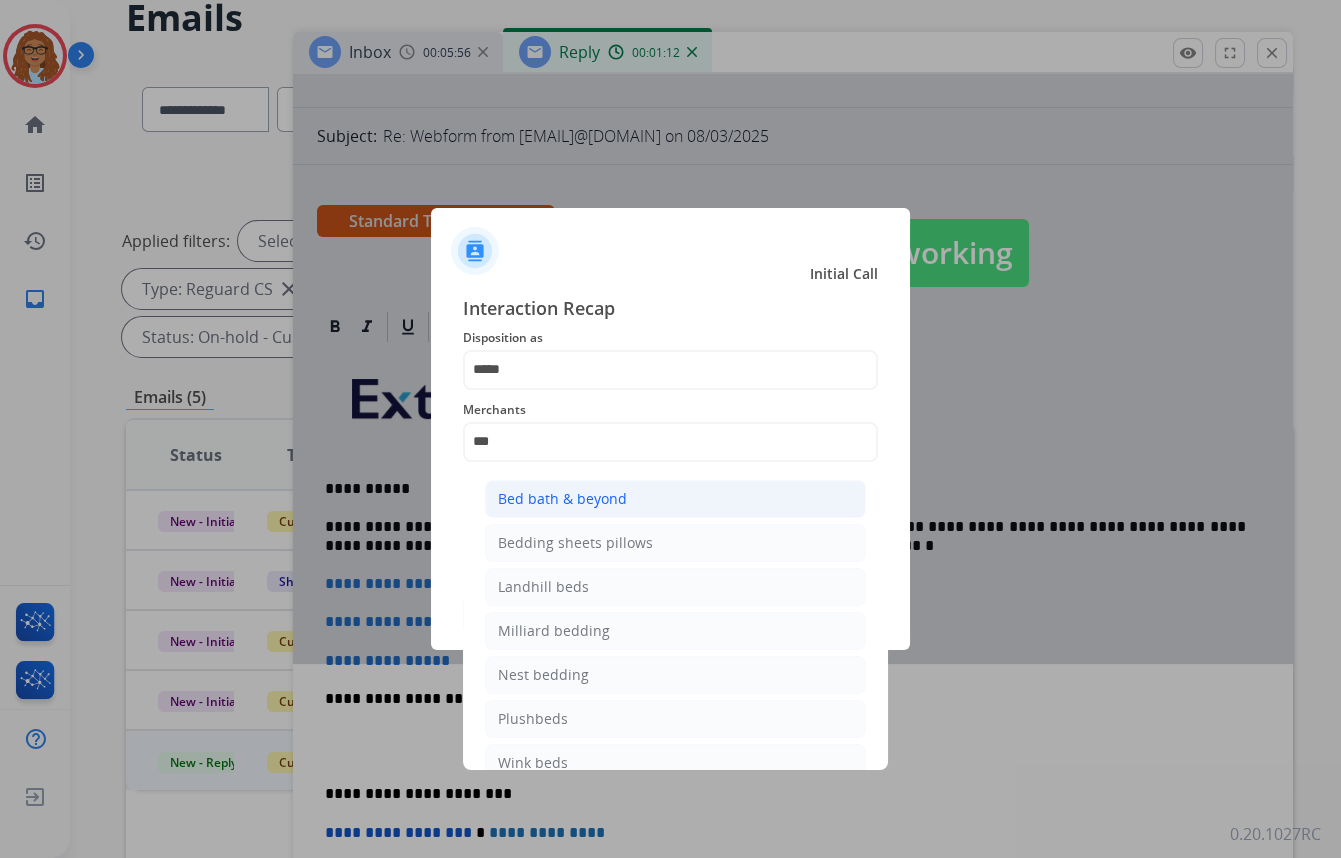 click on "Bed bath & beyond" 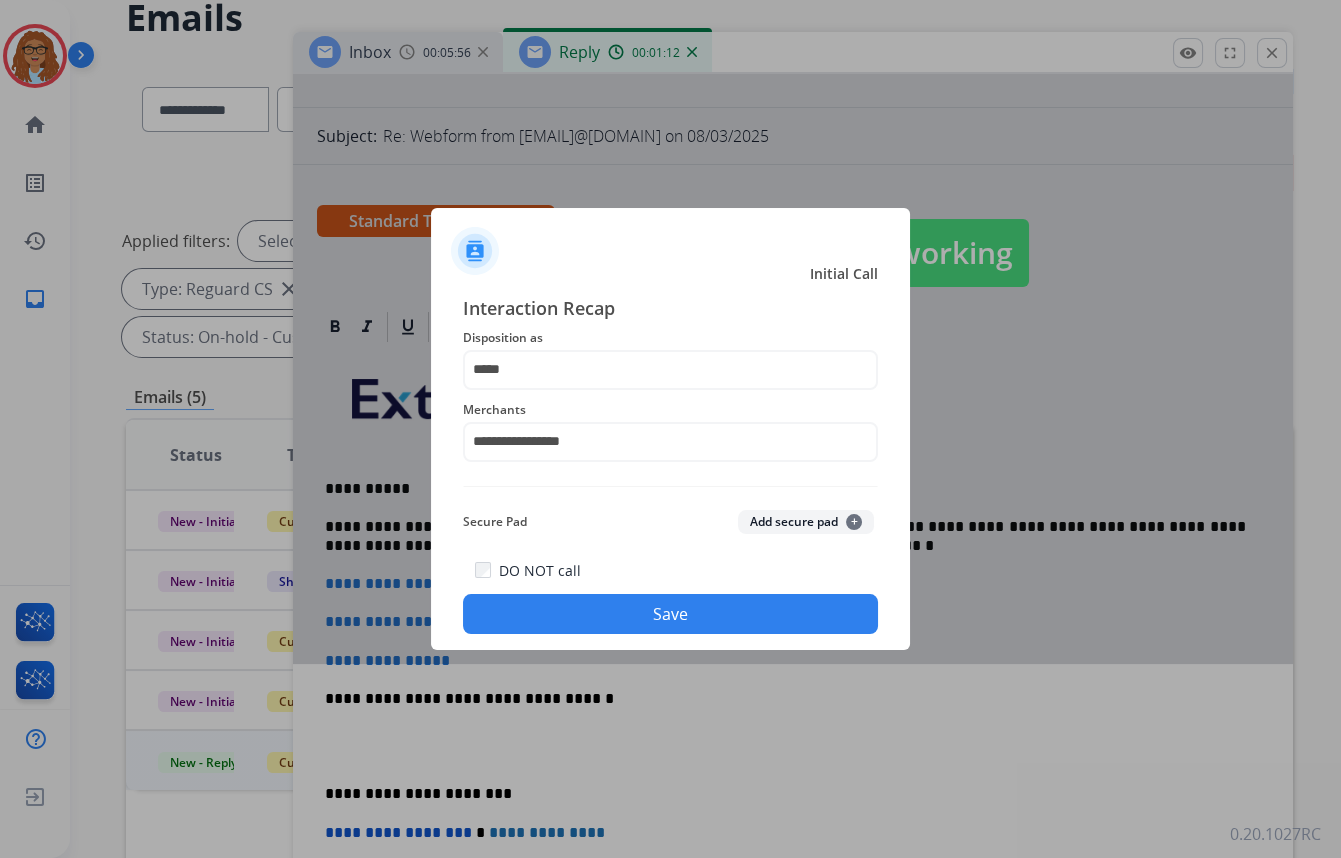 click on "Save" 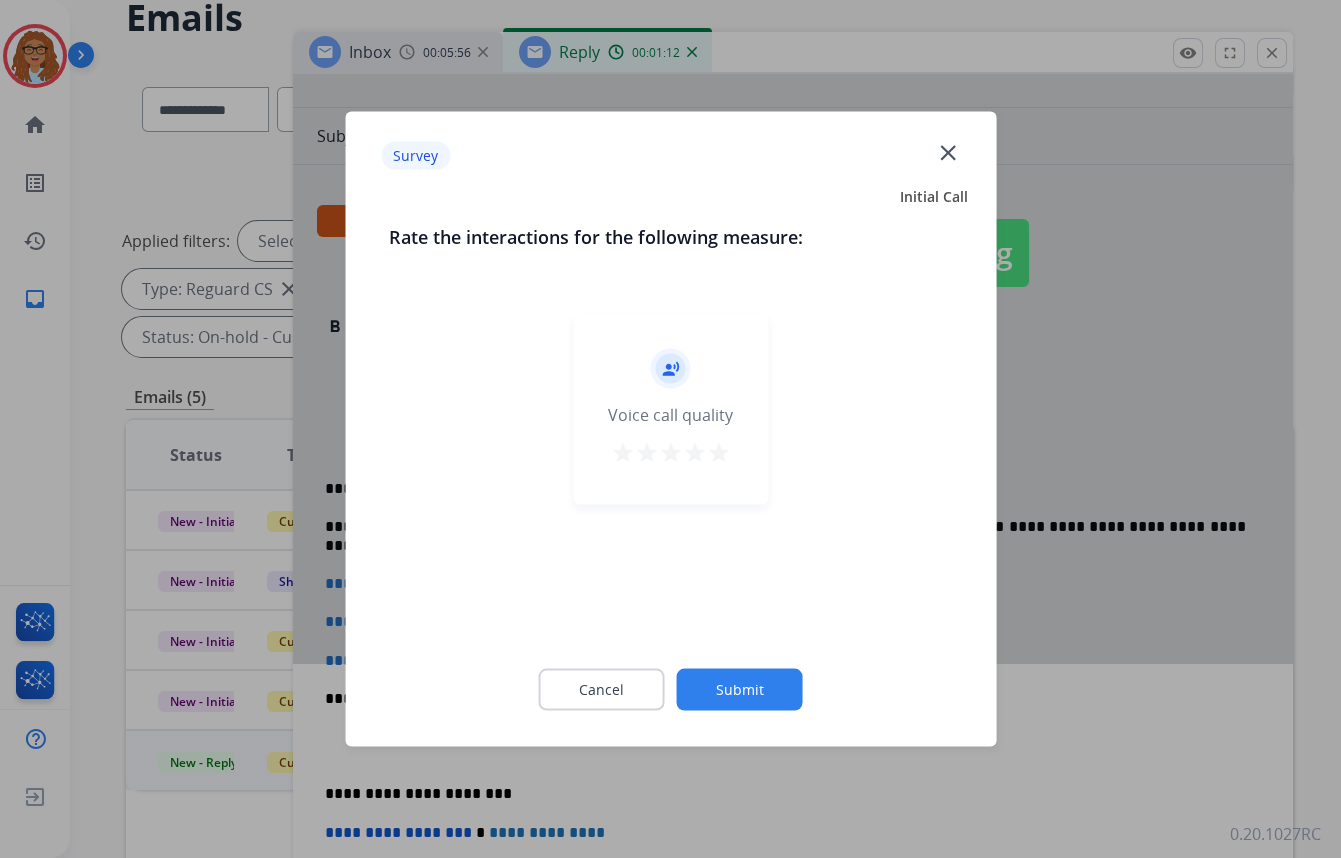 click on "close" 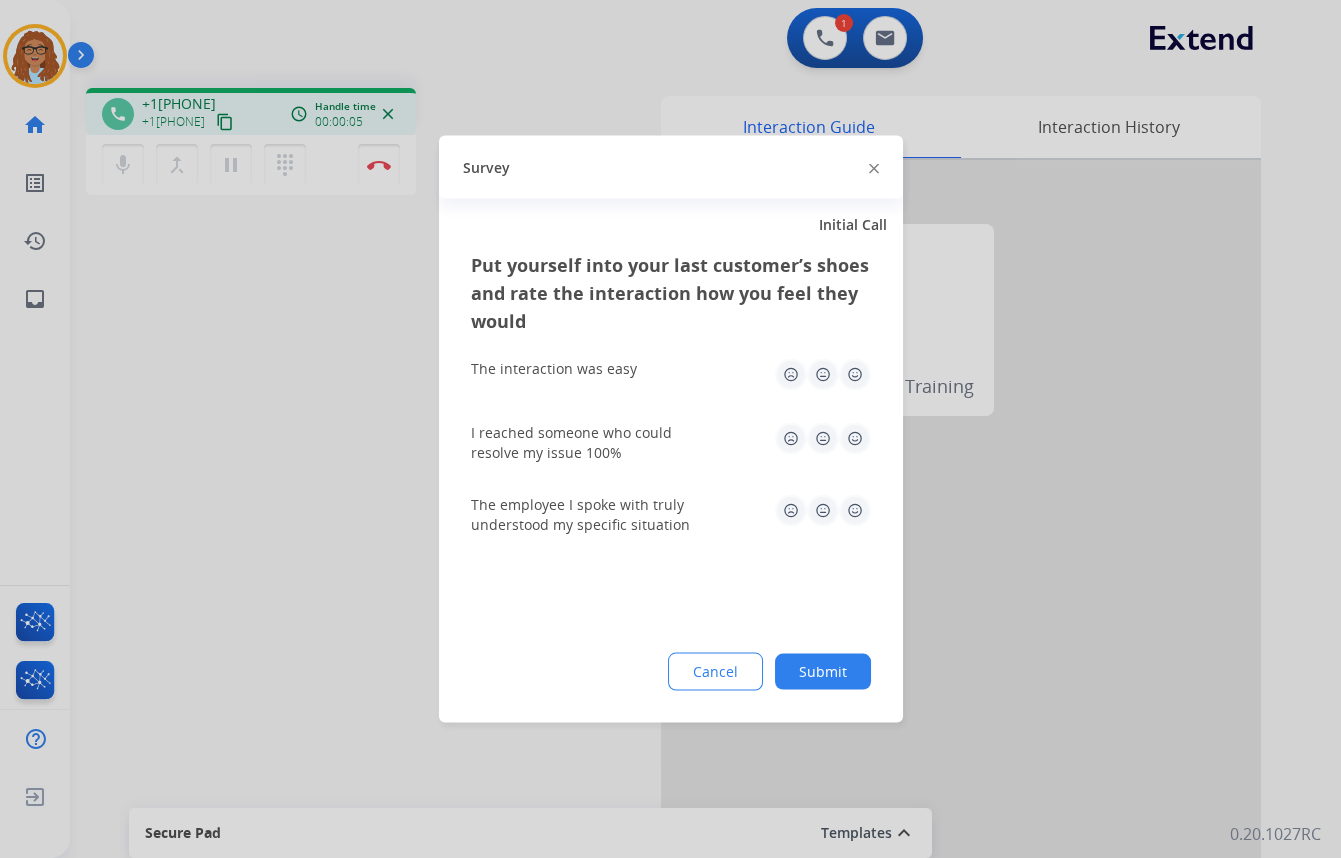drag, startPoint x: 871, startPoint y: 166, endPoint x: 564, endPoint y: 320, distance: 343.46033 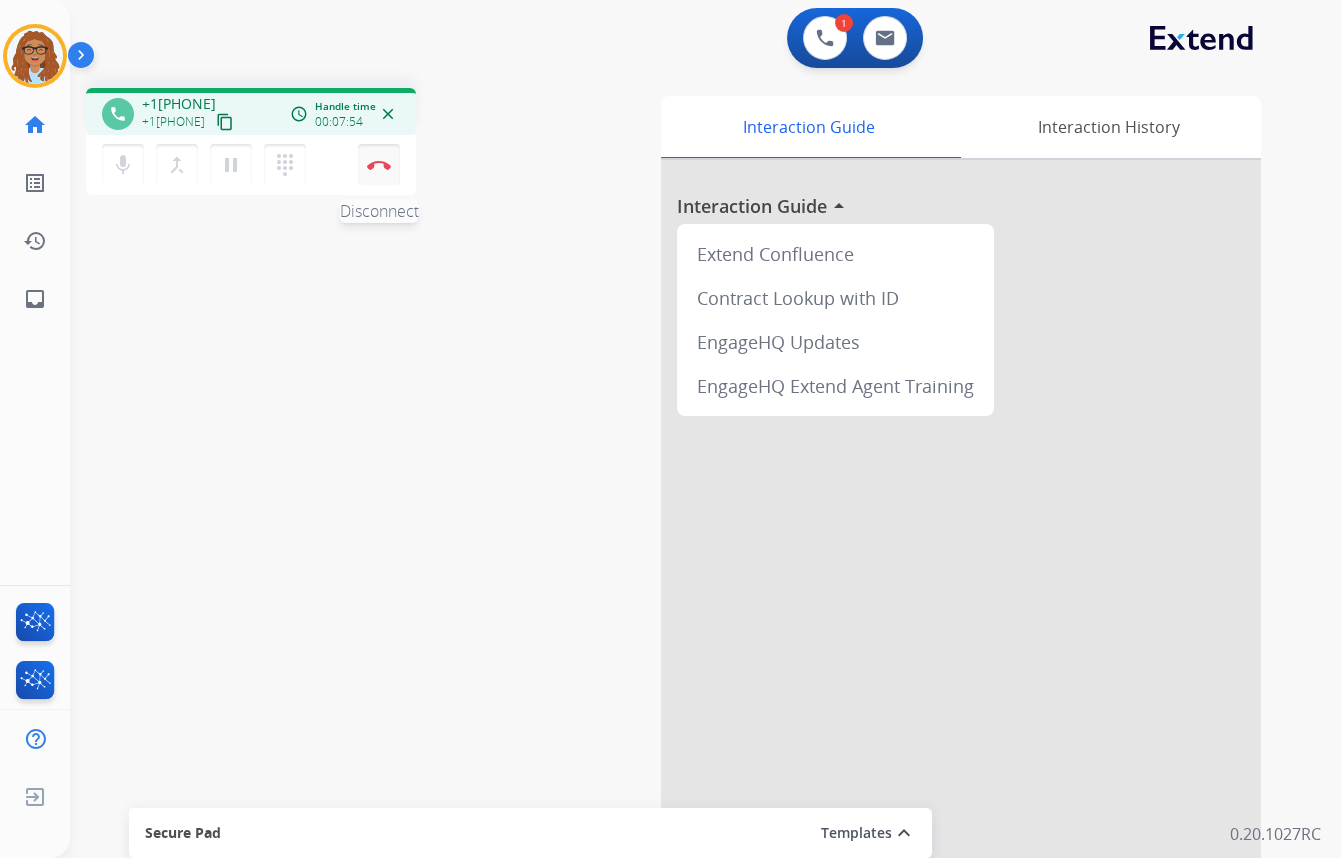 click at bounding box center (379, 165) 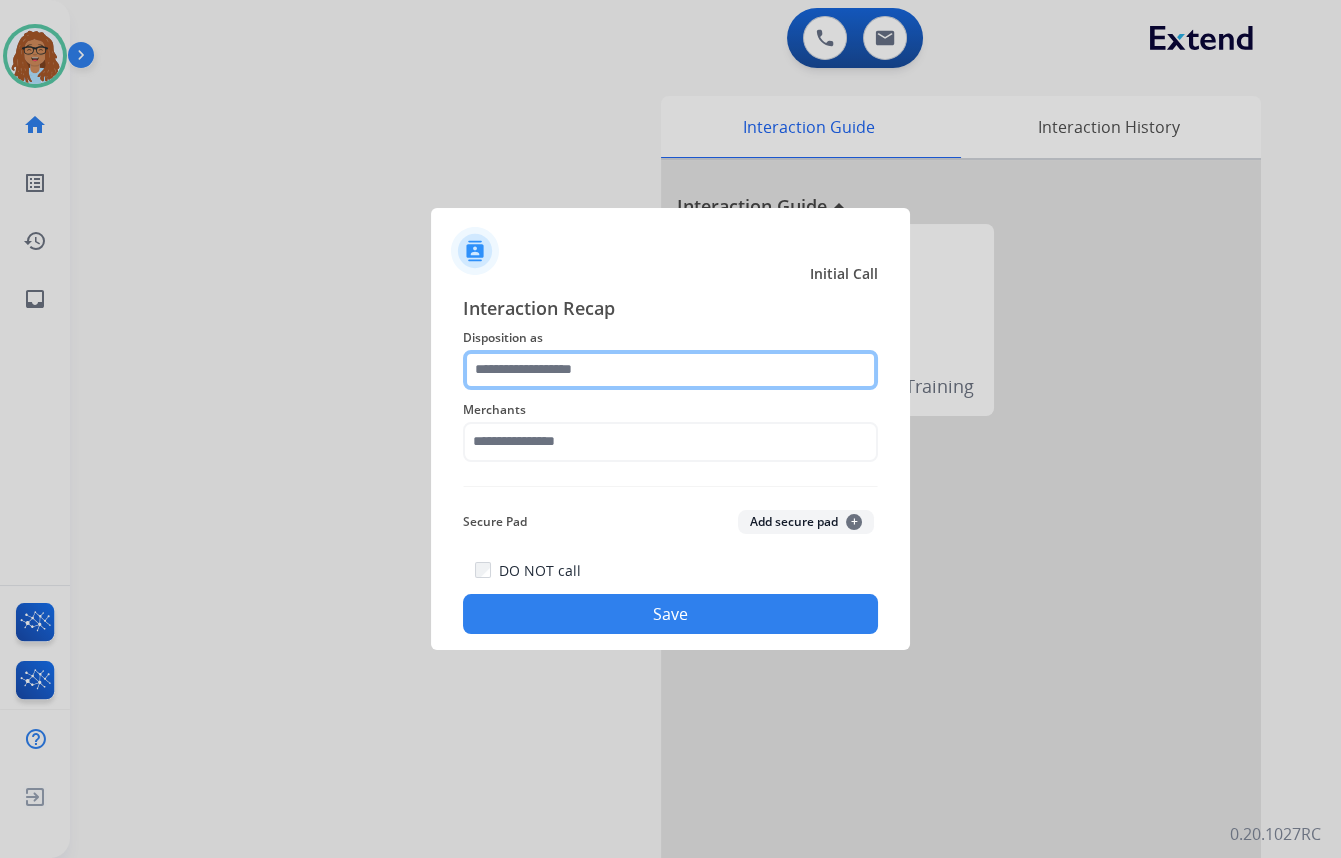 click 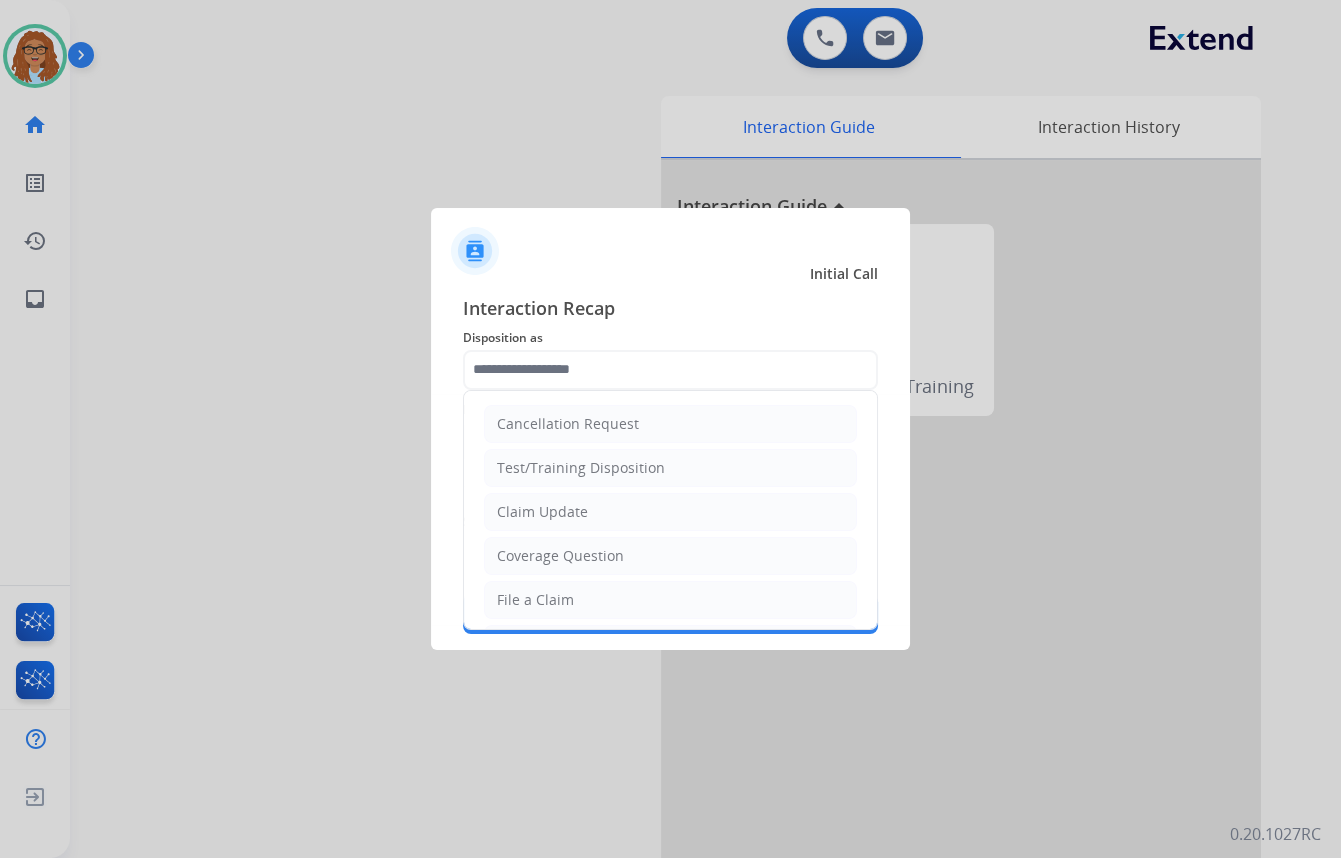 click on "File a Claim" 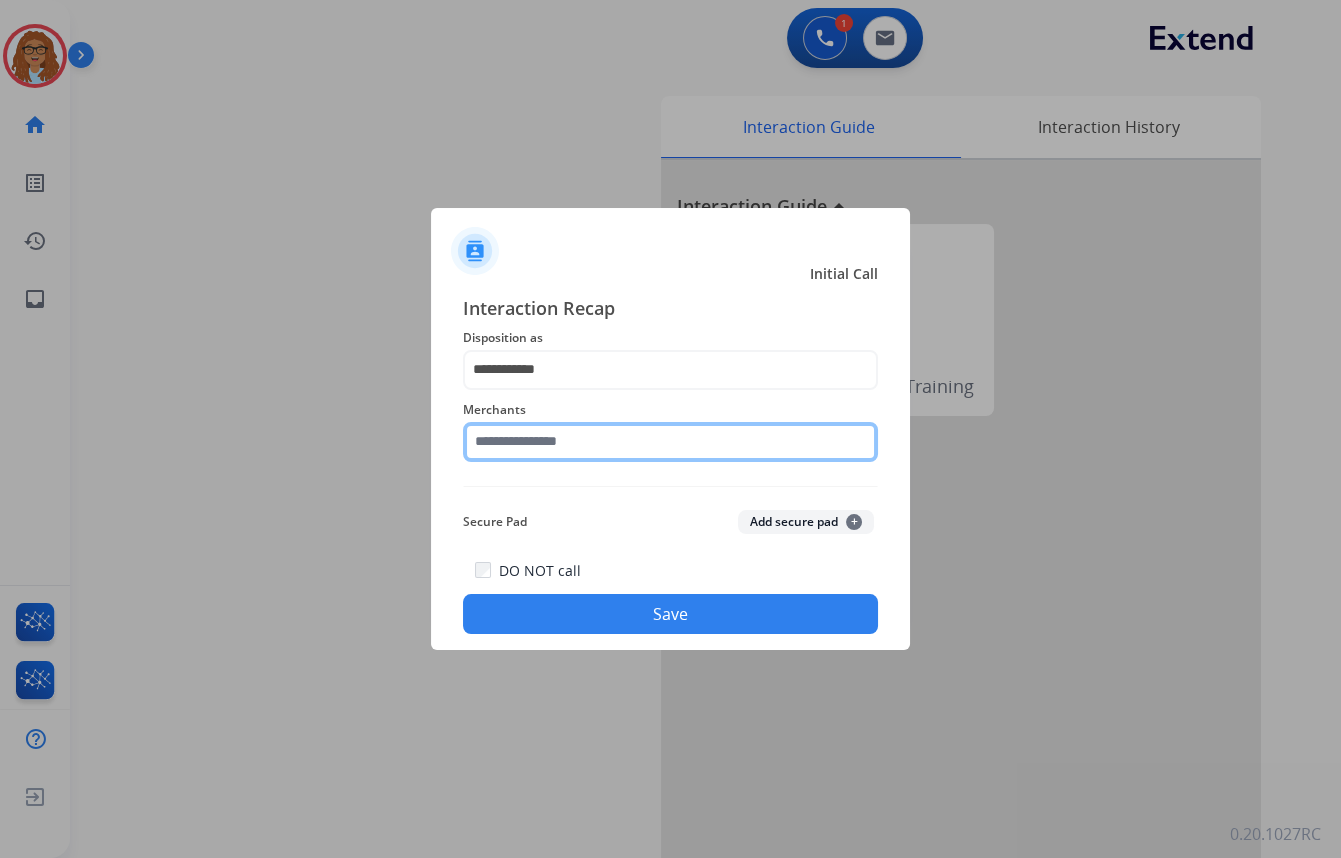 click 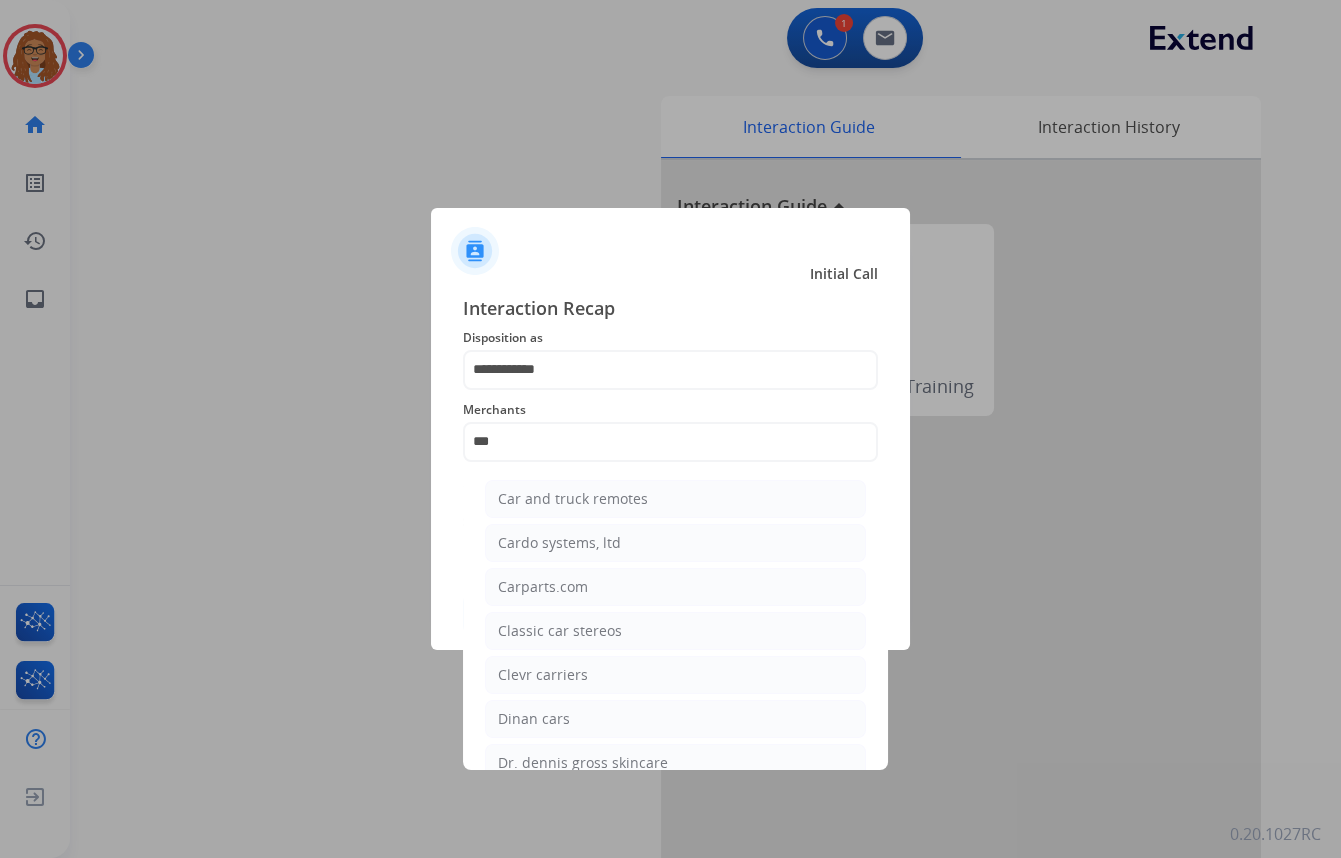 click on "Carparts.com" 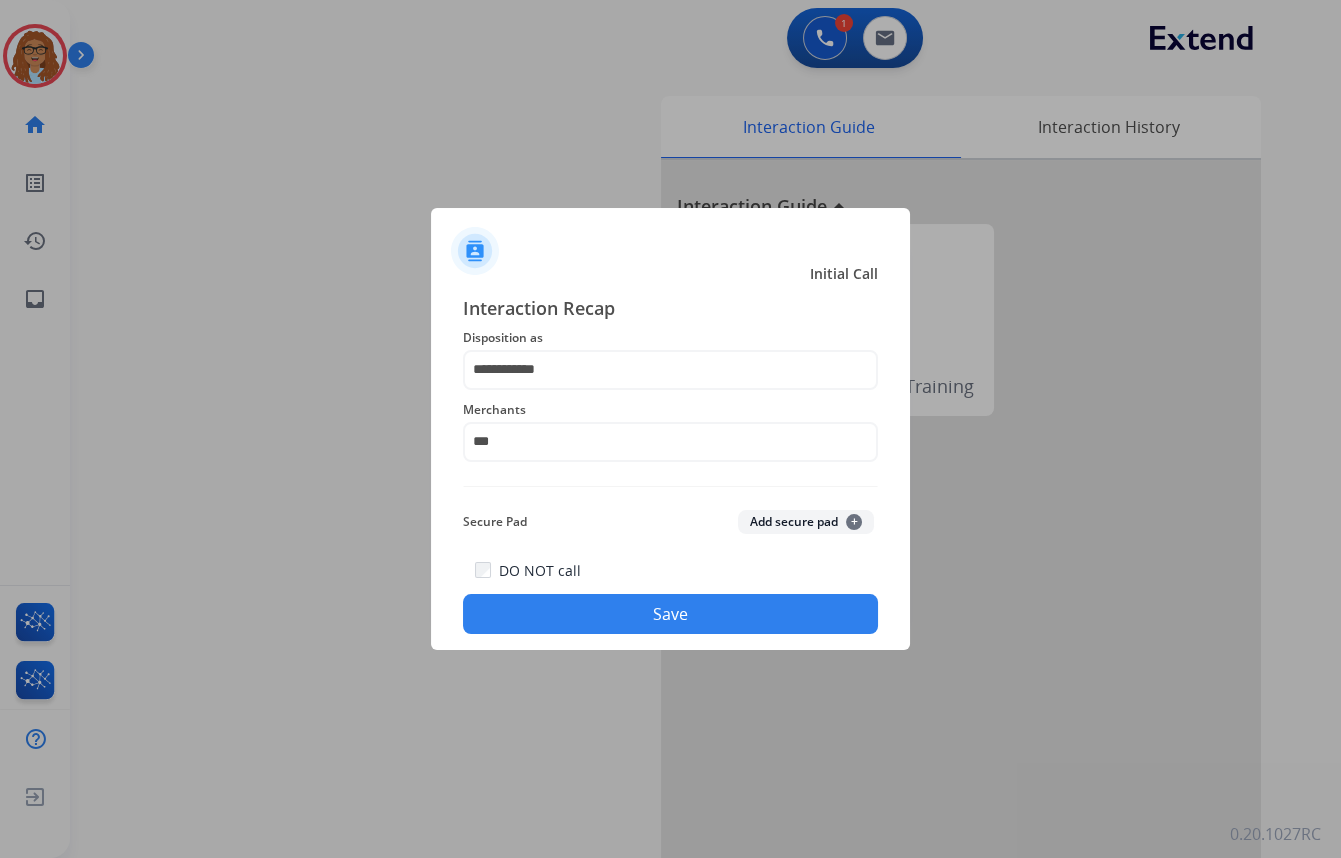 type on "**********" 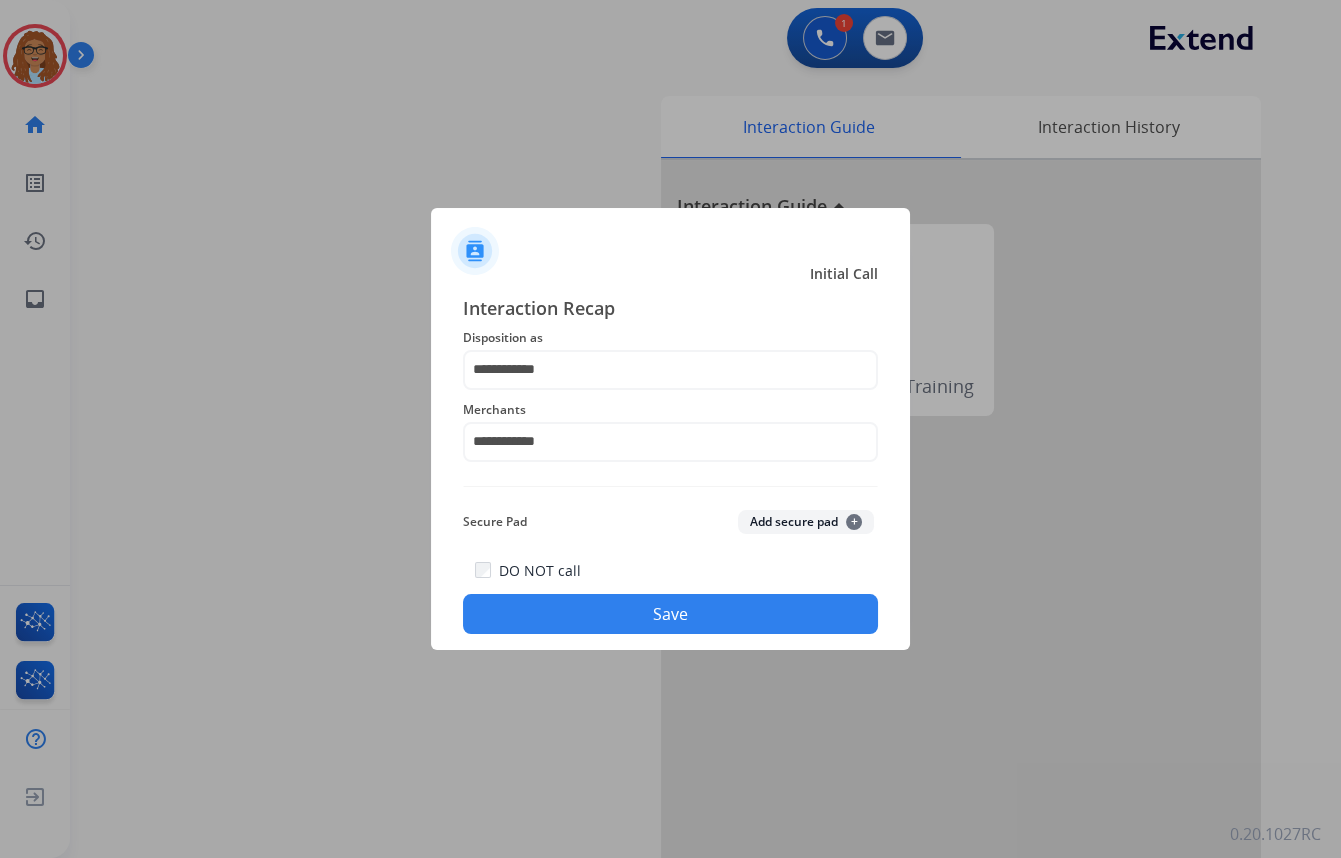 click on "Save" 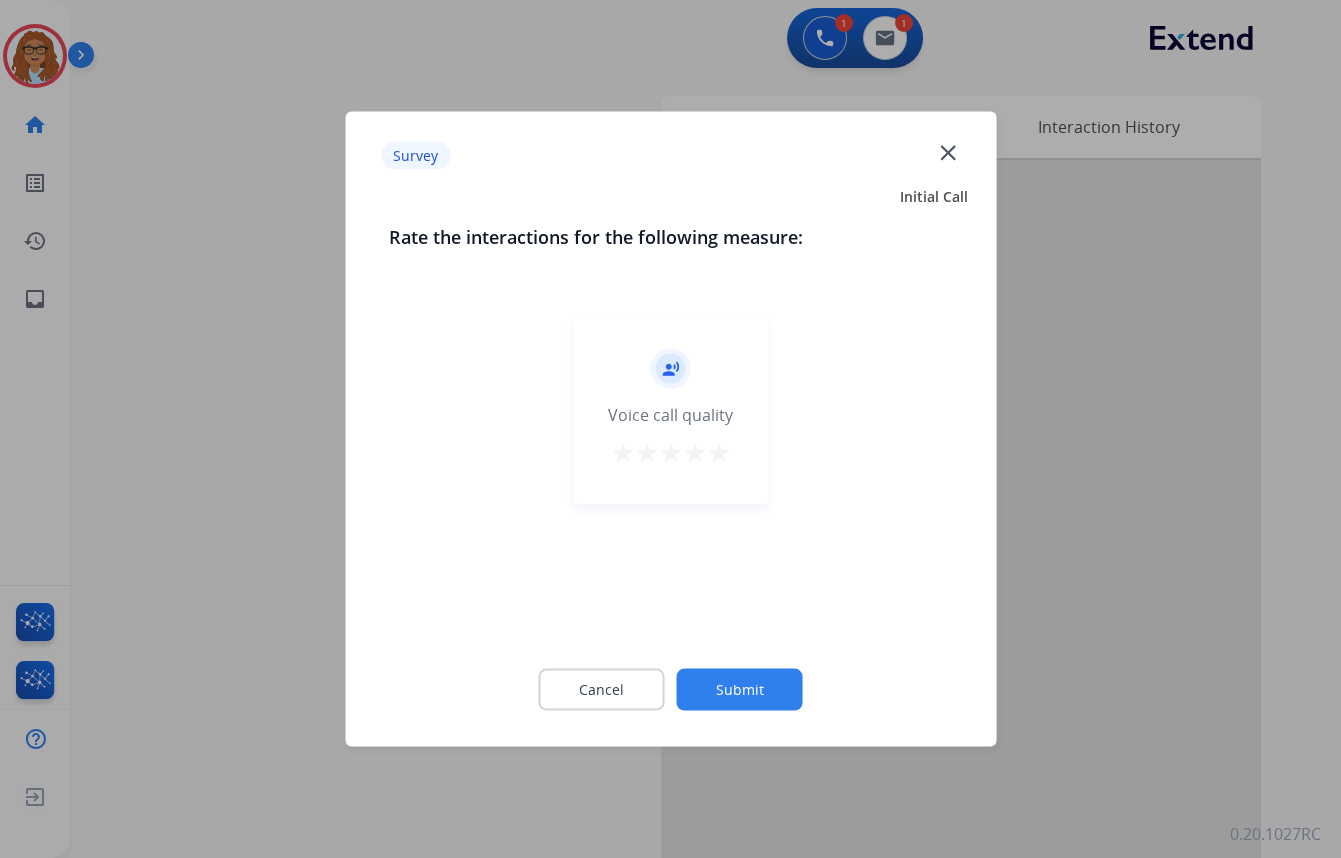 click on "close" 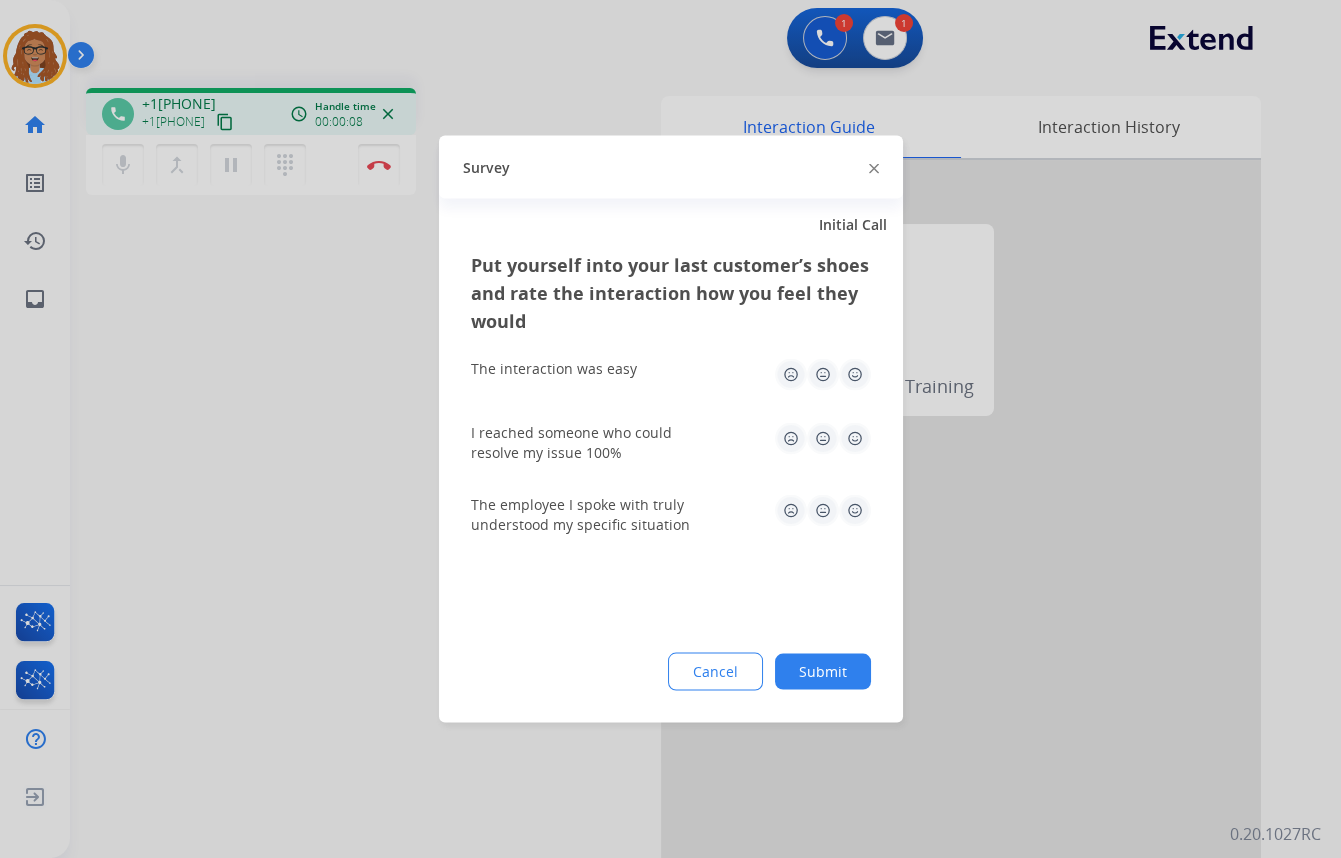 click 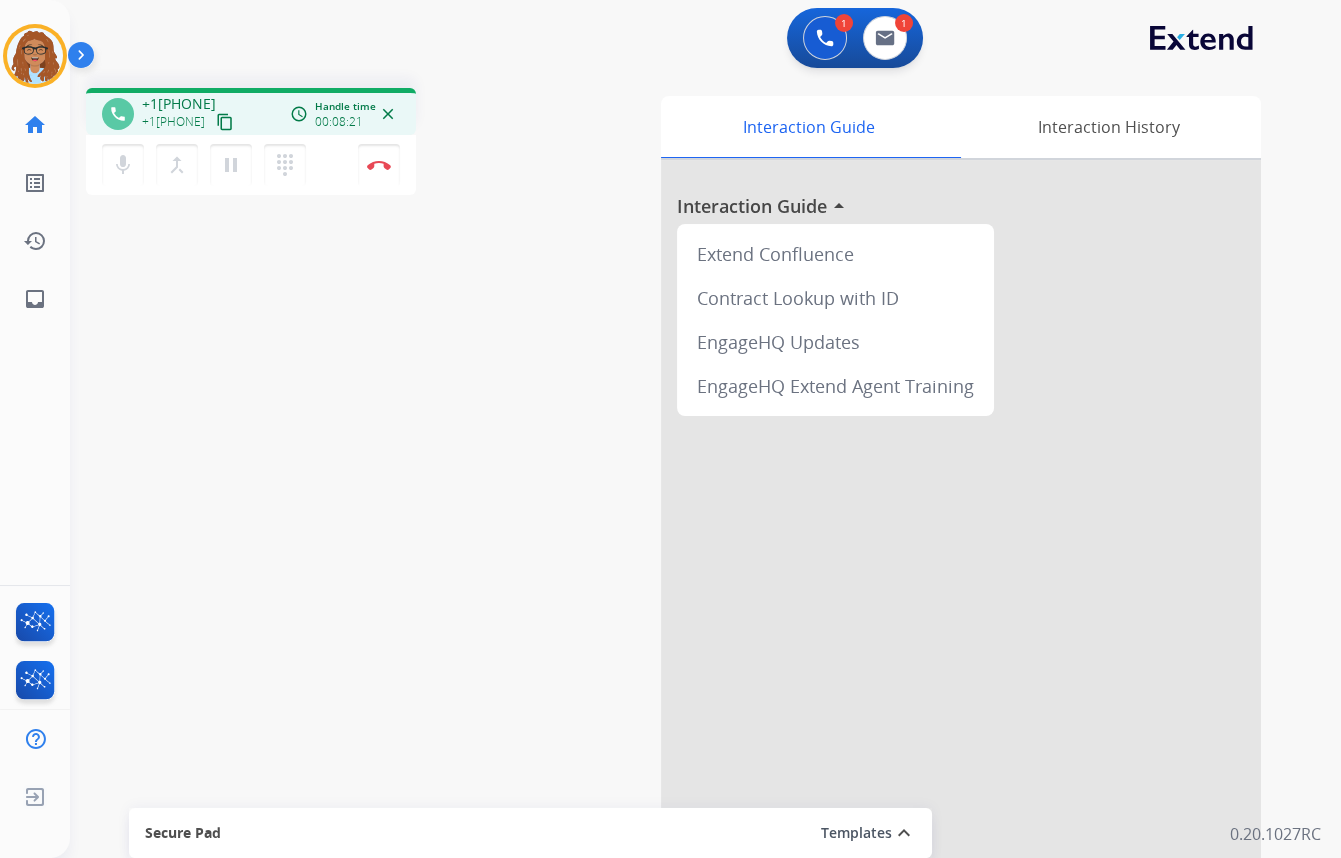 drag, startPoint x: 242, startPoint y: 175, endPoint x: 203, endPoint y: 190, distance: 41.785164 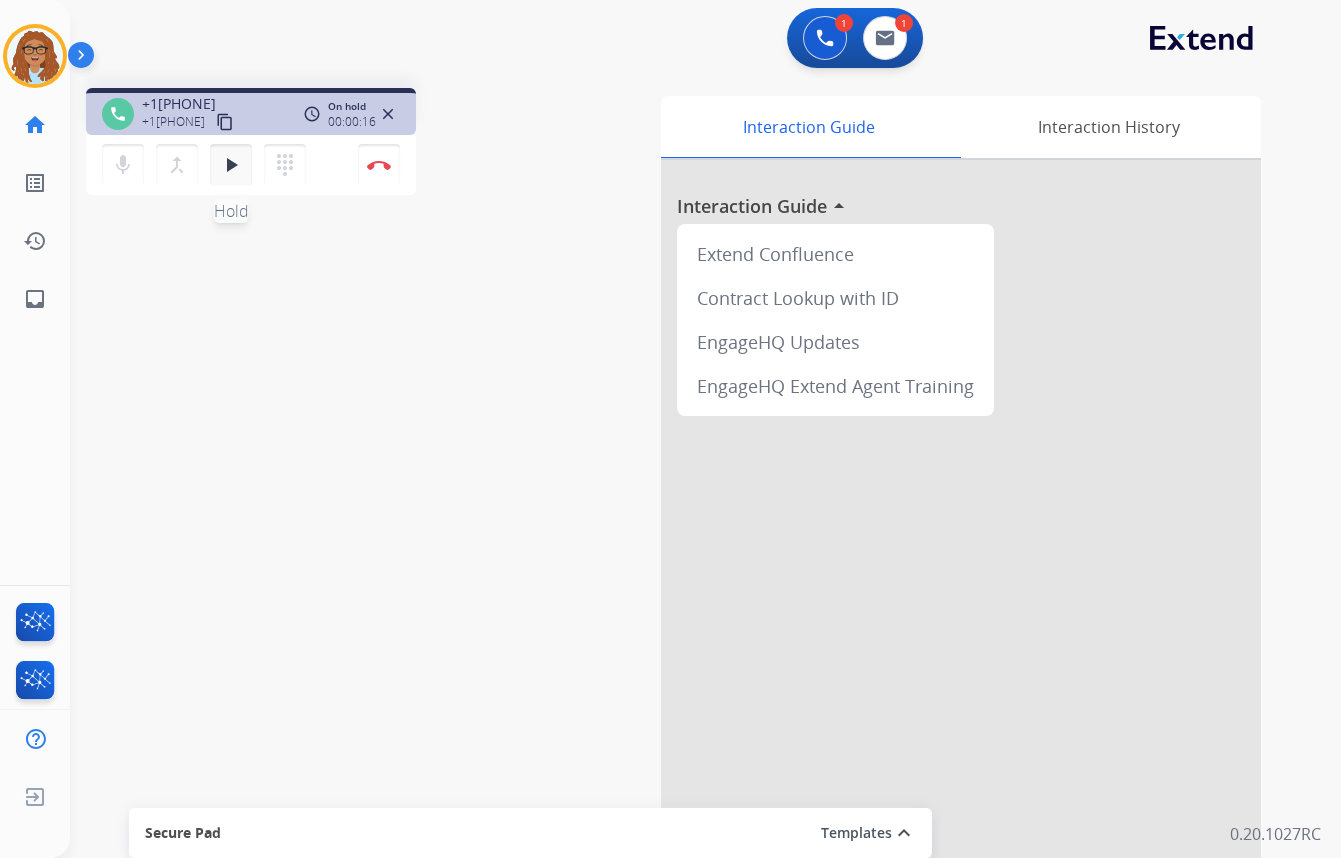 drag, startPoint x: 236, startPoint y: 179, endPoint x: 209, endPoint y: 300, distance: 123.97581 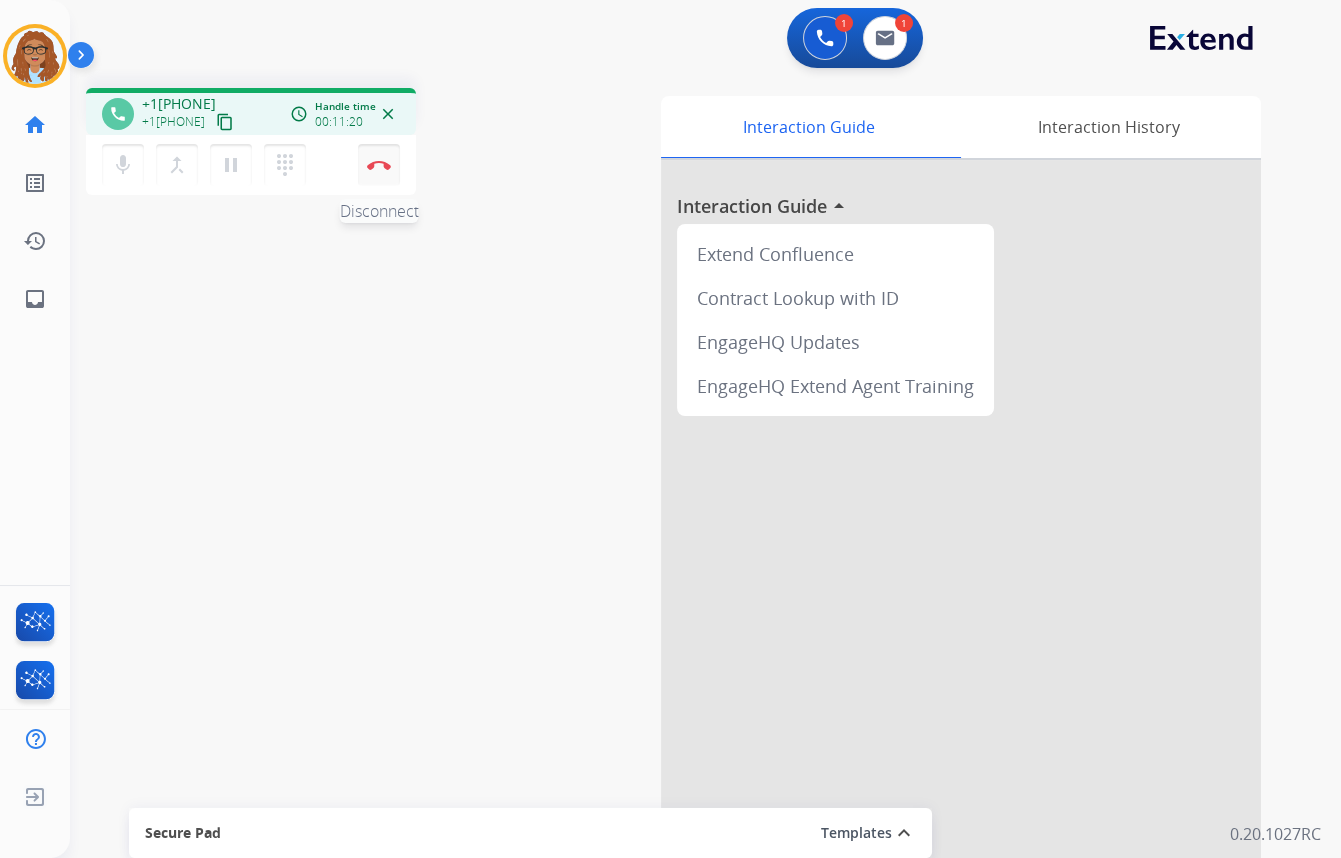 click at bounding box center (379, 165) 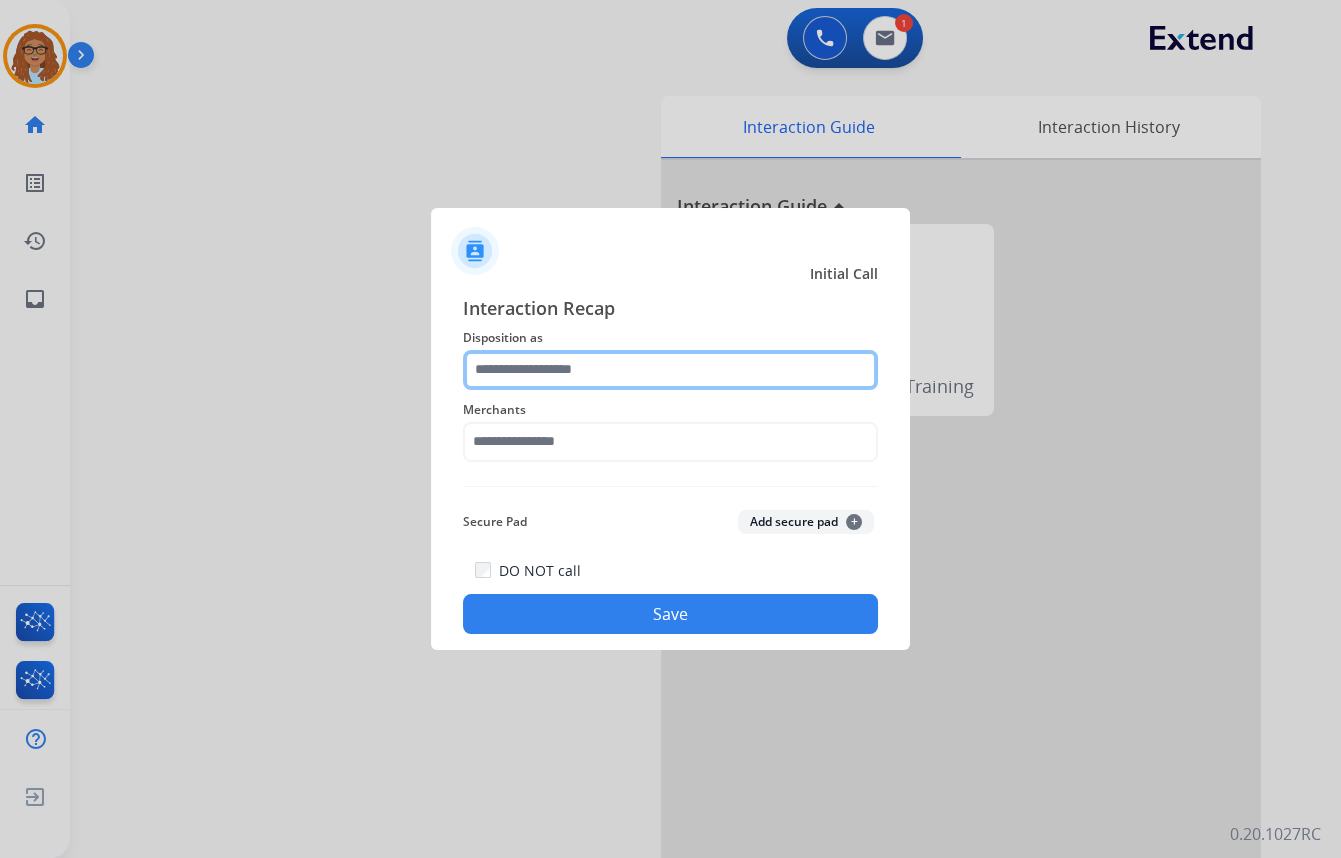 drag, startPoint x: 627, startPoint y: 369, endPoint x: 615, endPoint y: 382, distance: 17.691807 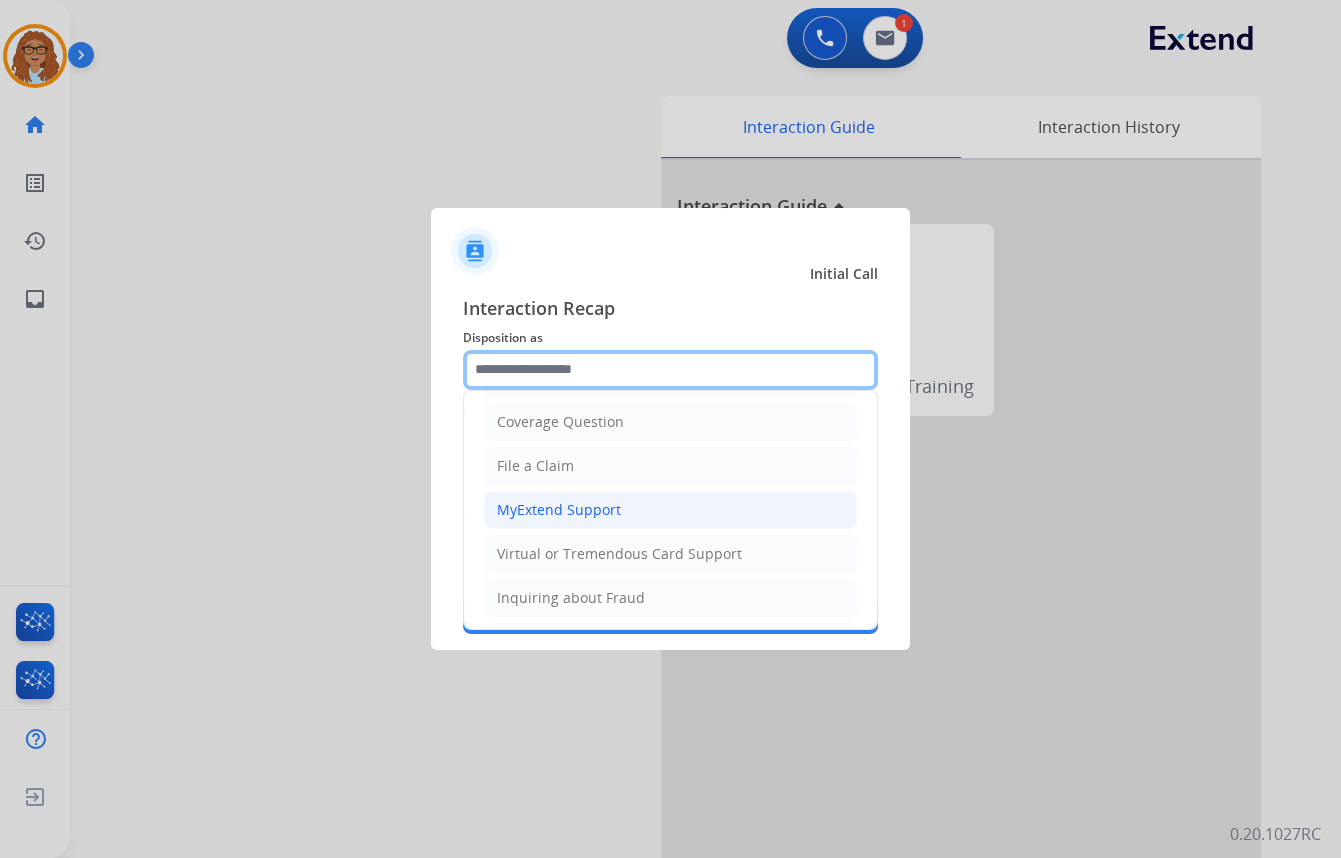 scroll, scrollTop: 181, scrollLeft: 0, axis: vertical 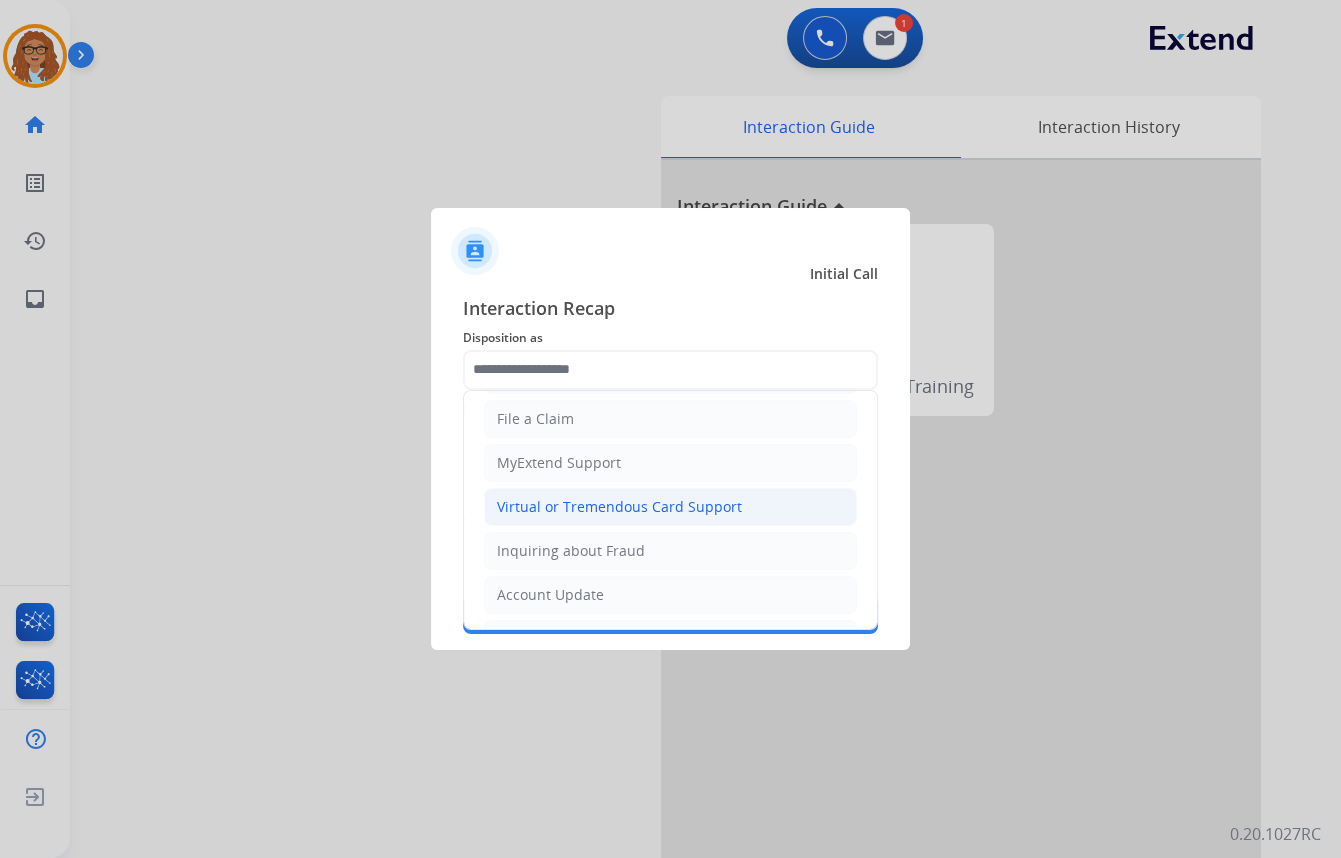 click on "Virtual or Tremendous Card Support" 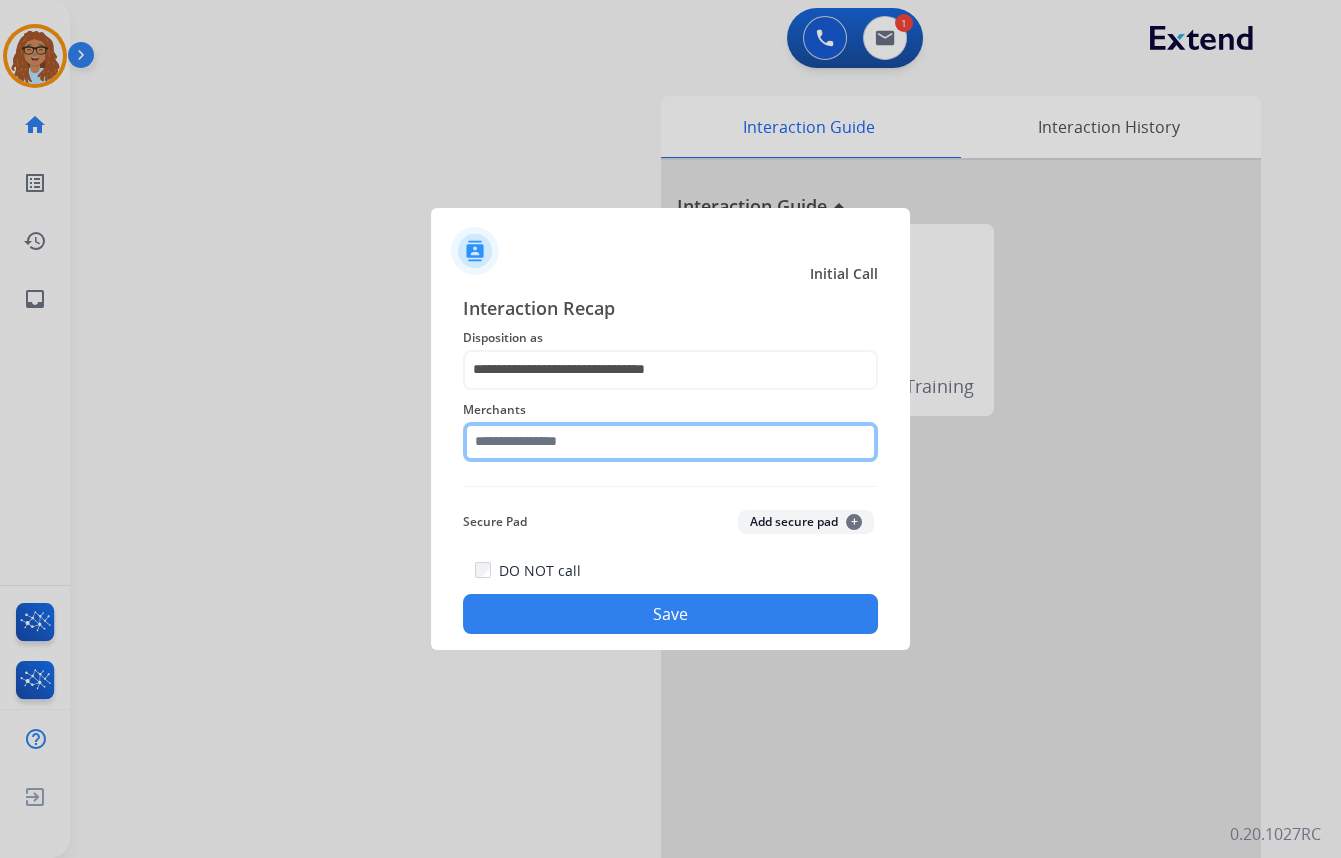click 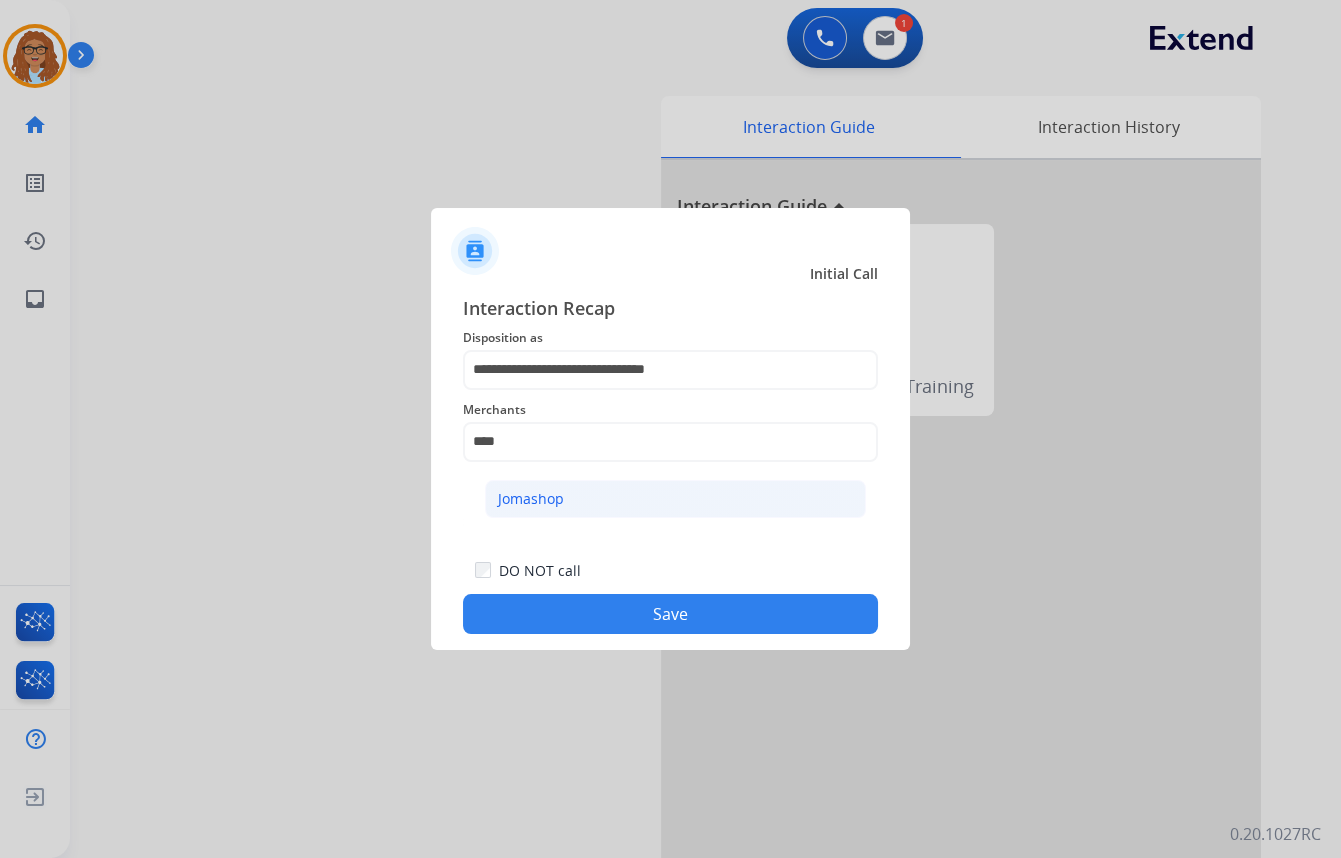 click on "Jomashop" 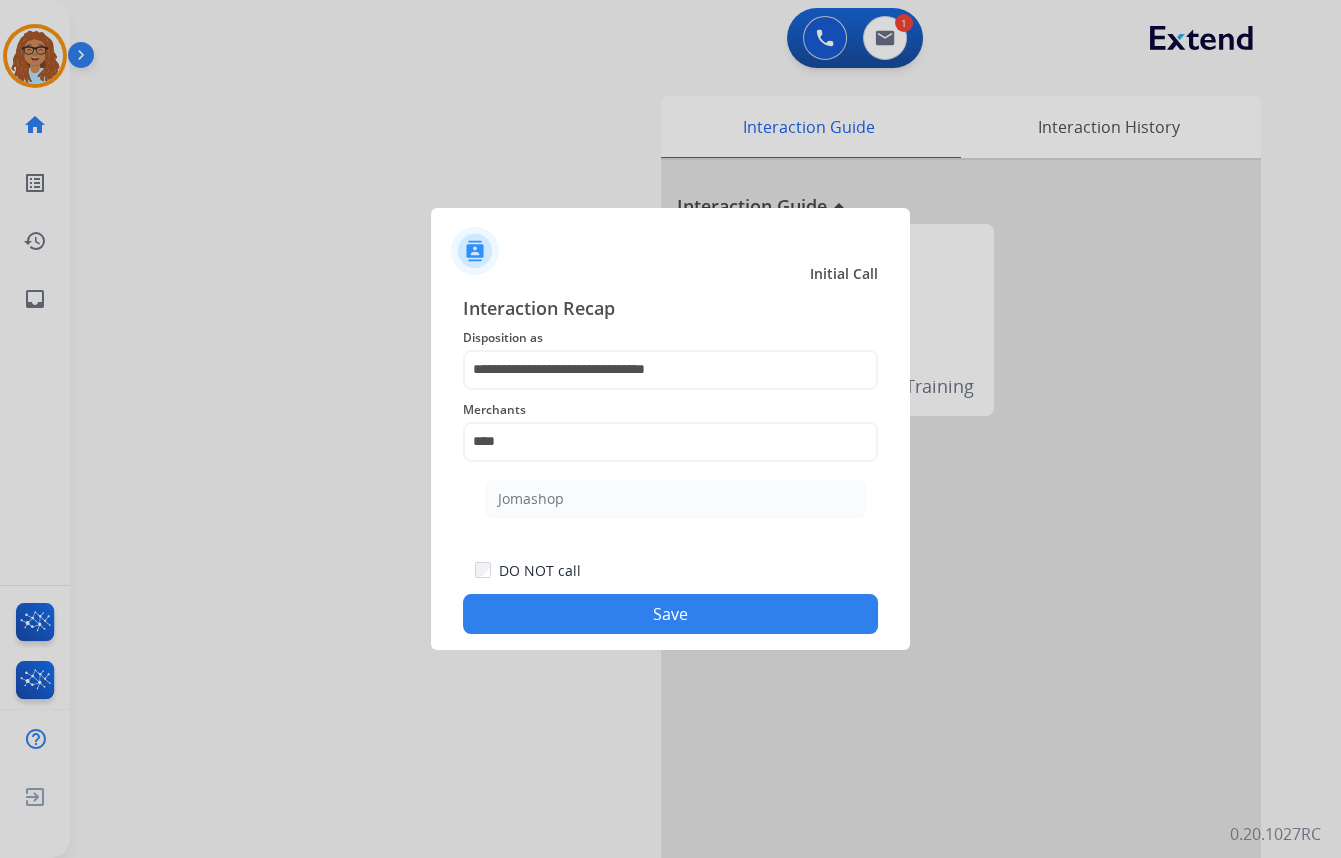 type on "********" 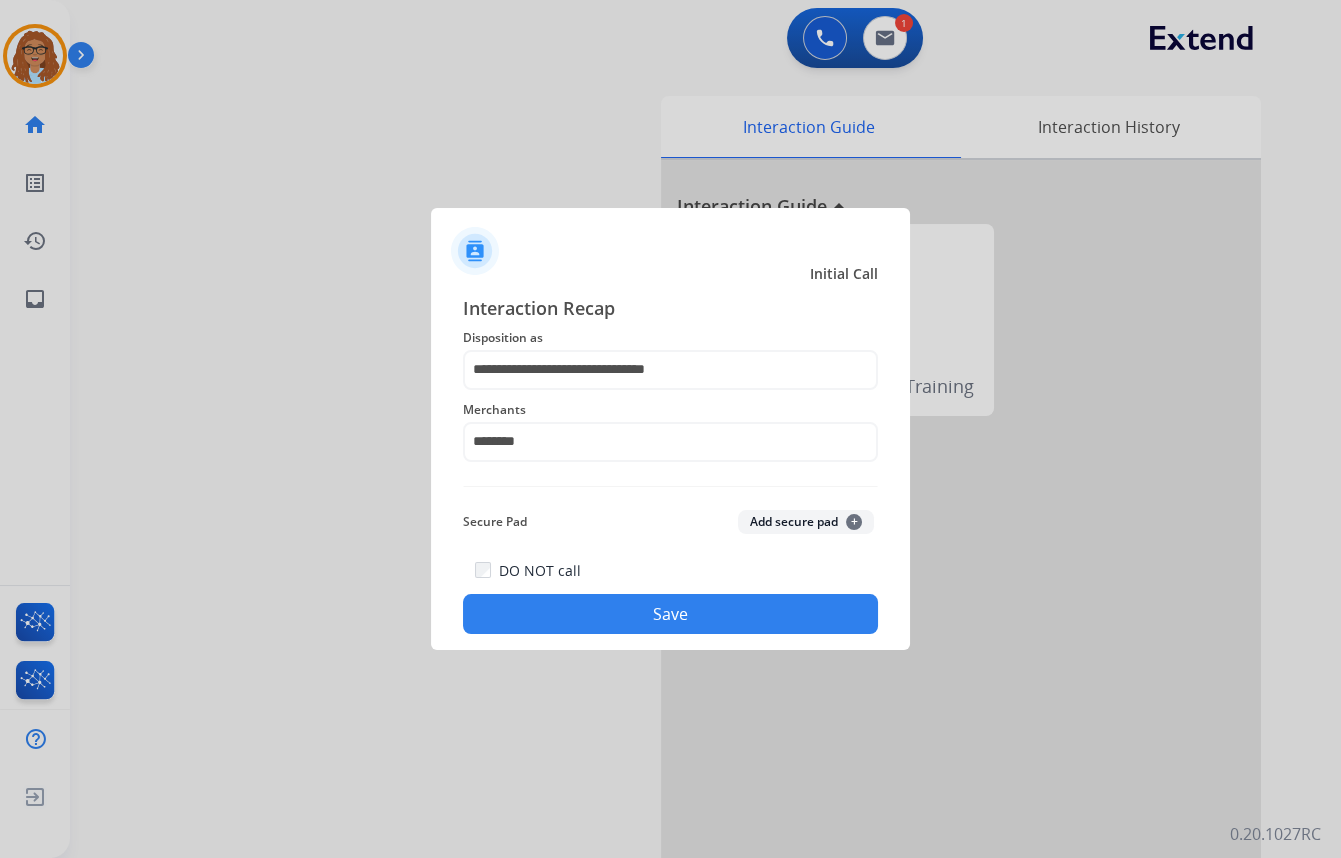 click on "Save" 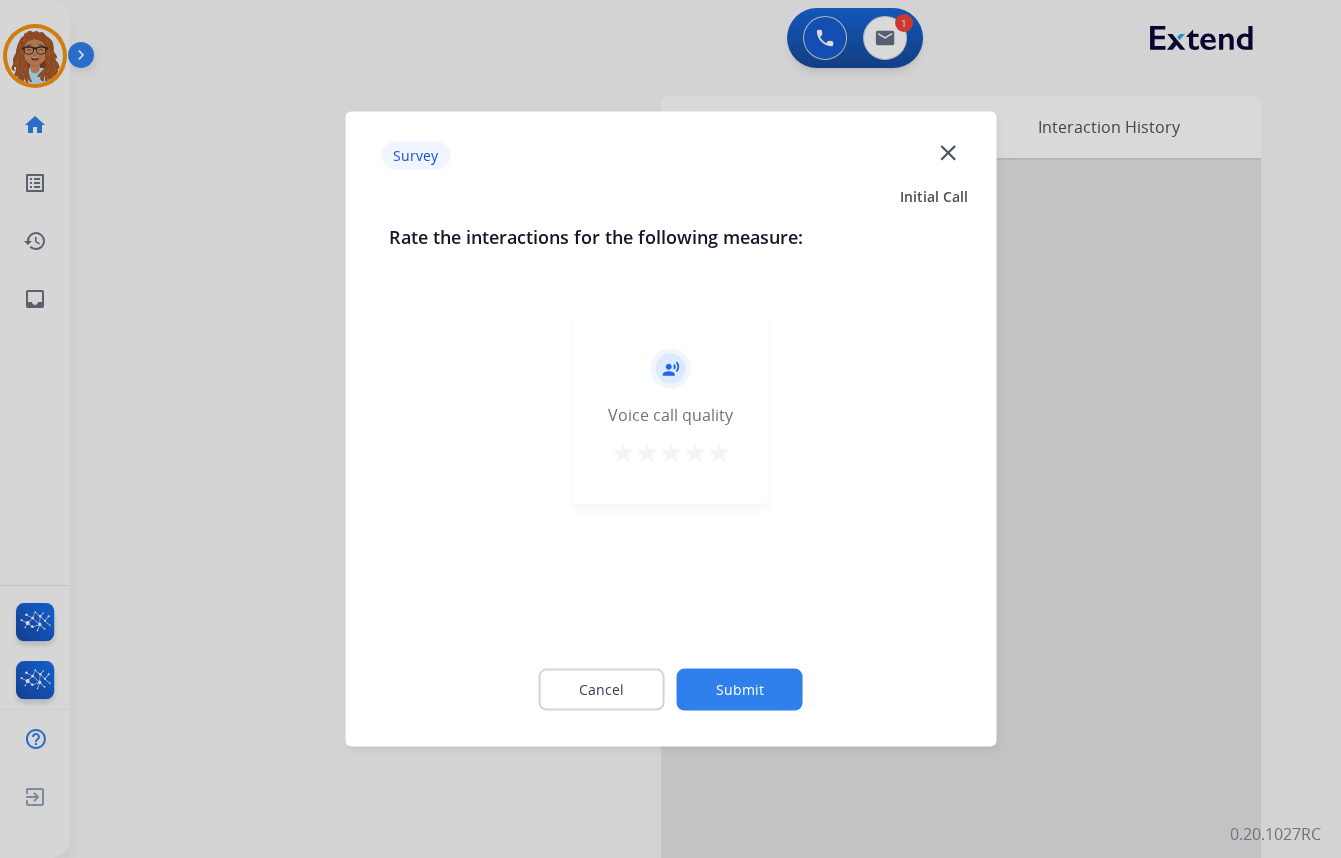 click on "close" 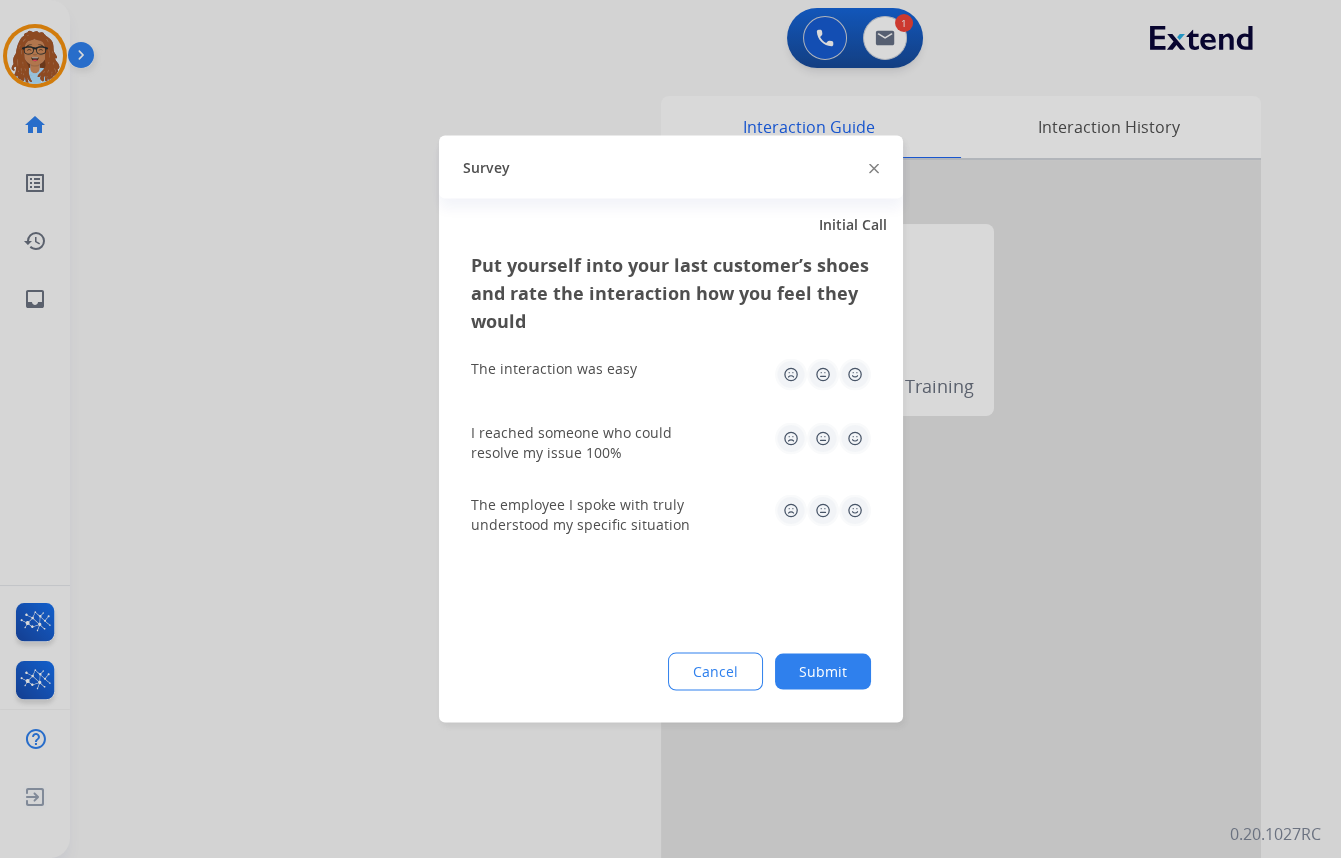 click 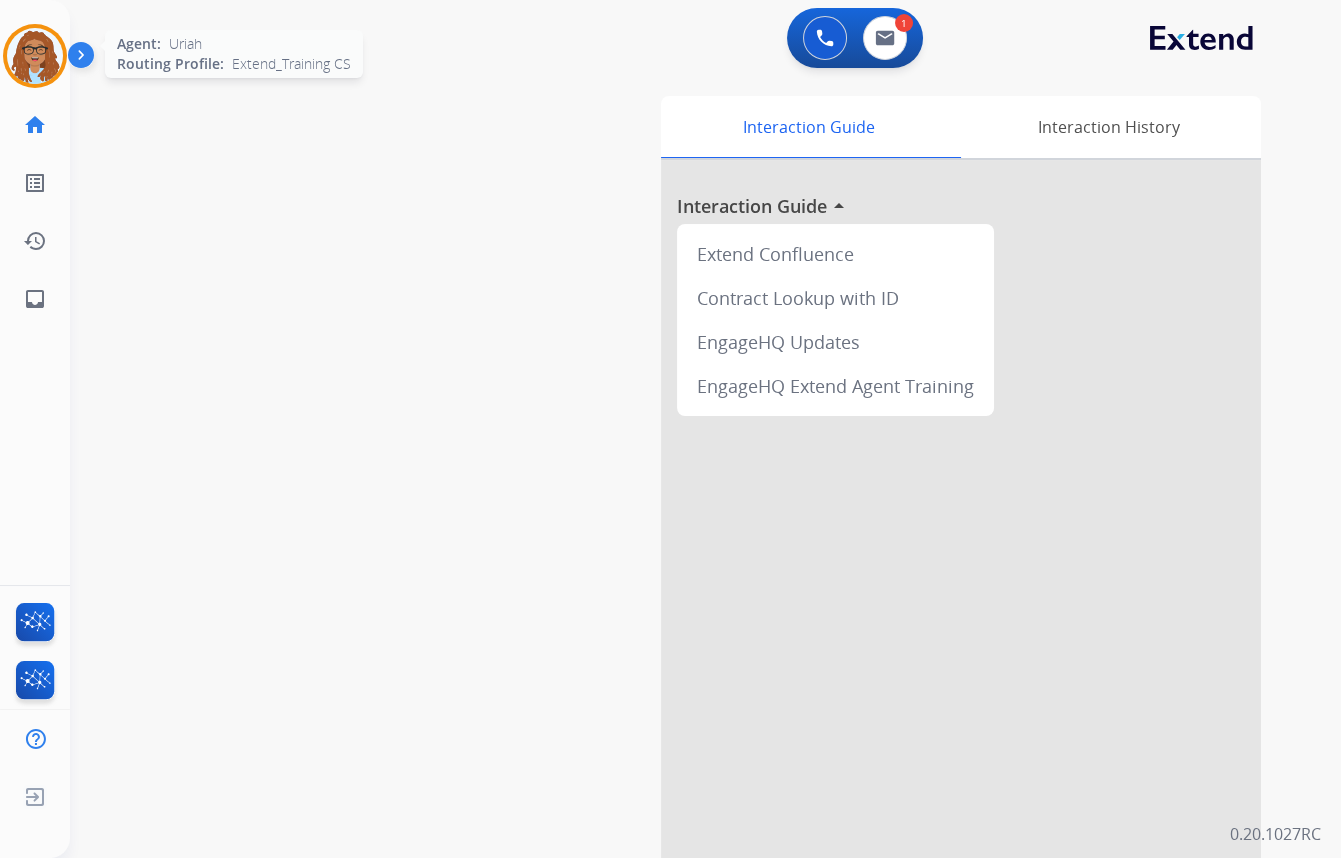 click at bounding box center [35, 56] 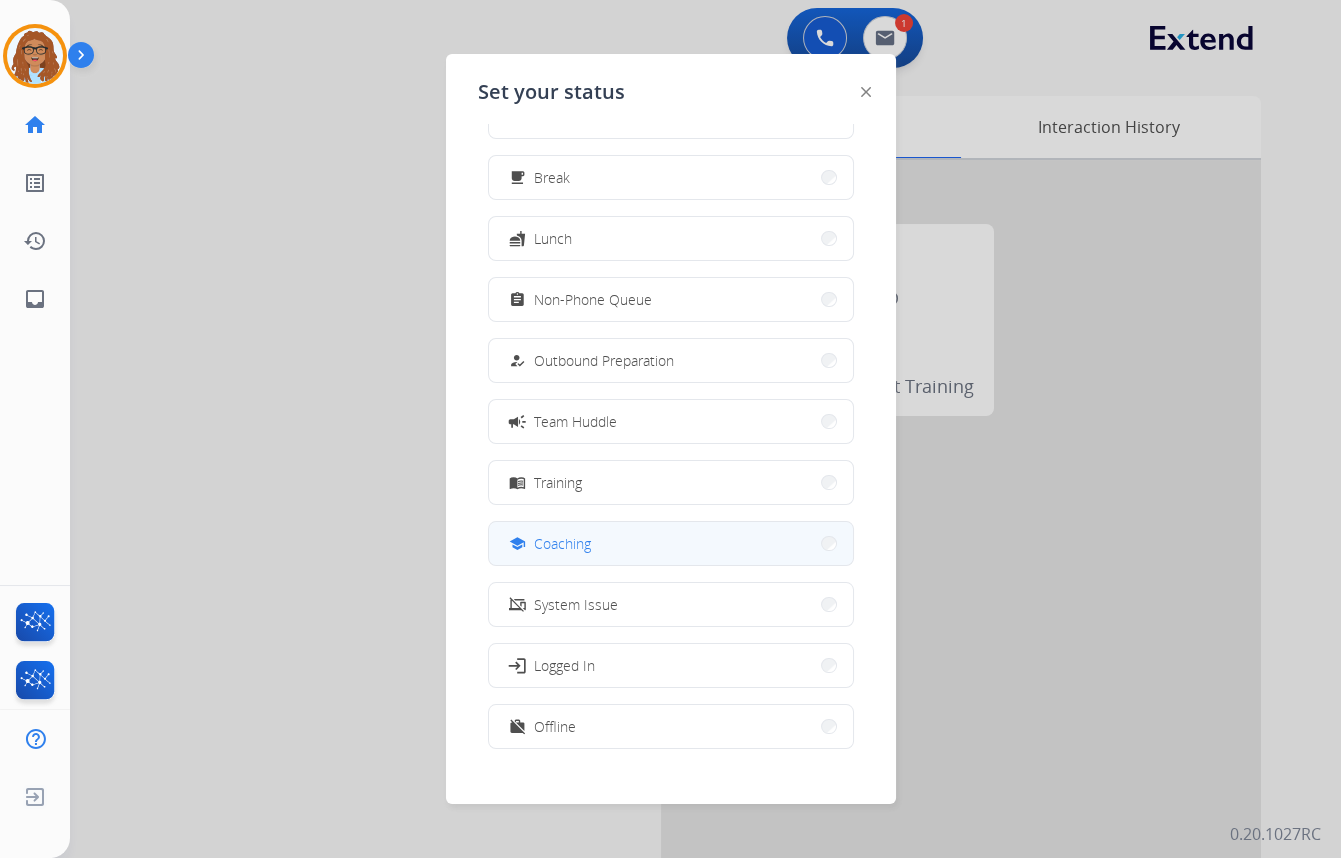 scroll, scrollTop: 67, scrollLeft: 0, axis: vertical 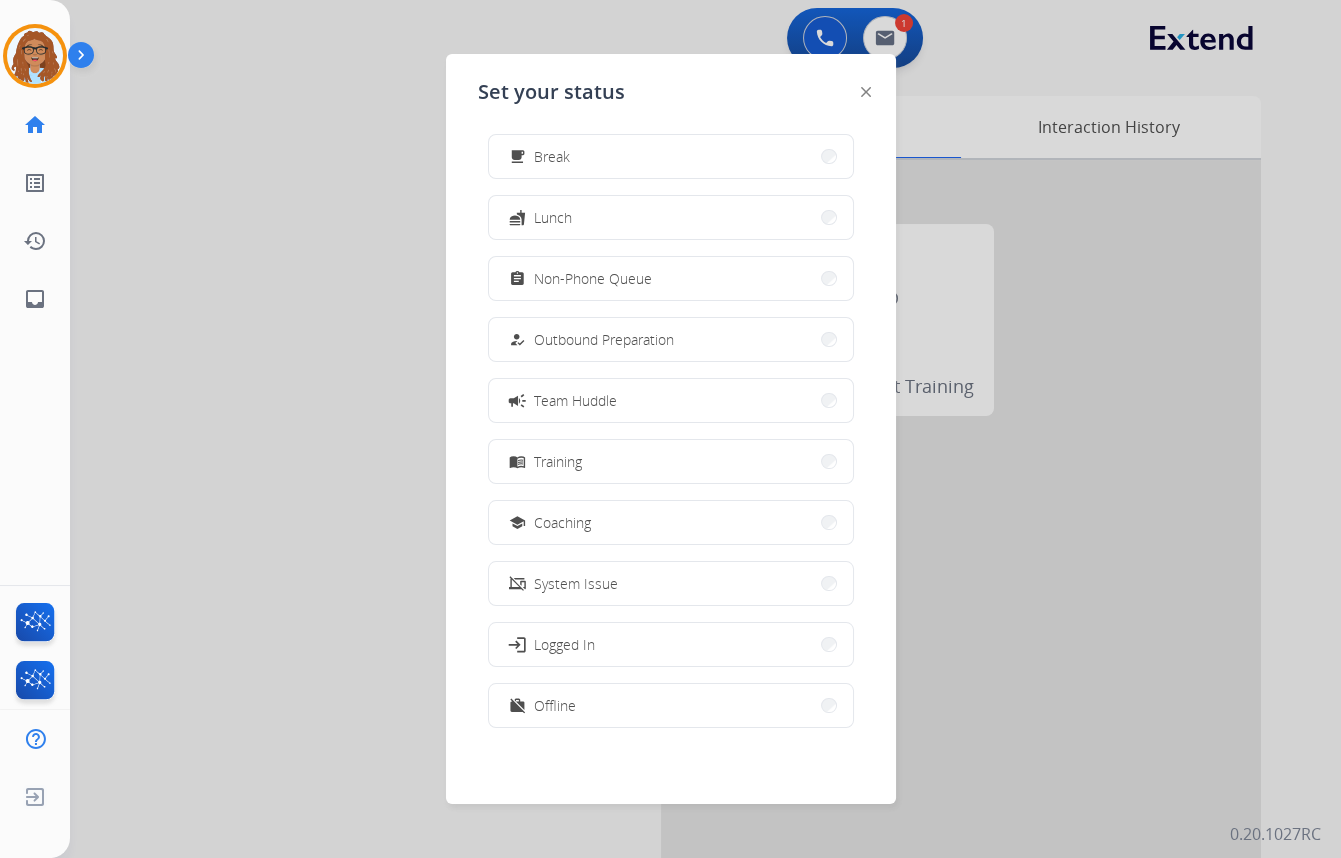 click on "Offline" at bounding box center [555, 705] 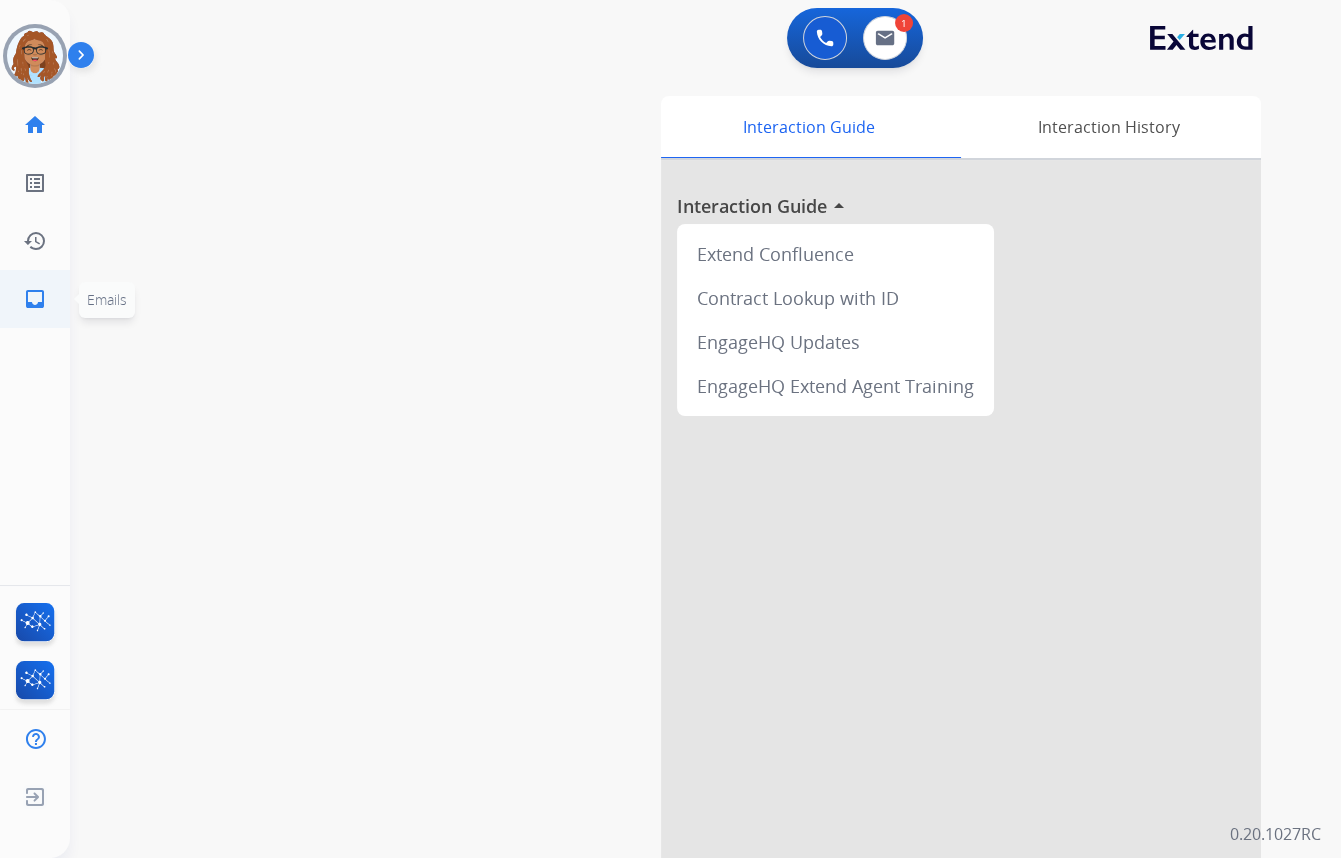 click on "inbox" 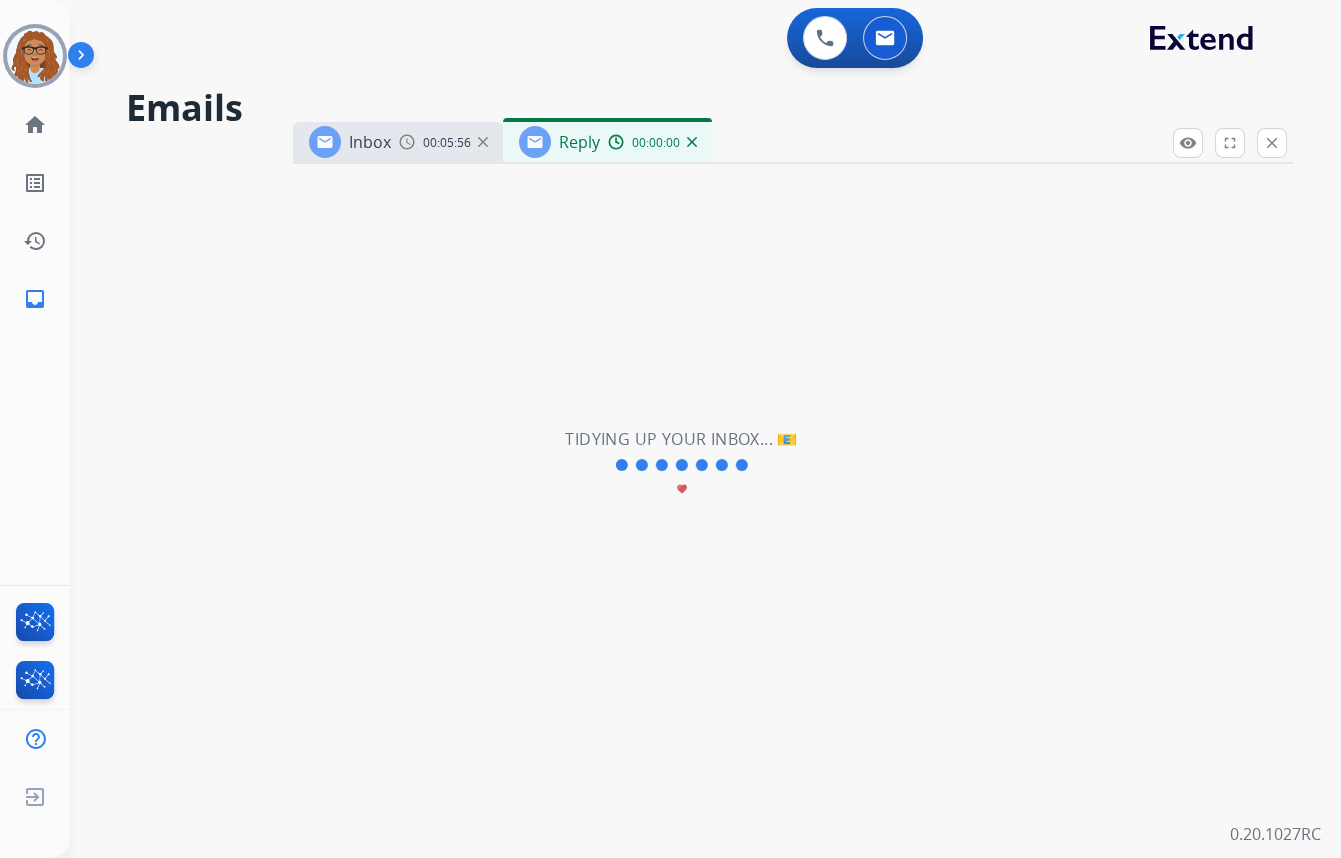 select on "**********" 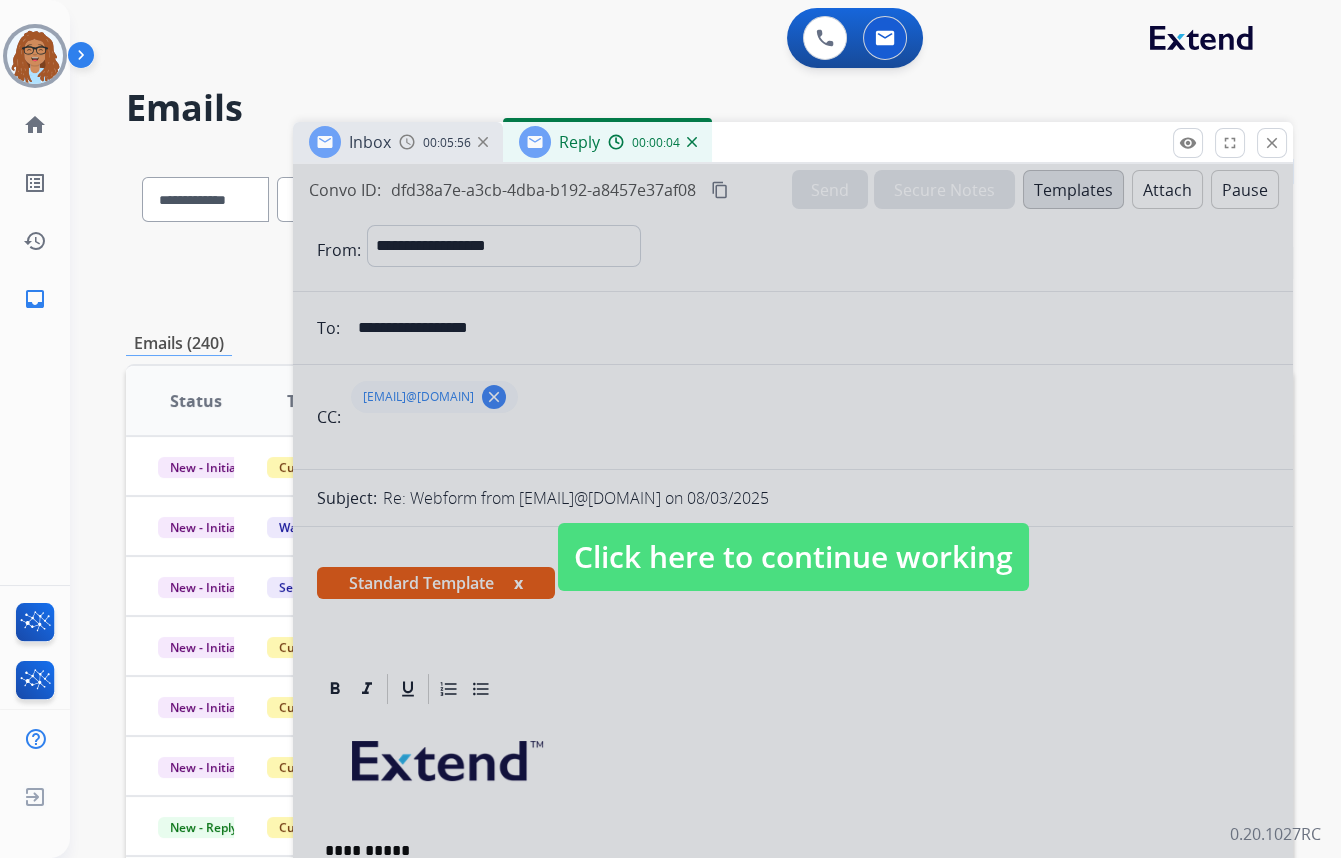 click on "Click here to continue working" at bounding box center (793, 557) 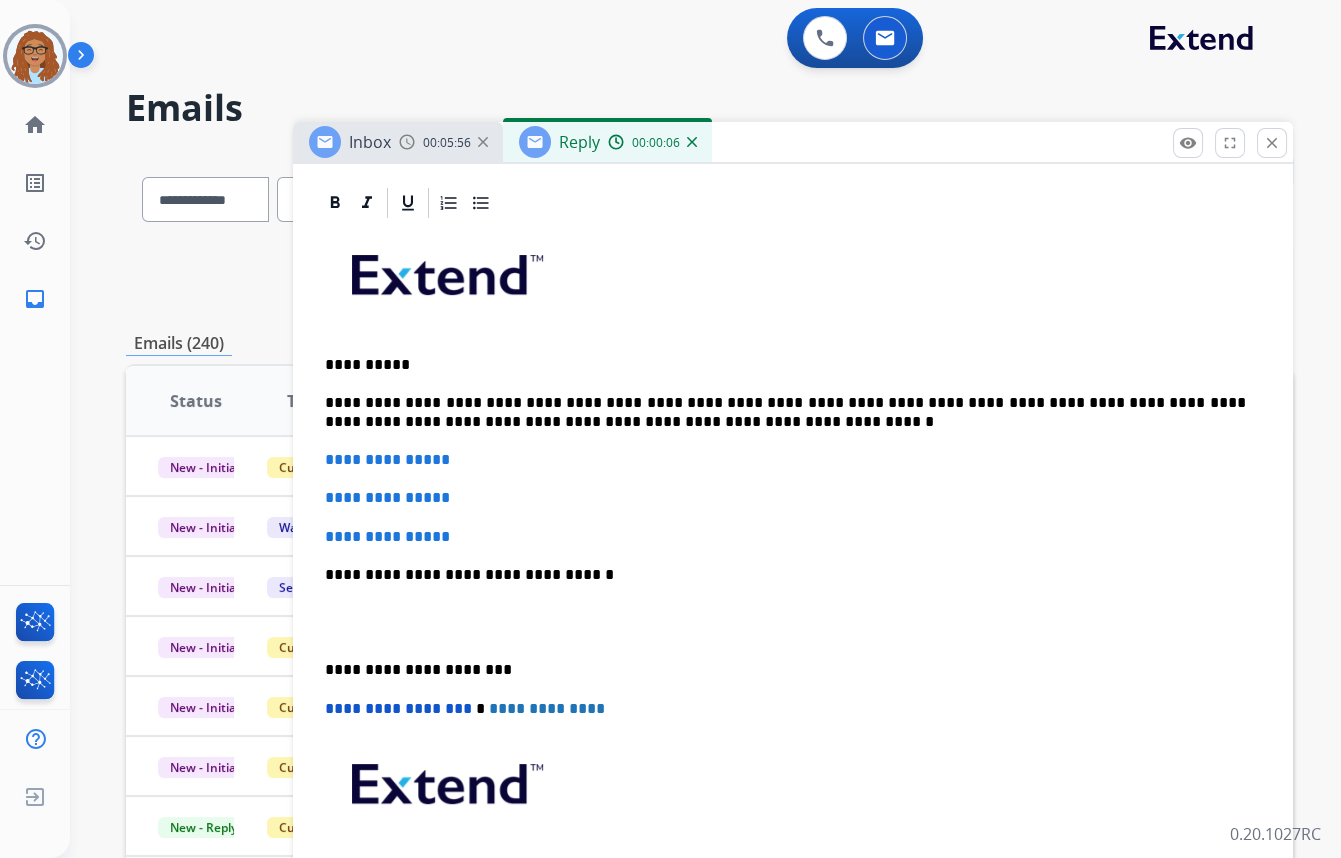 scroll, scrollTop: 454, scrollLeft: 0, axis: vertical 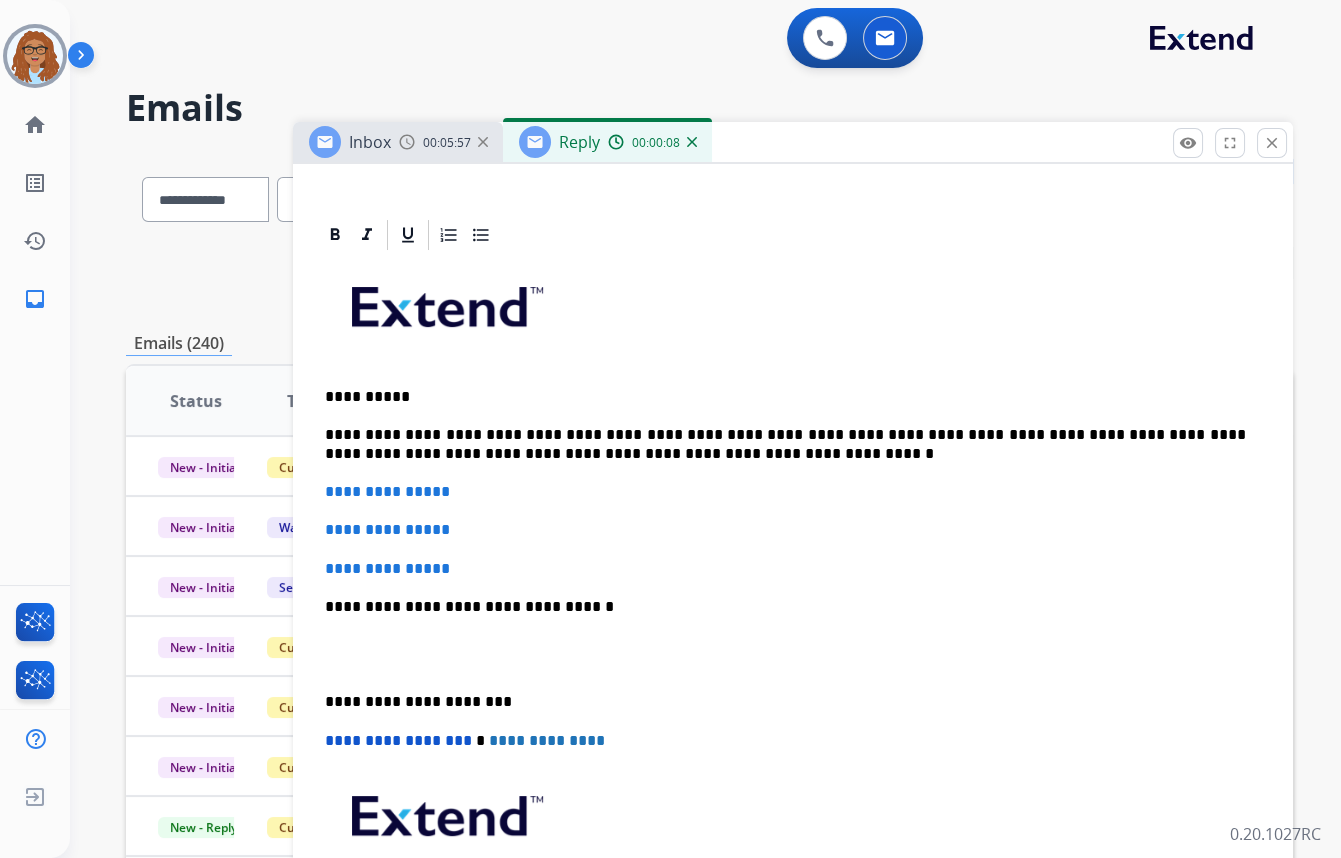 click on "**********" at bounding box center [785, 444] 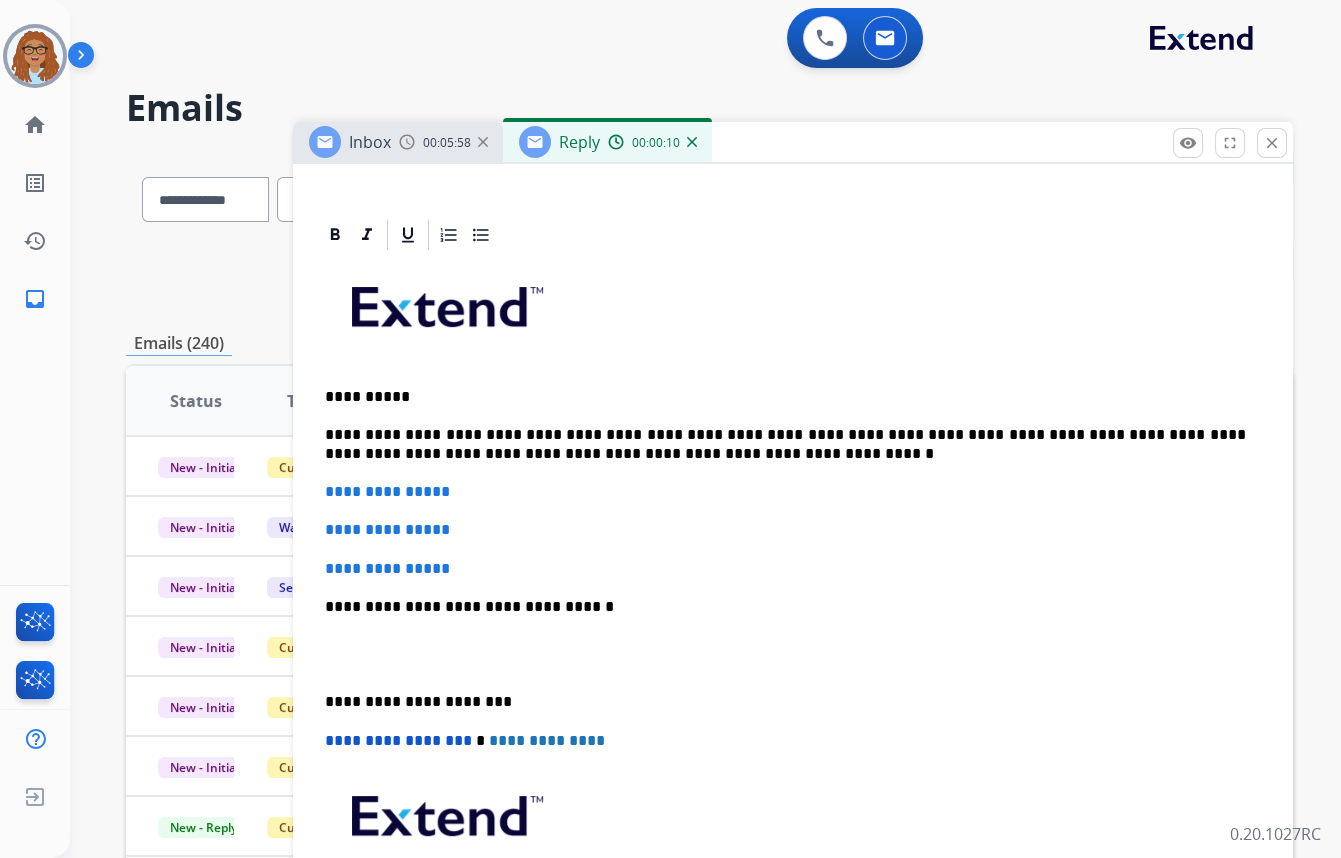 type 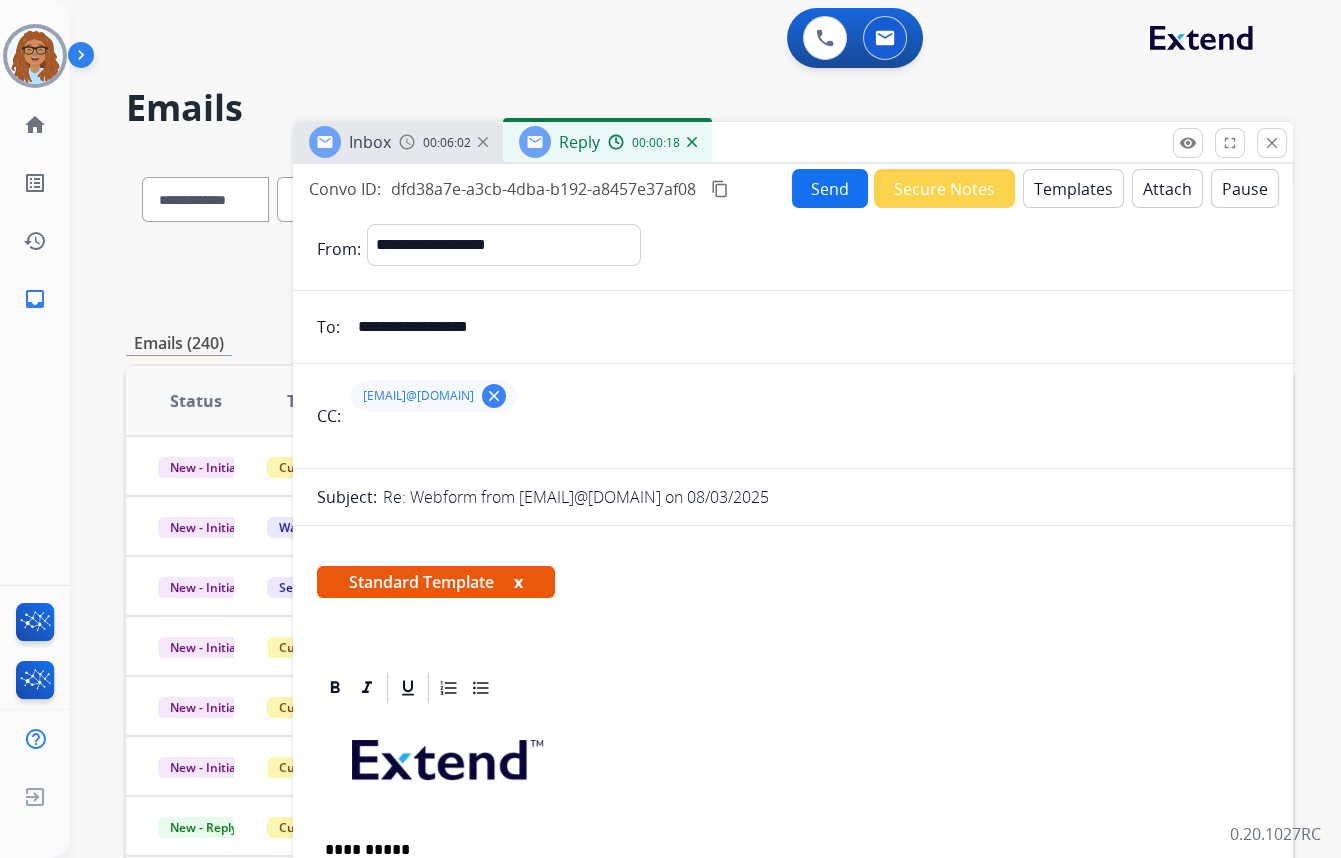 scroll, scrollTop: 0, scrollLeft: 0, axis: both 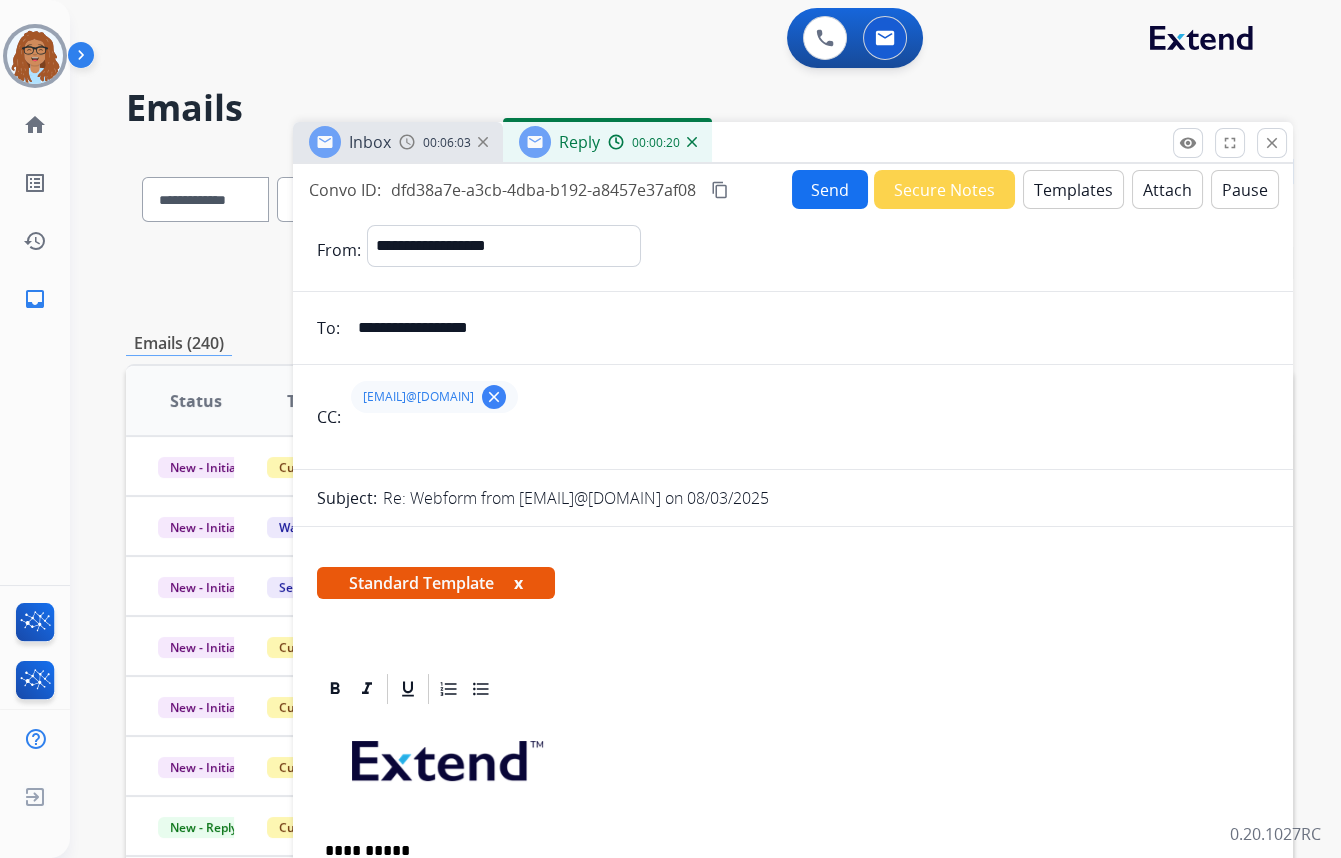 click on "content_copy" at bounding box center (720, 190) 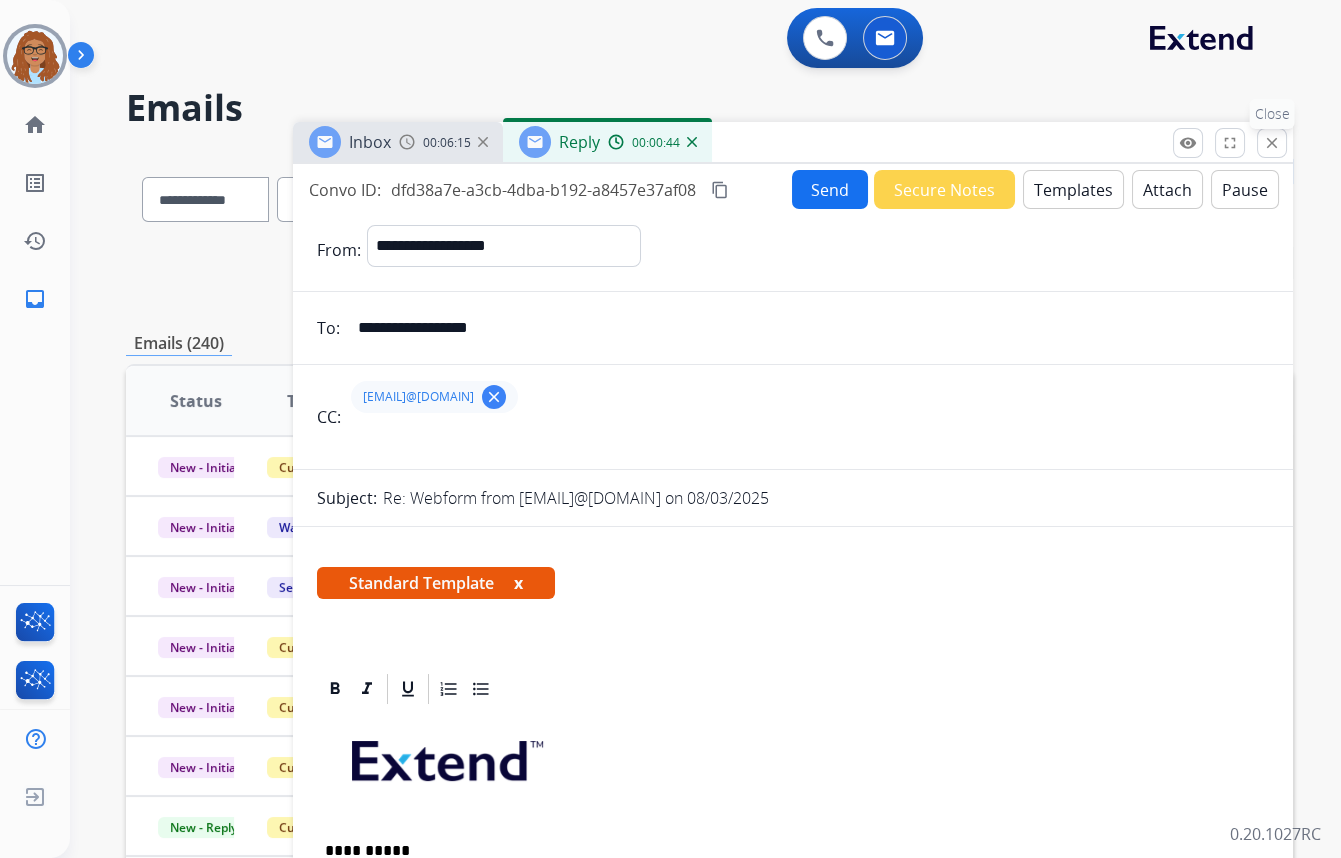 click on "close" at bounding box center (1272, 143) 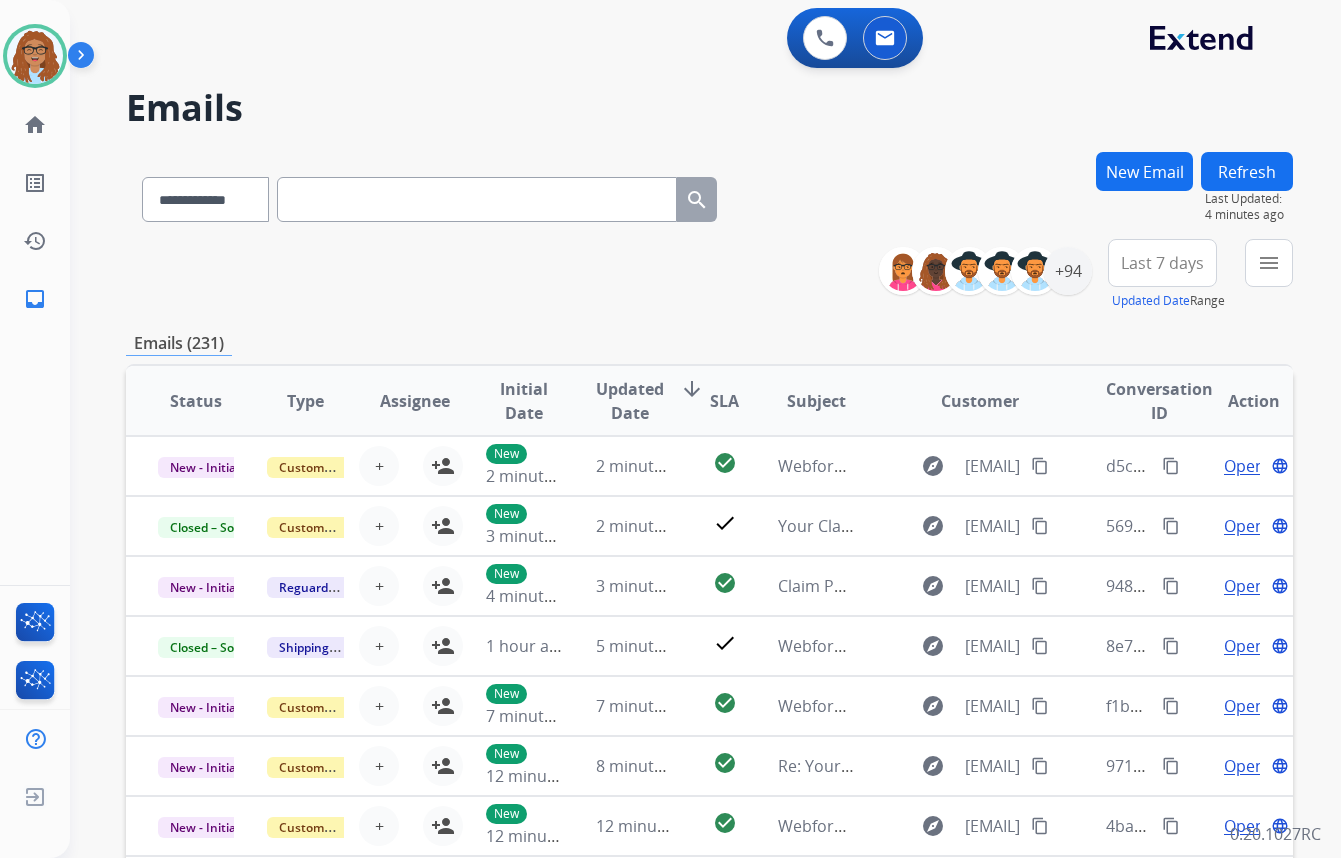 scroll, scrollTop: 0, scrollLeft: 0, axis: both 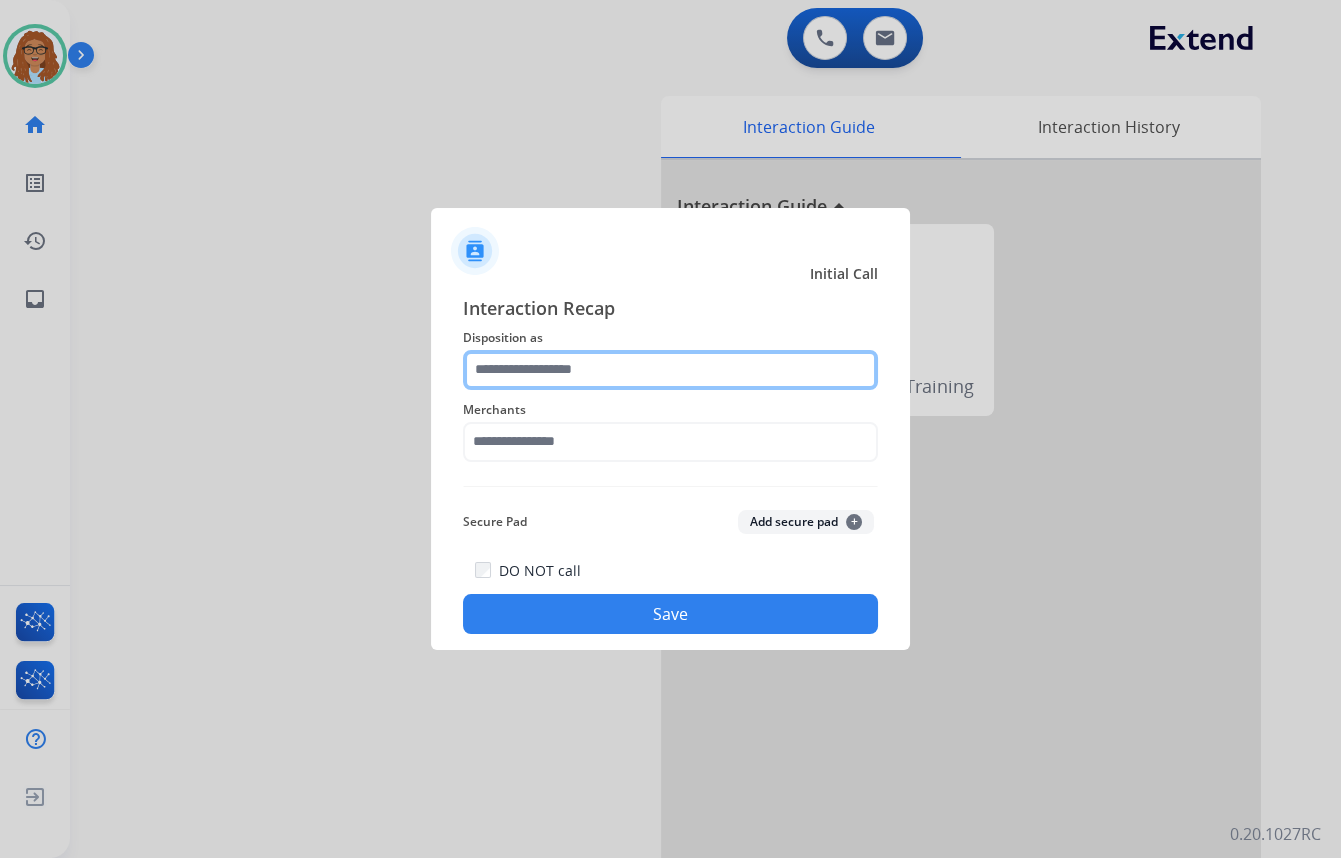 click 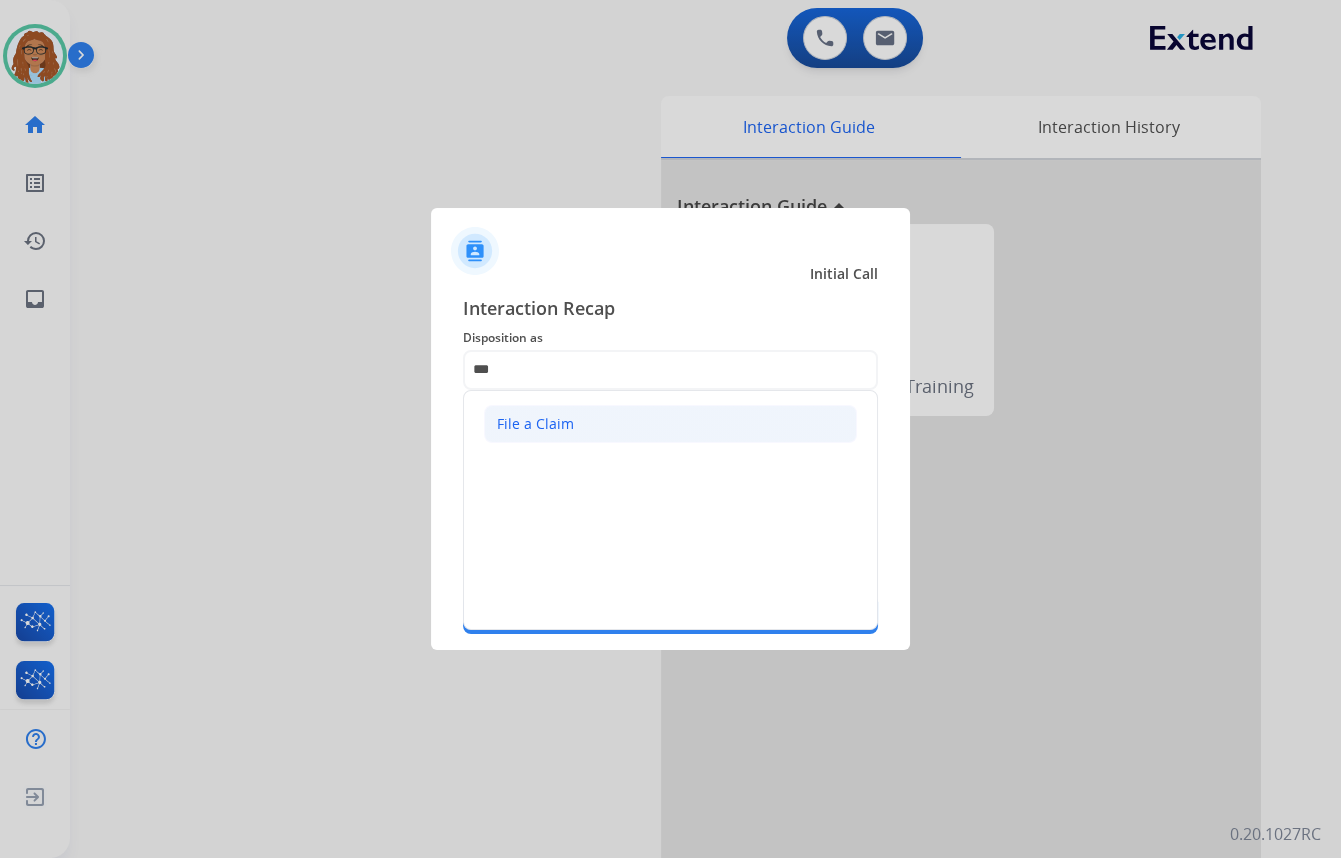 click on "File a Claim" 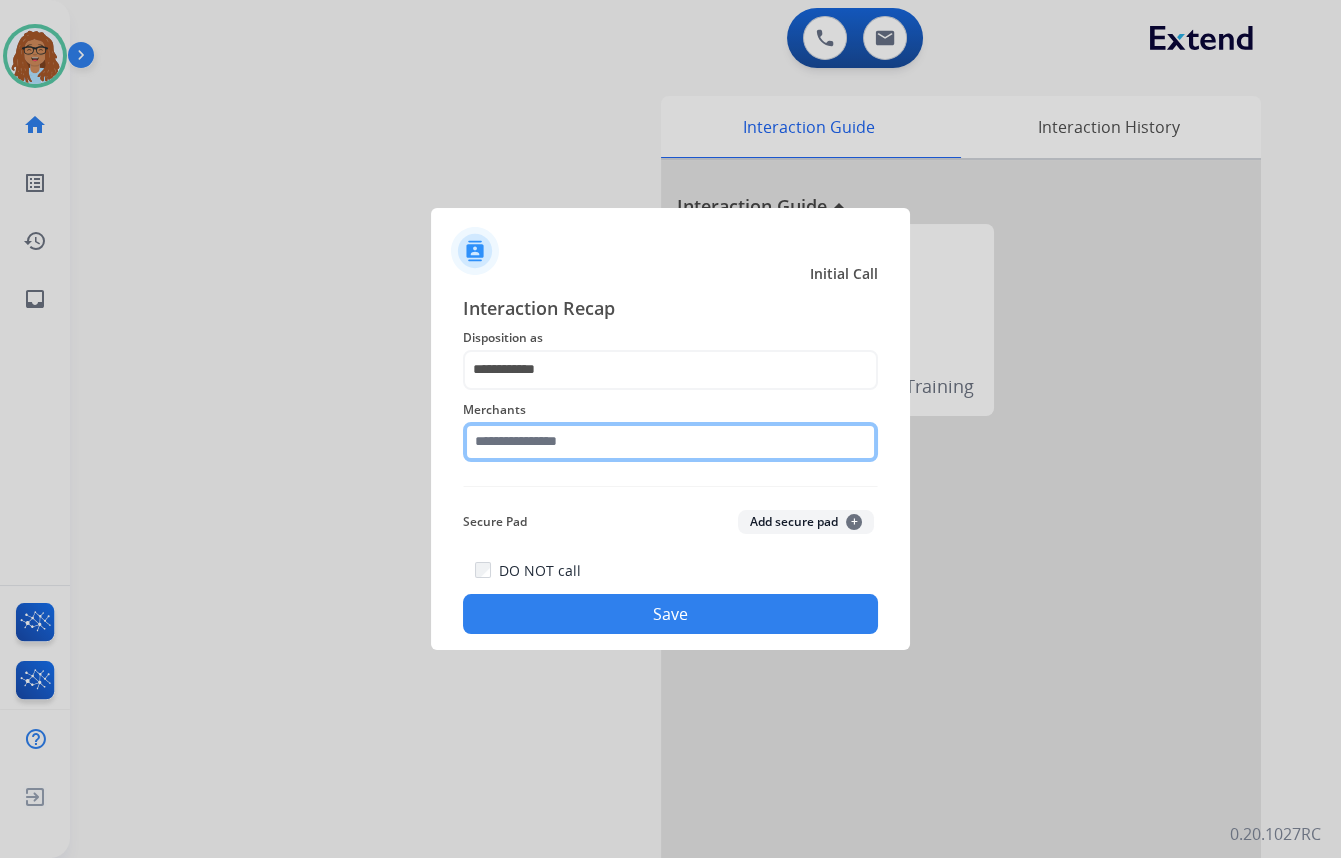 click 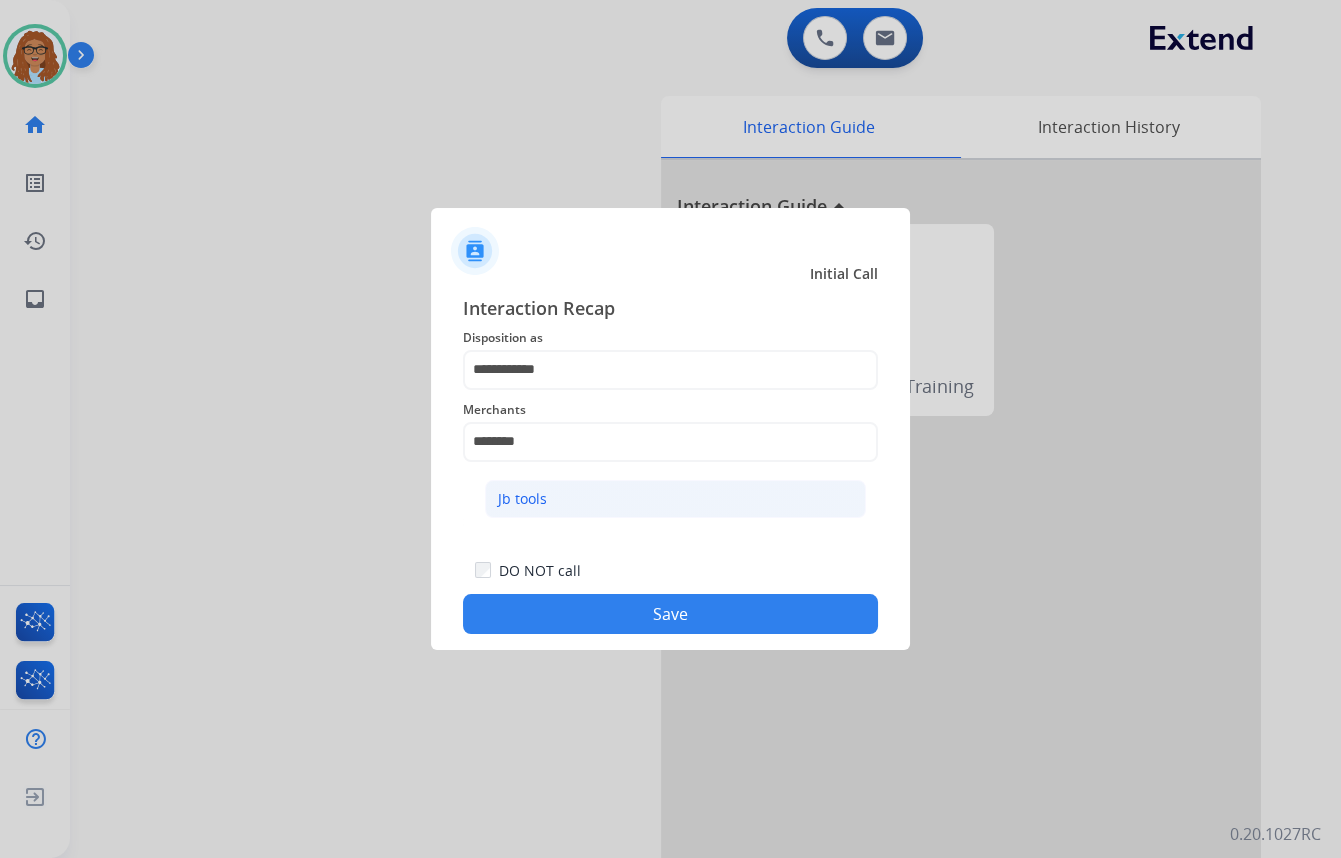 click on "Jb tools" 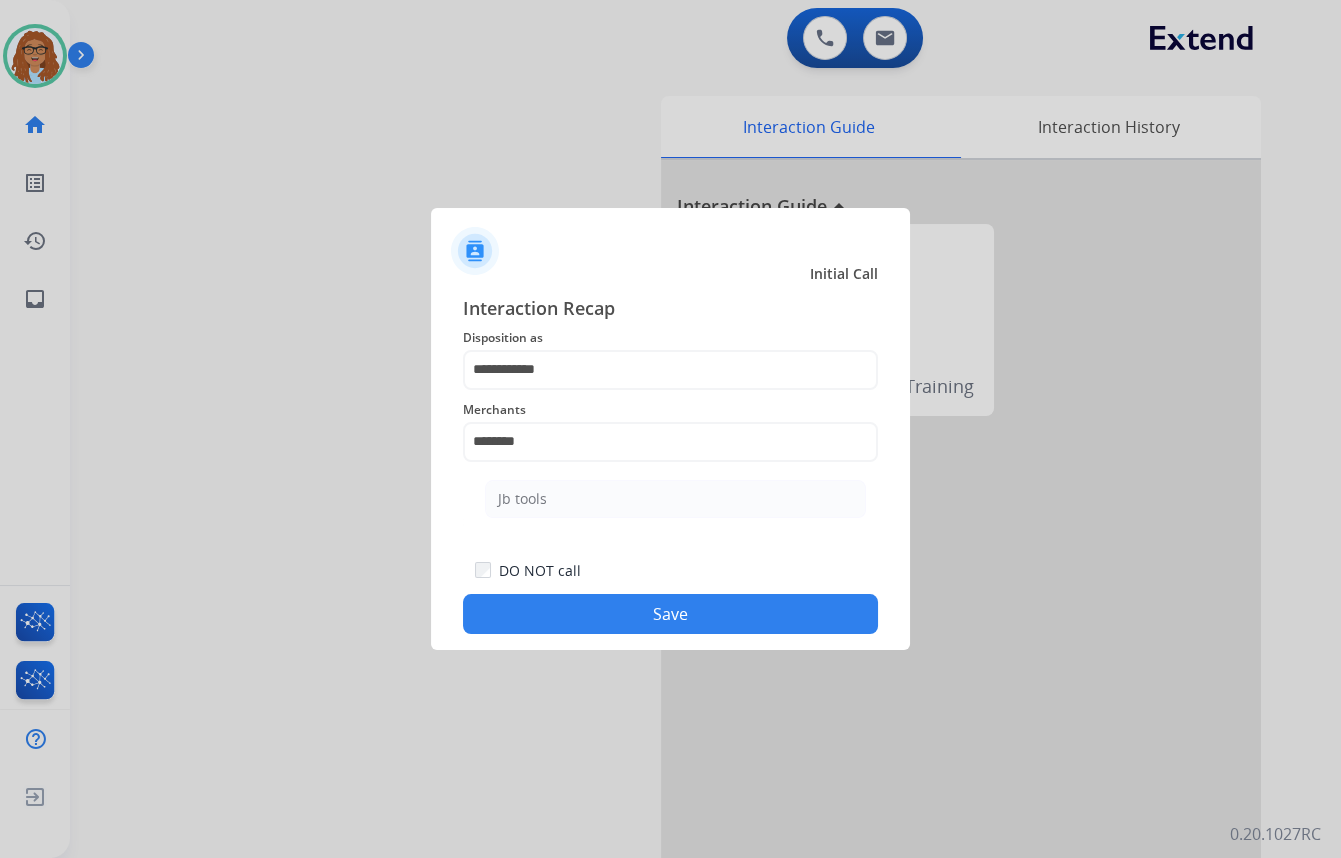 type on "********" 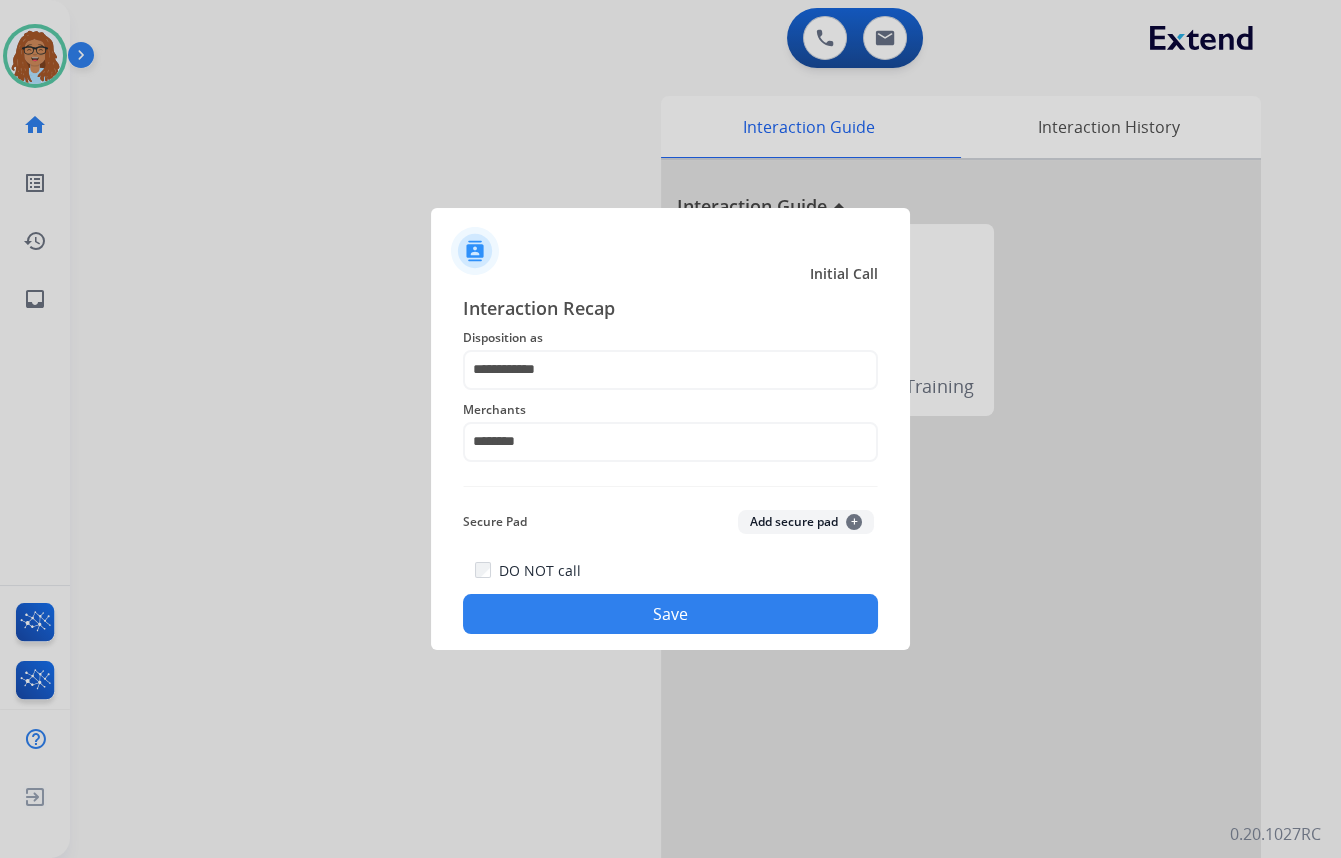 click on "**********" 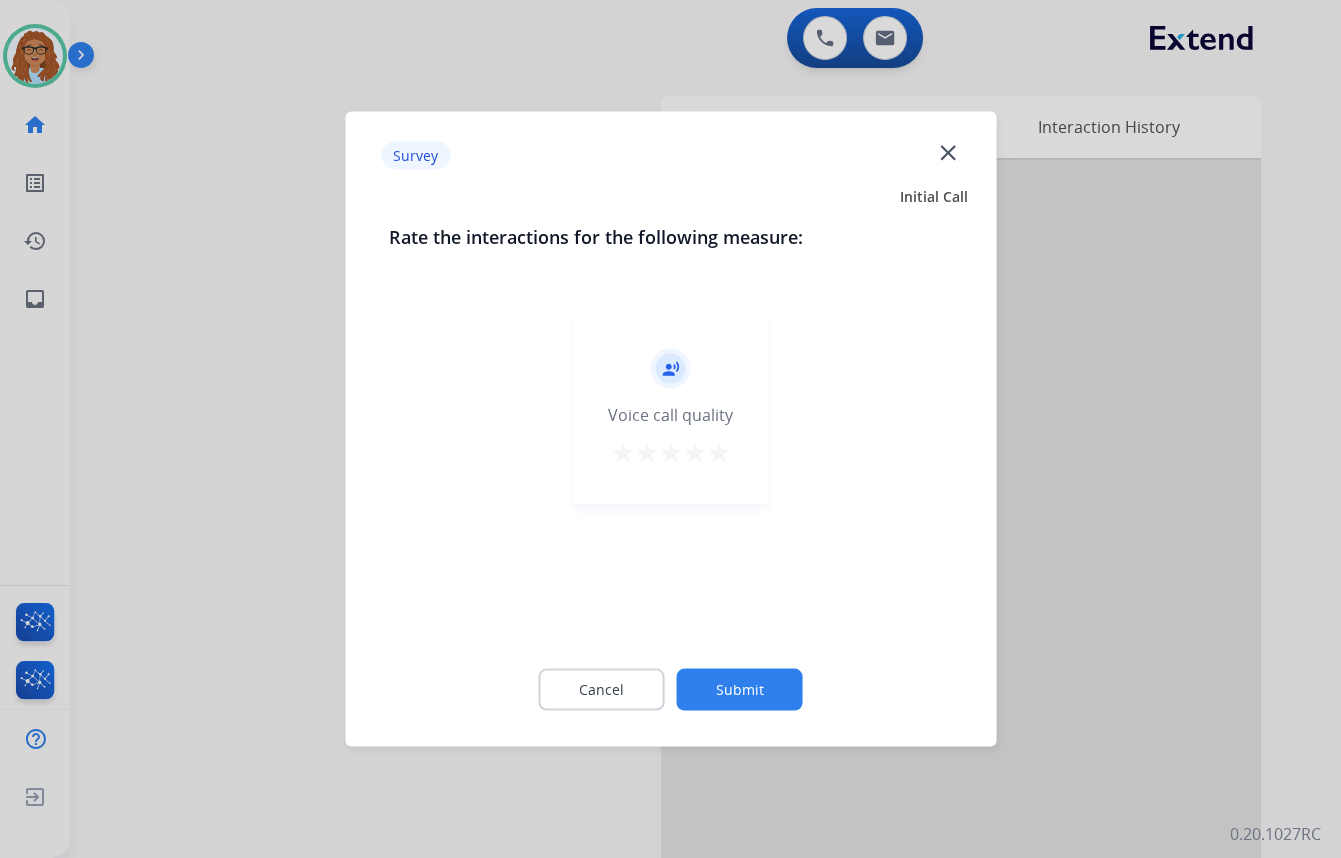 click on "close" 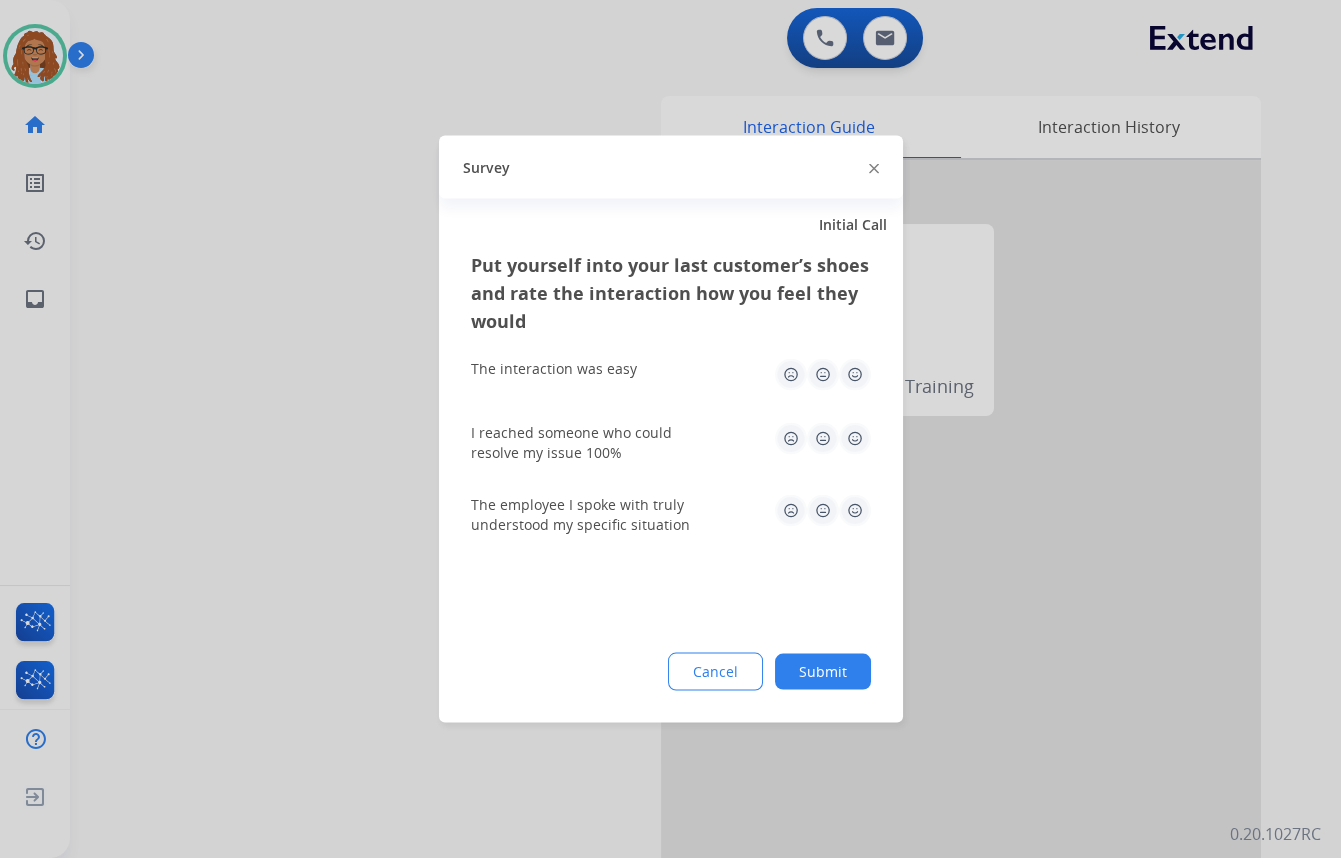 drag, startPoint x: 876, startPoint y: 164, endPoint x: 664, endPoint y: 543, distance: 434.26373 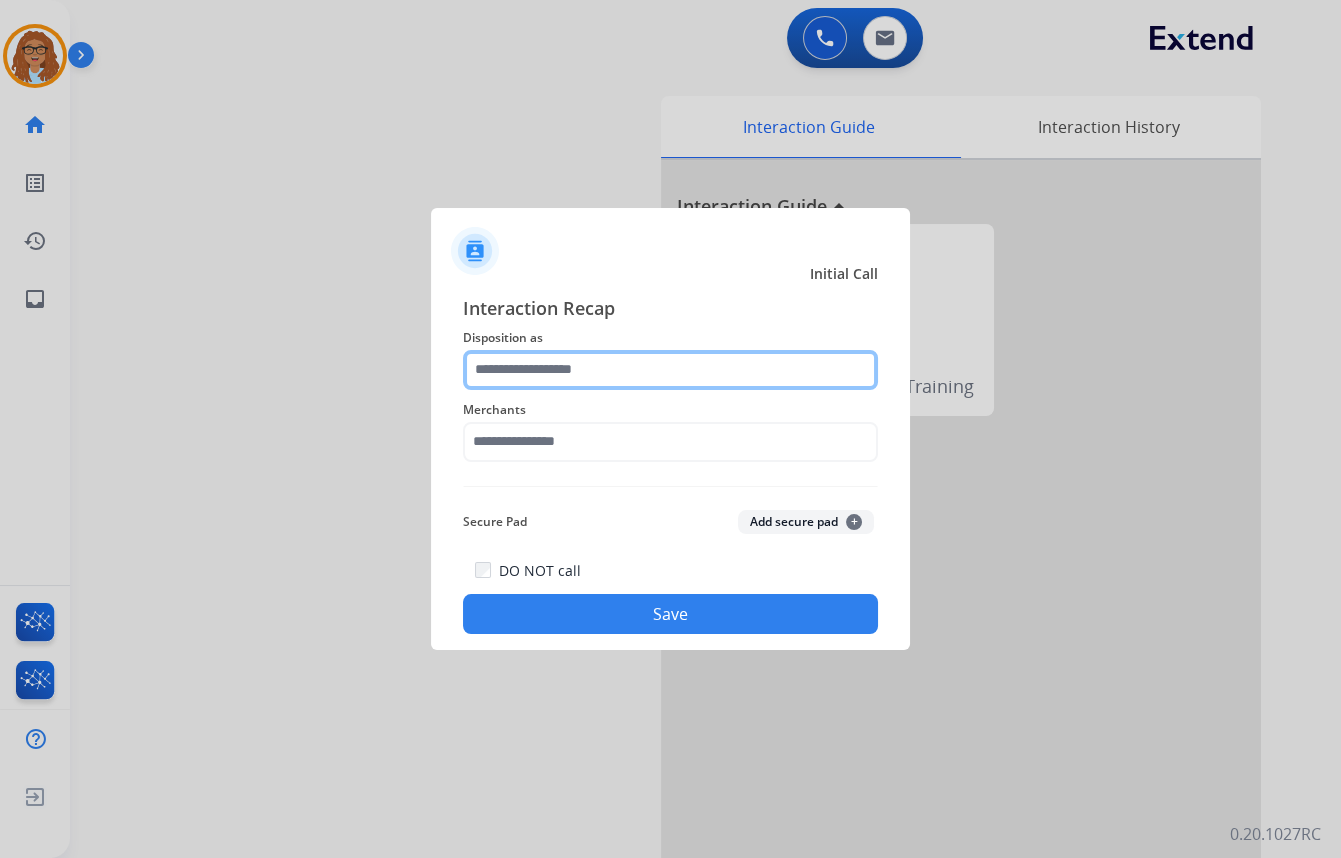 click 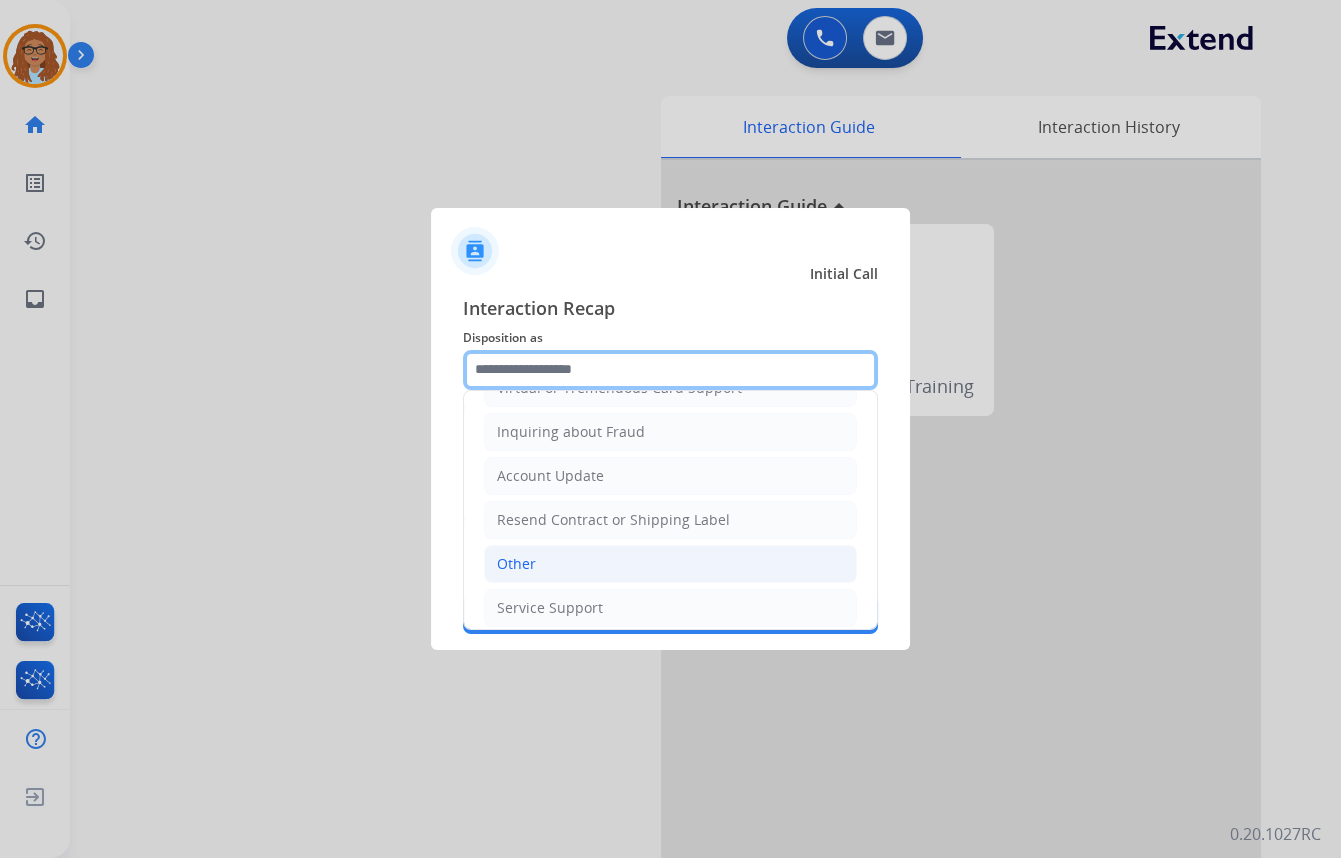 scroll, scrollTop: 309, scrollLeft: 0, axis: vertical 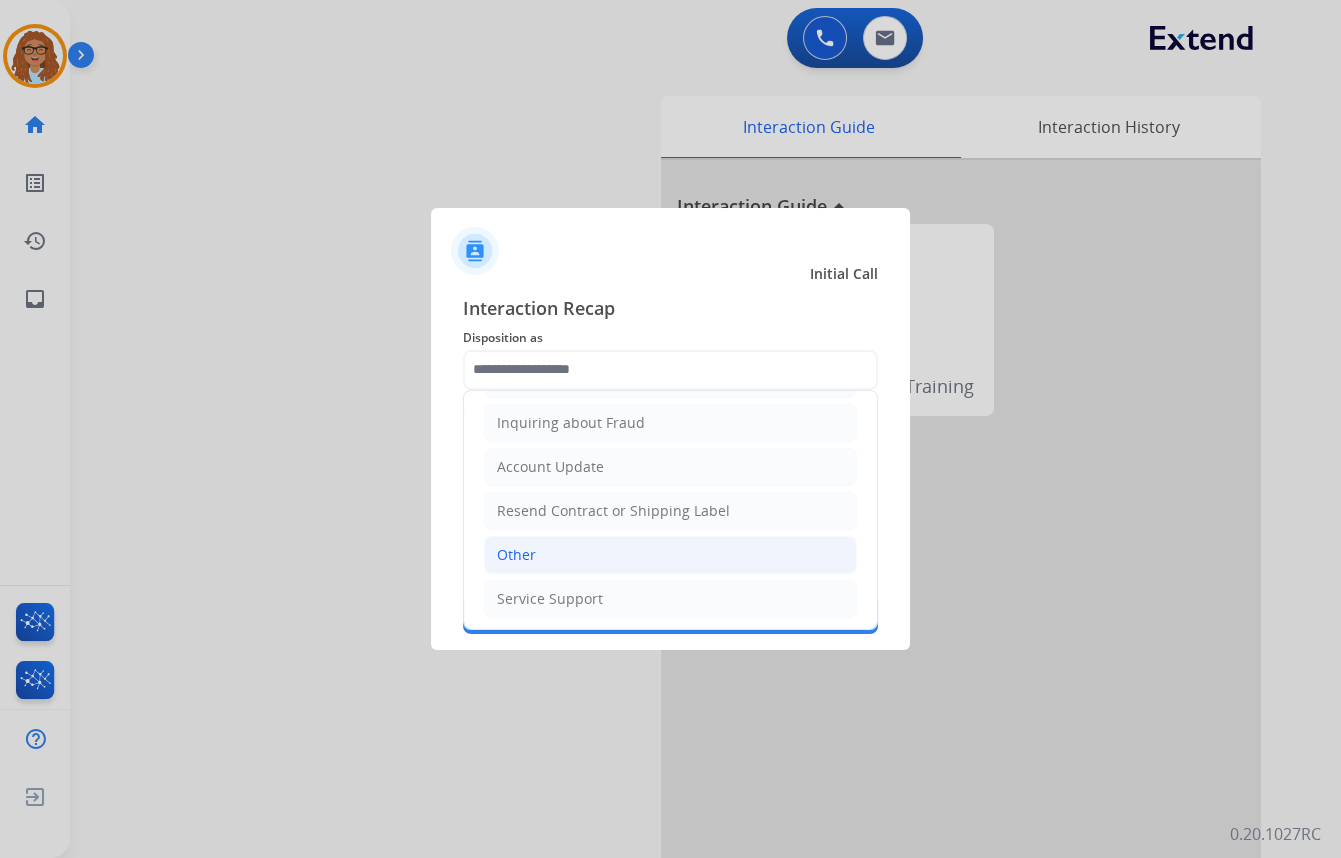 click on "Other" 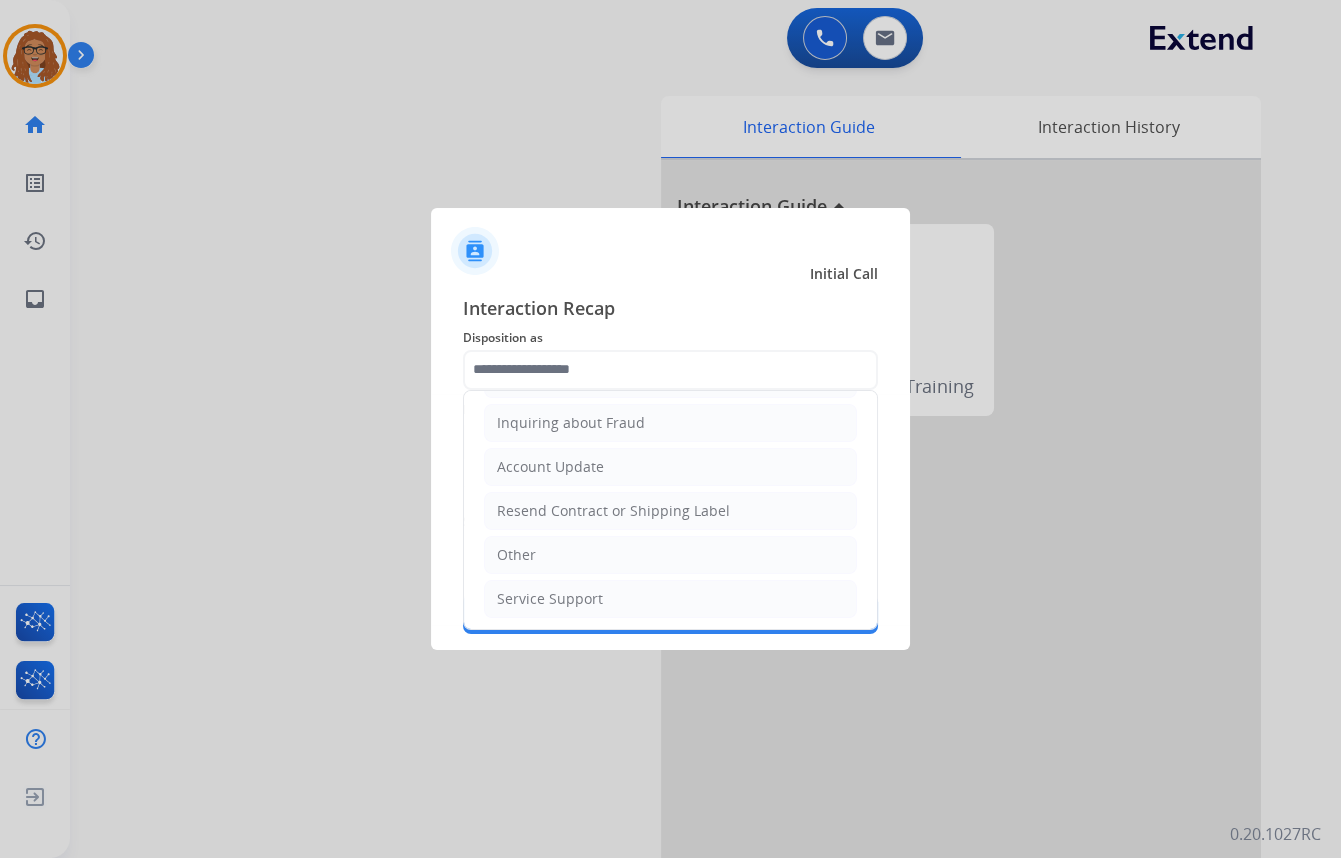 type on "*****" 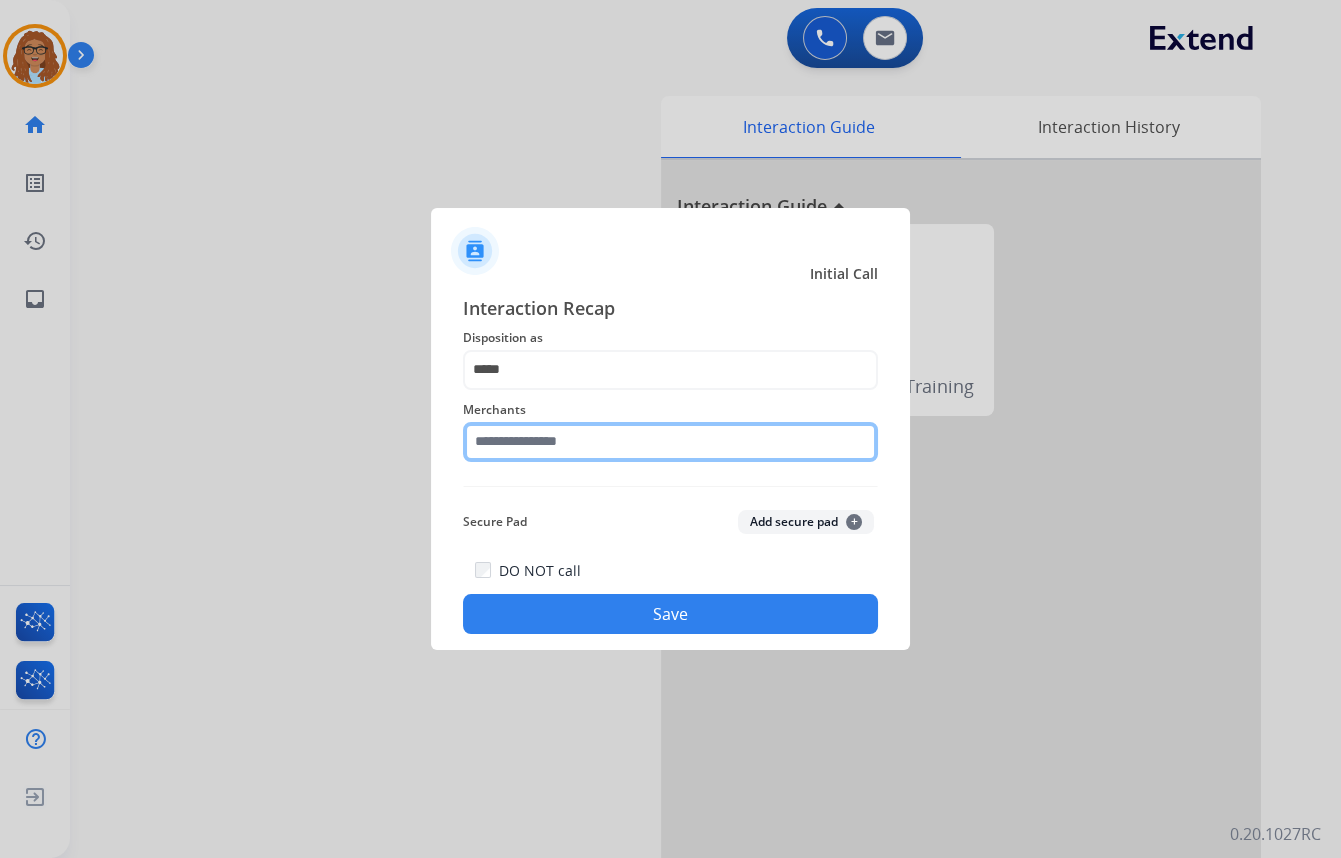 click 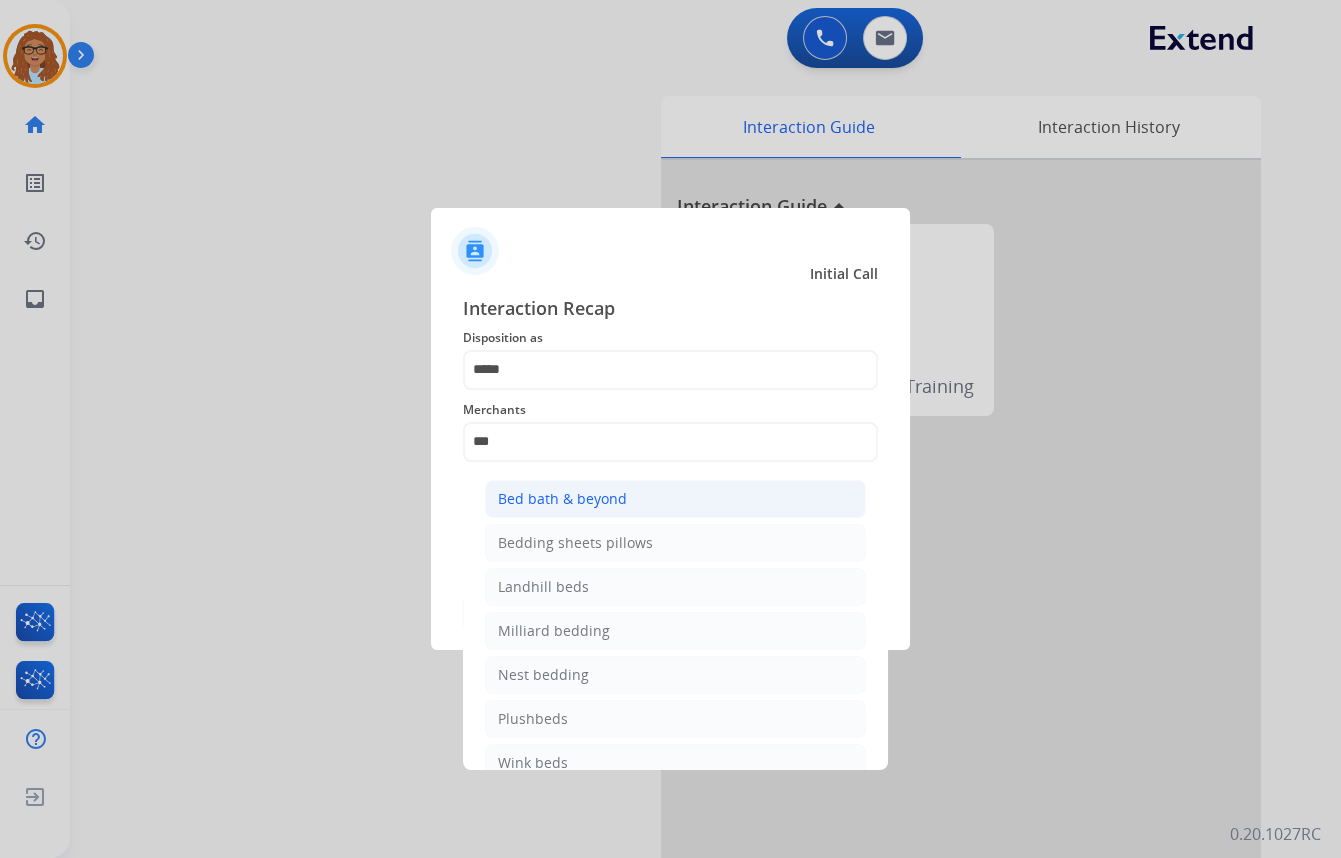 click on "Bed bath & beyond" 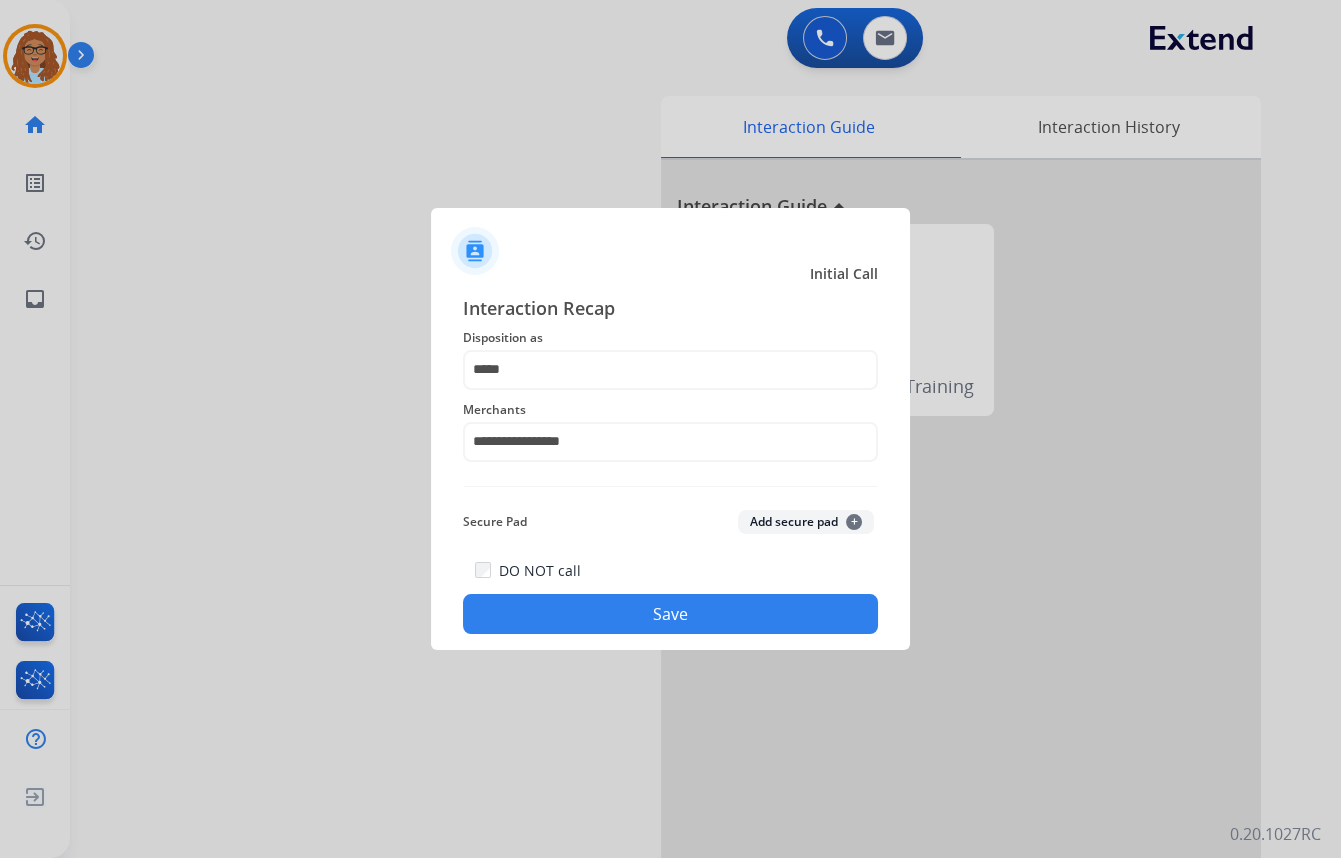 click on "Save" 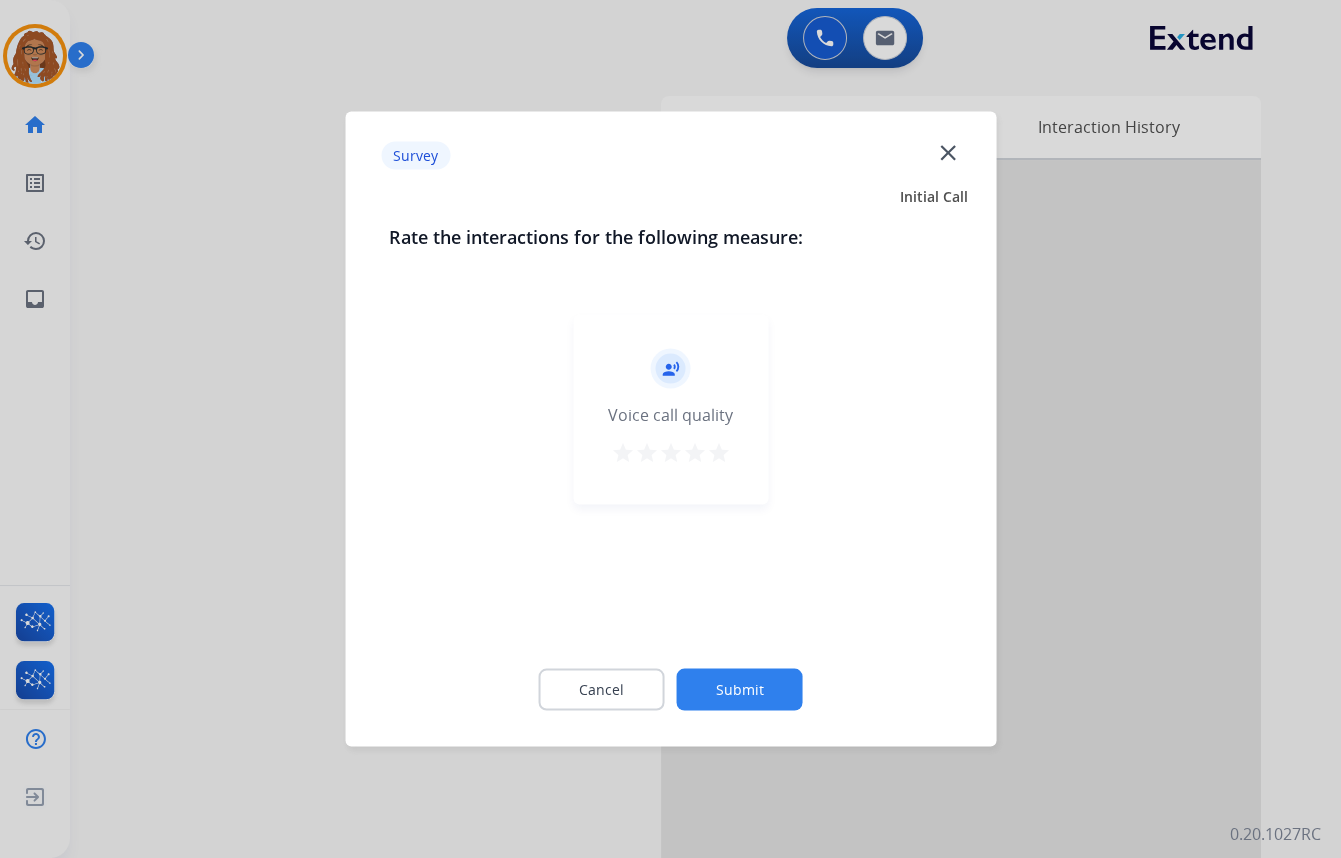 click on "close" 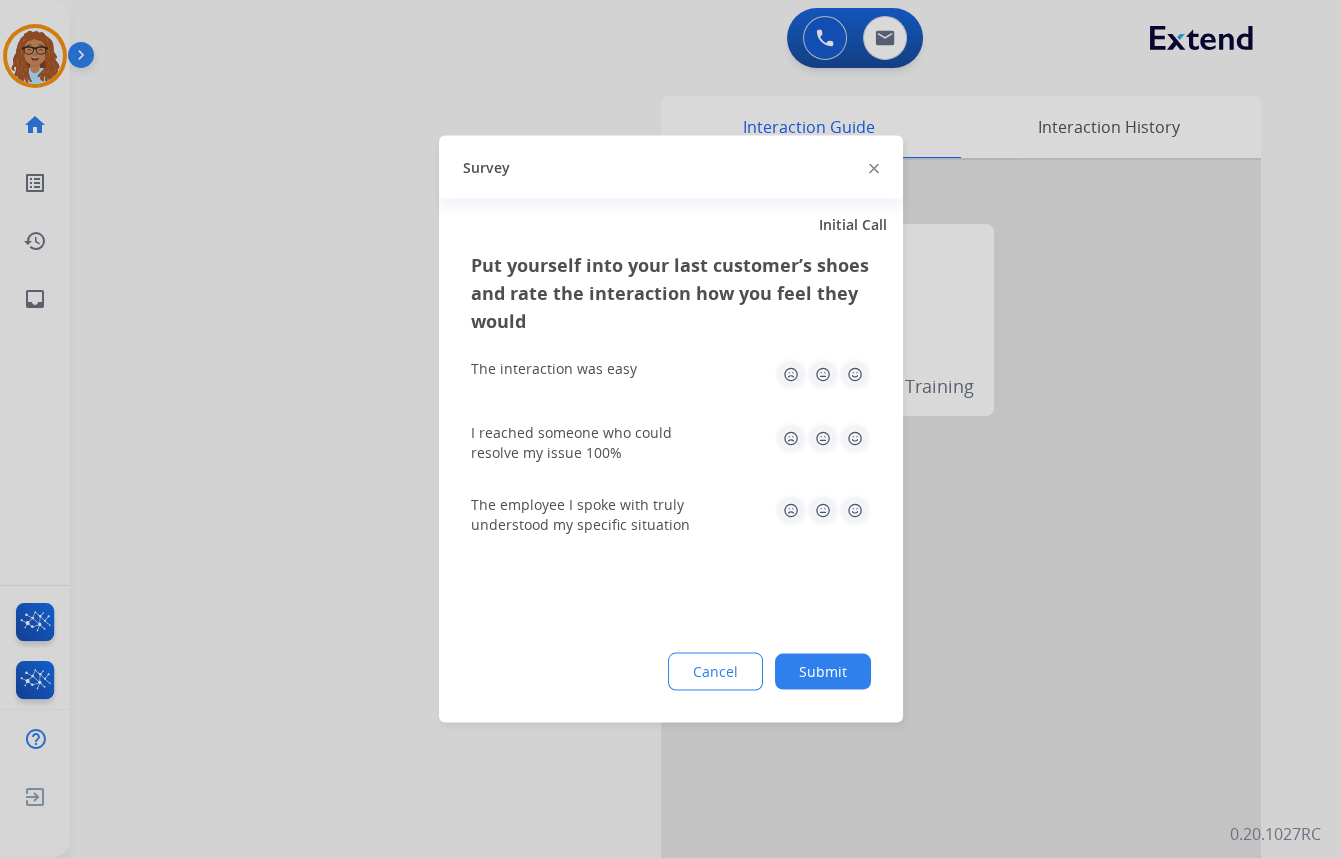 click 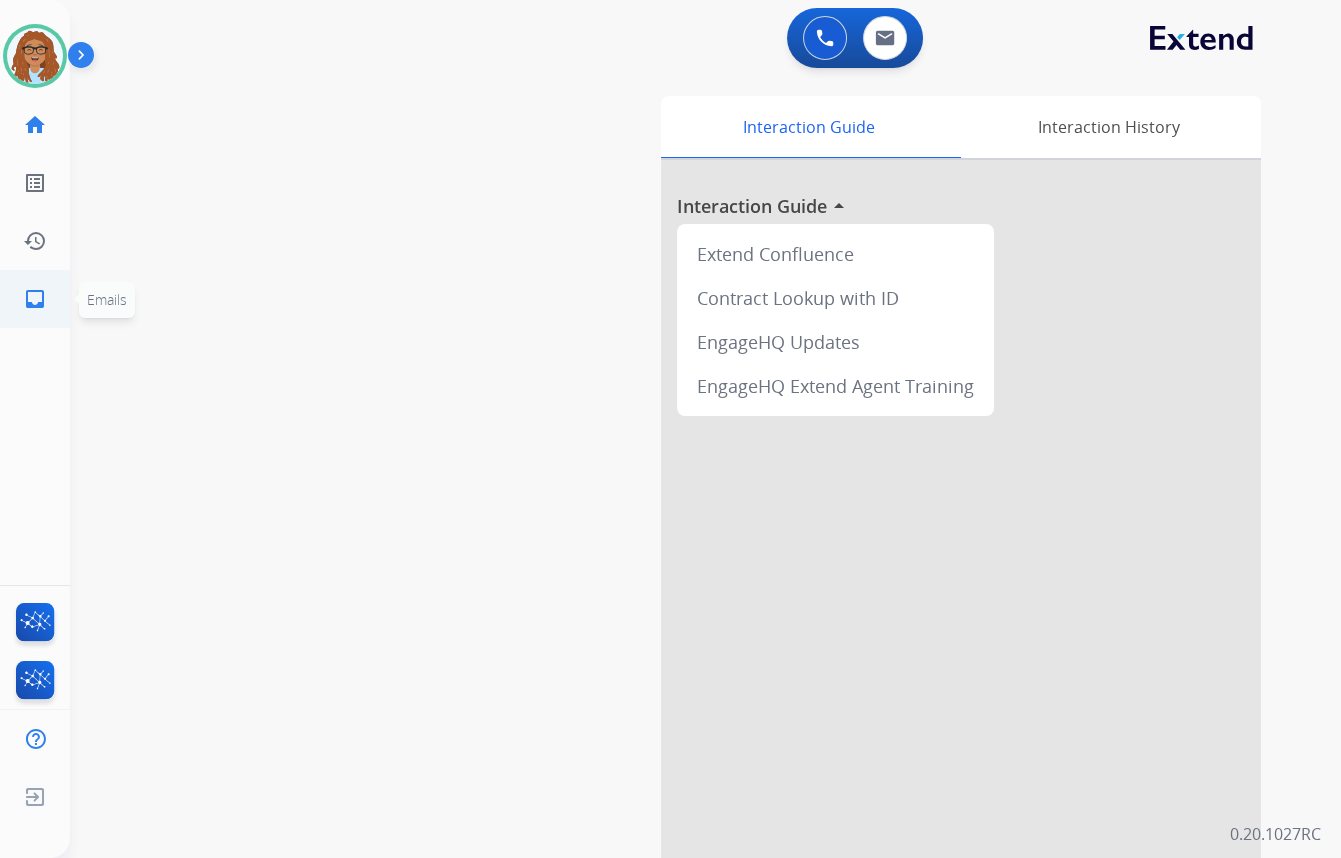 click on "inbox" 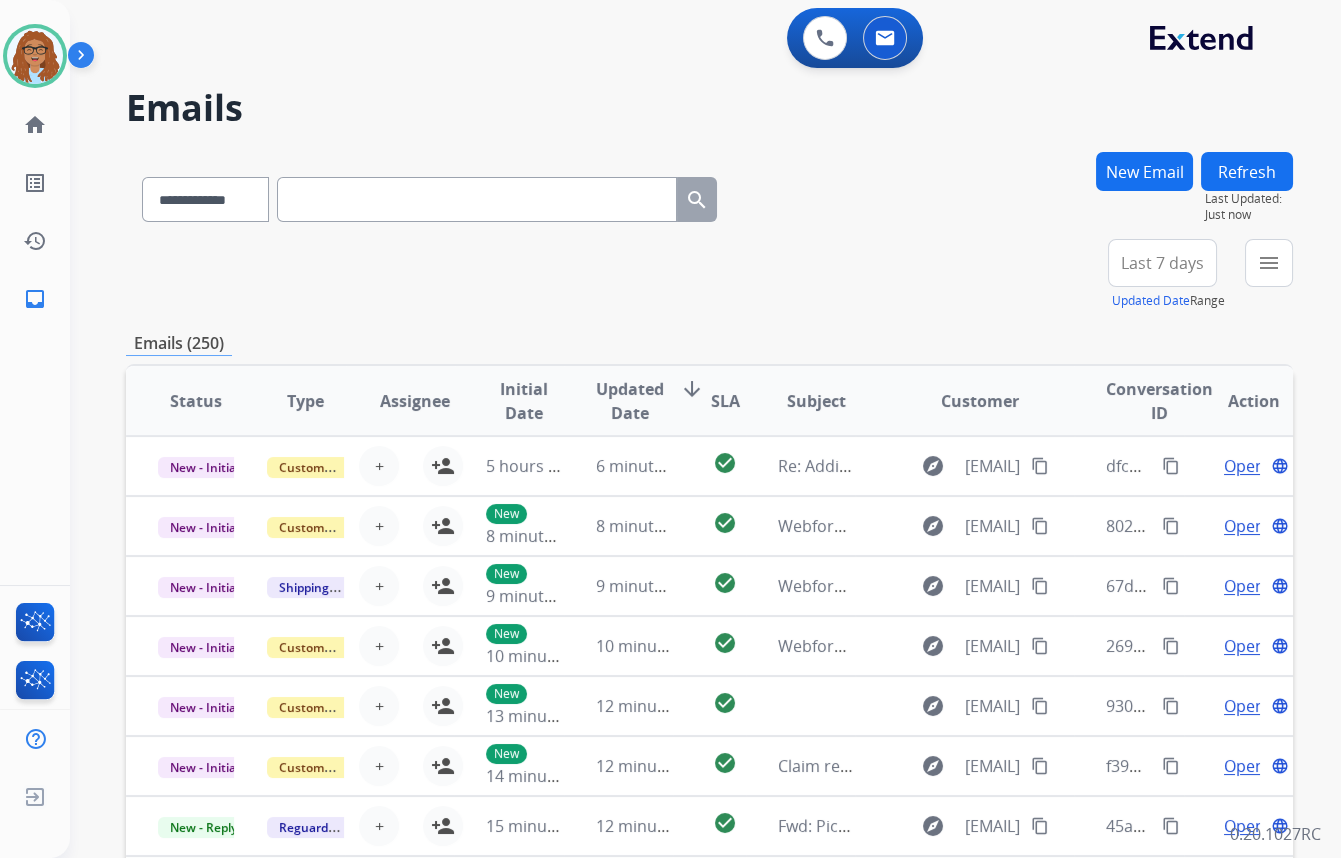 click on "New Email" at bounding box center [1144, 171] 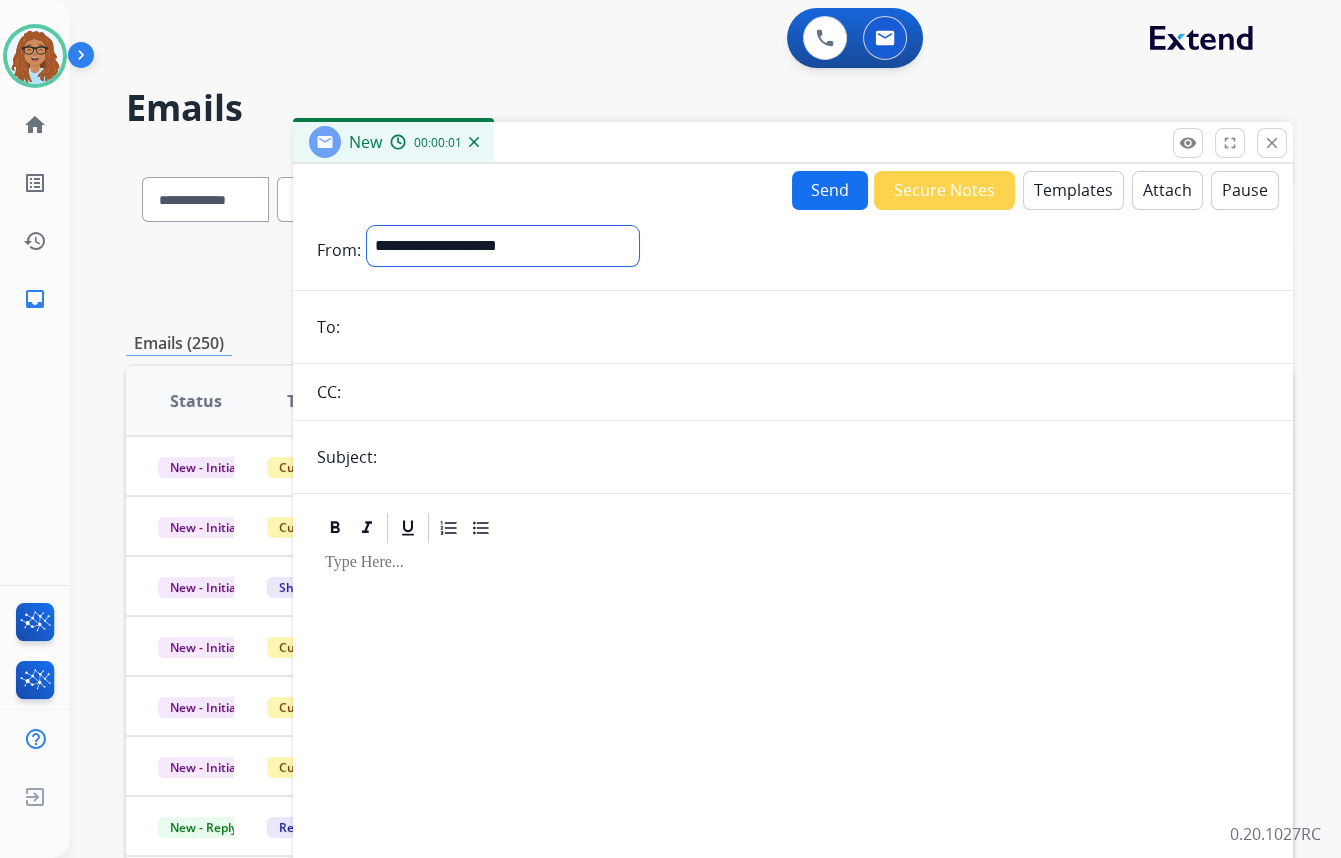 click on "**********" at bounding box center [503, 246] 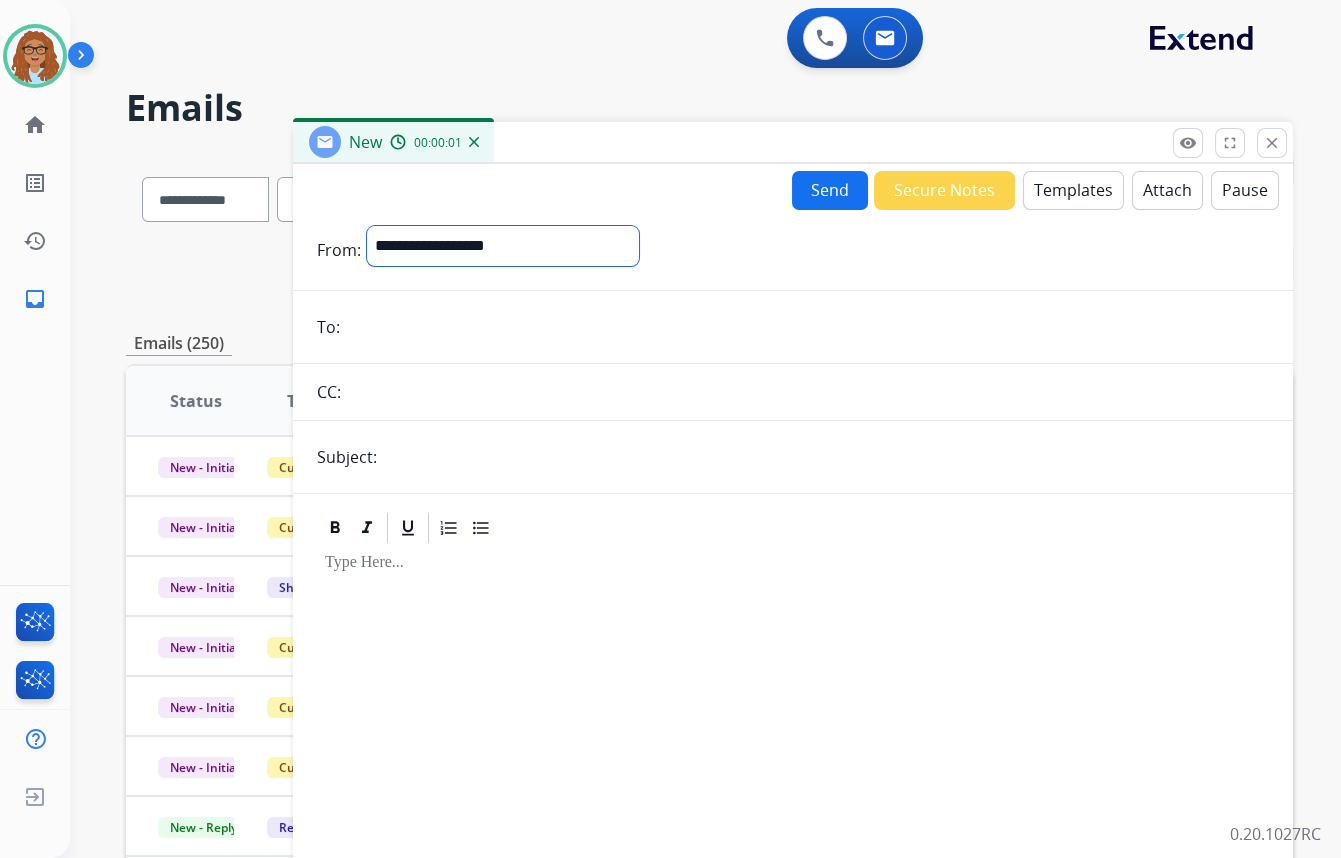 click on "**********" at bounding box center (503, 246) 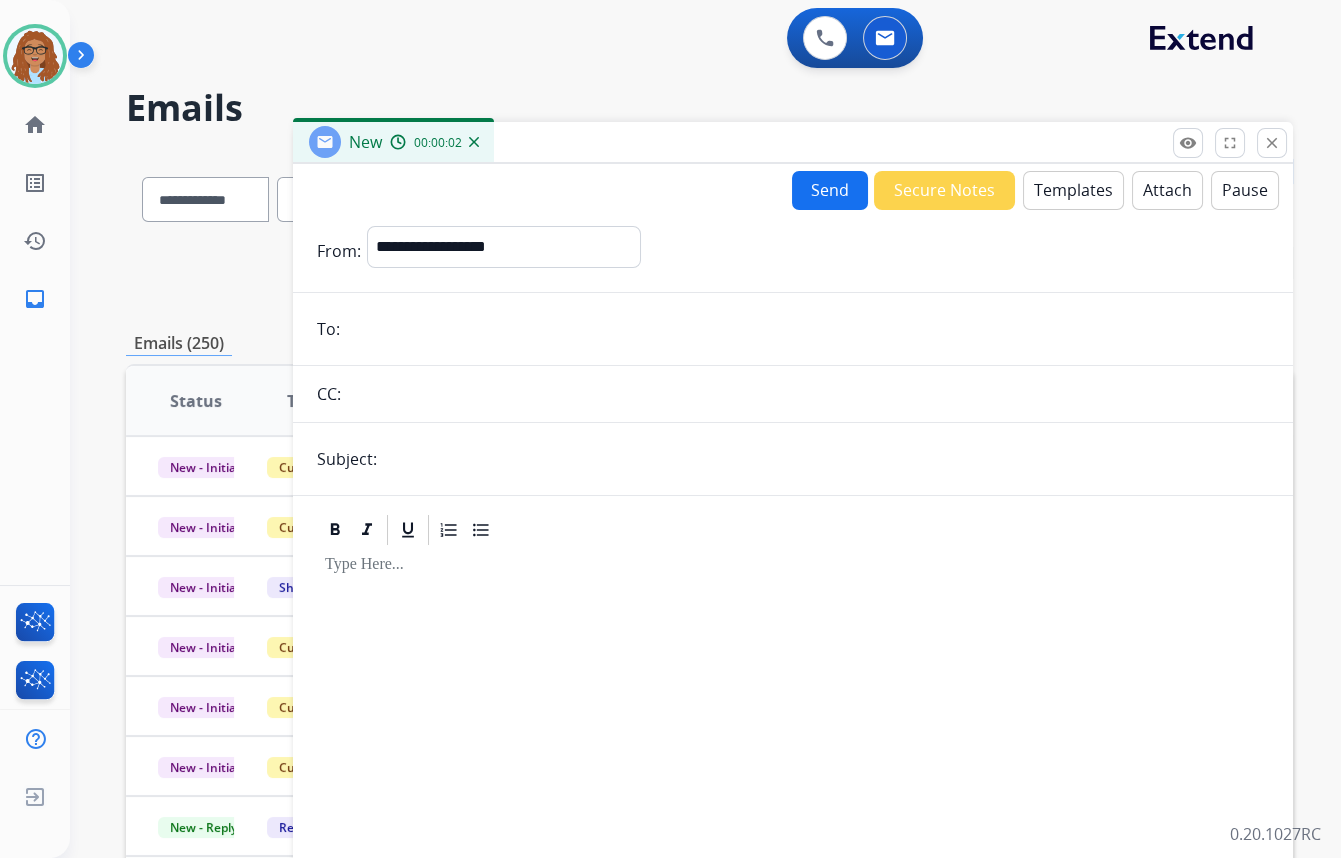 click on "**********" at bounding box center [793, 556] 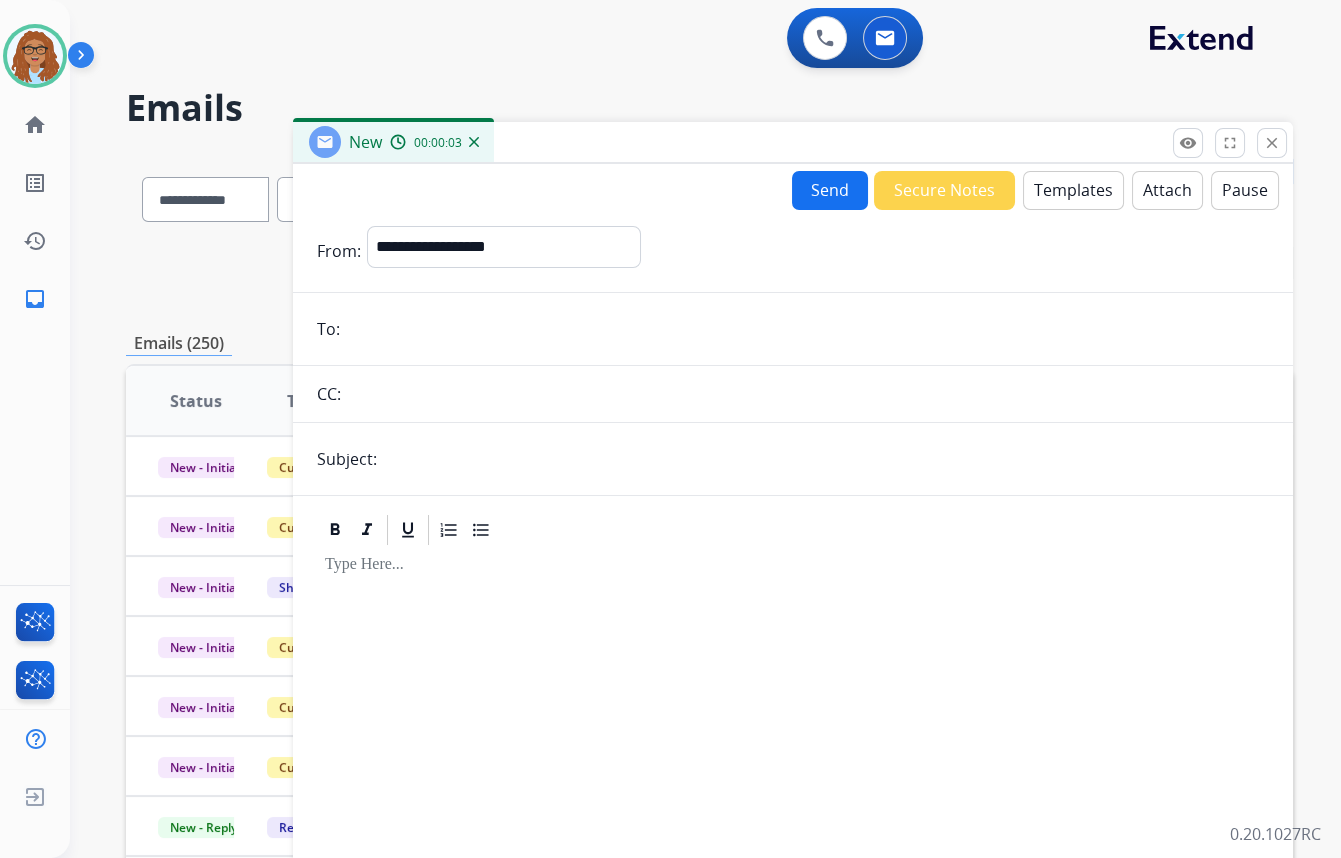 paste on "**********" 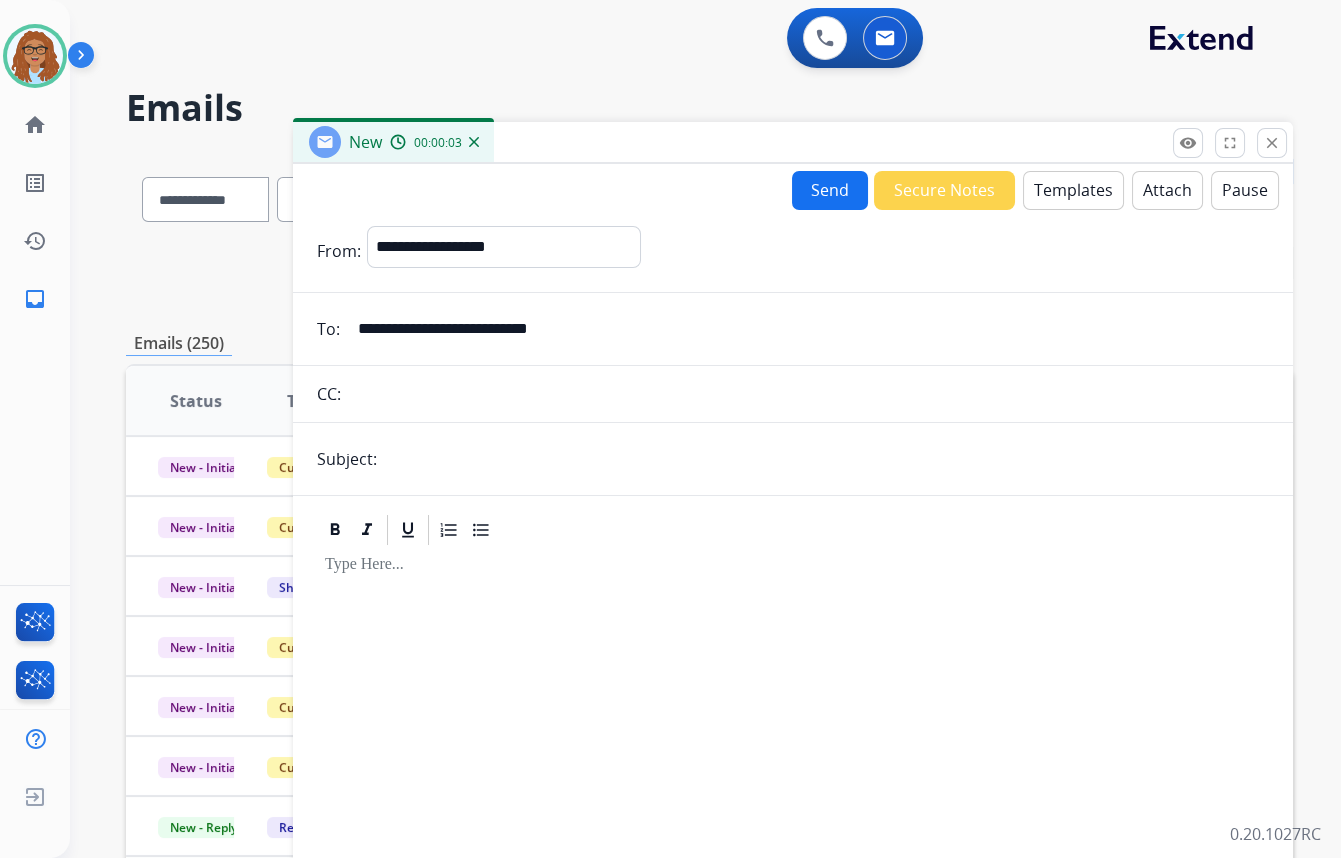 type on "**********" 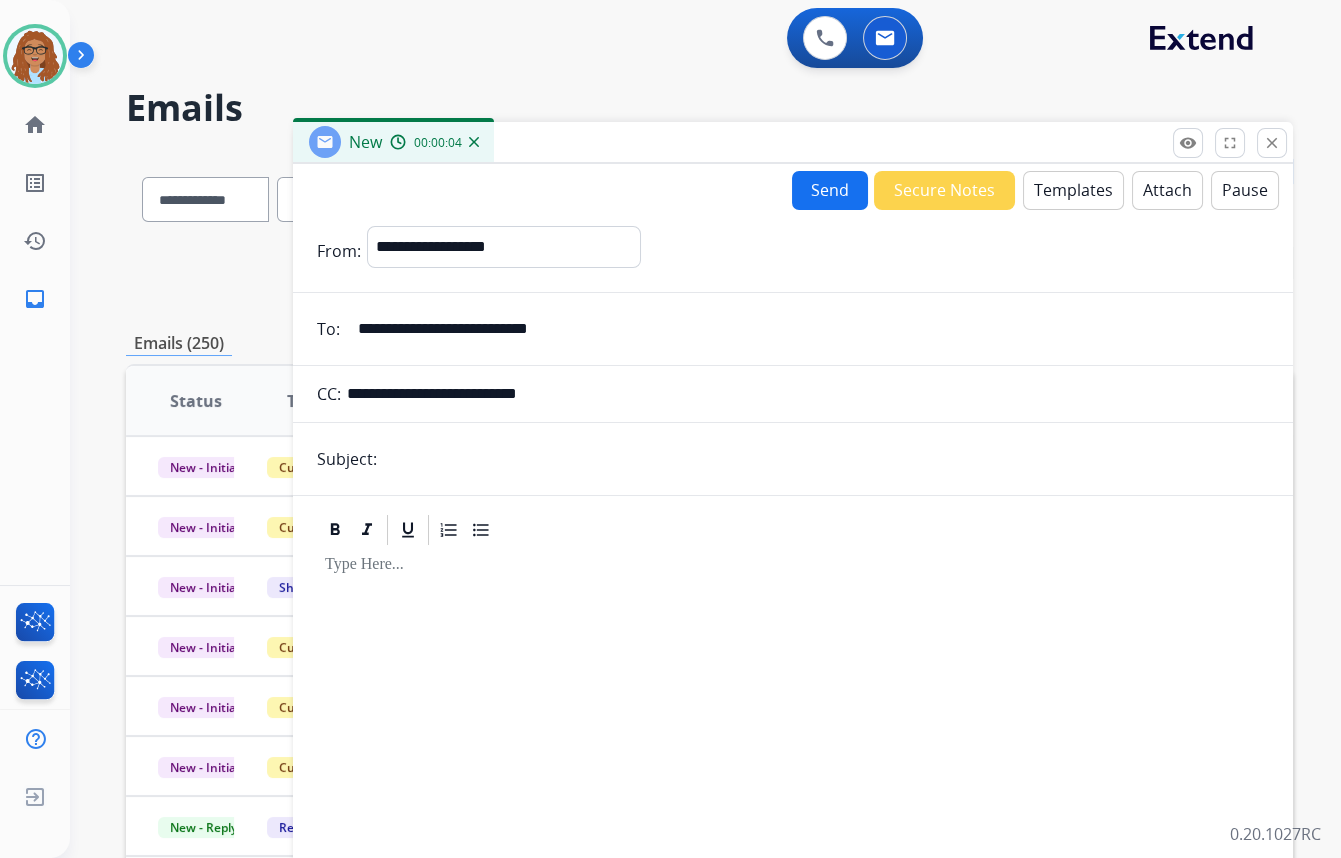type on "**********" 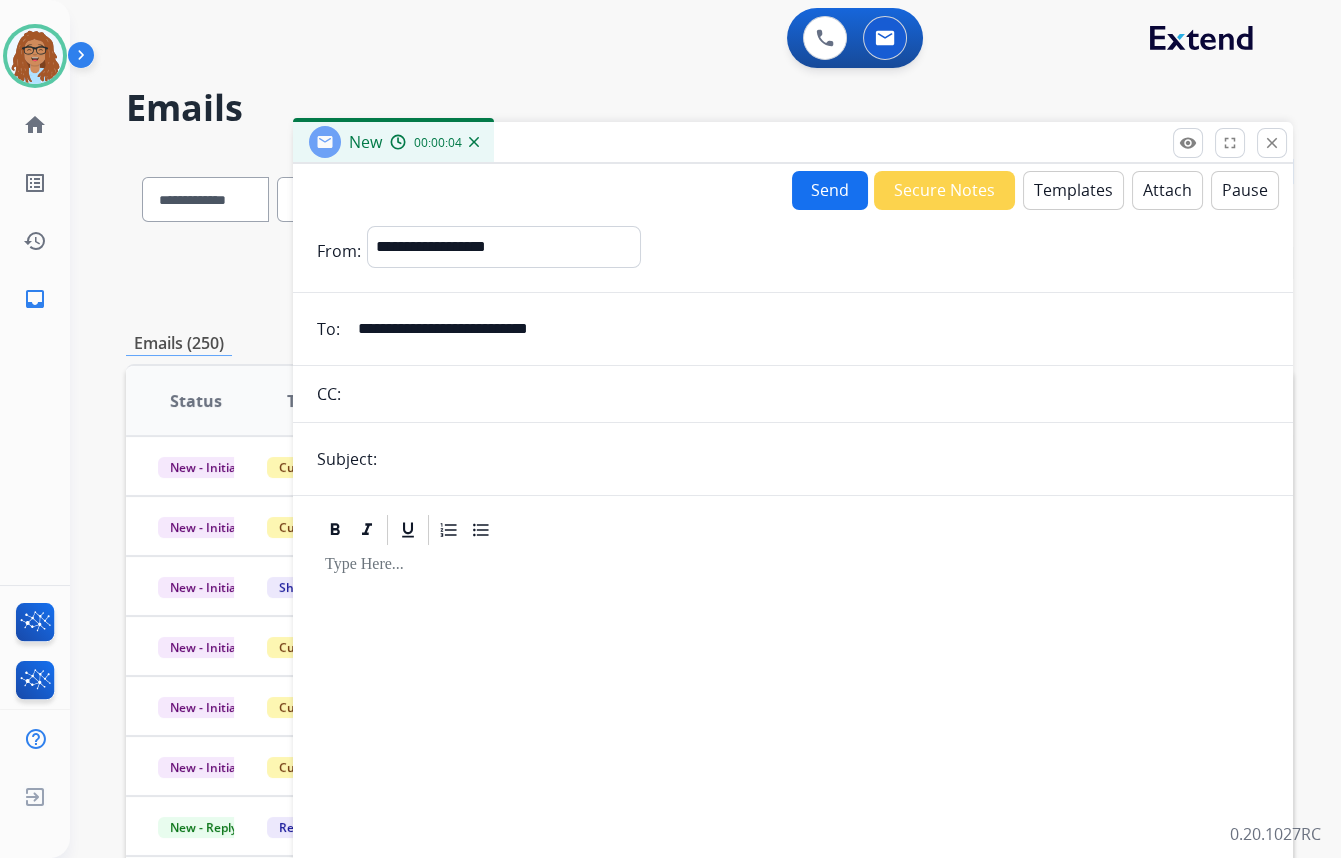 click on "From: [NAME] [NAME] [ADDRESS] [ADDRESS] [ADDRESS] [ADDRESS] [ADDRESS] [ADDRESS] To: [EMAIL] CC: Subject:" at bounding box center (793, 556) 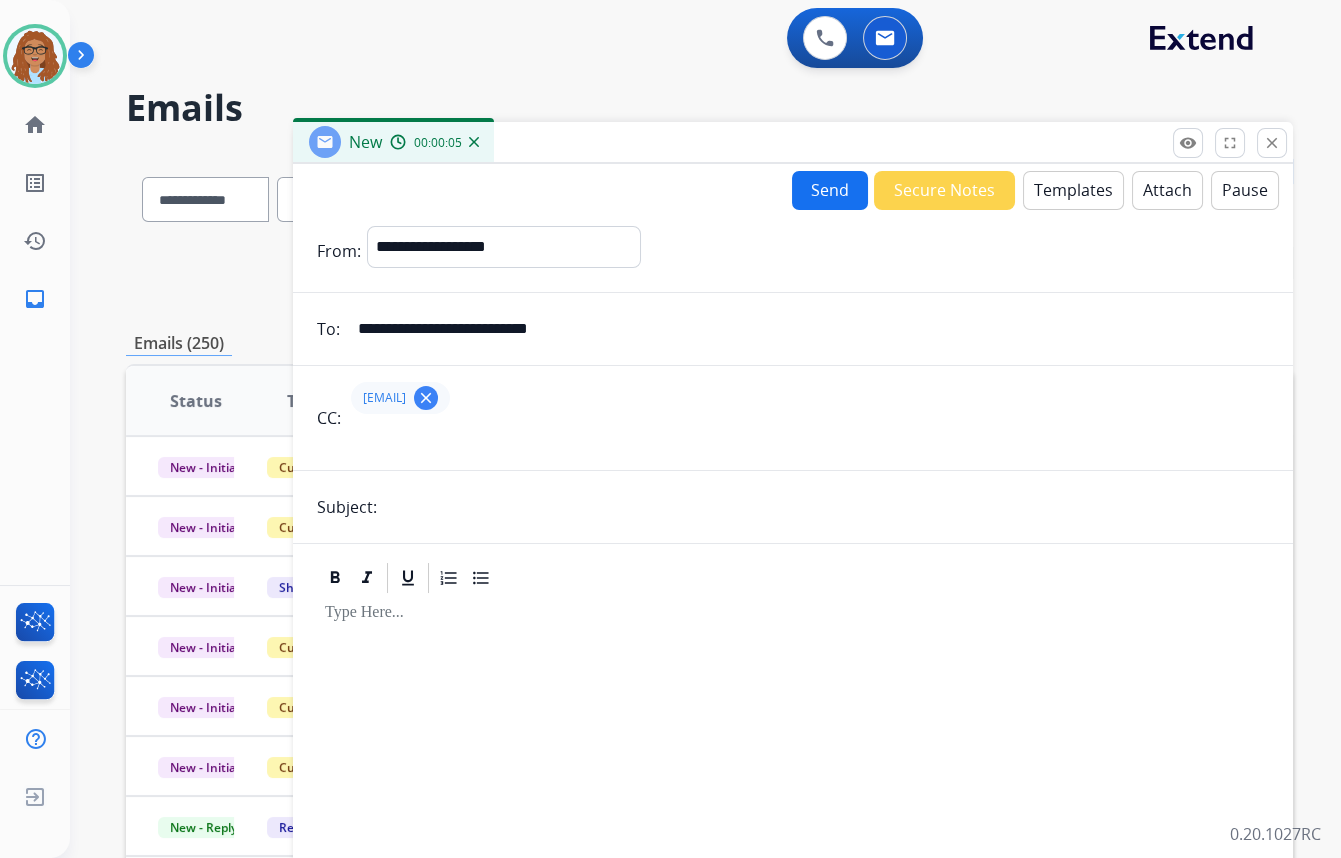 type on "*********" 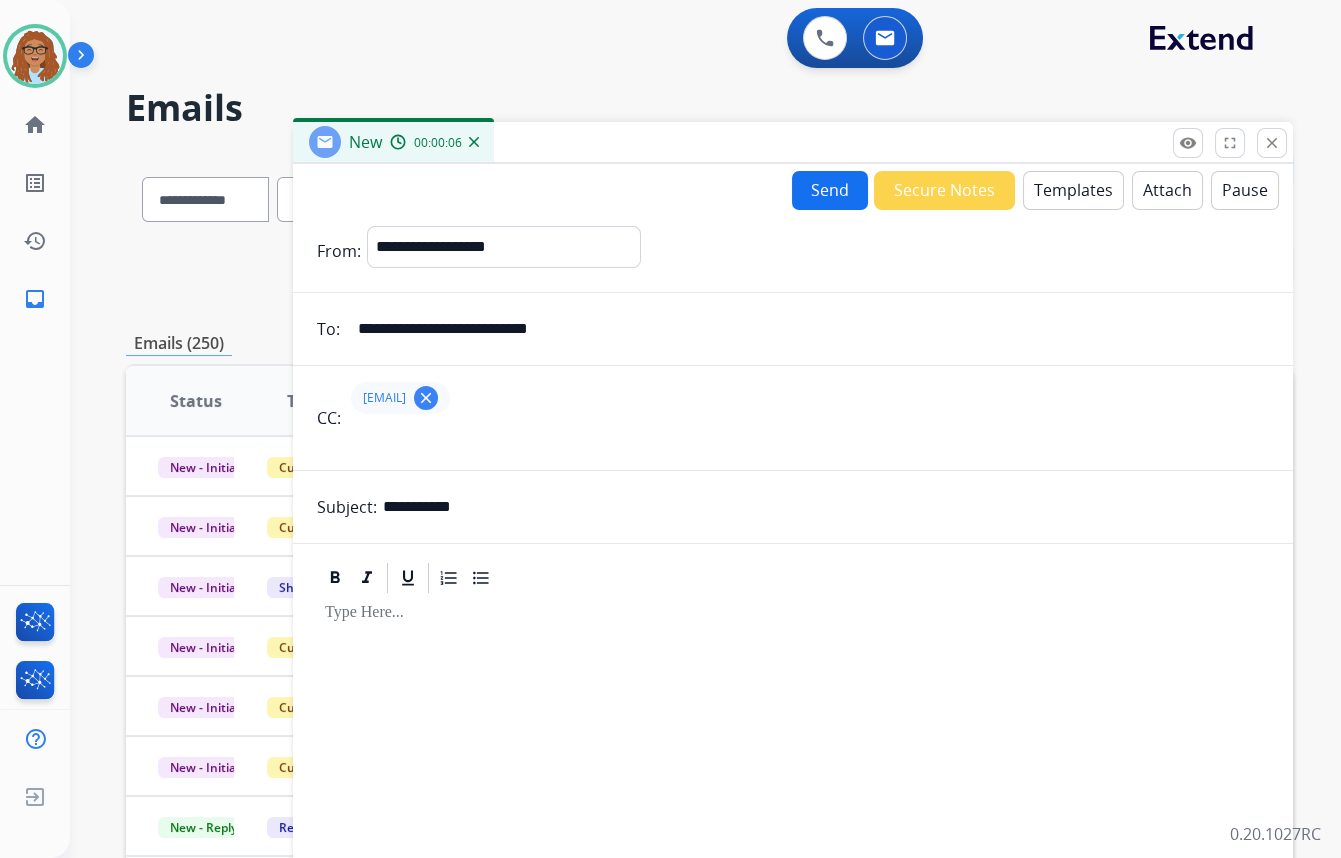 click on "Templates" at bounding box center (1073, 190) 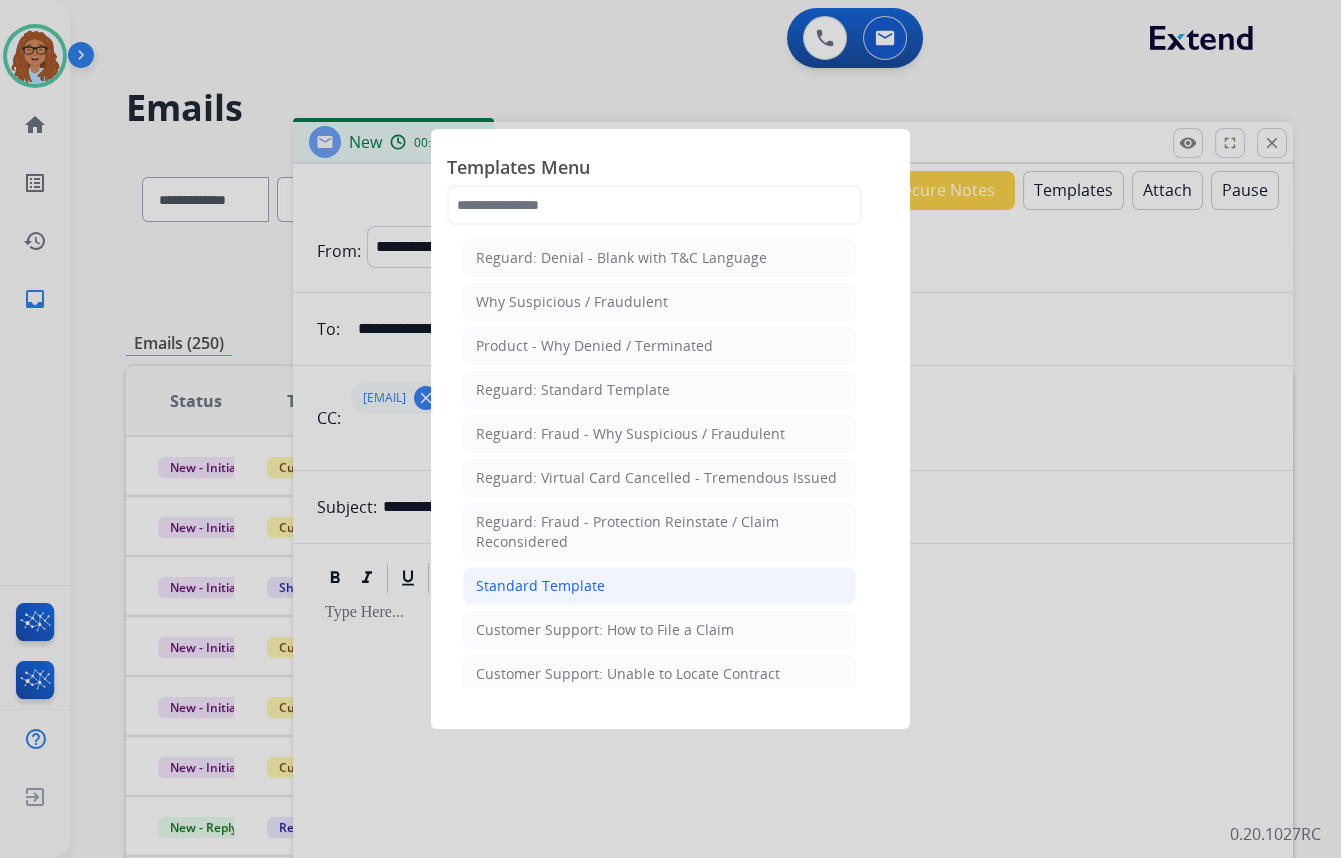 click on "Standard Template" 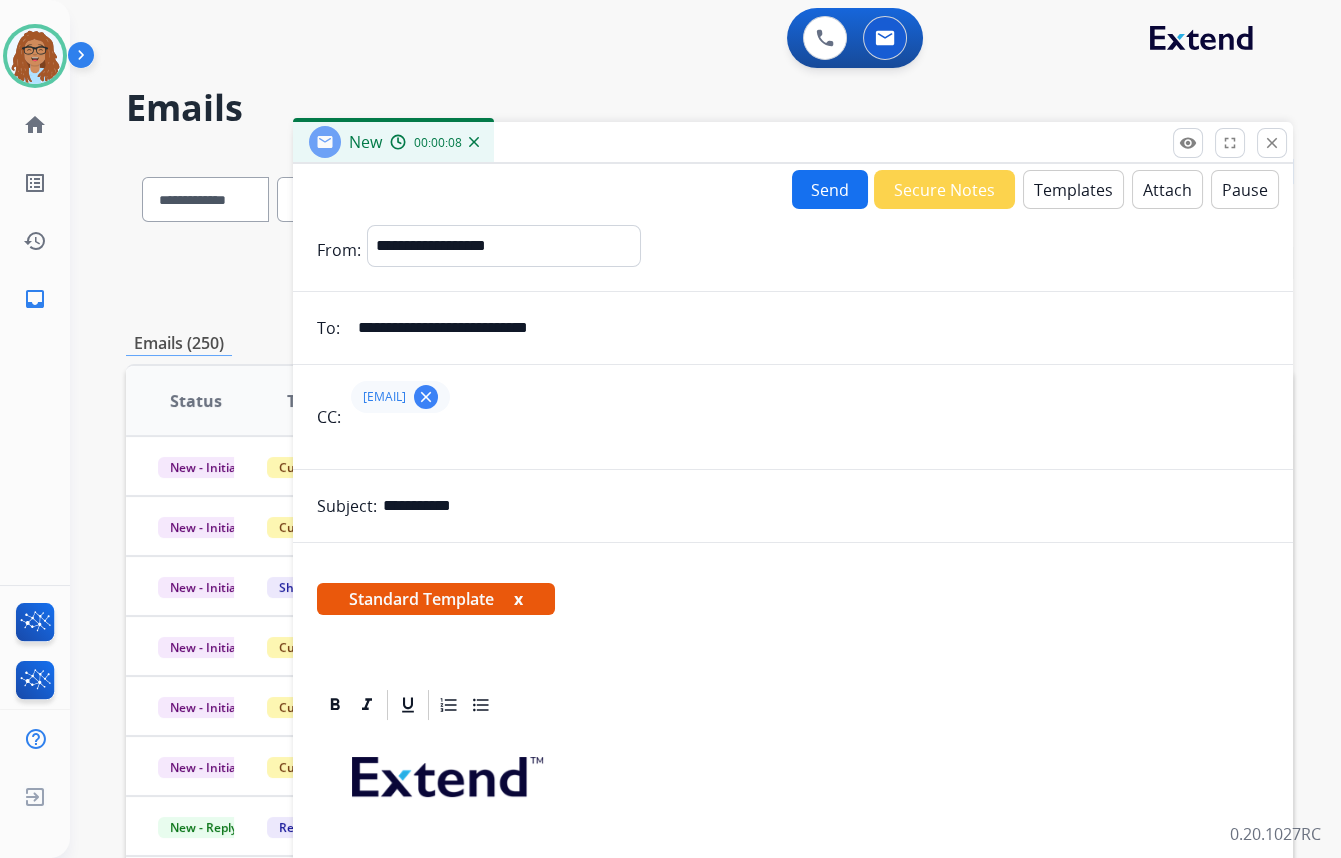 click on "Templates" at bounding box center [1073, 189] 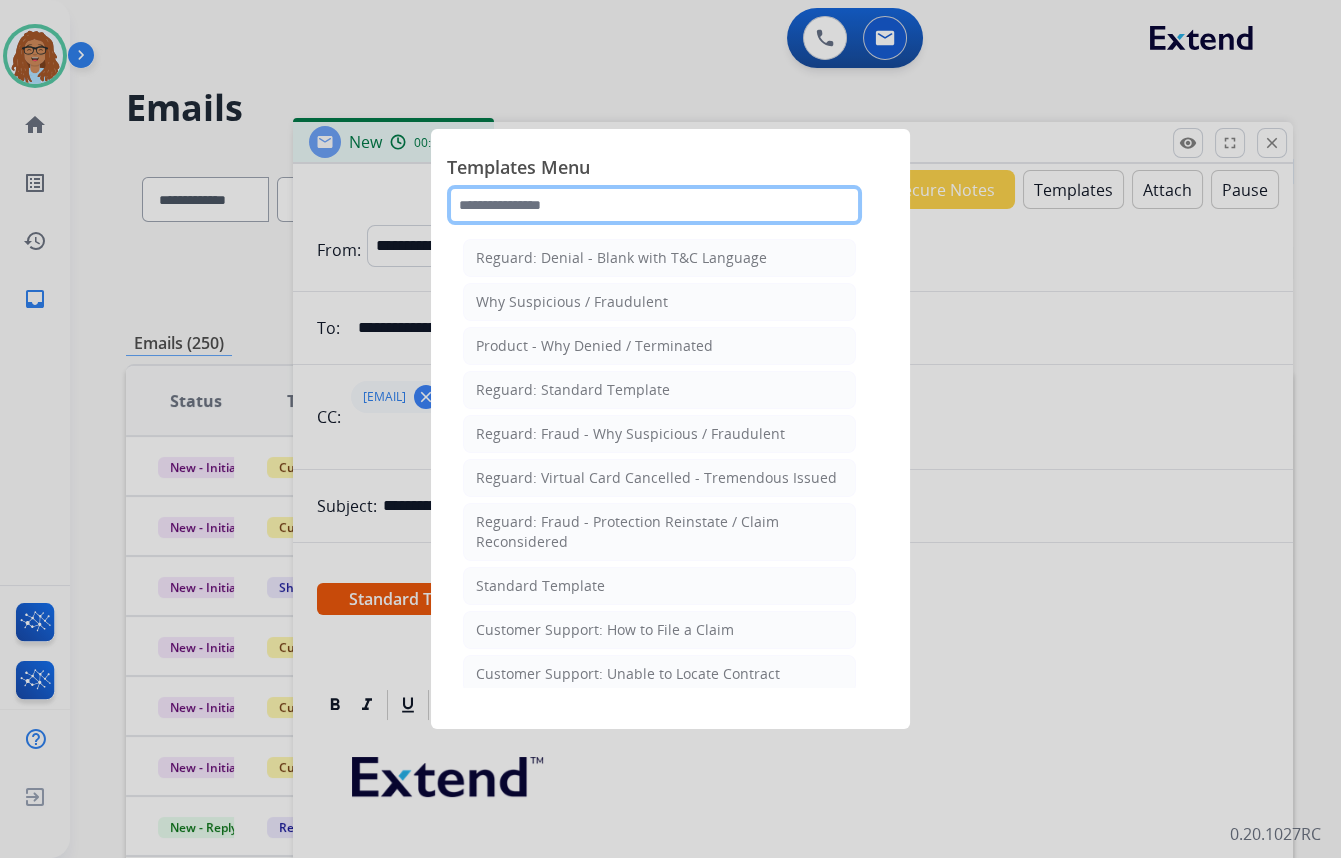click 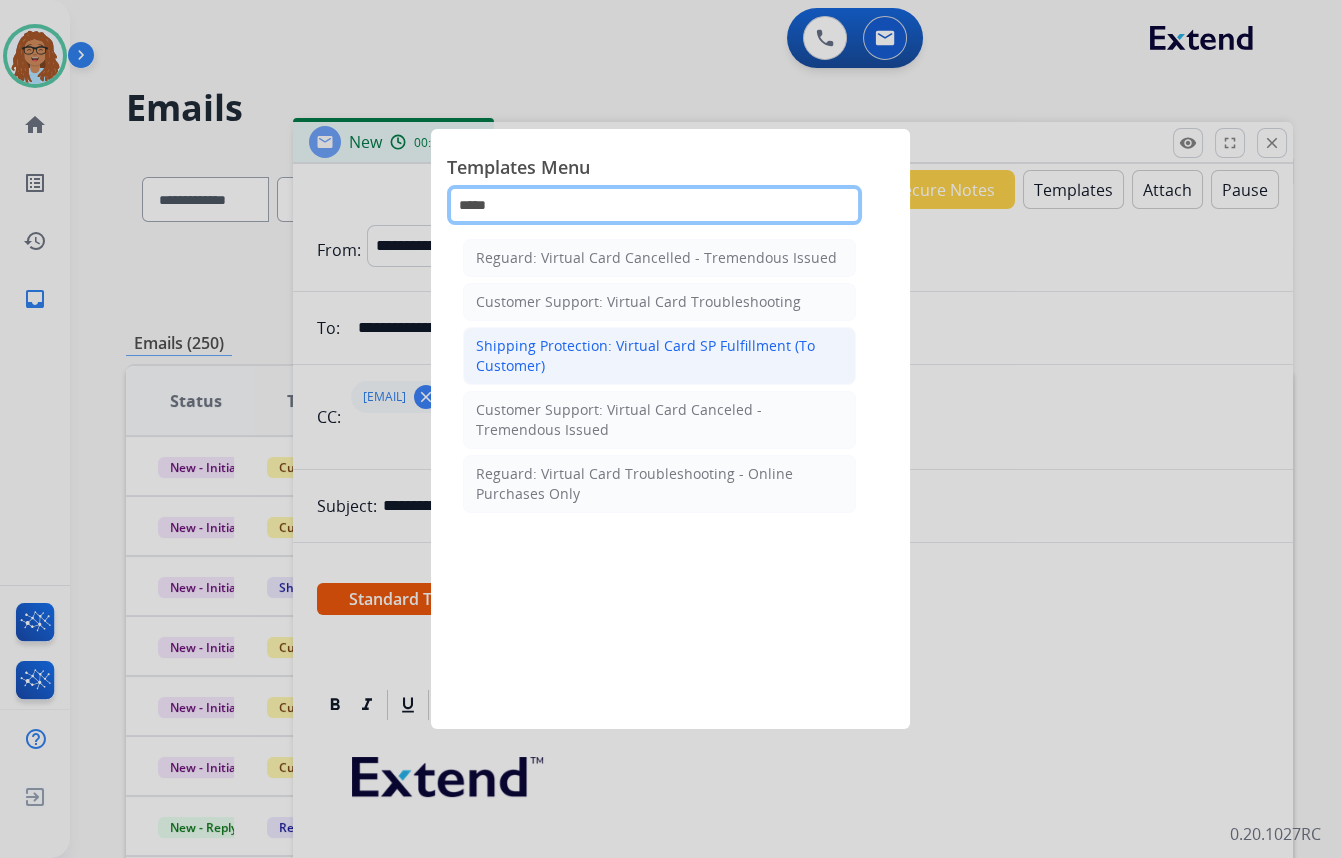 type on "*****" 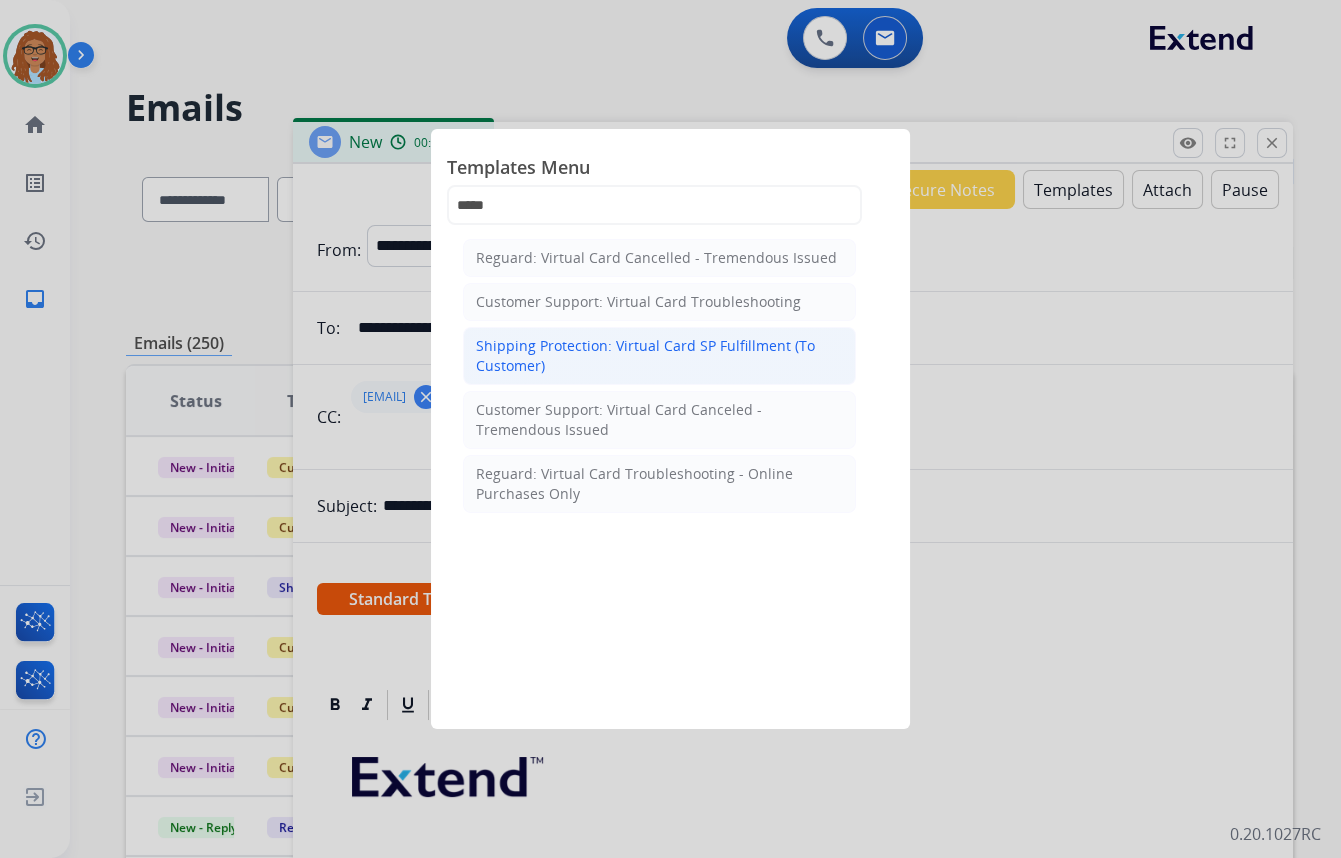 click on "Shipping Protection: Virtual Card SP Fulfillment (To Customer)" 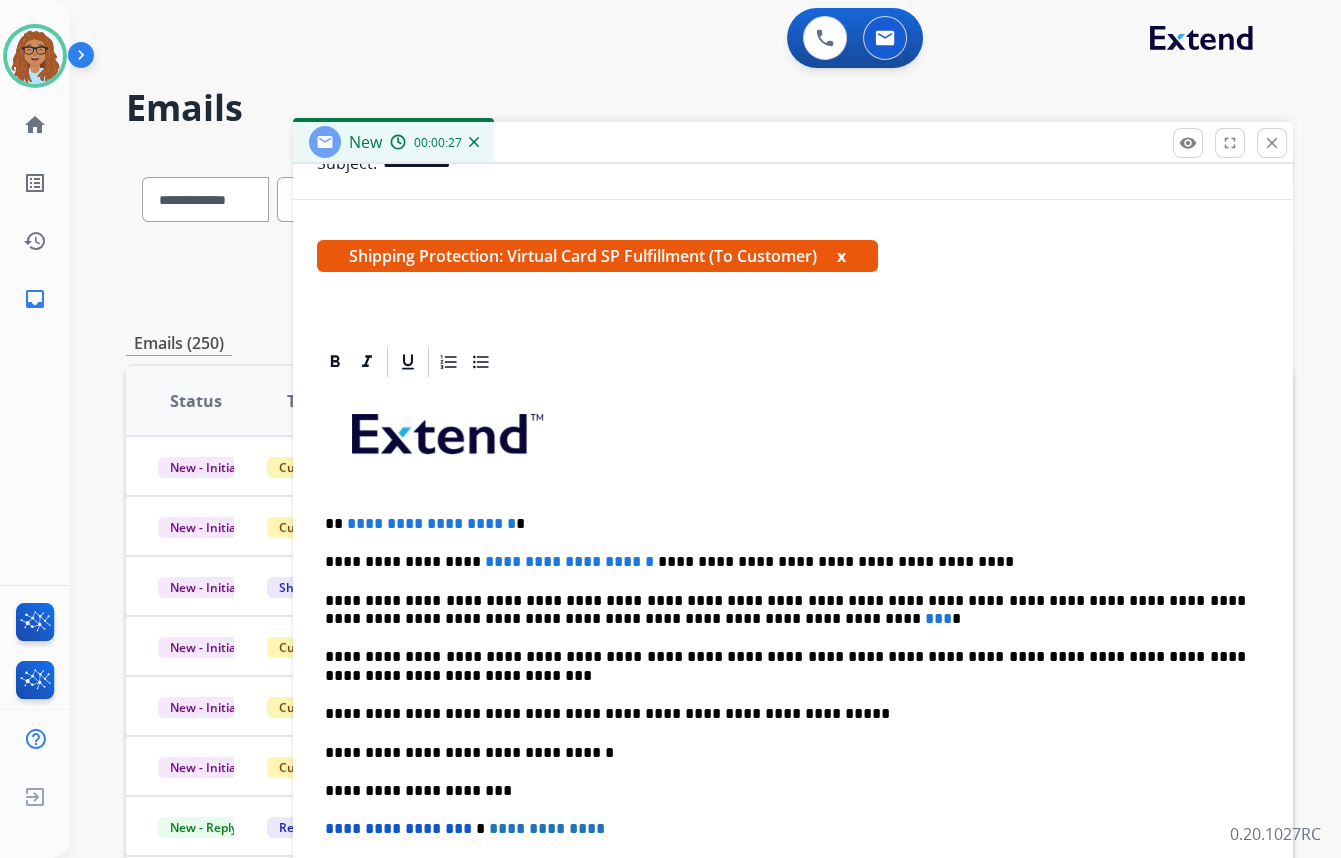 scroll, scrollTop: 454, scrollLeft: 0, axis: vertical 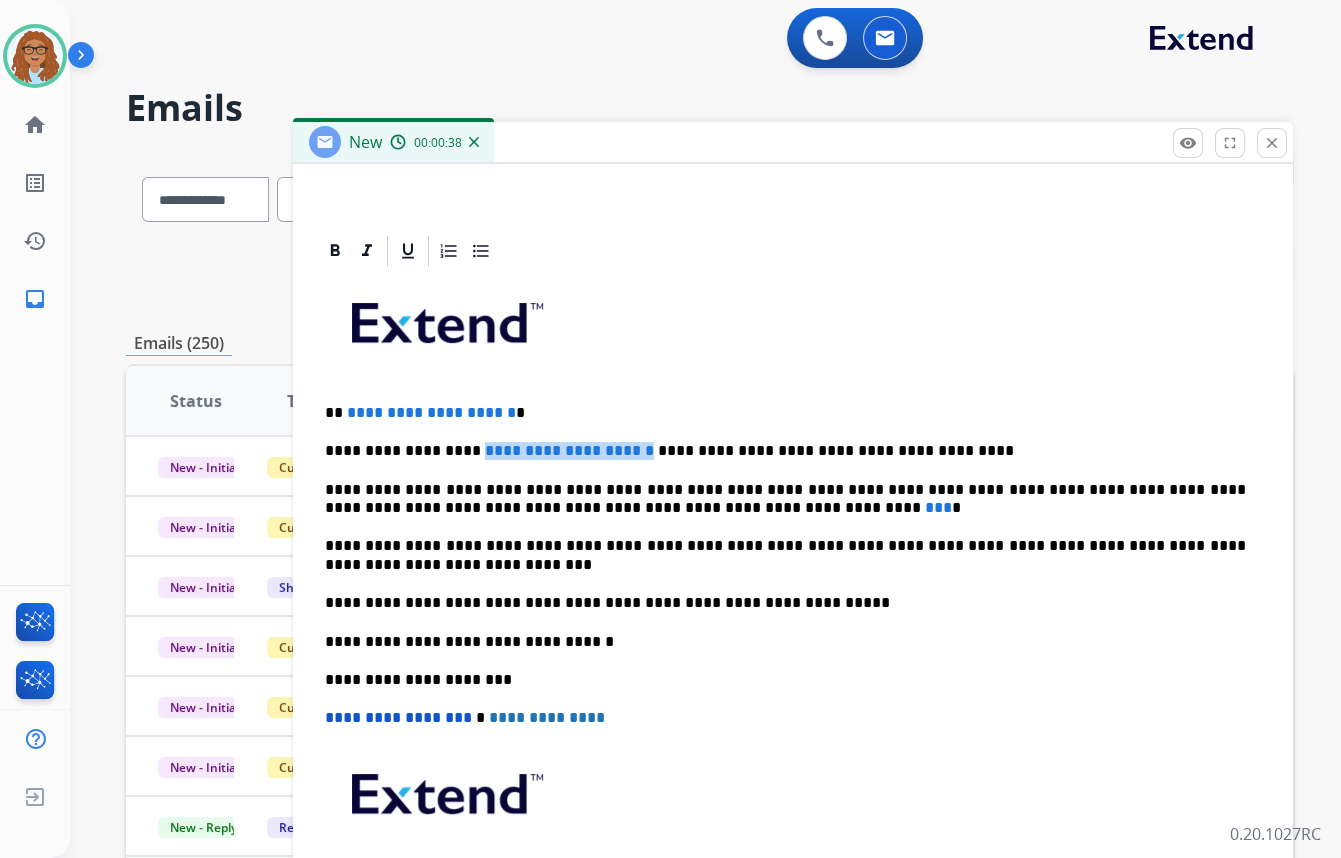 drag, startPoint x: 599, startPoint y: 448, endPoint x: 460, endPoint y: 450, distance: 139.01439 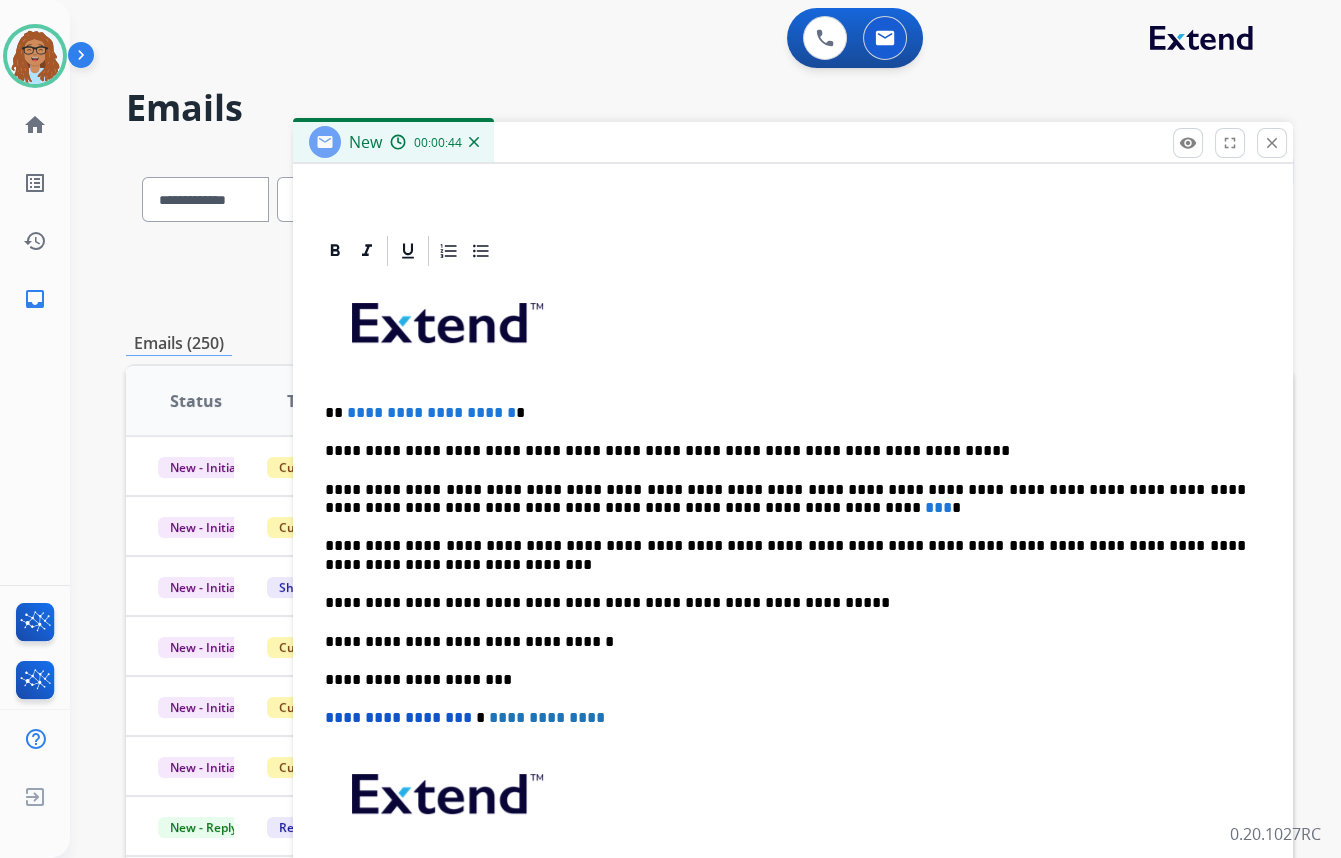click on "**********" at bounding box center (785, 451) 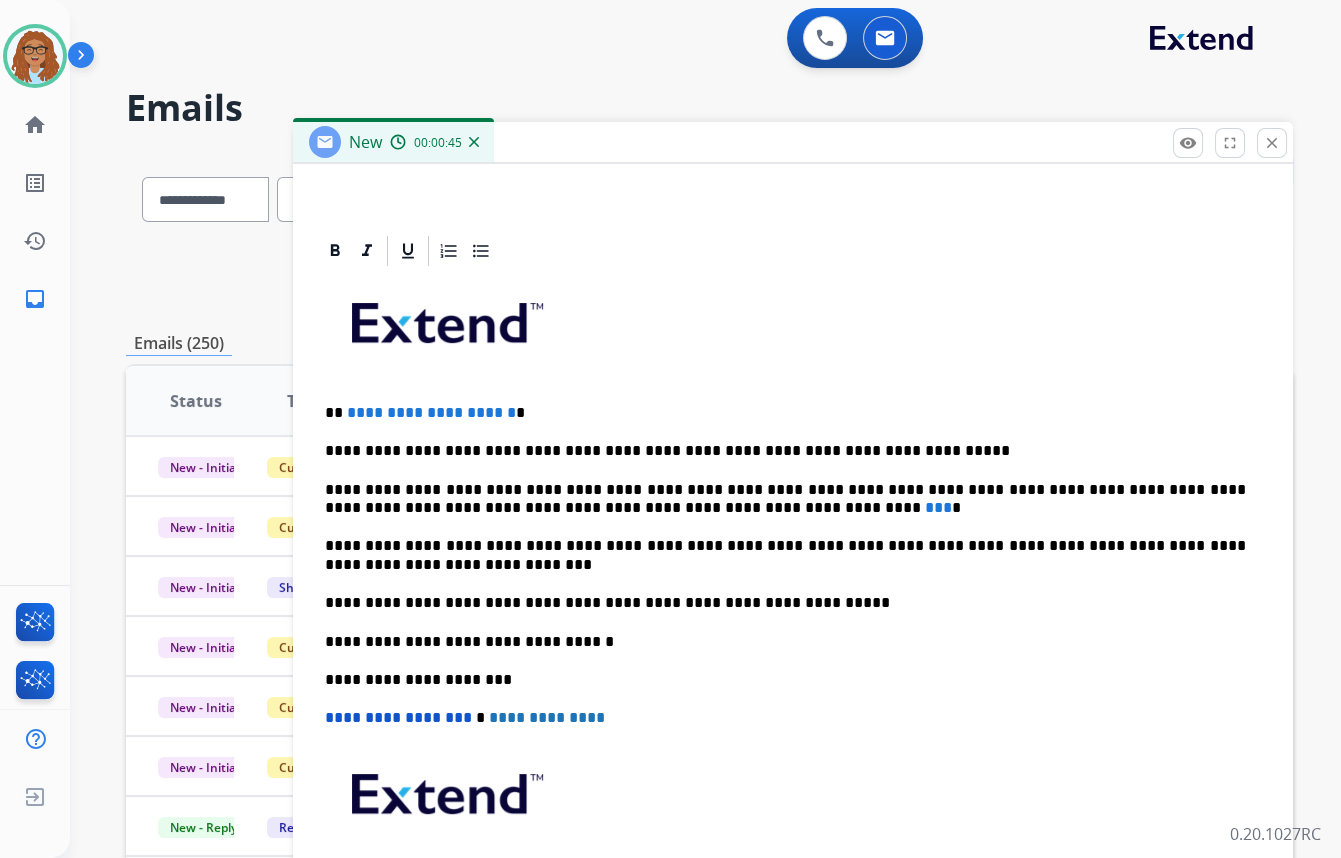 type 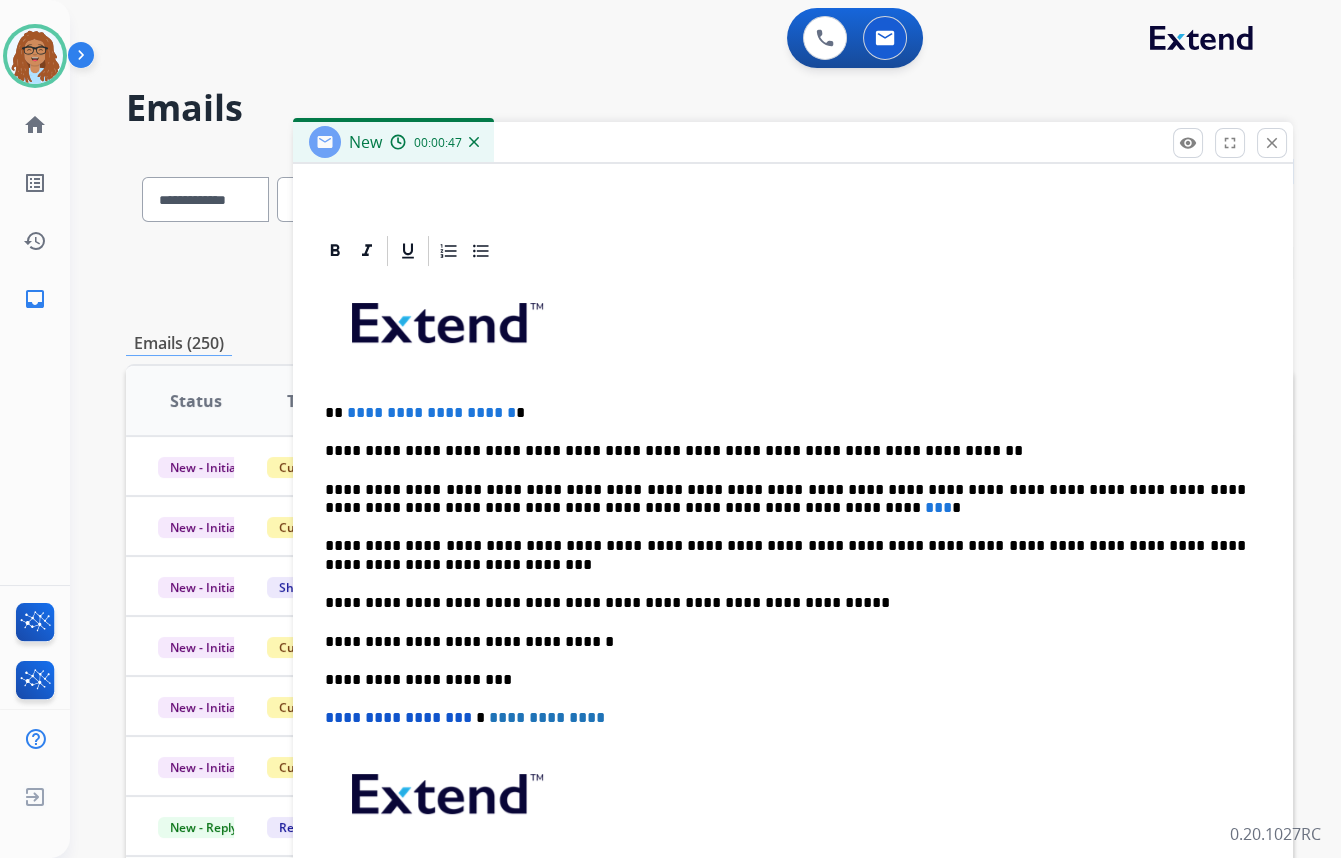 click on "**********" at bounding box center (785, 451) 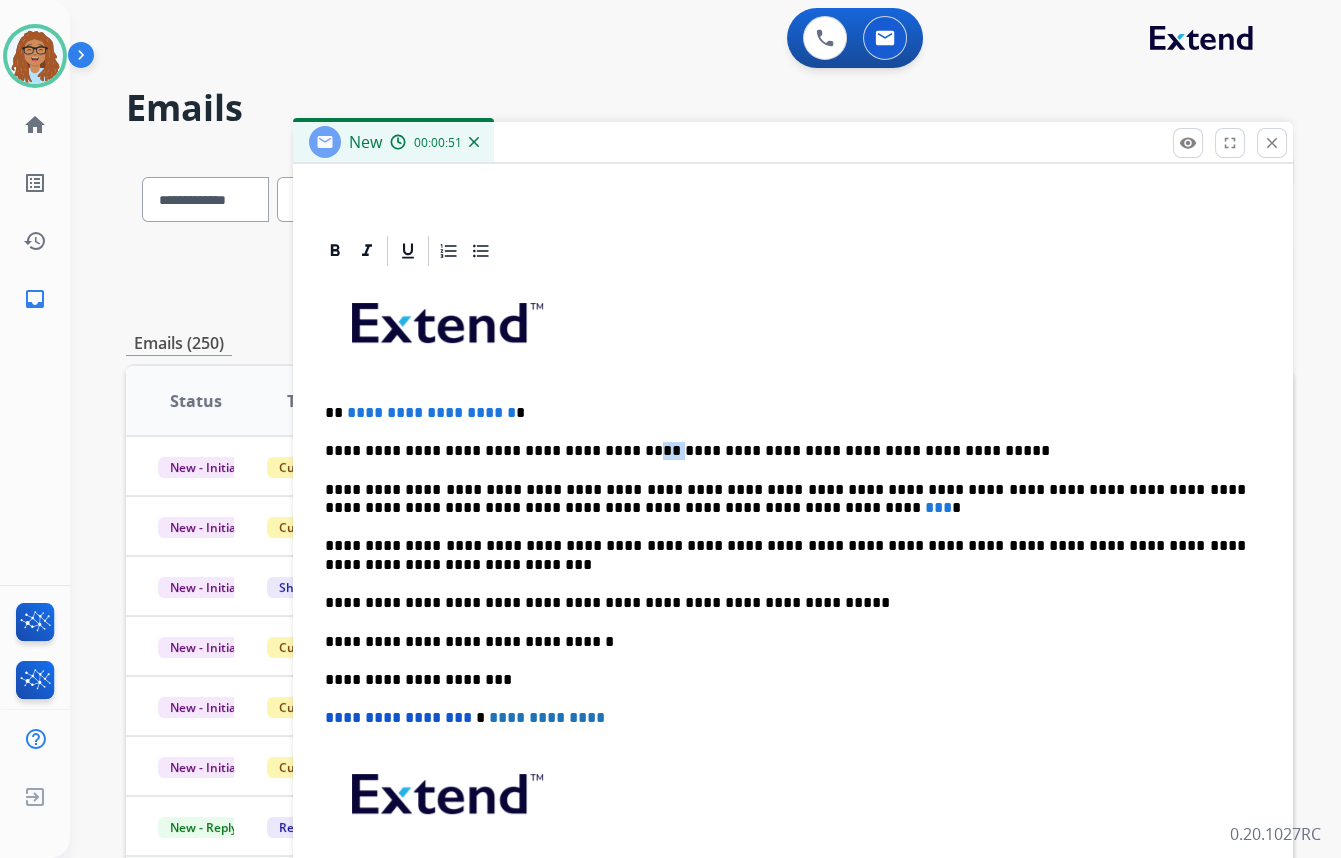 drag, startPoint x: 627, startPoint y: 449, endPoint x: 606, endPoint y: 450, distance: 21.023796 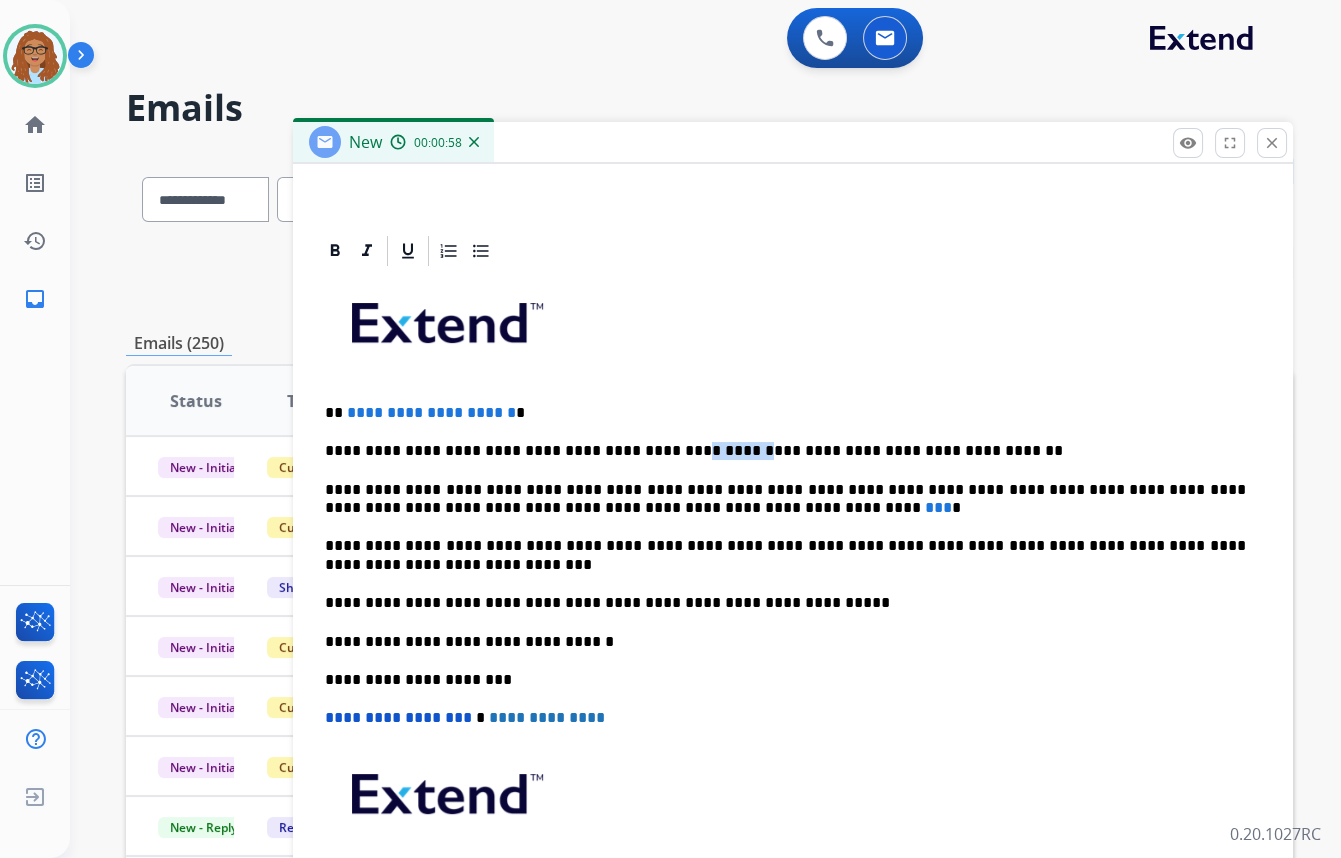drag, startPoint x: 706, startPoint y: 449, endPoint x: 650, endPoint y: 446, distance: 56.0803 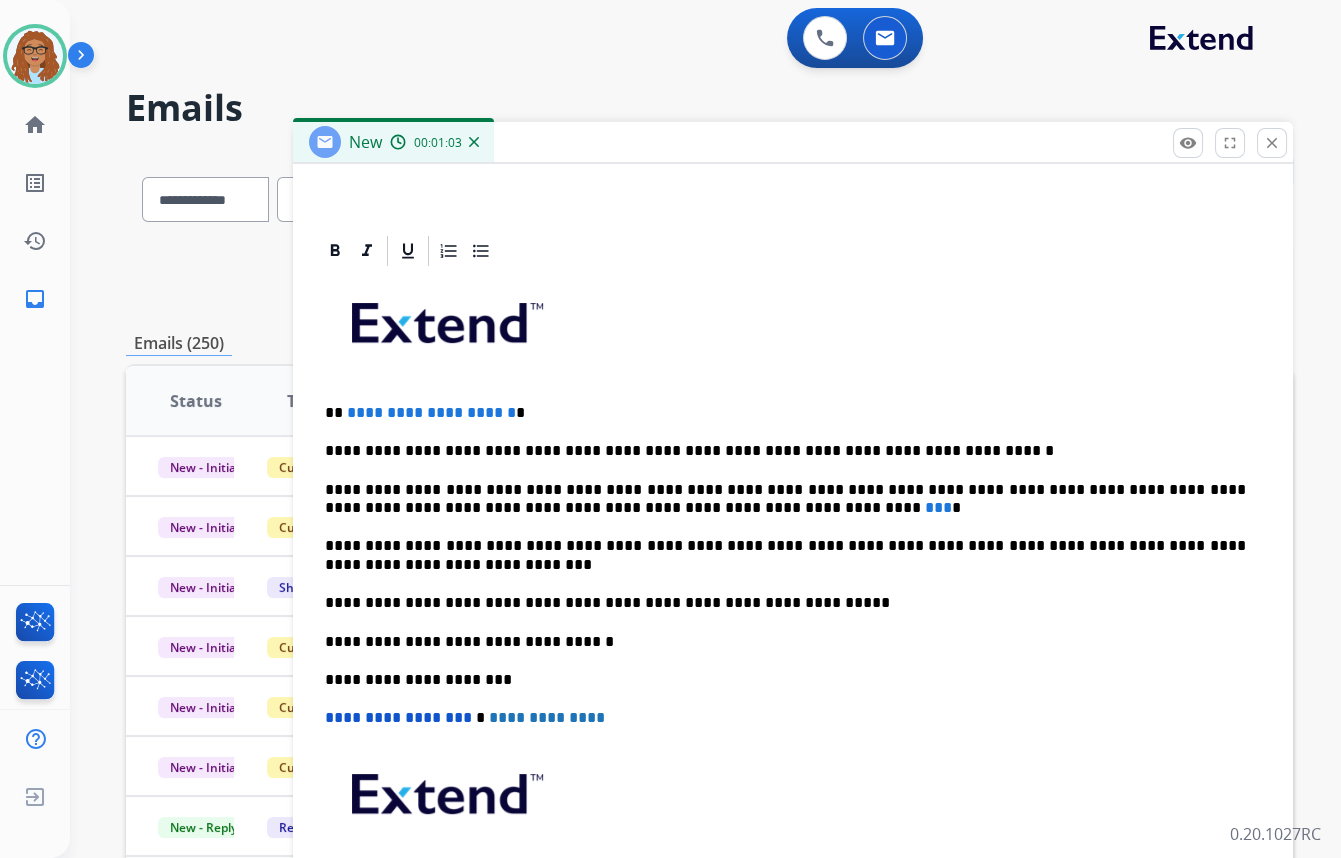 click on "**********" at bounding box center [785, 451] 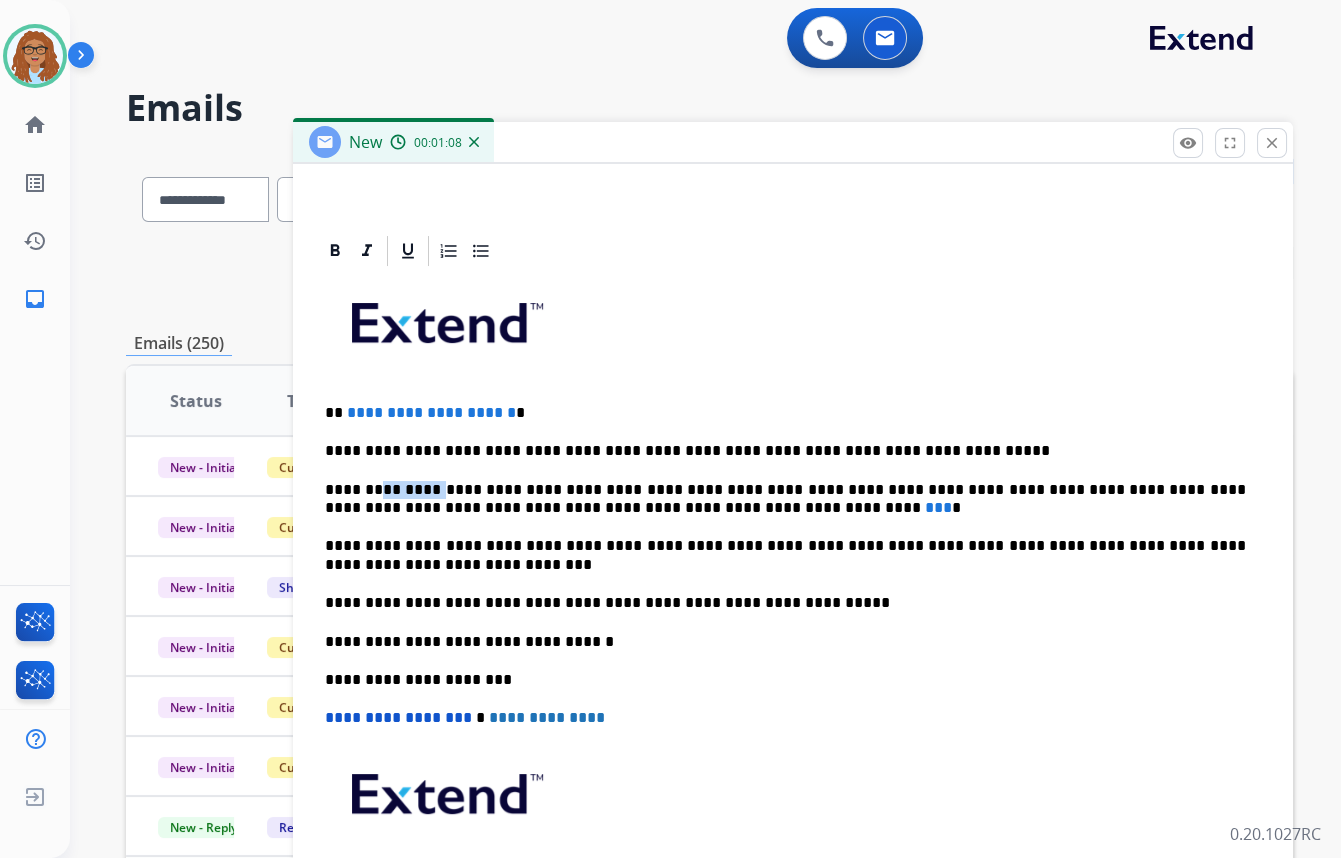 drag, startPoint x: 431, startPoint y: 485, endPoint x: 375, endPoint y: 489, distance: 56.142673 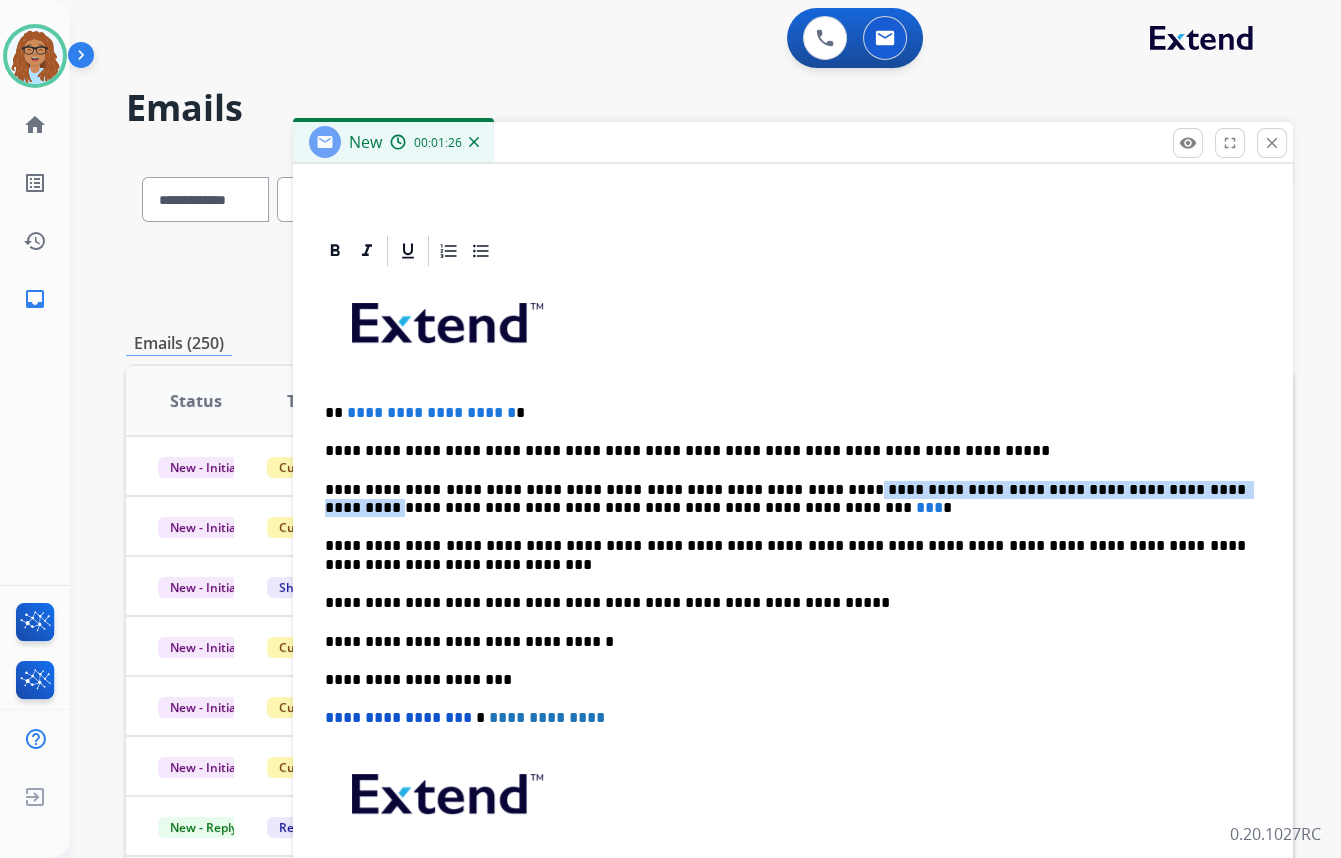 drag, startPoint x: 1126, startPoint y: 490, endPoint x: 774, endPoint y: 489, distance: 352.00143 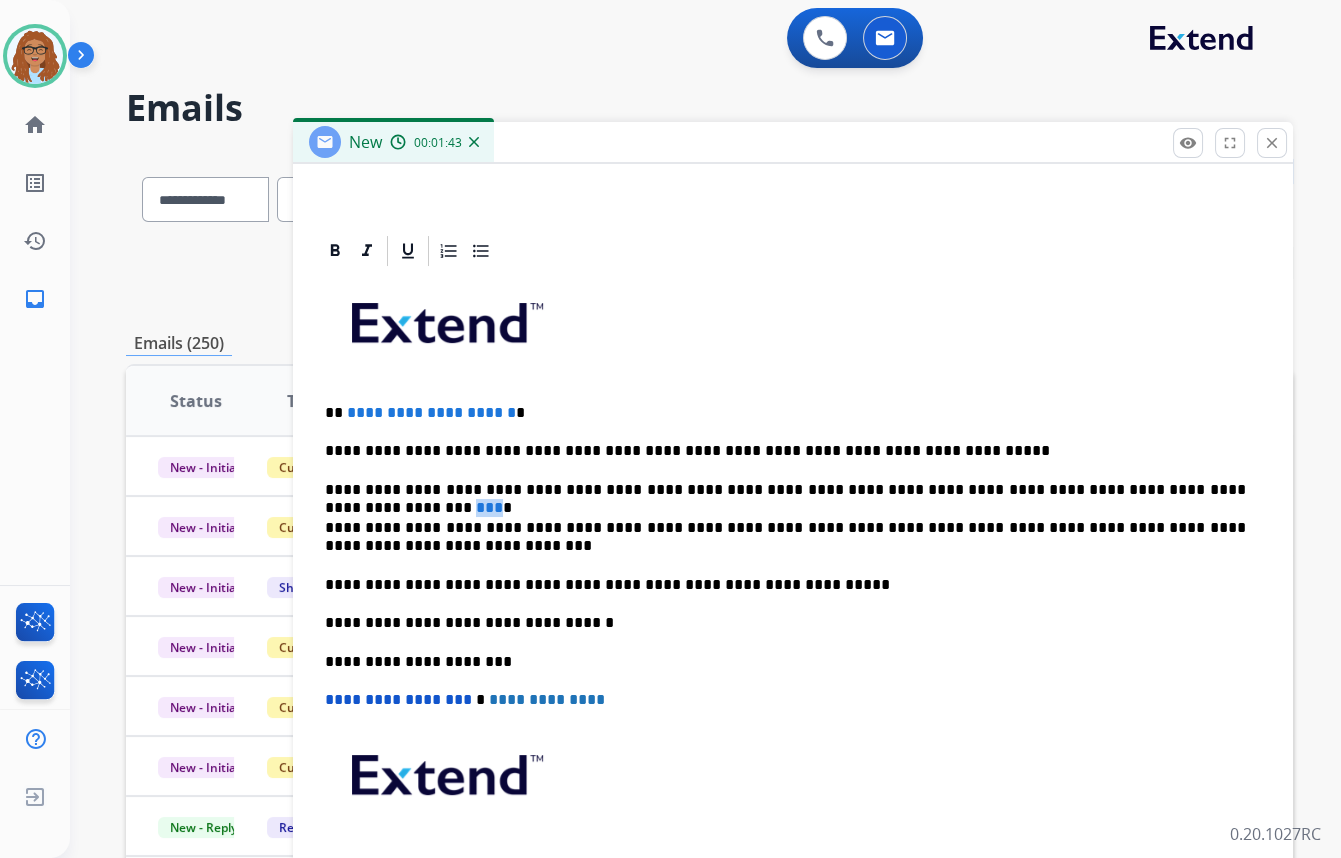 drag, startPoint x: 1200, startPoint y: 482, endPoint x: 1183, endPoint y: 488, distance: 18.027756 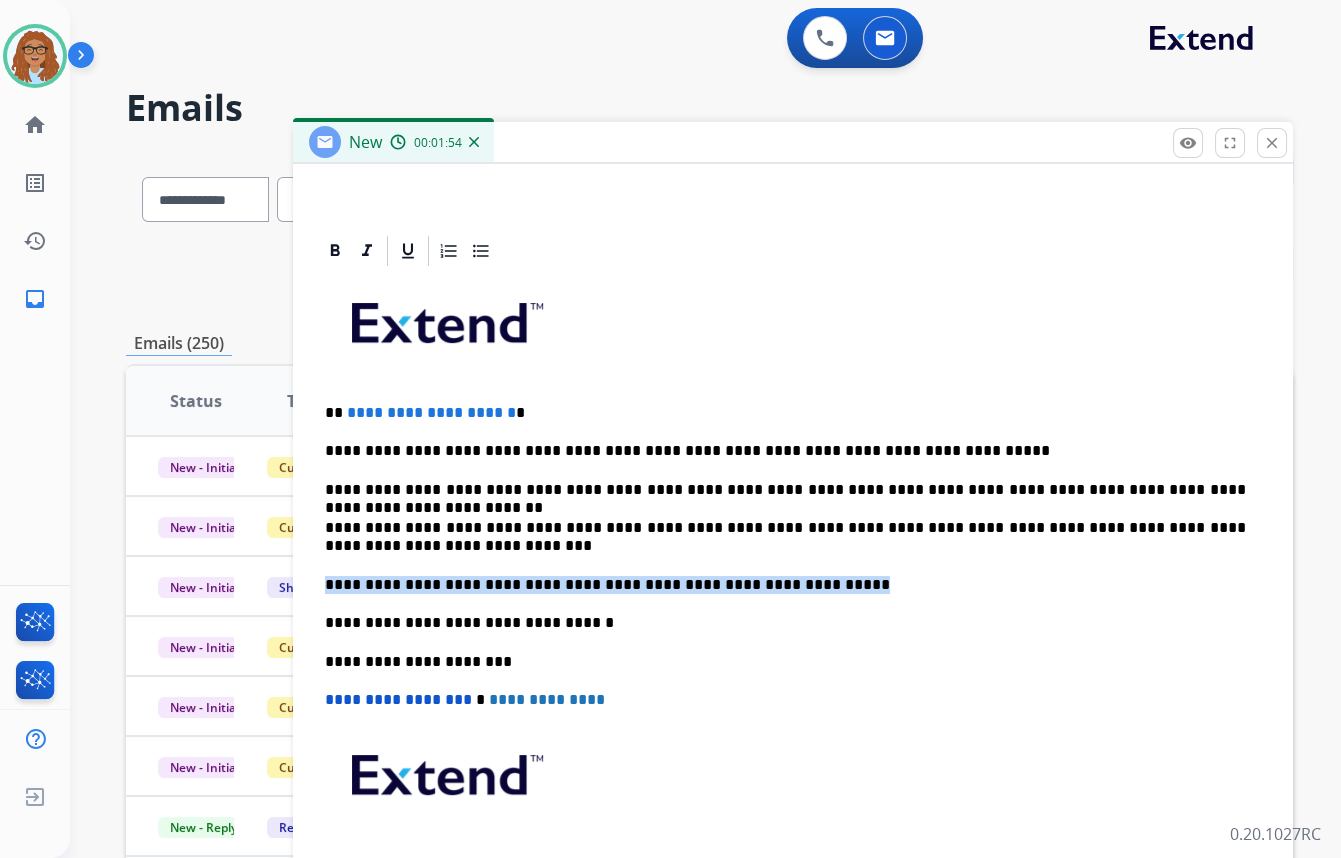 drag, startPoint x: 783, startPoint y: 586, endPoint x: 327, endPoint y: 580, distance: 456.03946 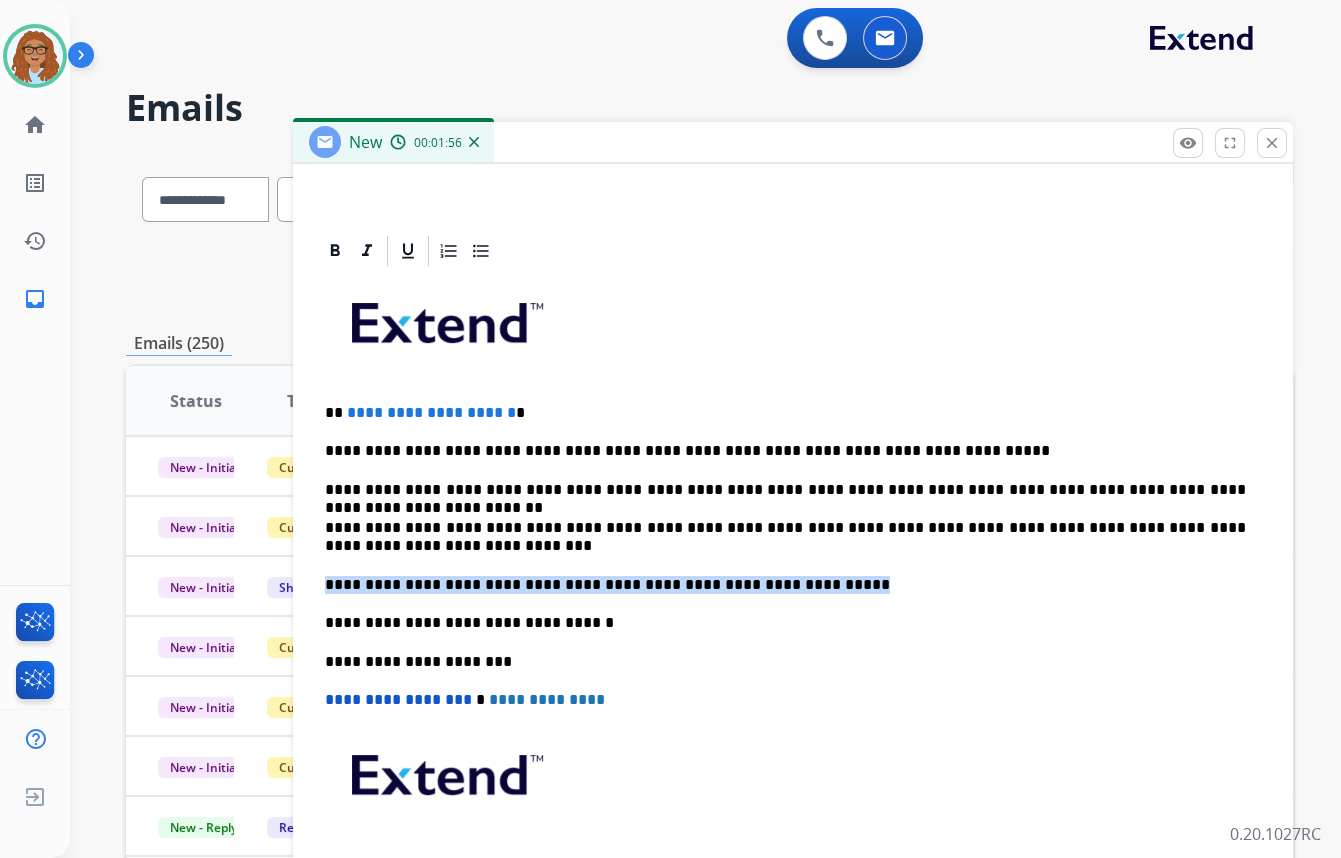 click on "**********" at bounding box center (785, 585) 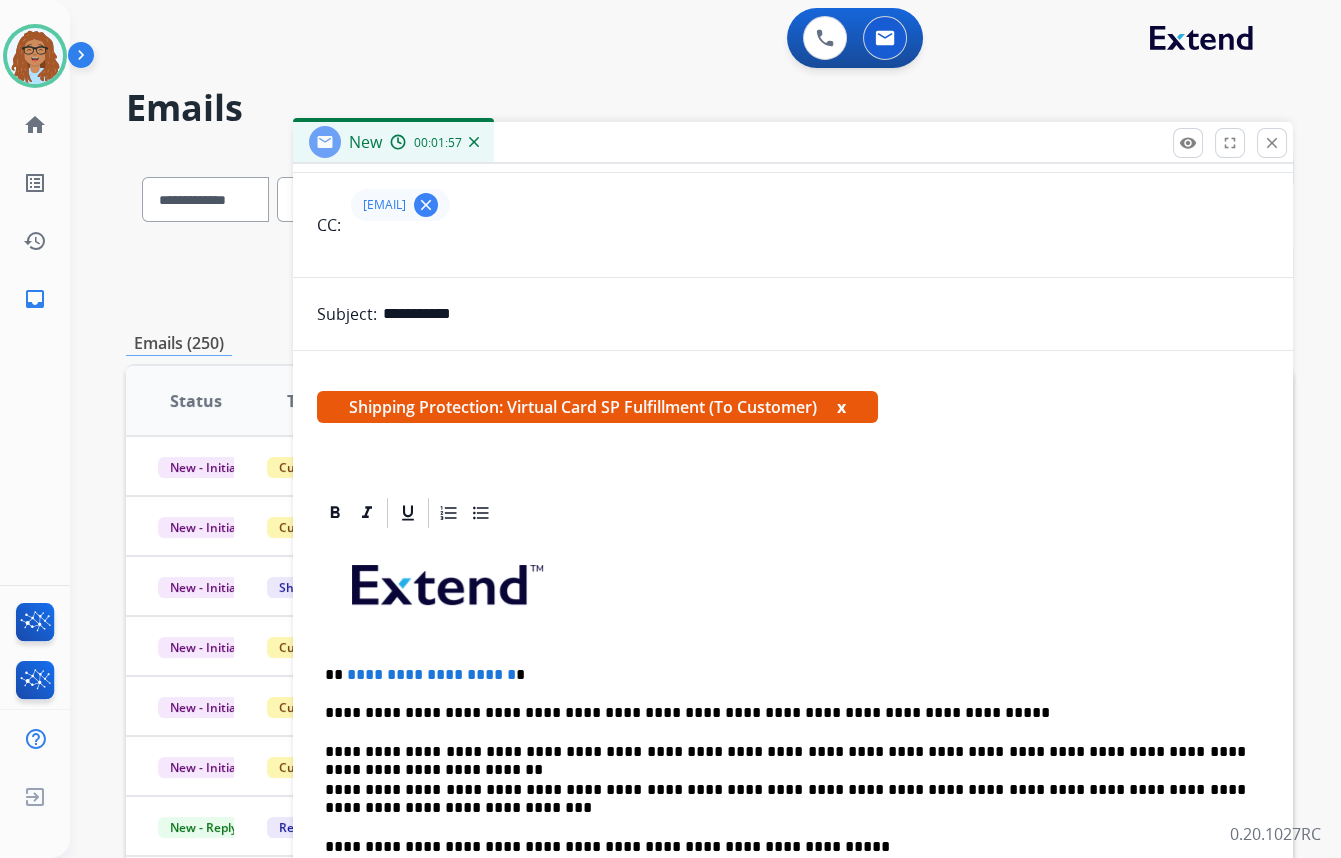 scroll, scrollTop: 181, scrollLeft: 0, axis: vertical 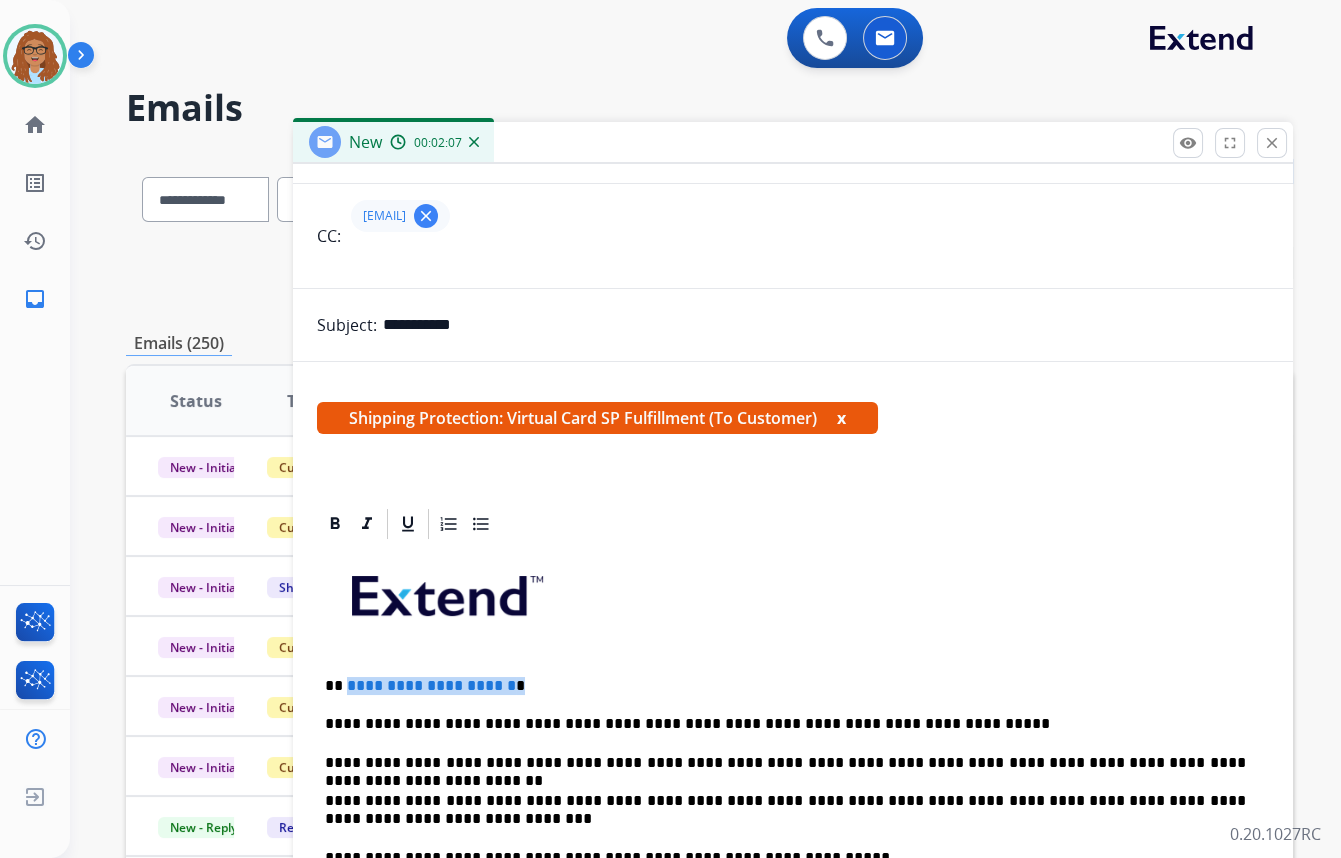 drag, startPoint x: 544, startPoint y: 675, endPoint x: 345, endPoint y: 681, distance: 199.09044 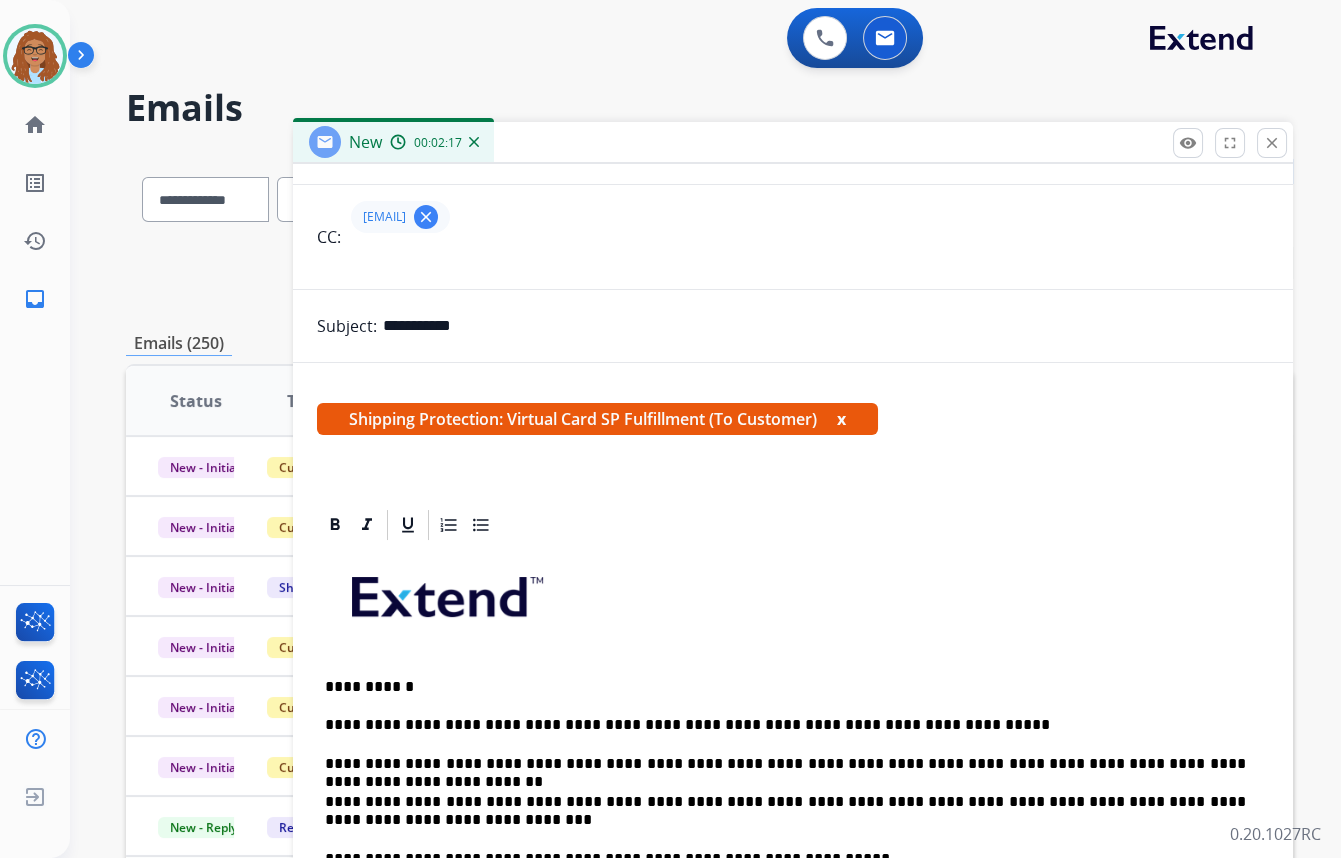scroll, scrollTop: 0, scrollLeft: 0, axis: both 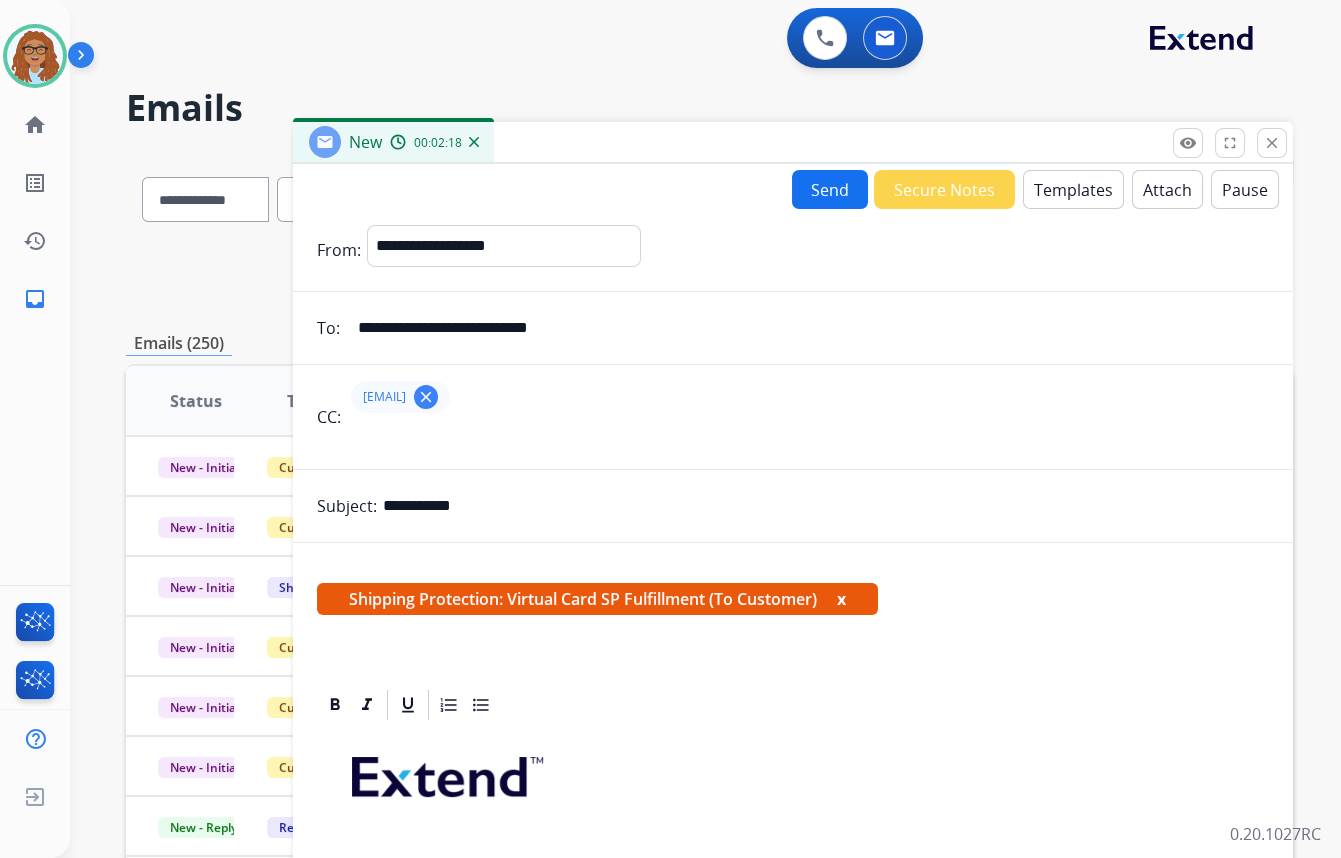 click on "Send" at bounding box center (830, 189) 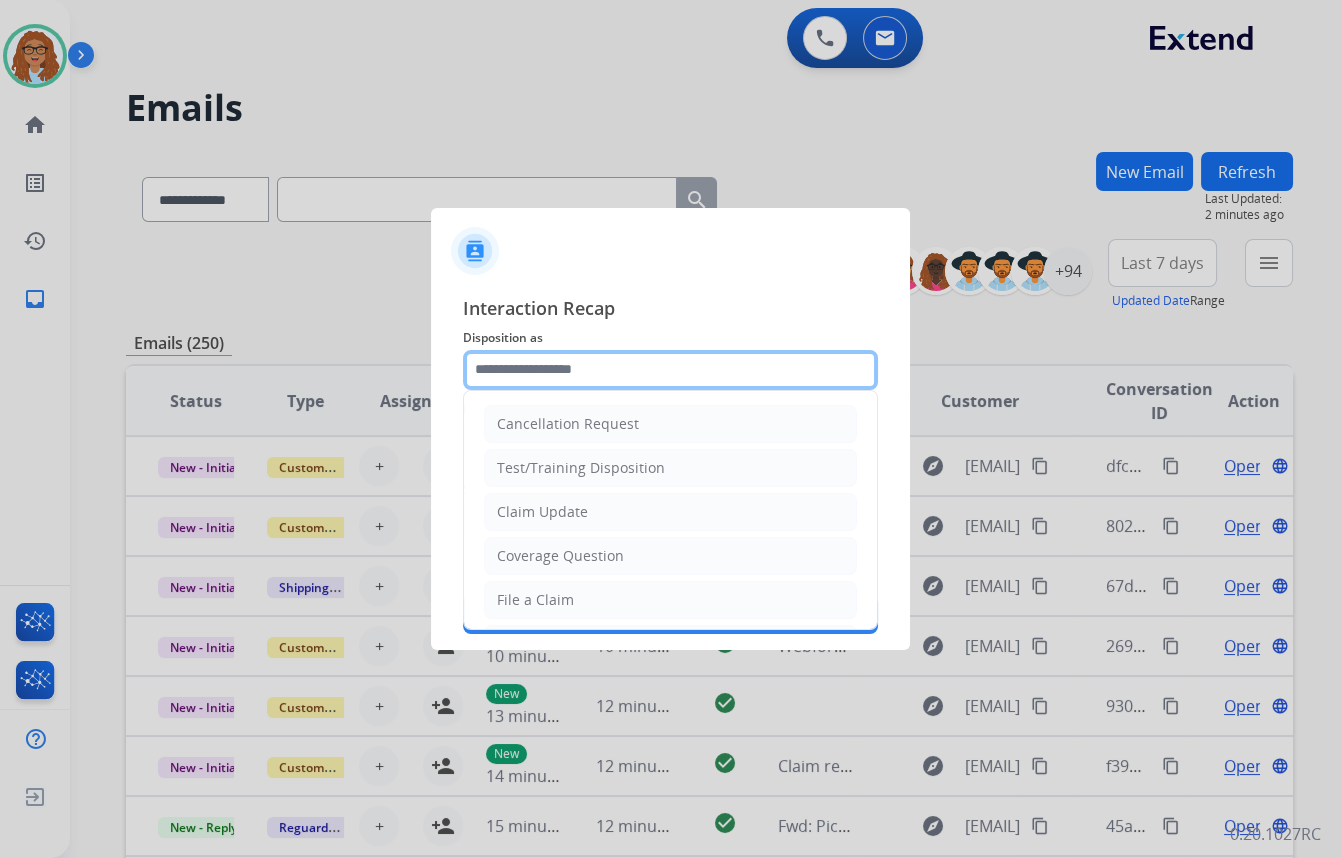 click 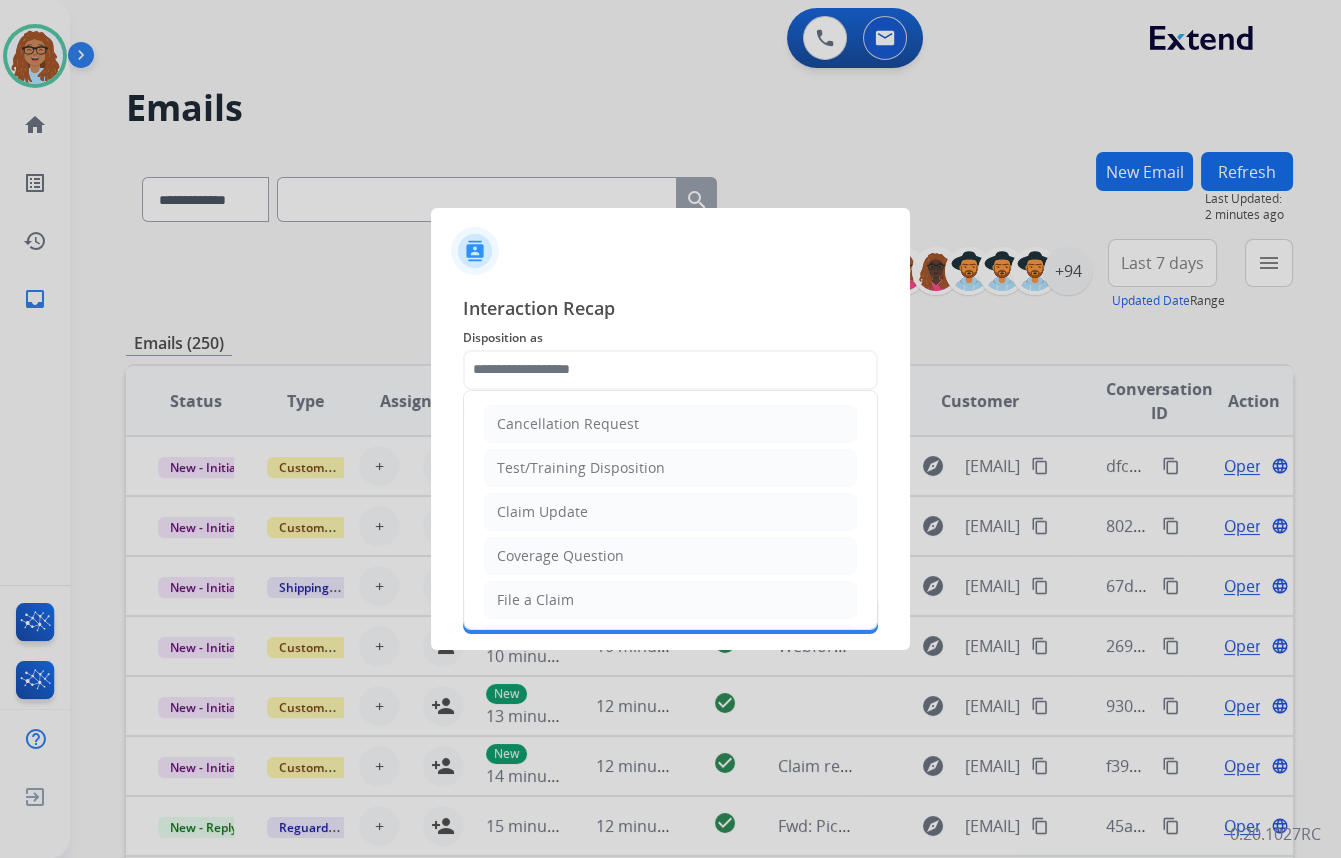 click on "Claim Update" 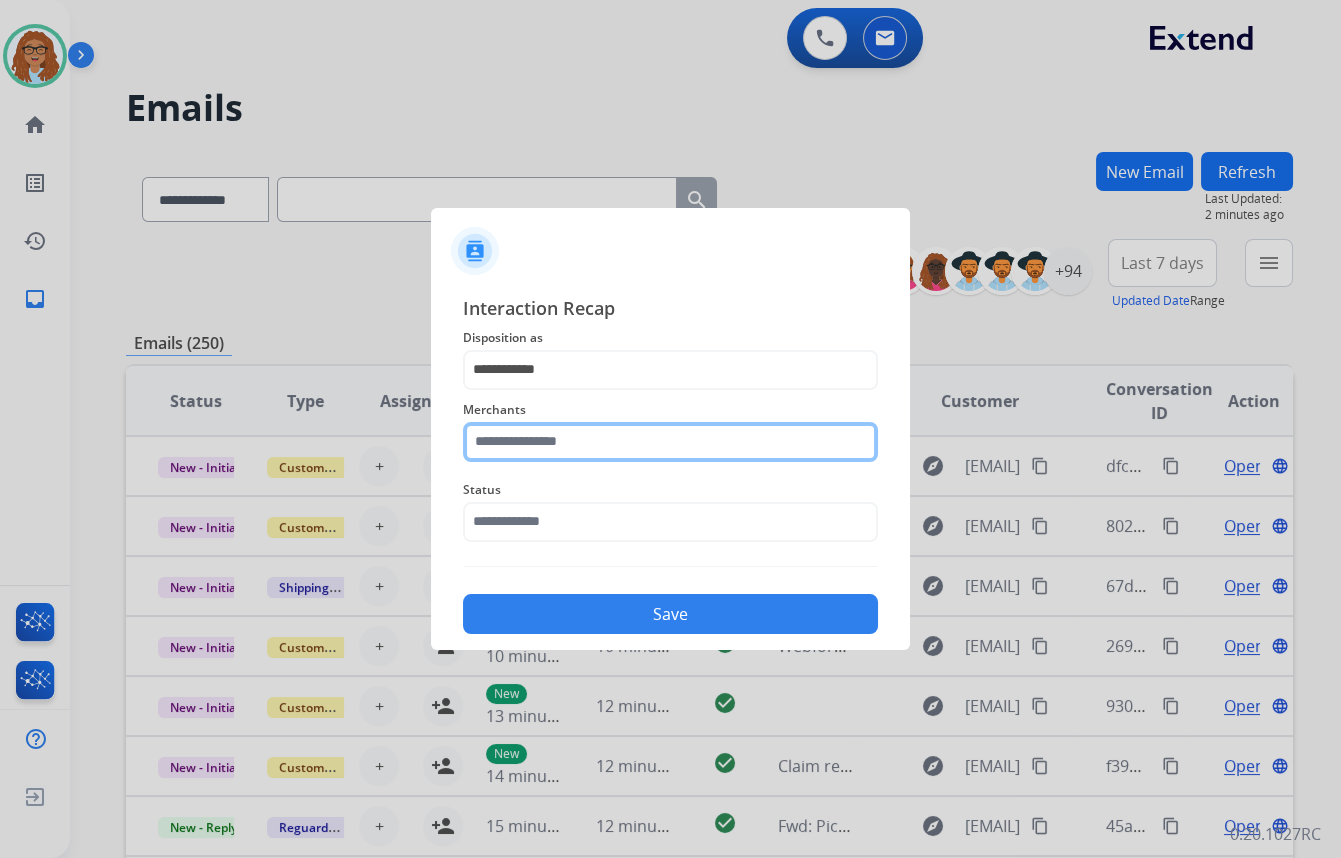click 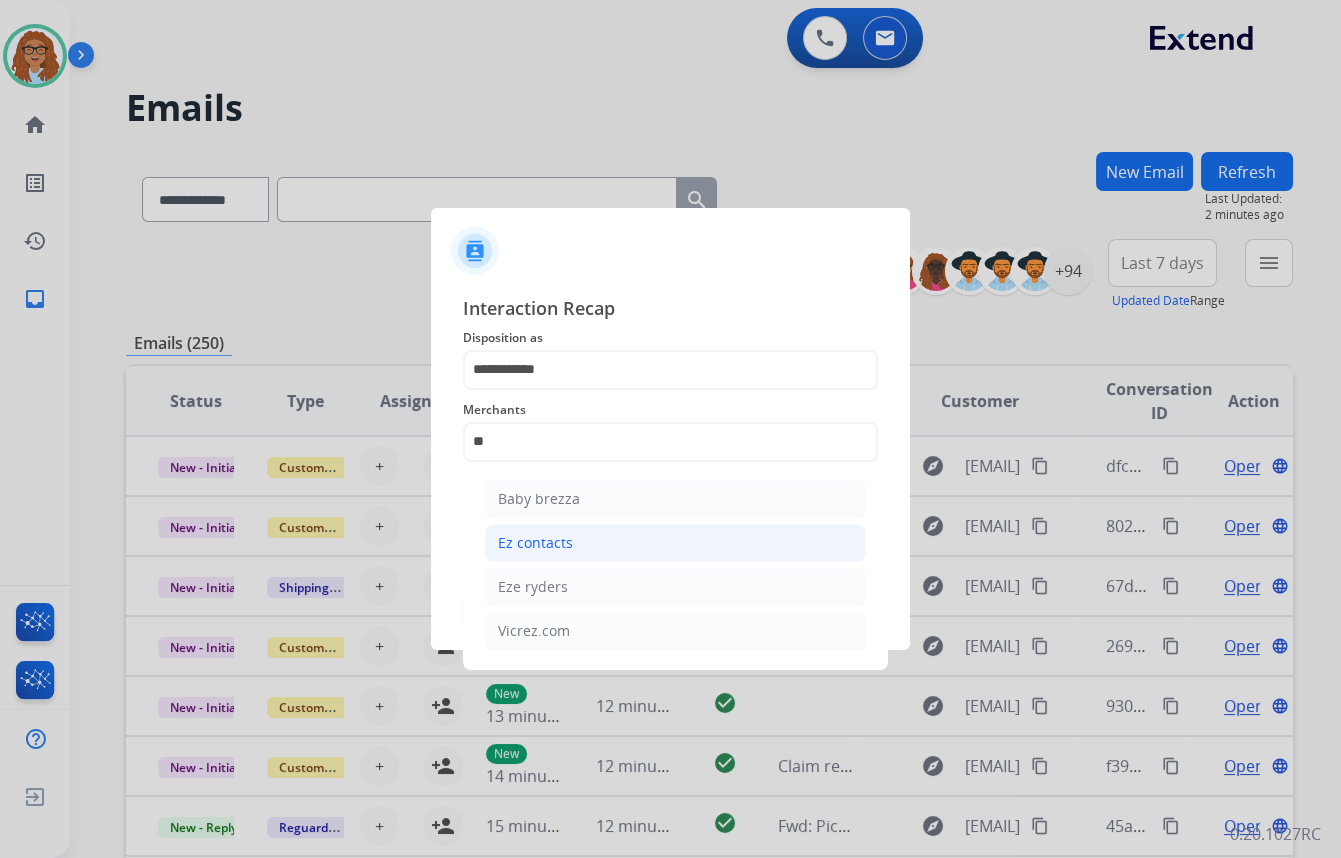 click on "Ez contacts" 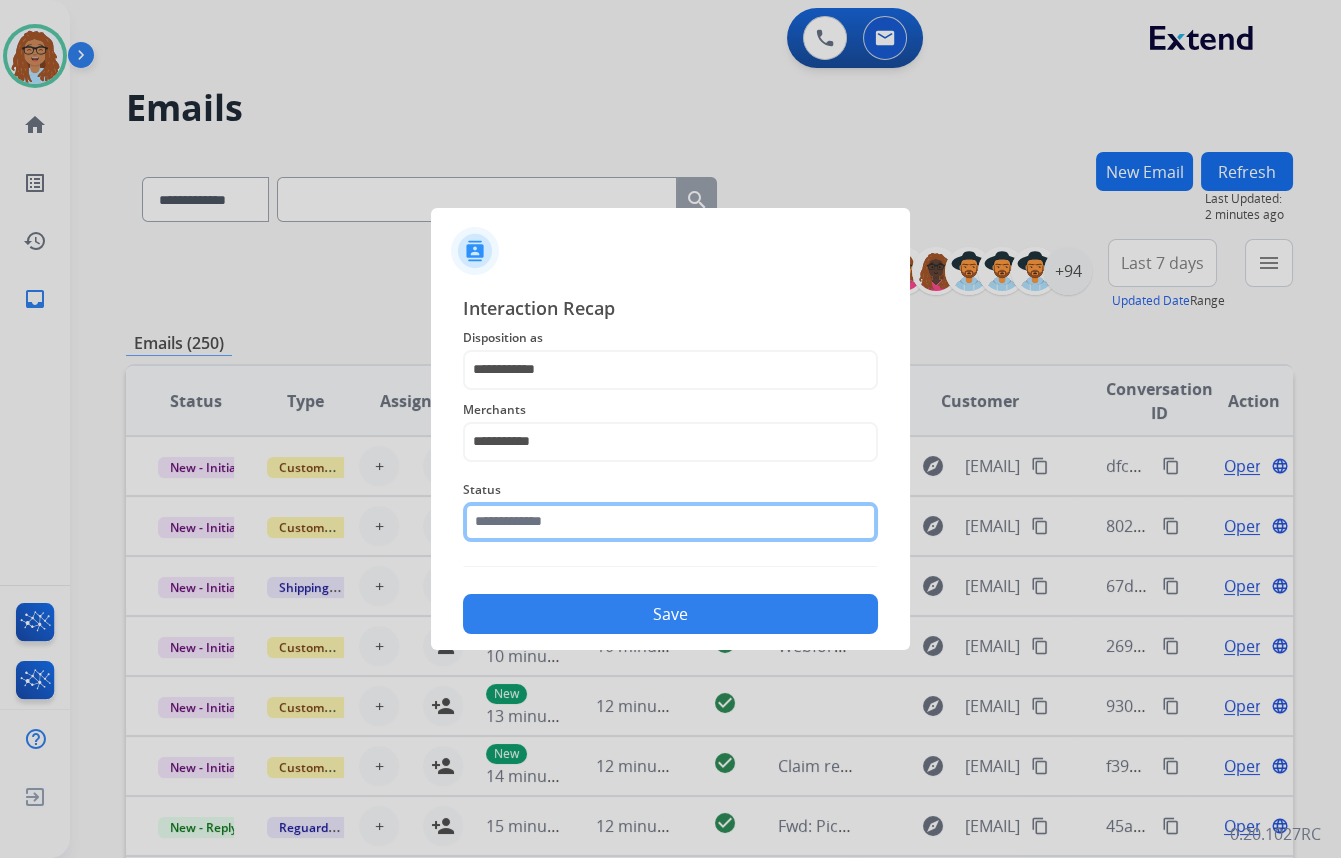 drag, startPoint x: 592, startPoint y: 509, endPoint x: 597, endPoint y: 530, distance: 21.587032 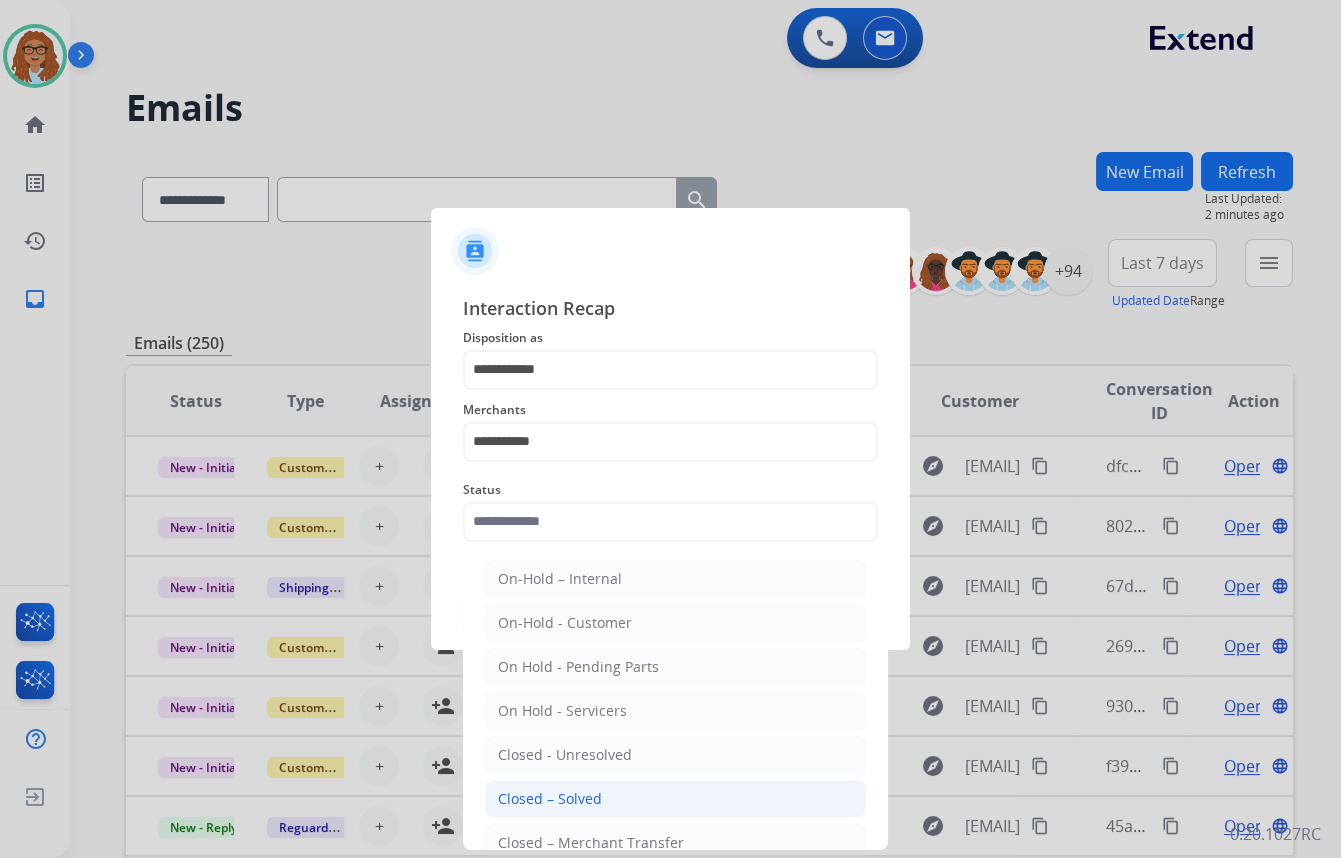 click on "Closed – Solved" 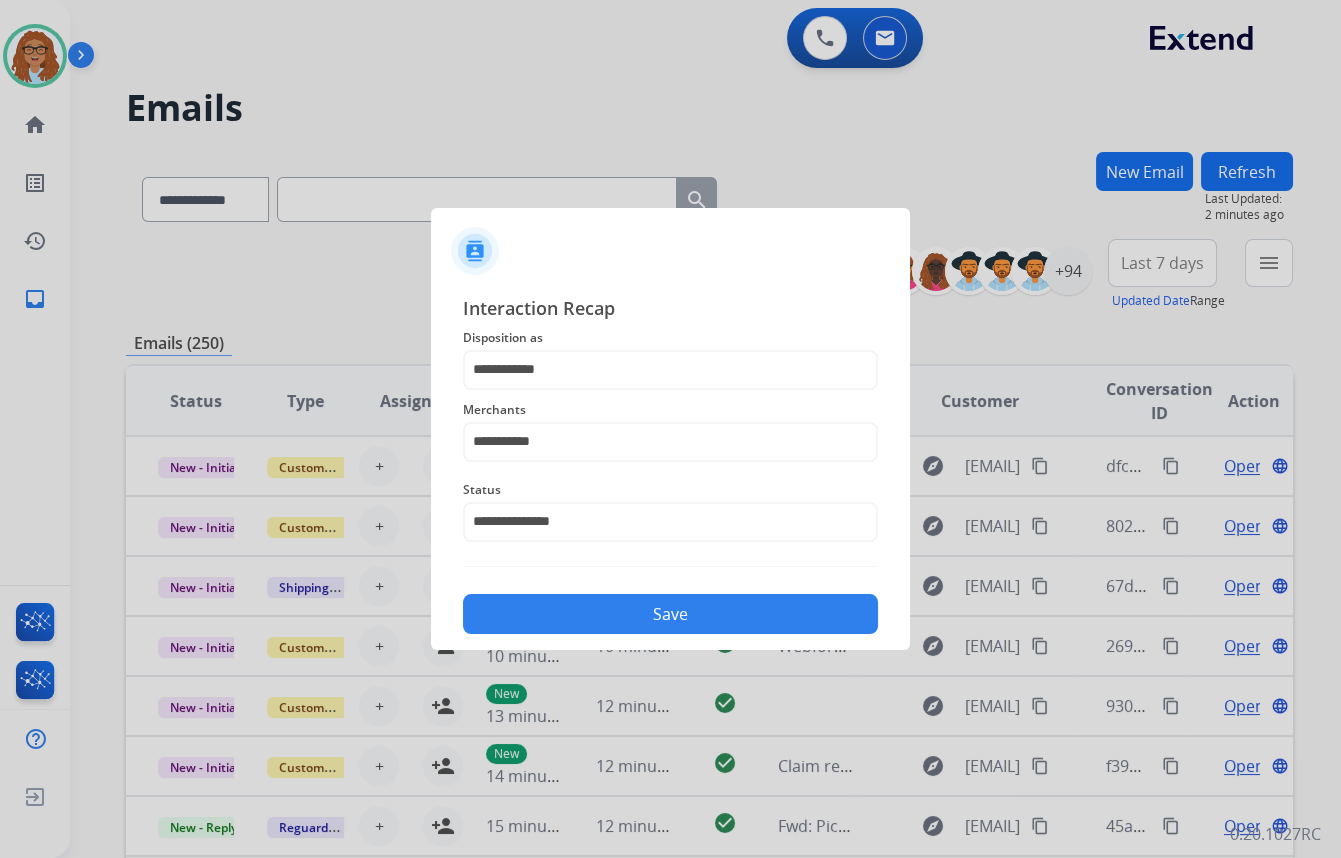 click on "Save" 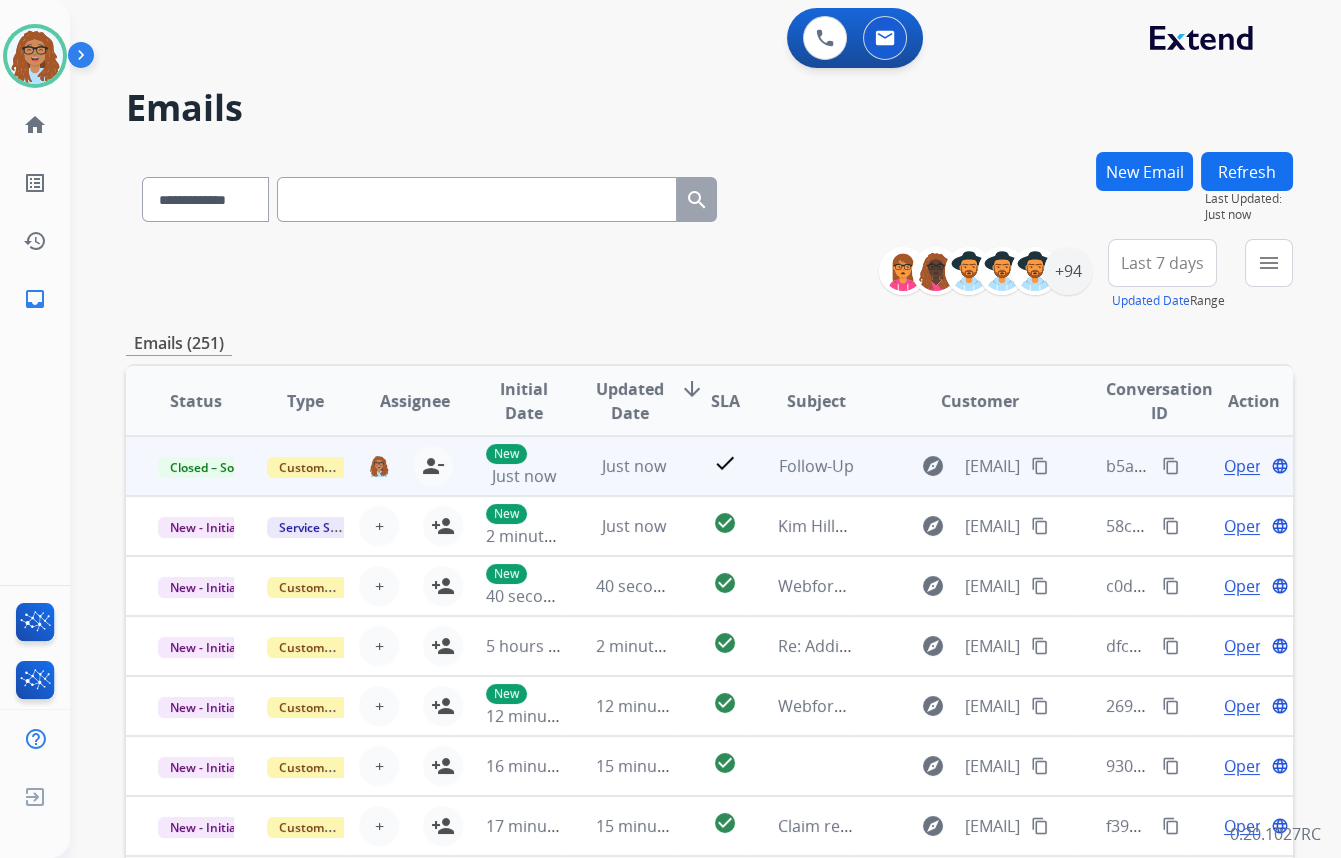click on "content_copy" at bounding box center [1171, 466] 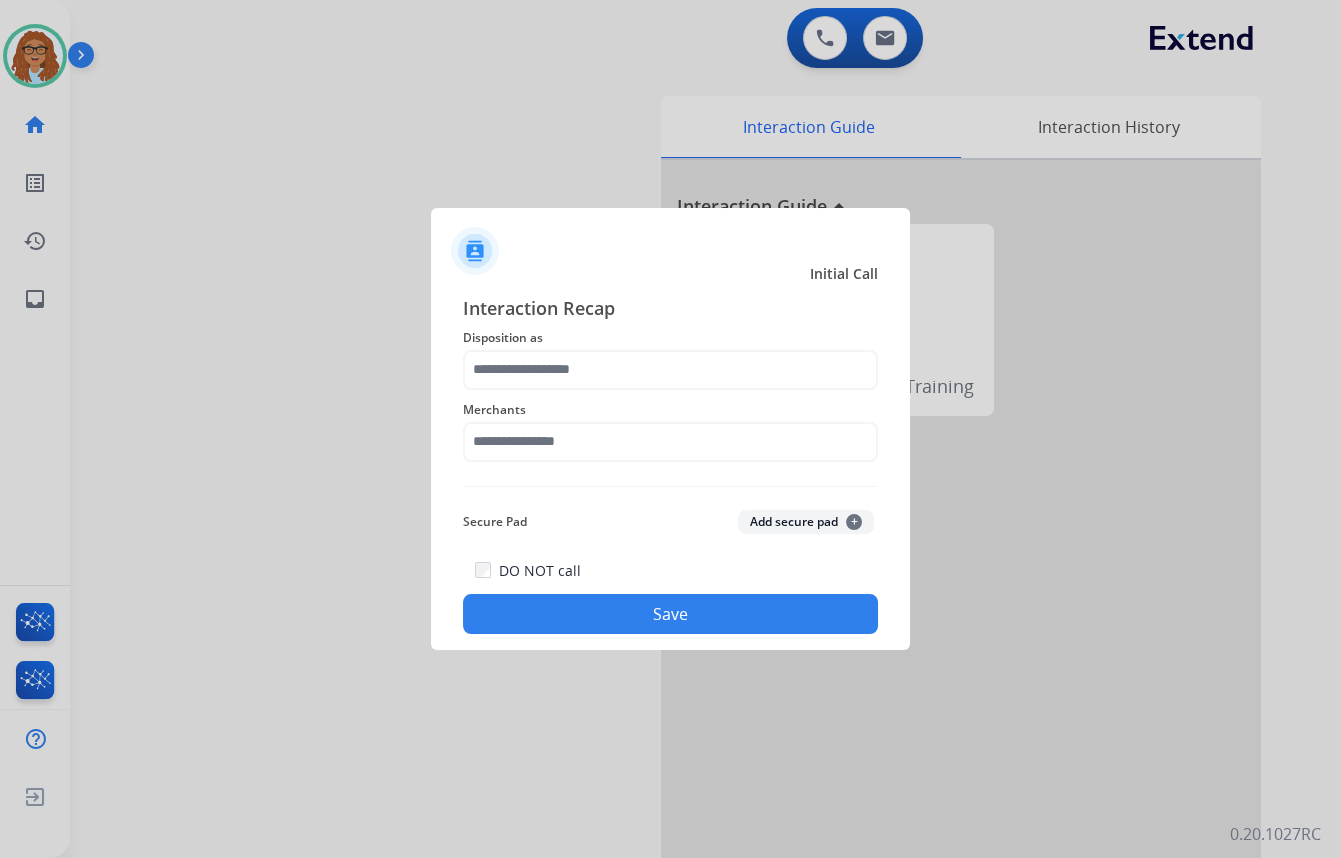 click on "Merchants" 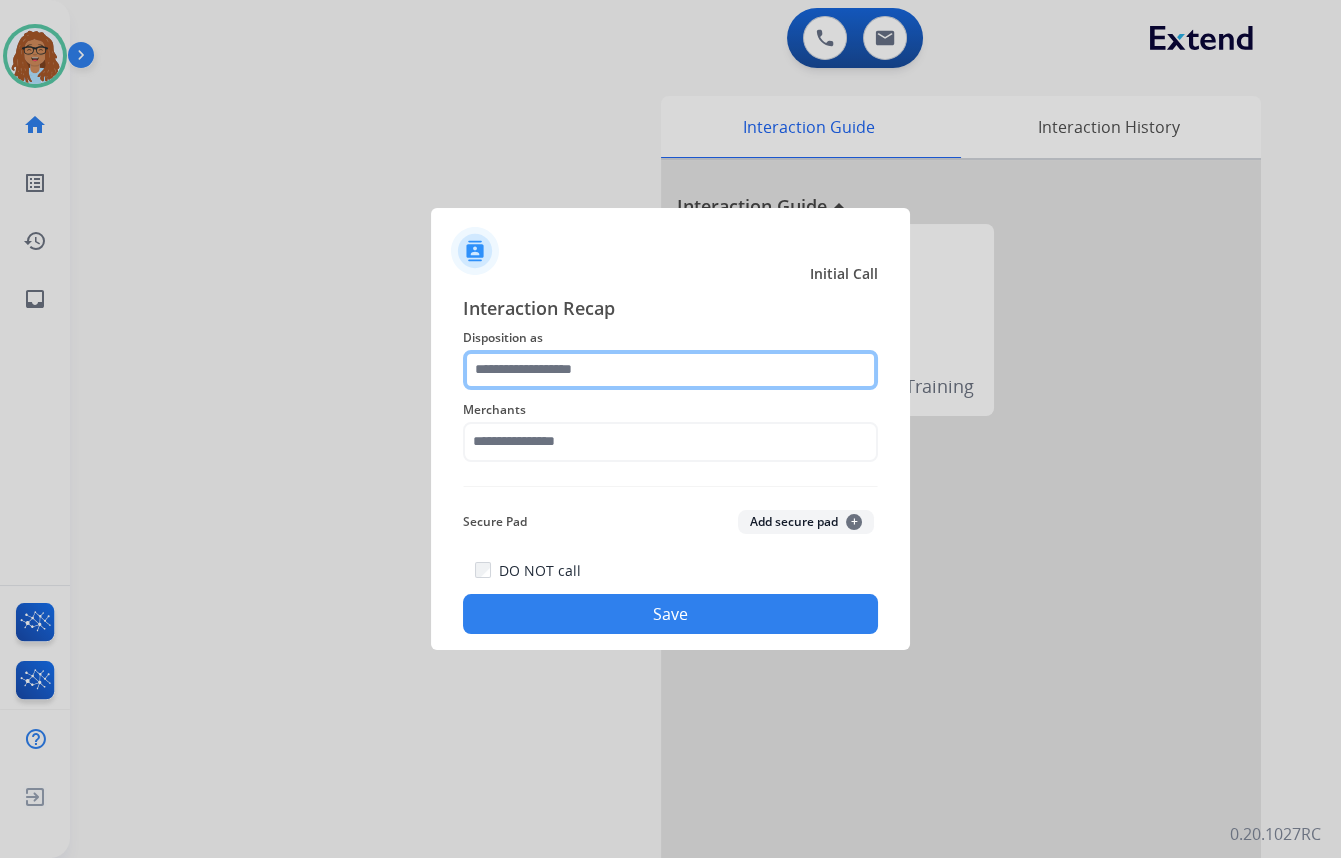 click 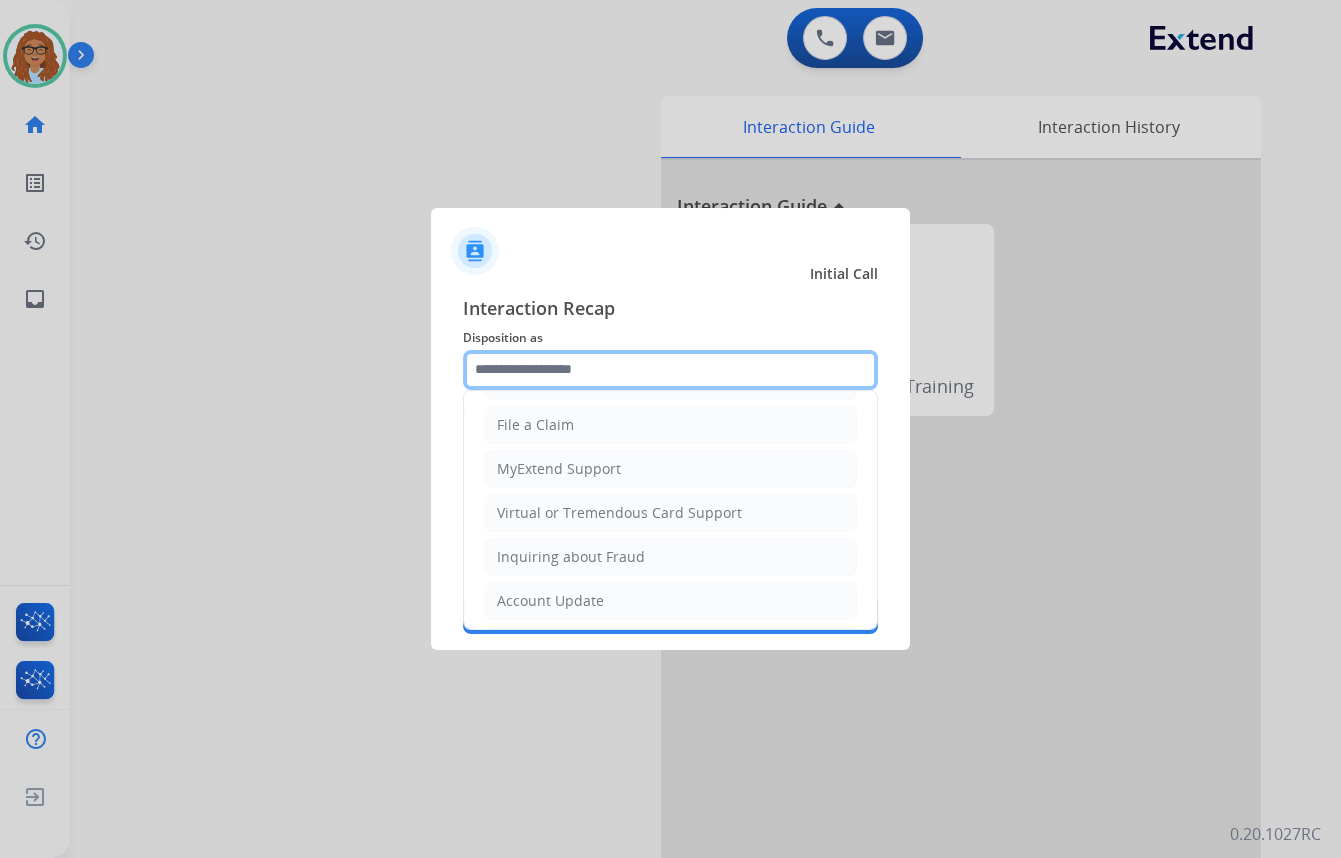 scroll, scrollTop: 309, scrollLeft: 0, axis: vertical 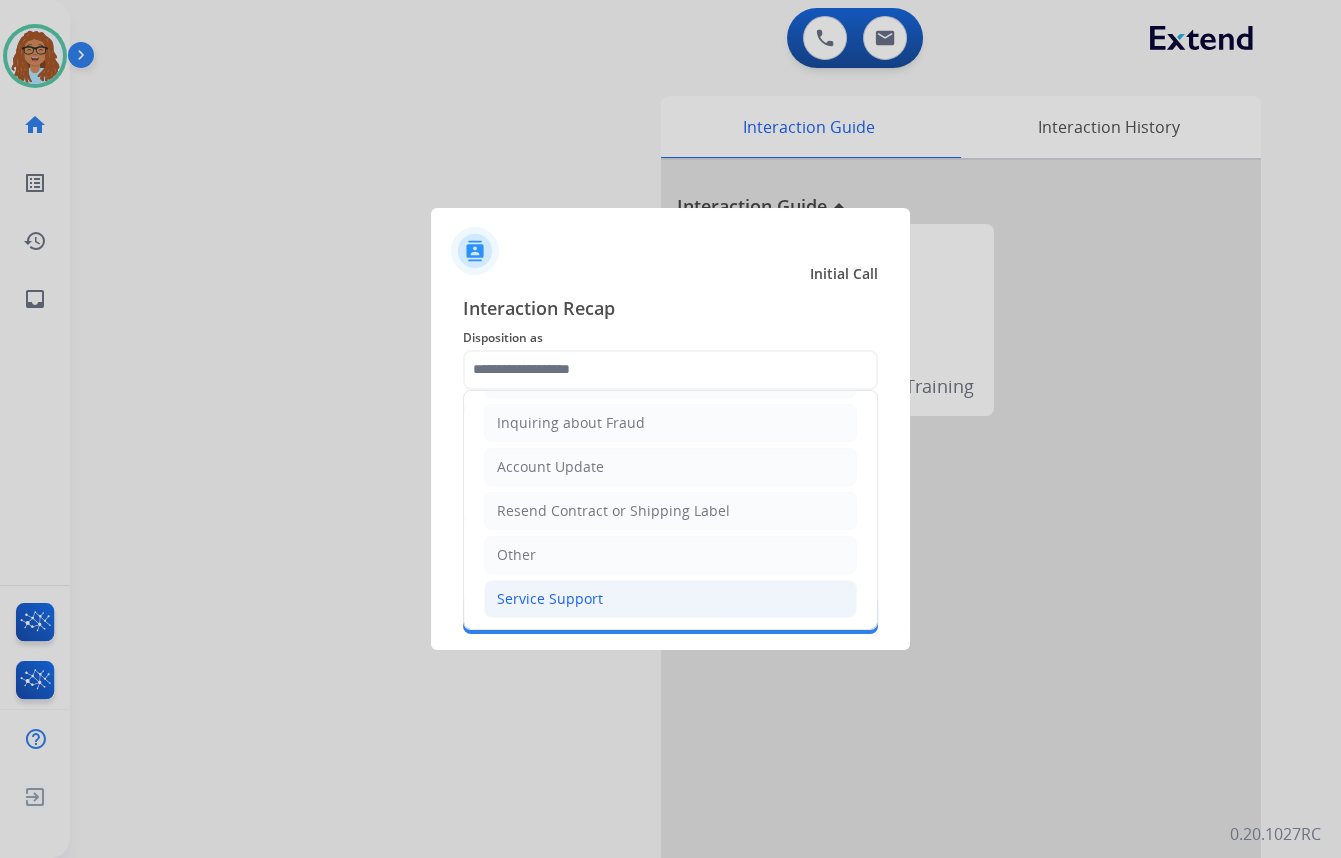 click on "Service Support" 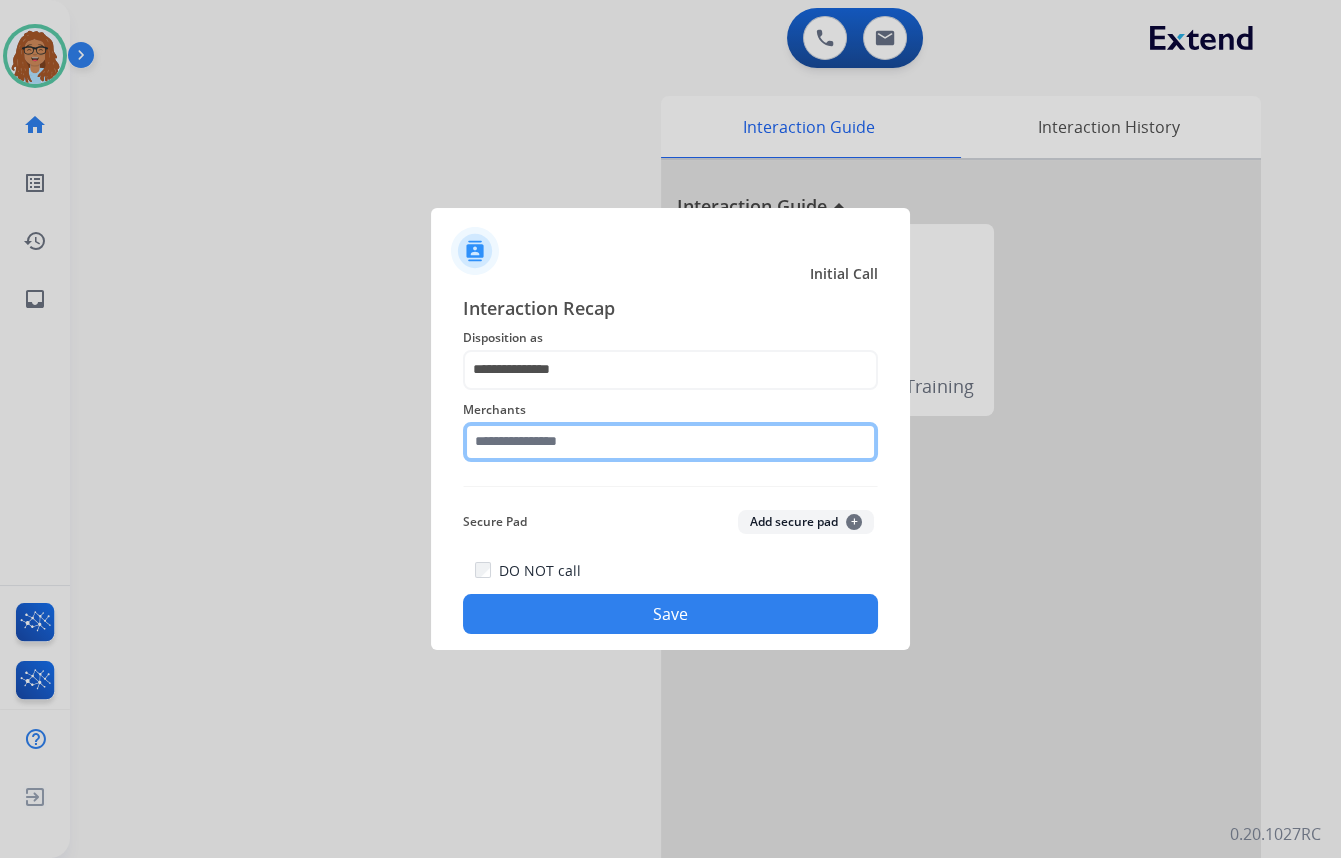 click 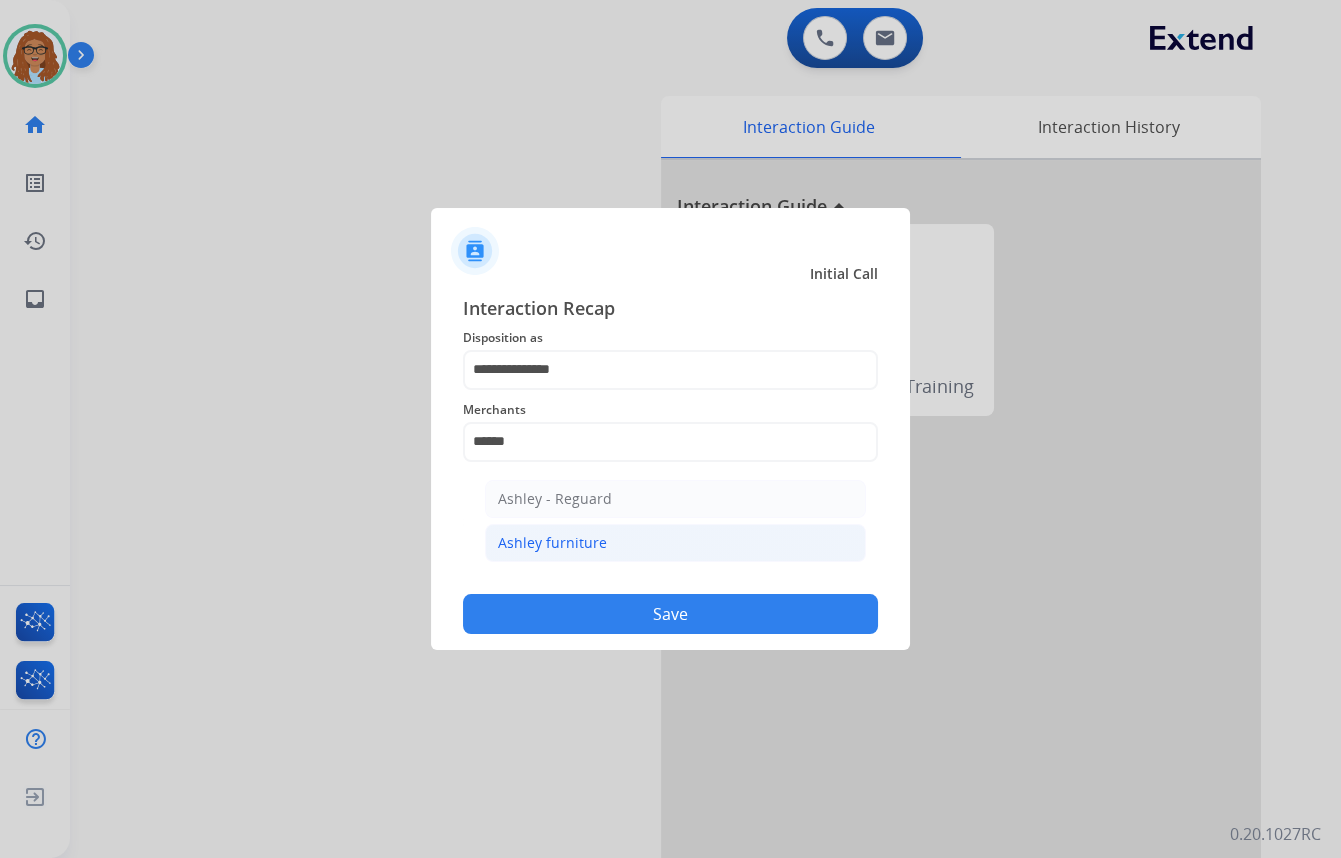 drag, startPoint x: 577, startPoint y: 538, endPoint x: 581, endPoint y: 615, distance: 77.10383 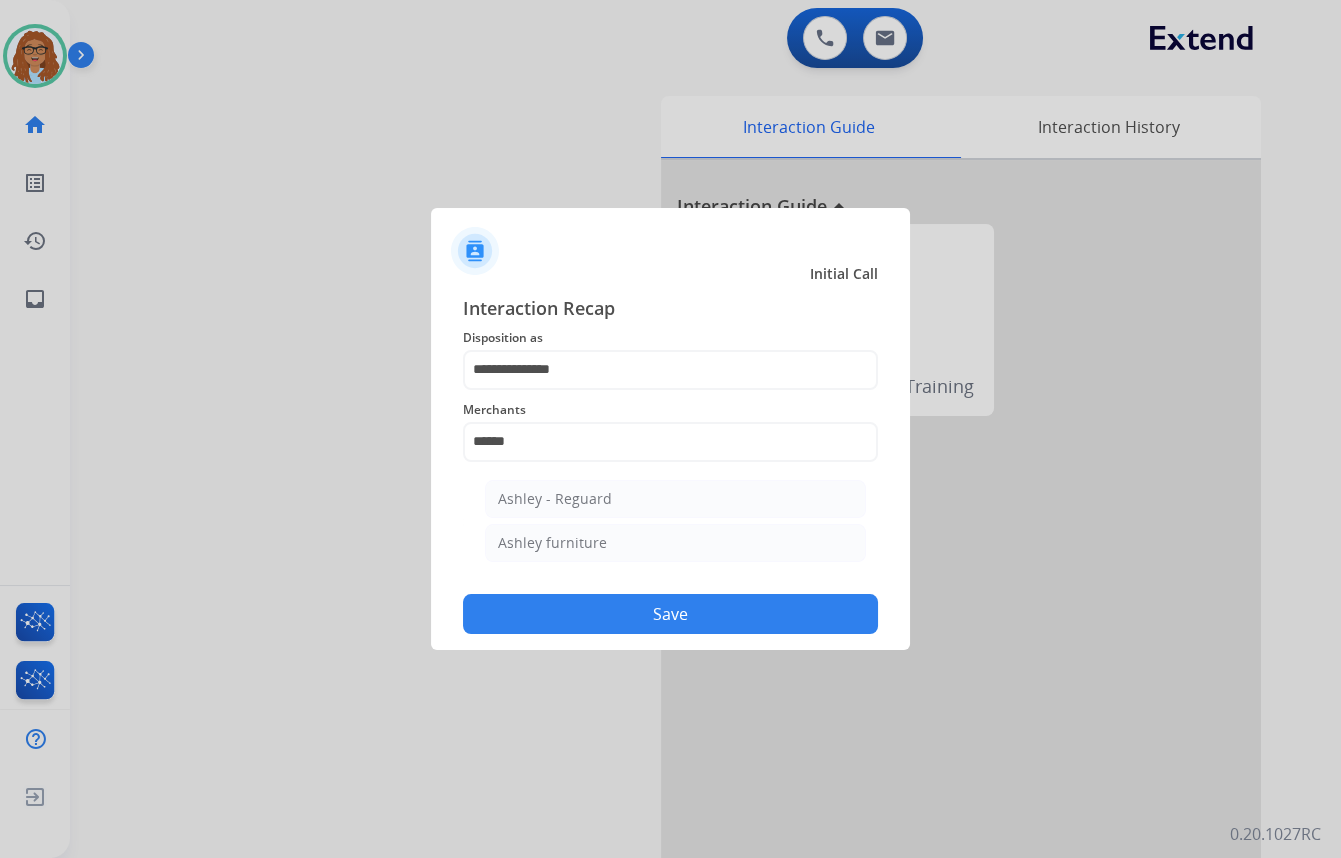 click on "Ashley furniture" 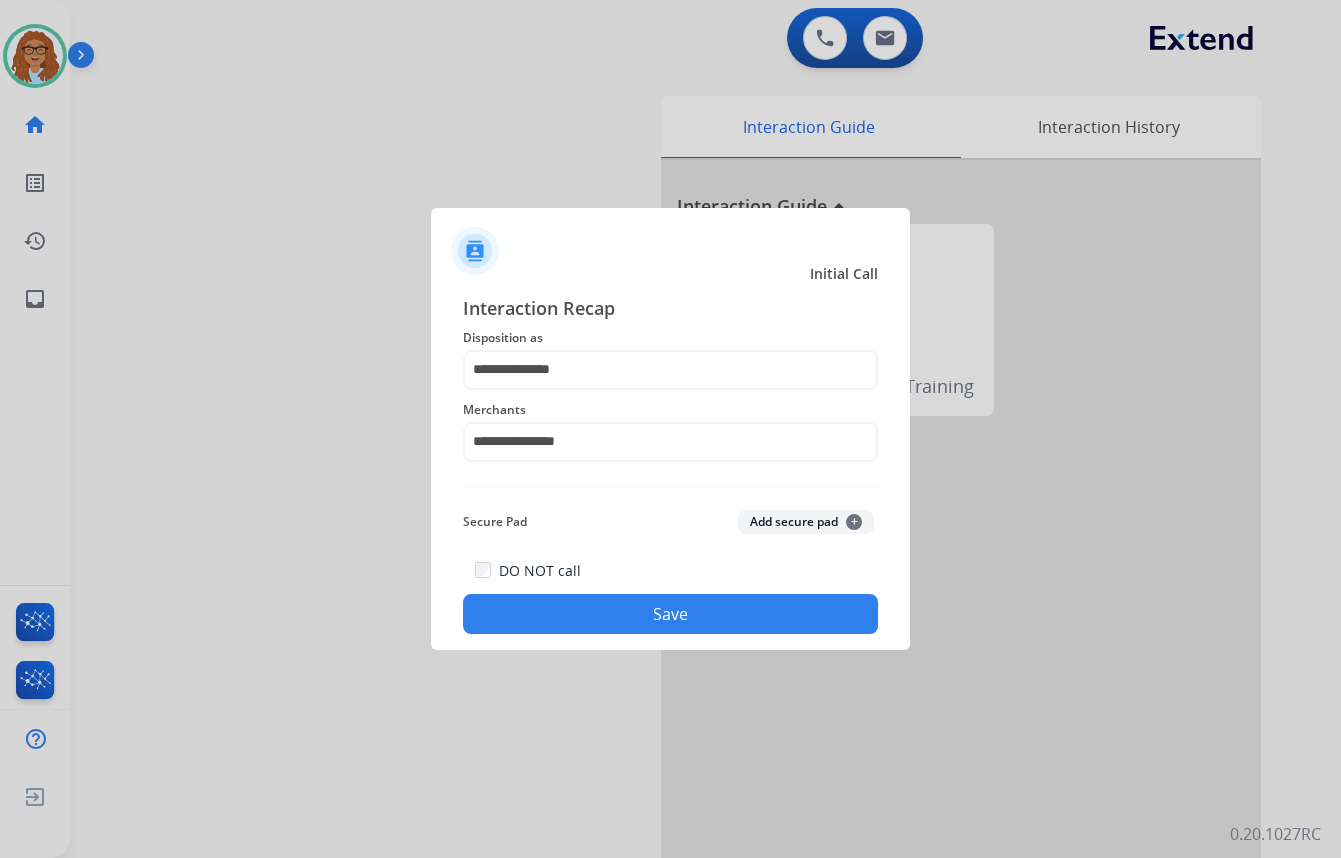 click on "**********" 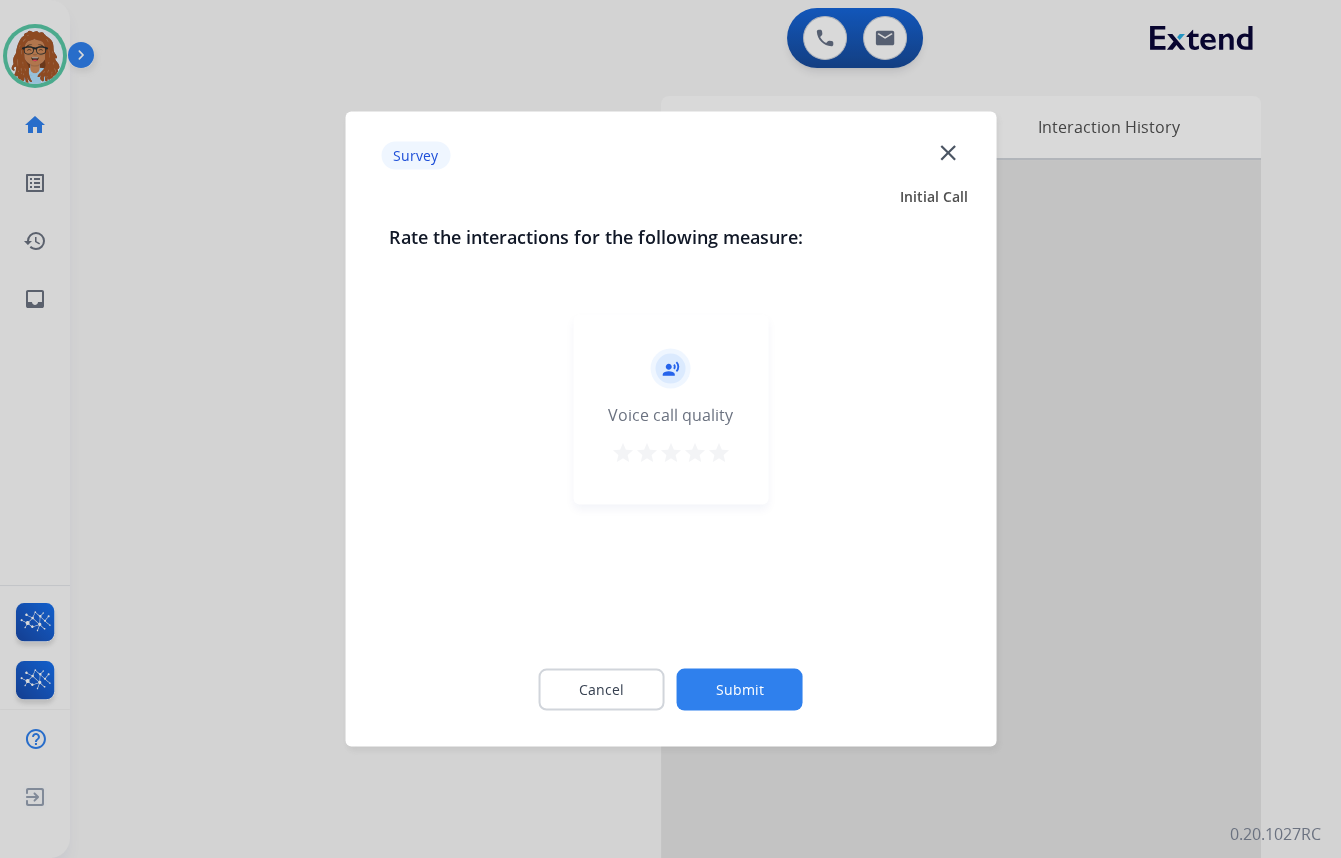 click on "close" 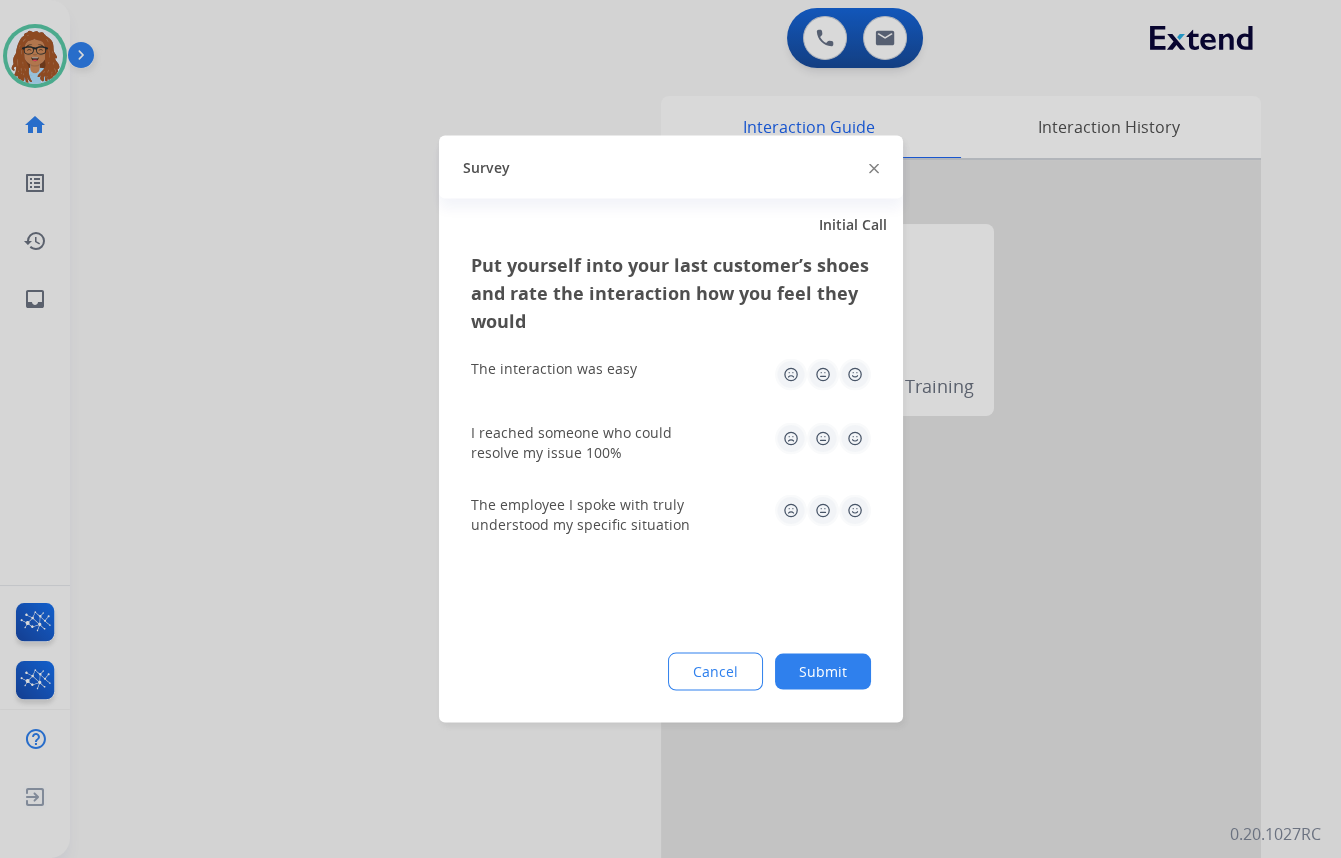 click 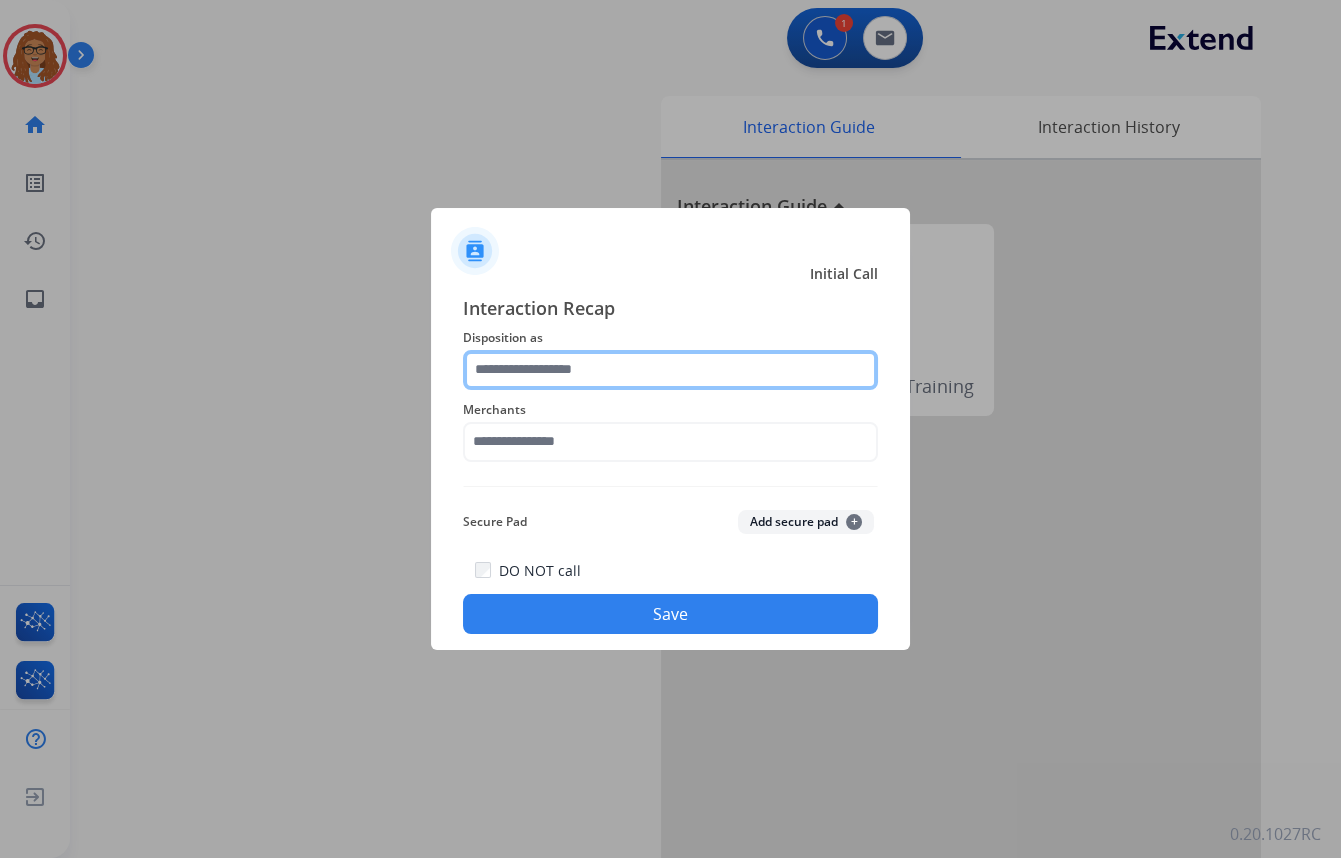 click 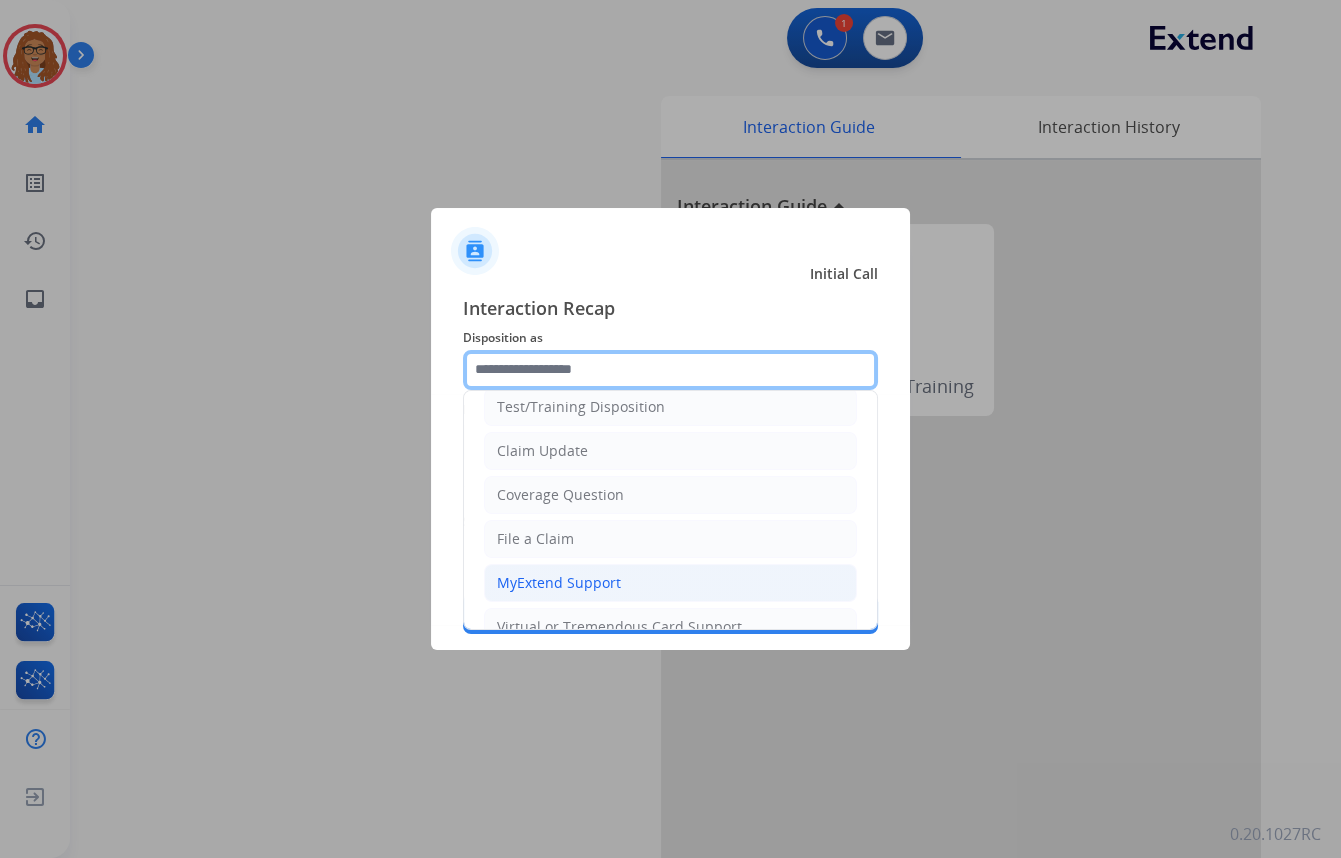 scroll, scrollTop: 90, scrollLeft: 0, axis: vertical 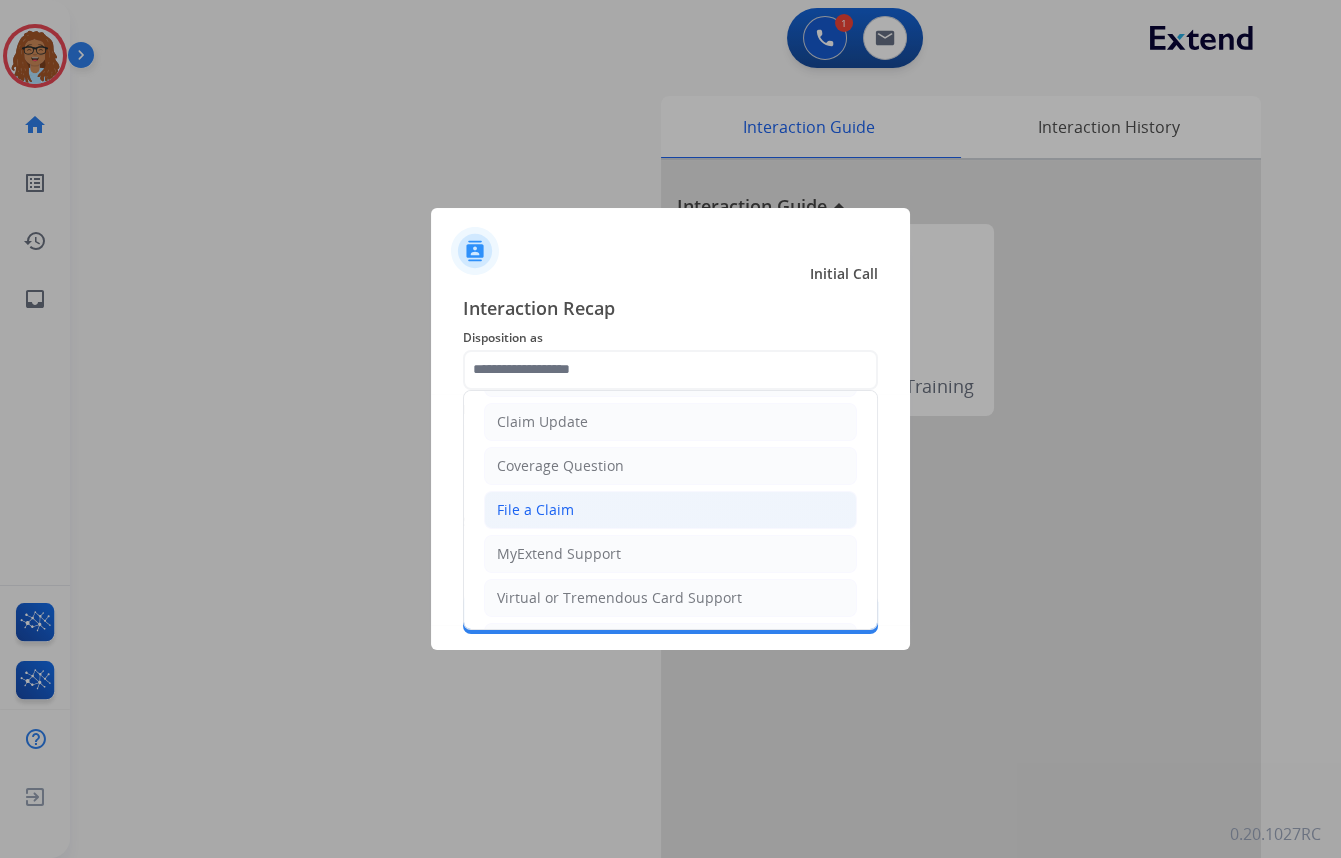 click on "File a Claim" 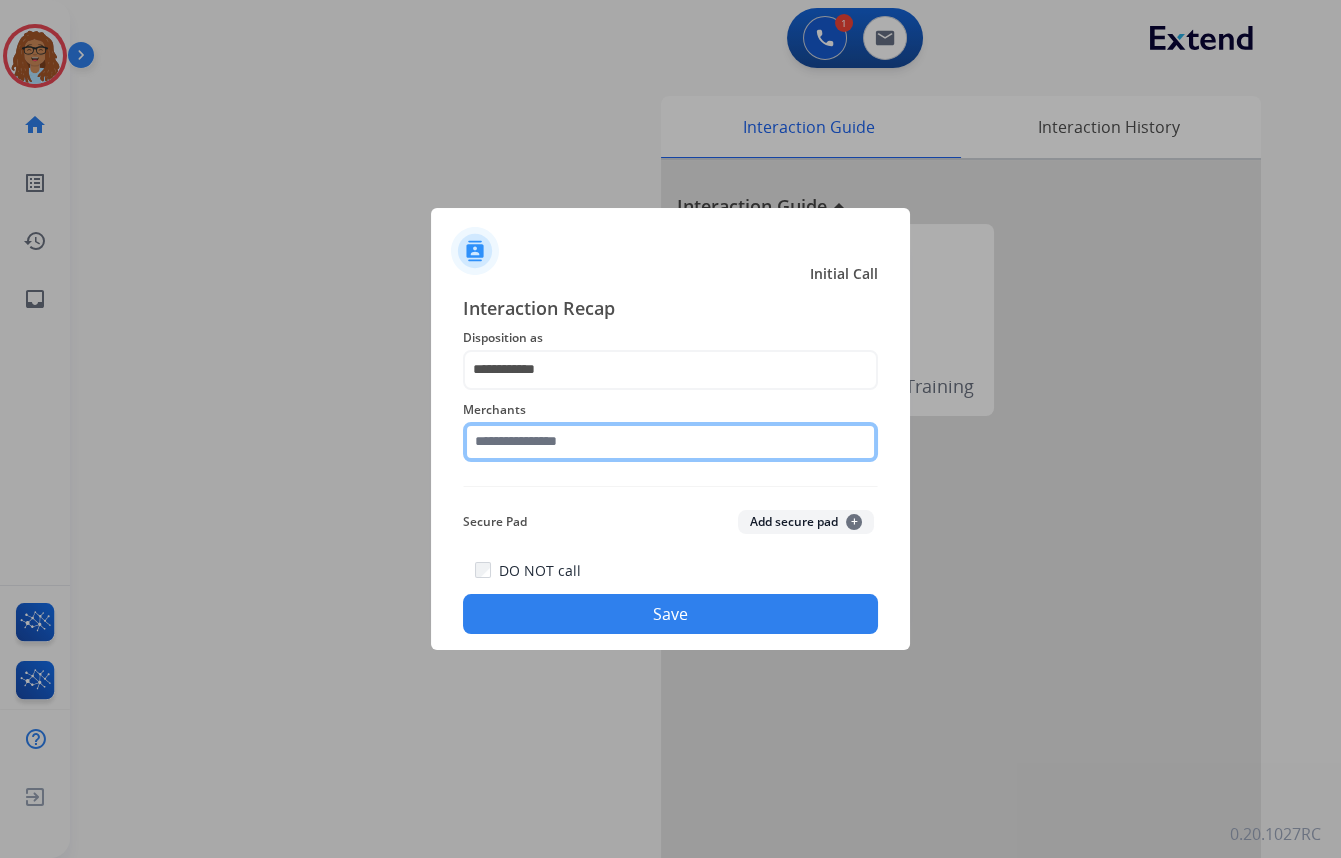 click 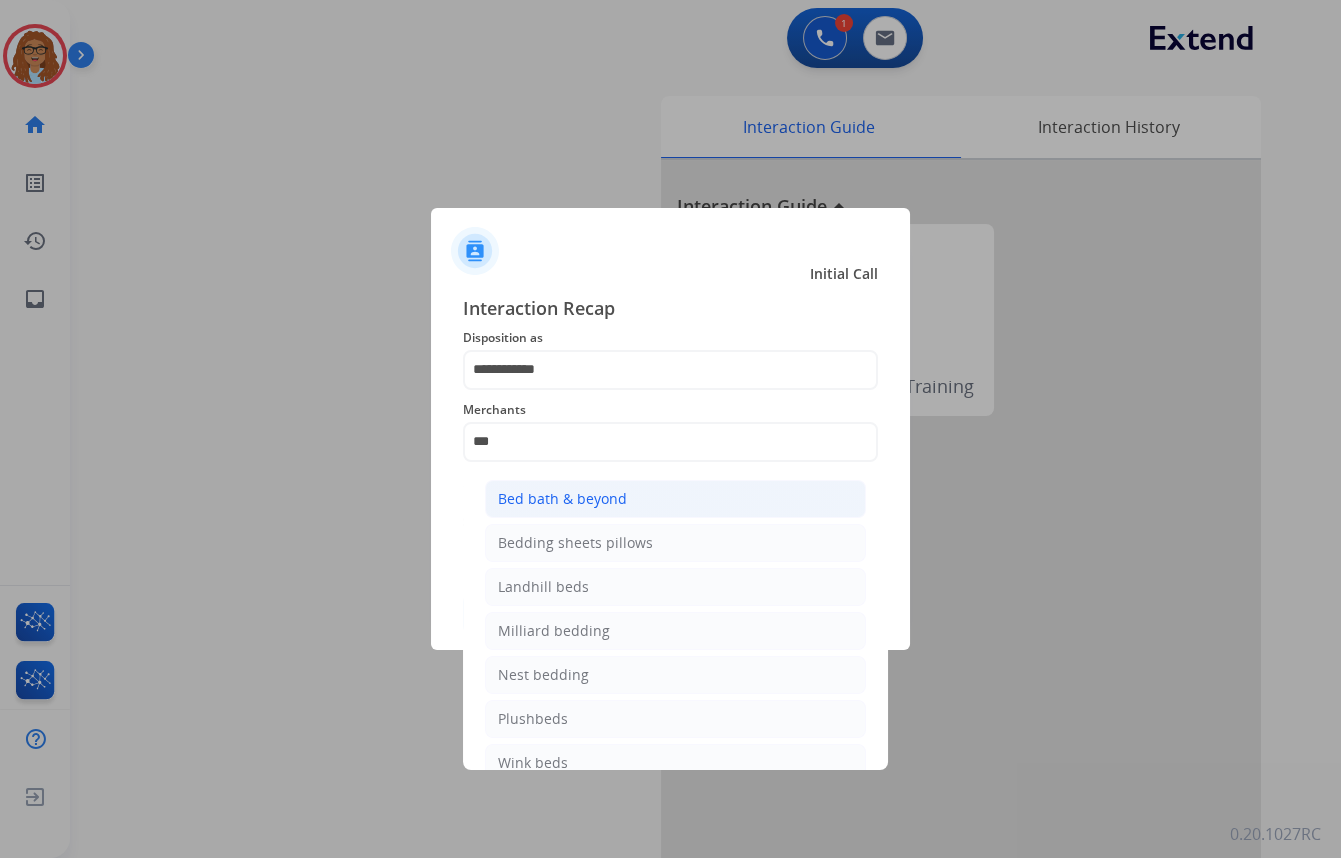 click on "Bed bath & beyond" 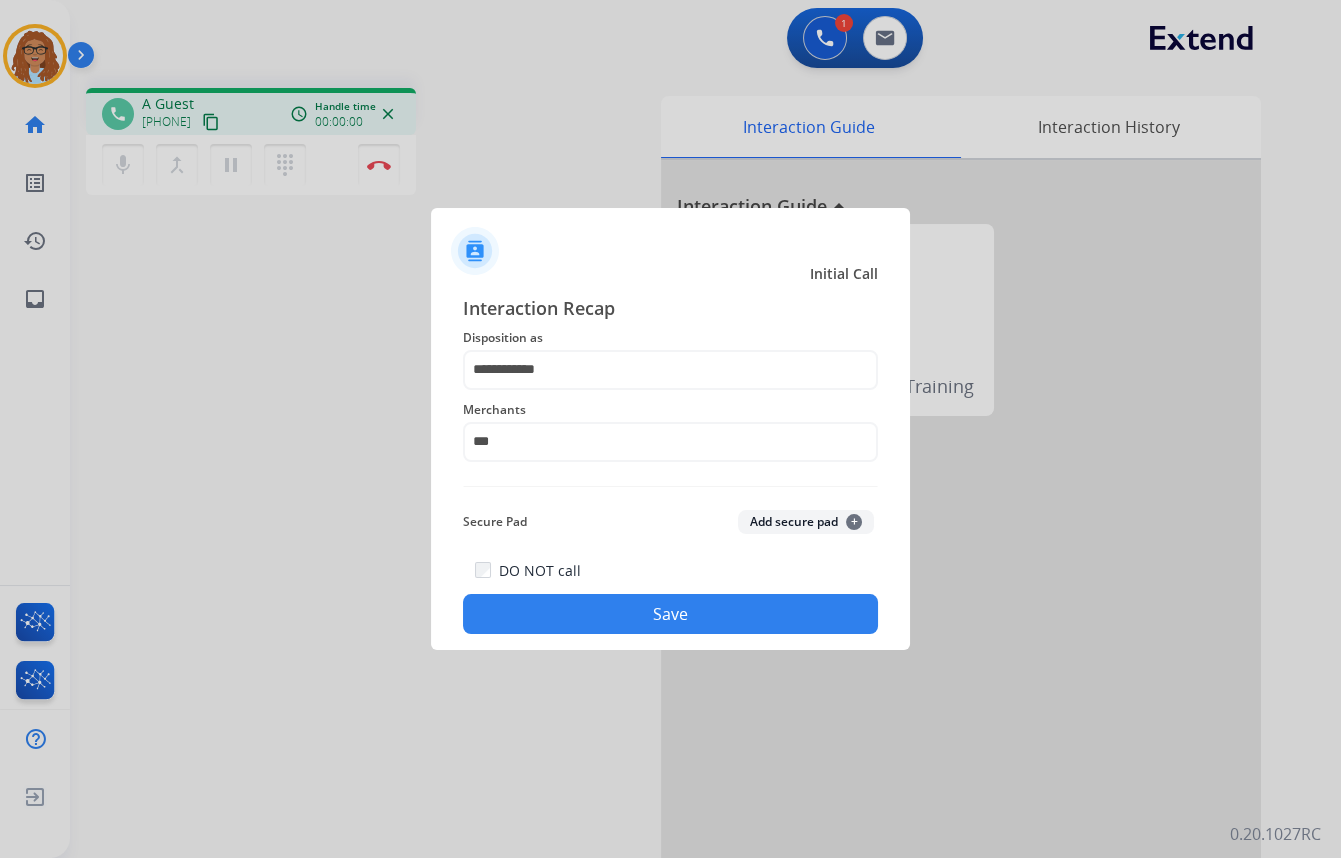 type on "**********" 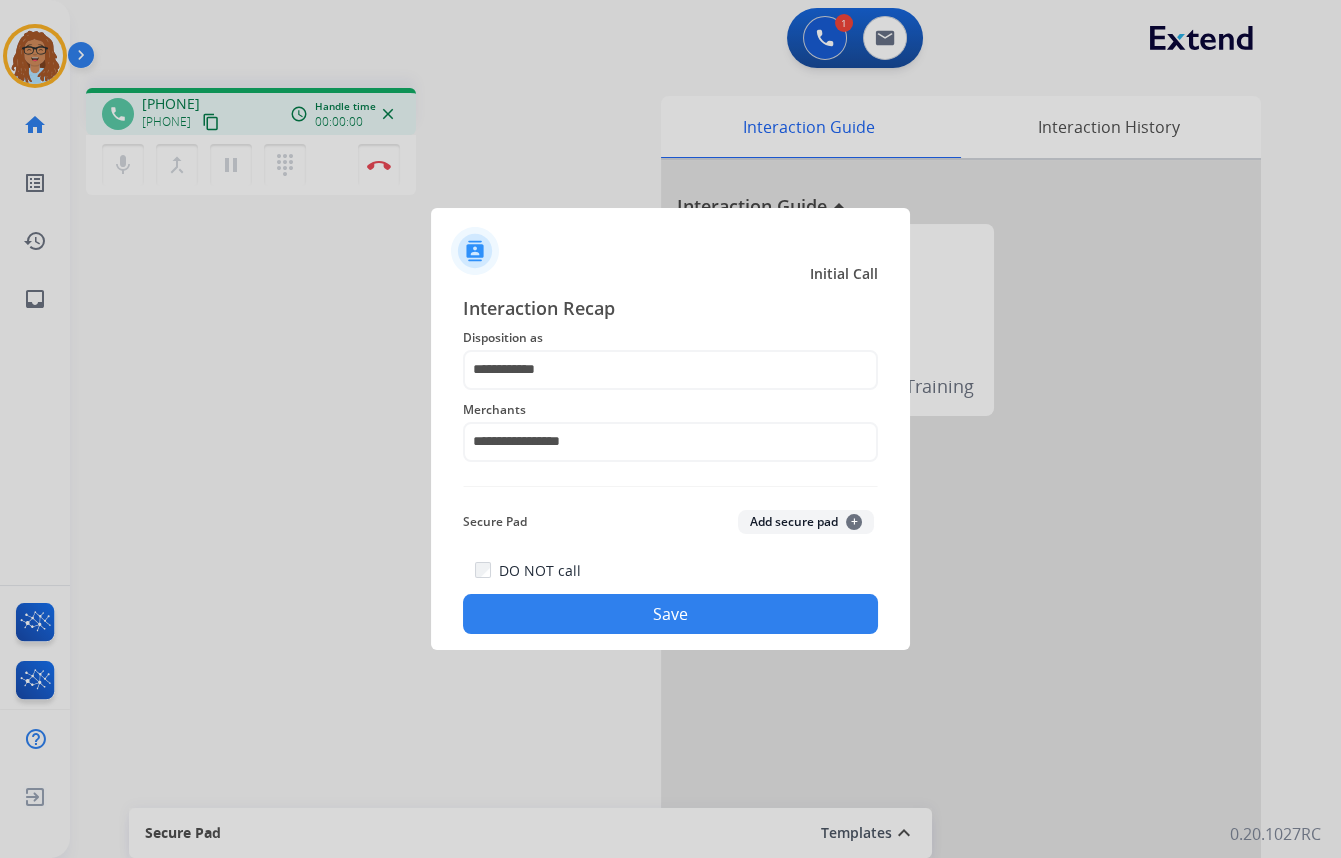 click on "Save" 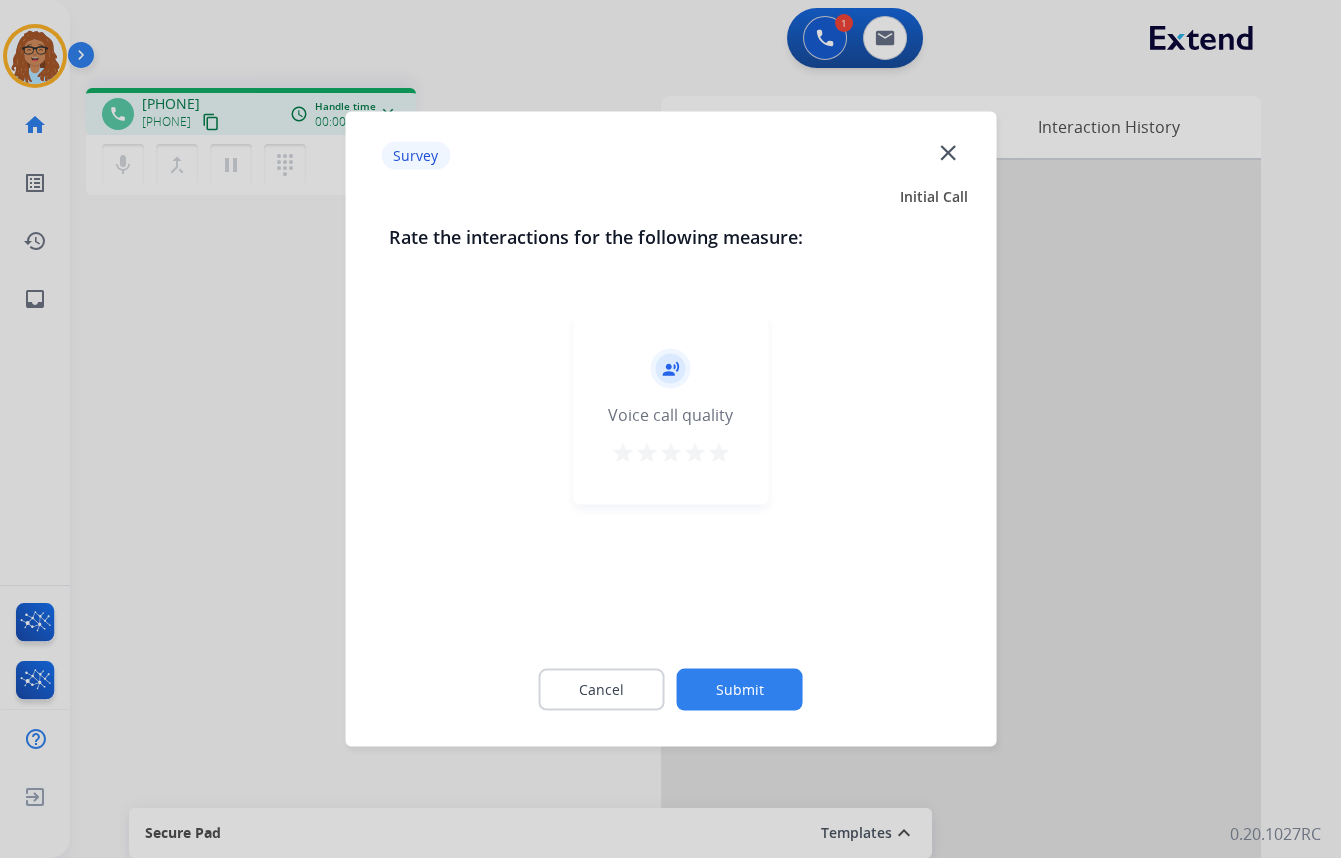 click on "close" 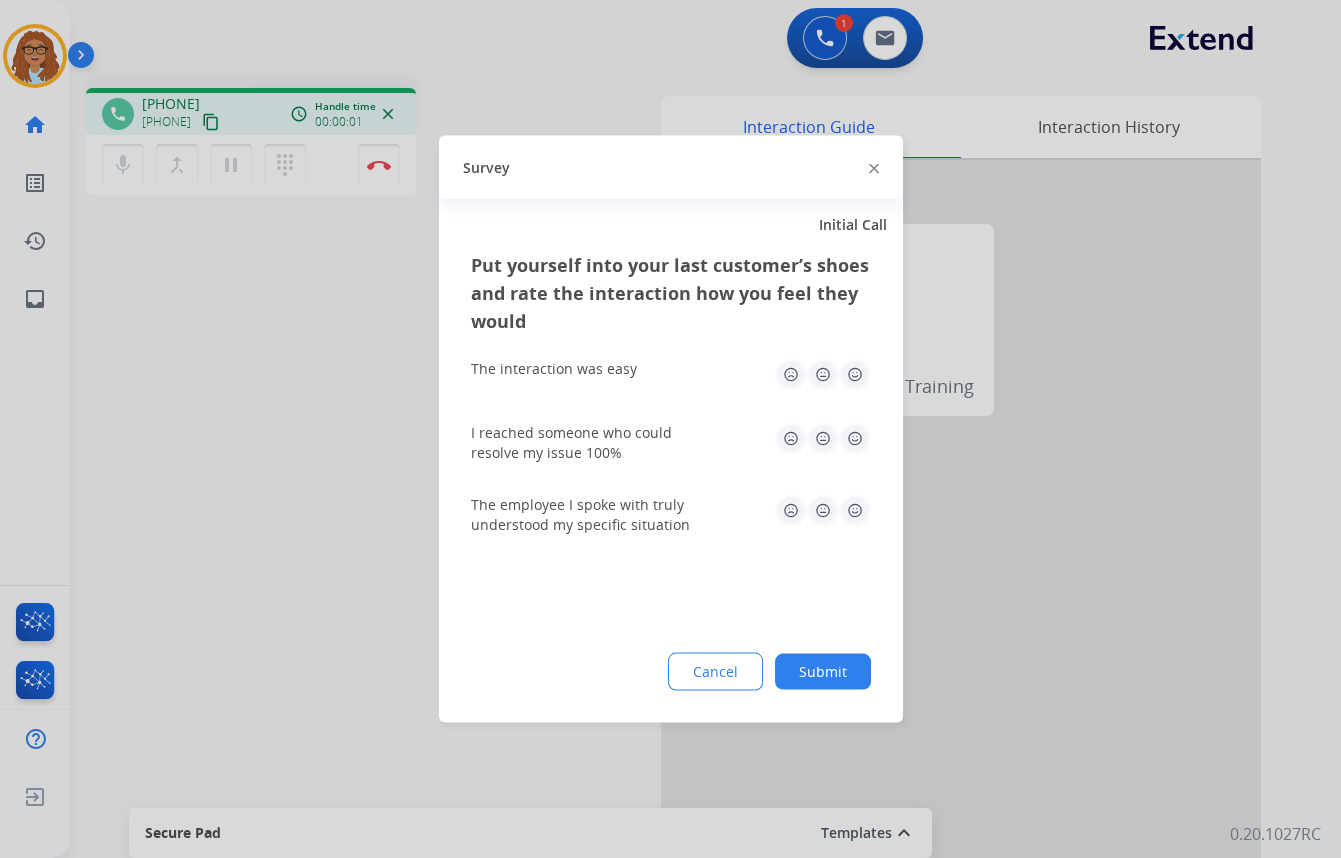 click 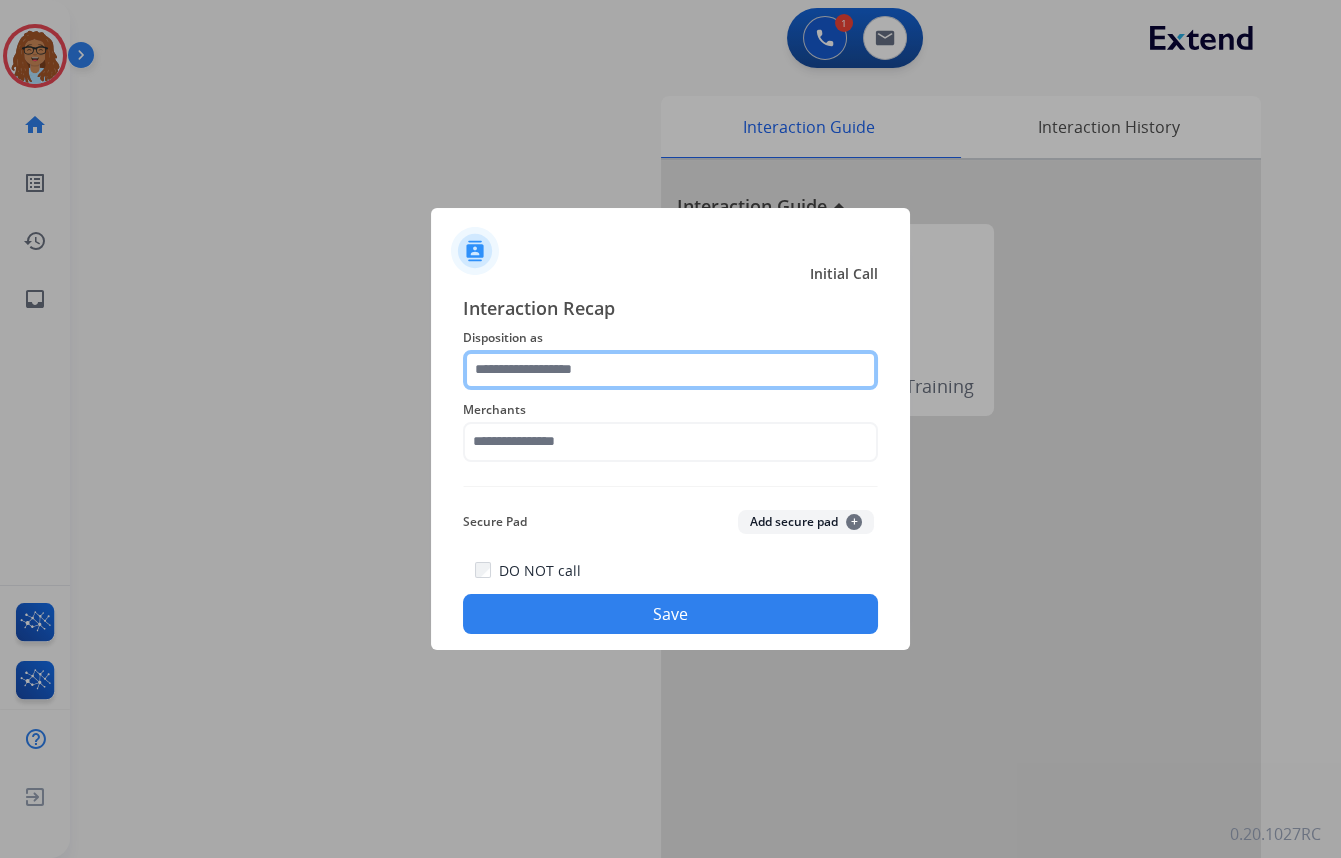click 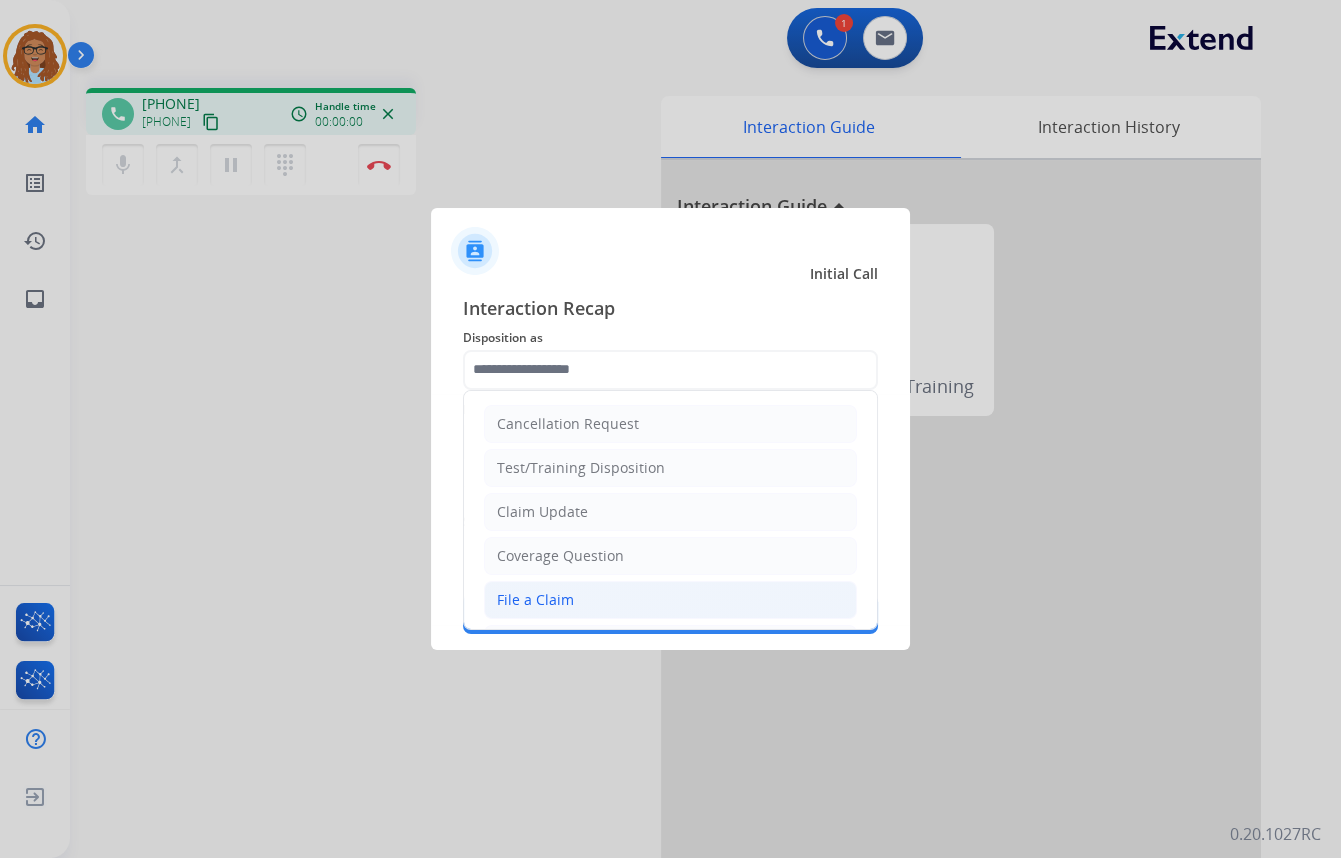 drag, startPoint x: 582, startPoint y: 591, endPoint x: 591, endPoint y: 555, distance: 37.107952 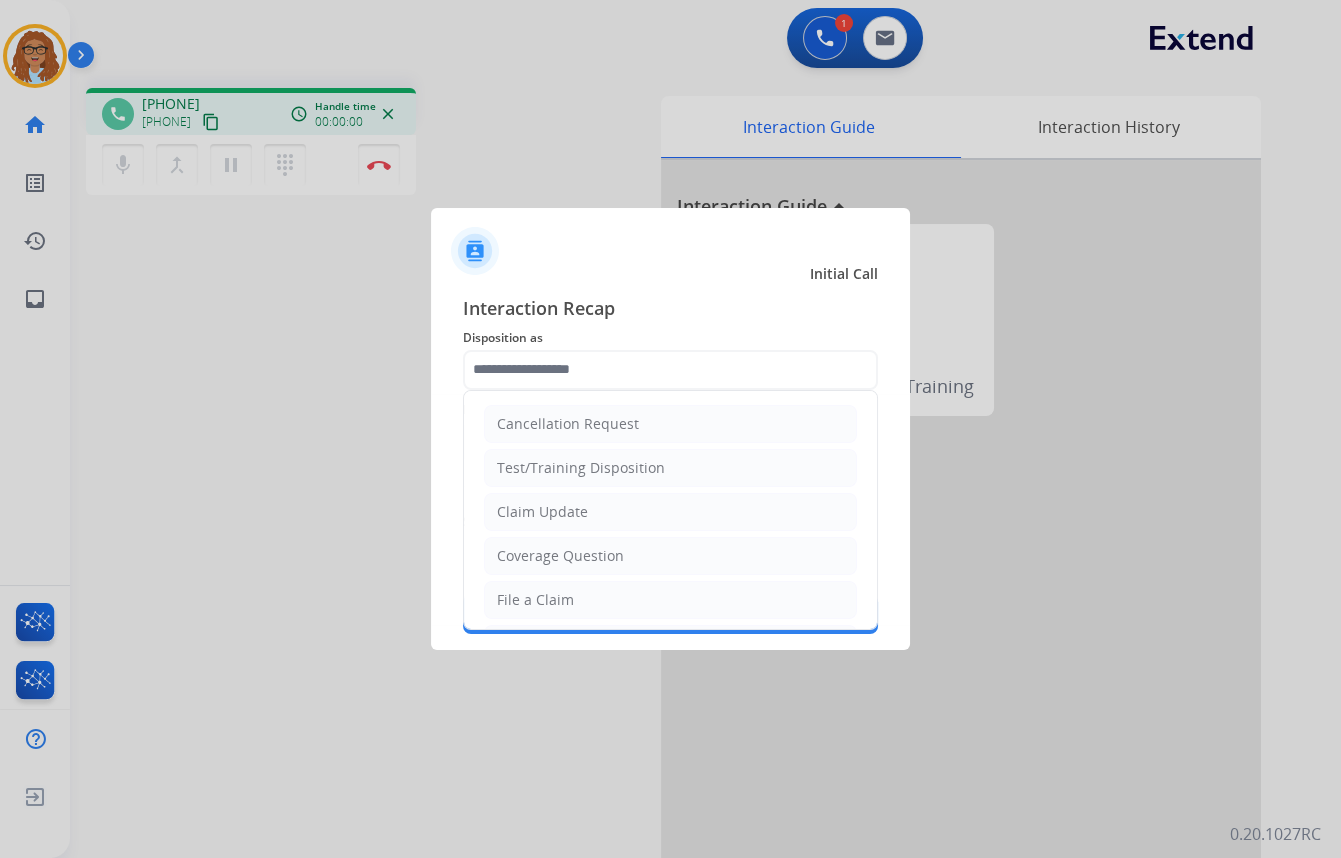 type on "**********" 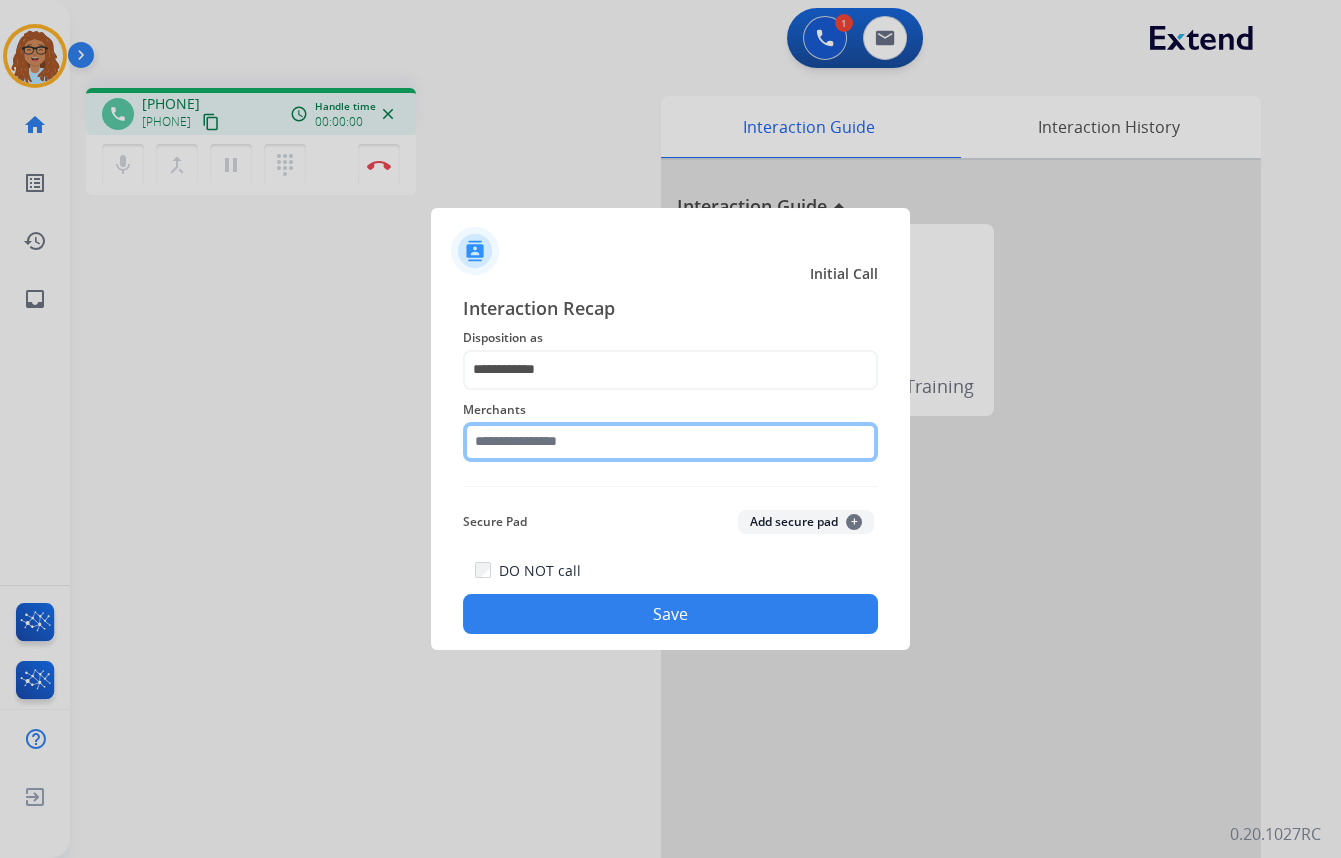 drag, startPoint x: 625, startPoint y: 447, endPoint x: 644, endPoint y: 408, distance: 43.382023 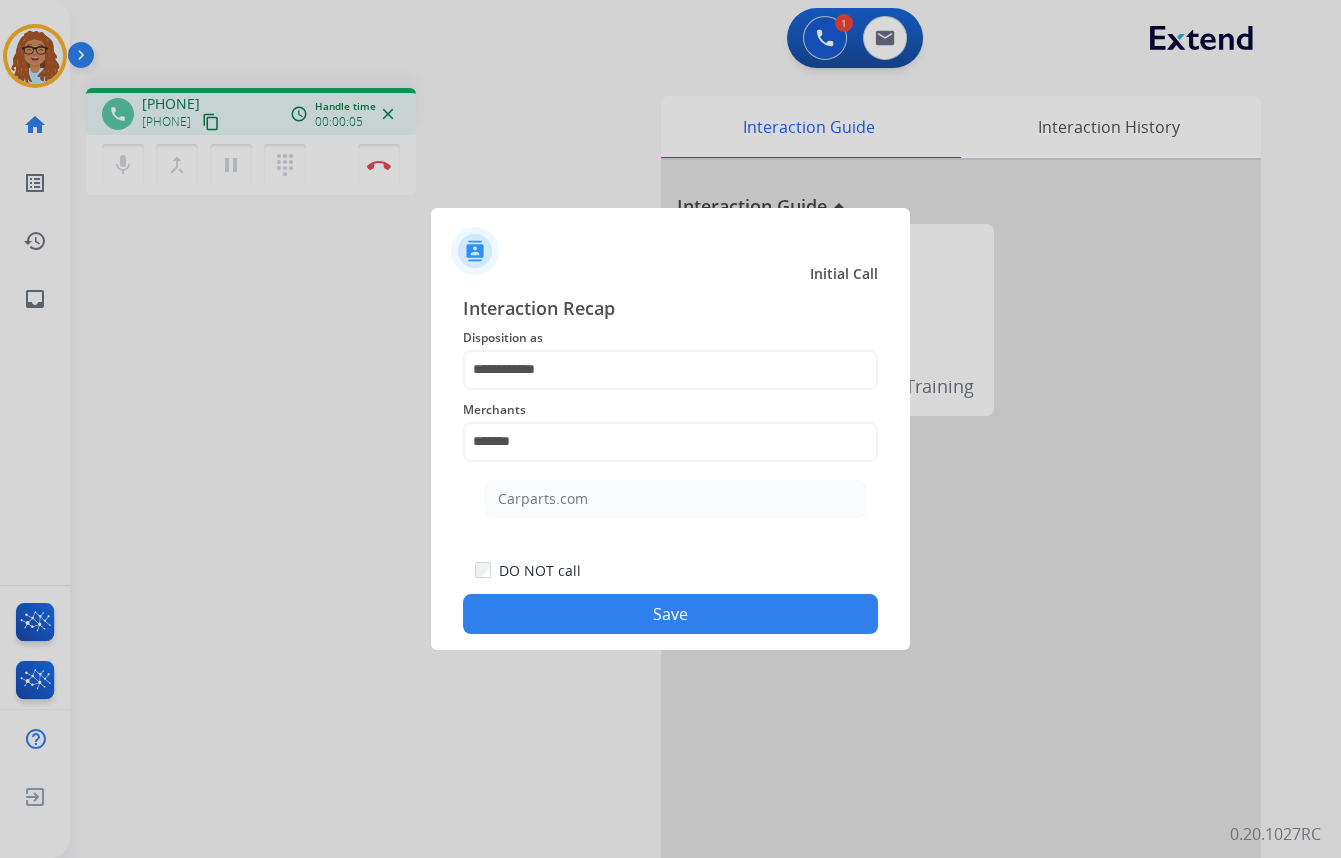 click on "Carparts.com" 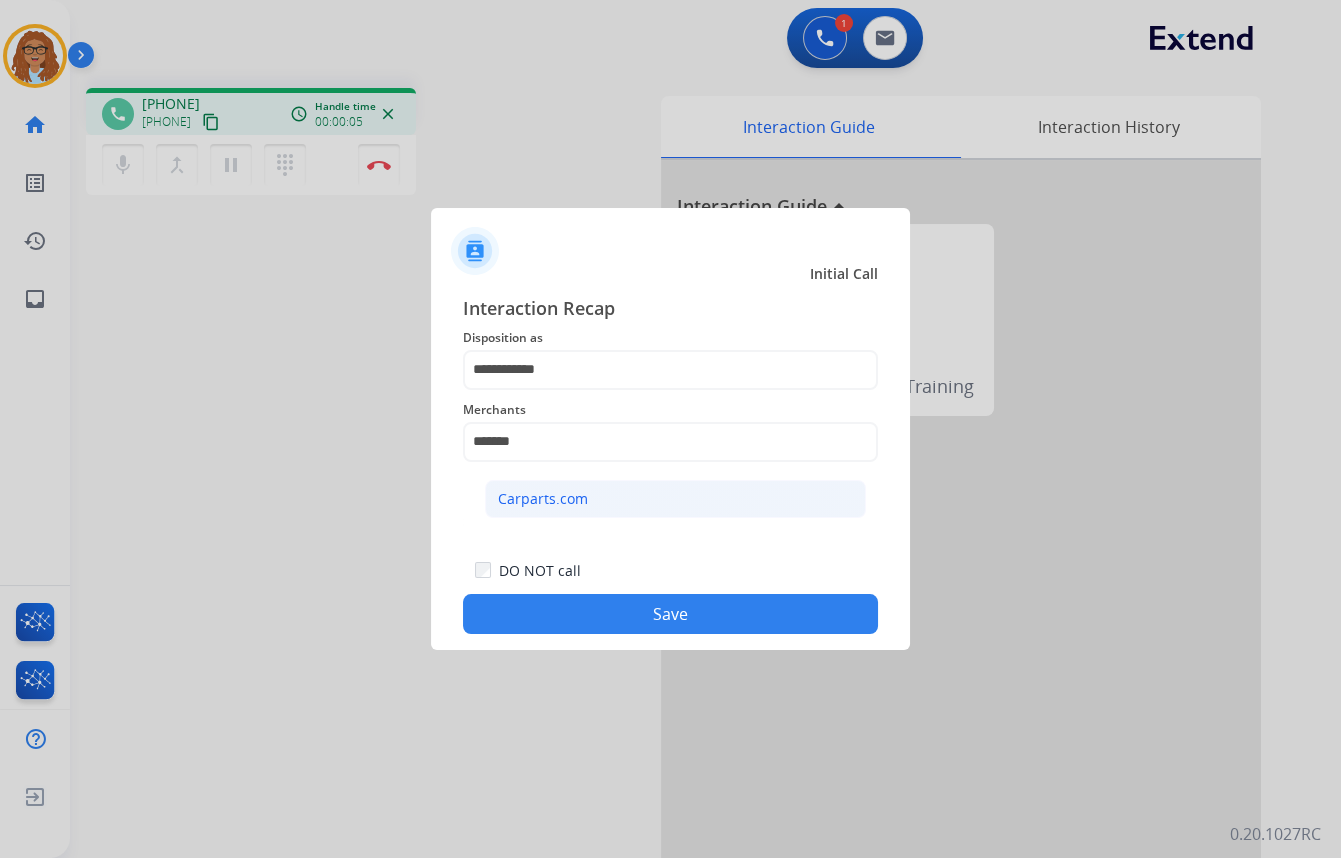 click on "Carparts.com" 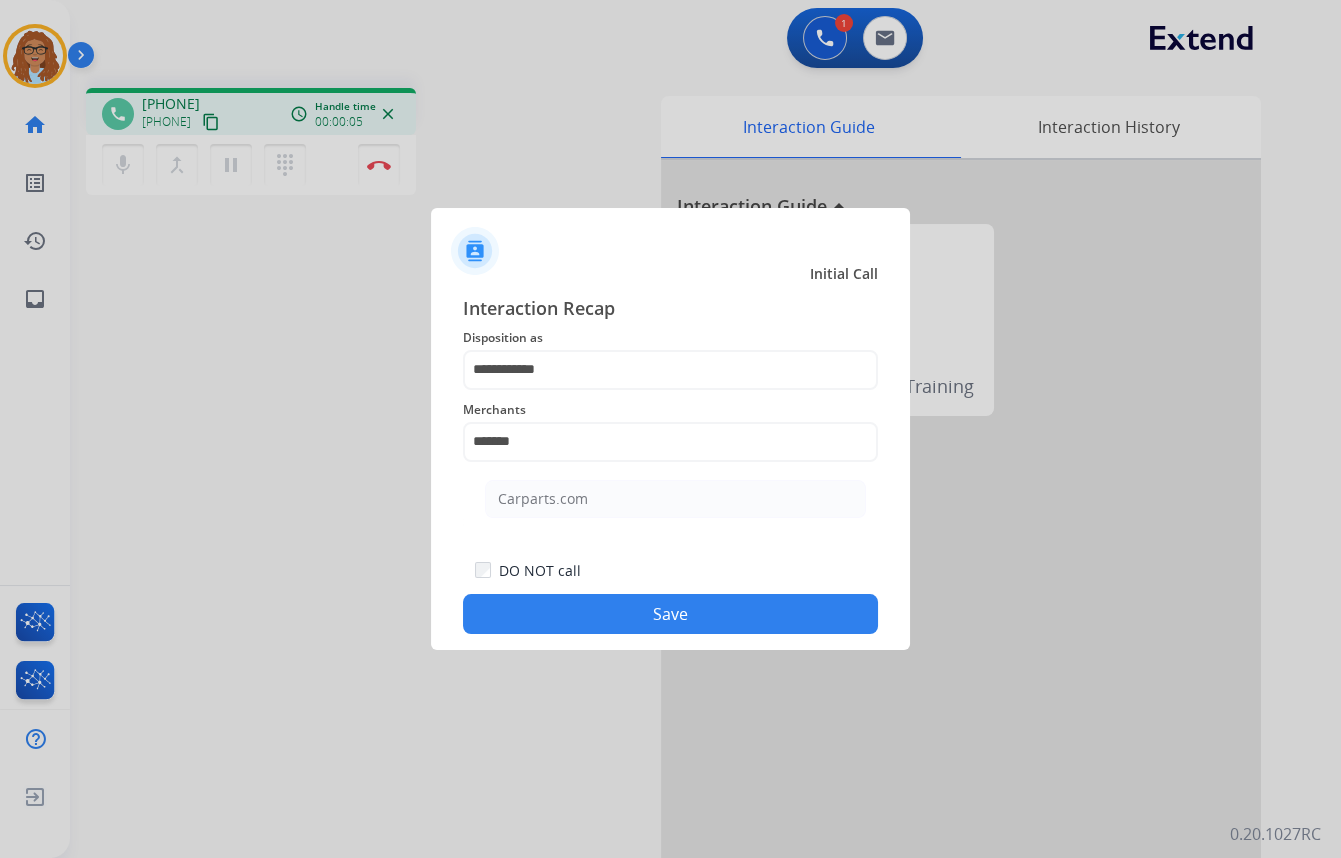 type on "**********" 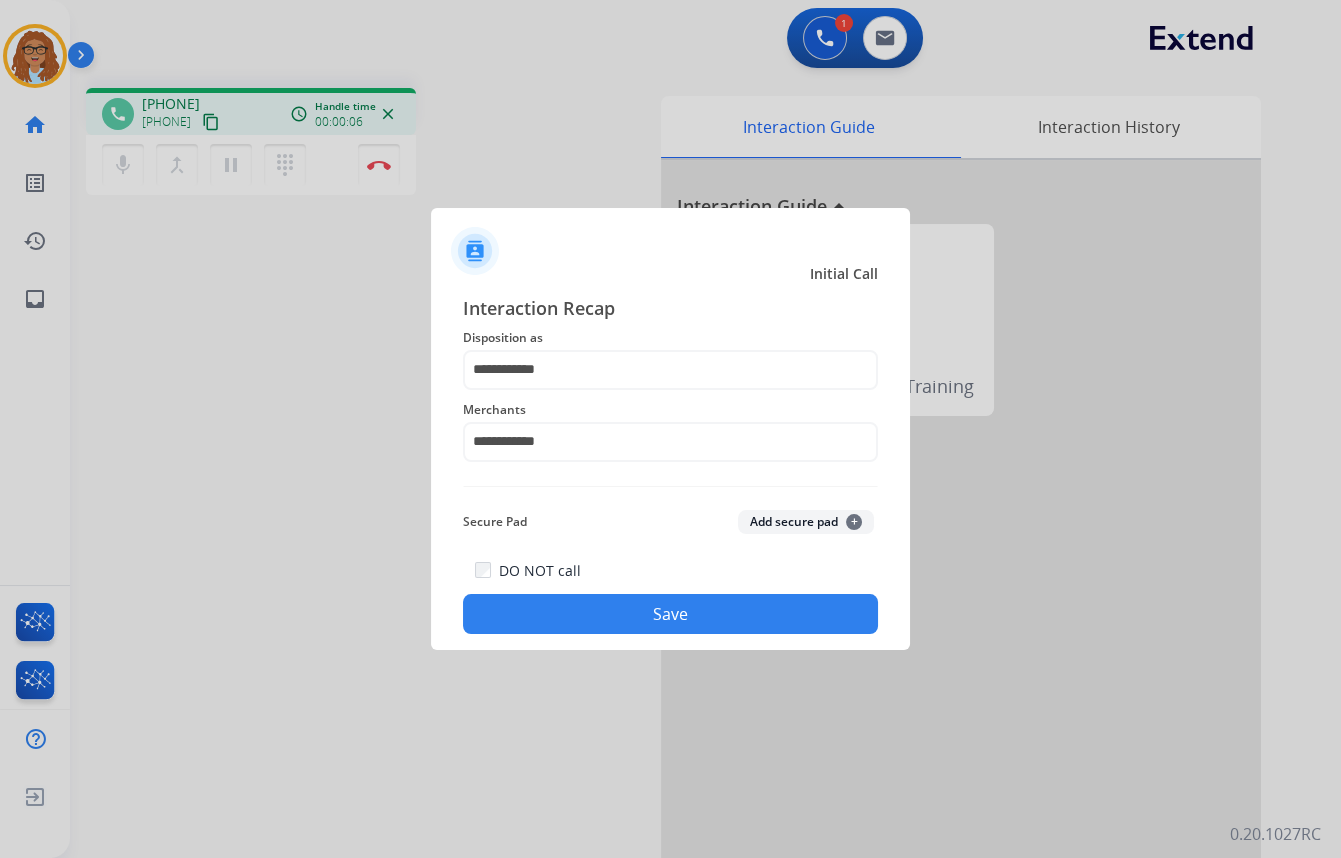 click on "Save" 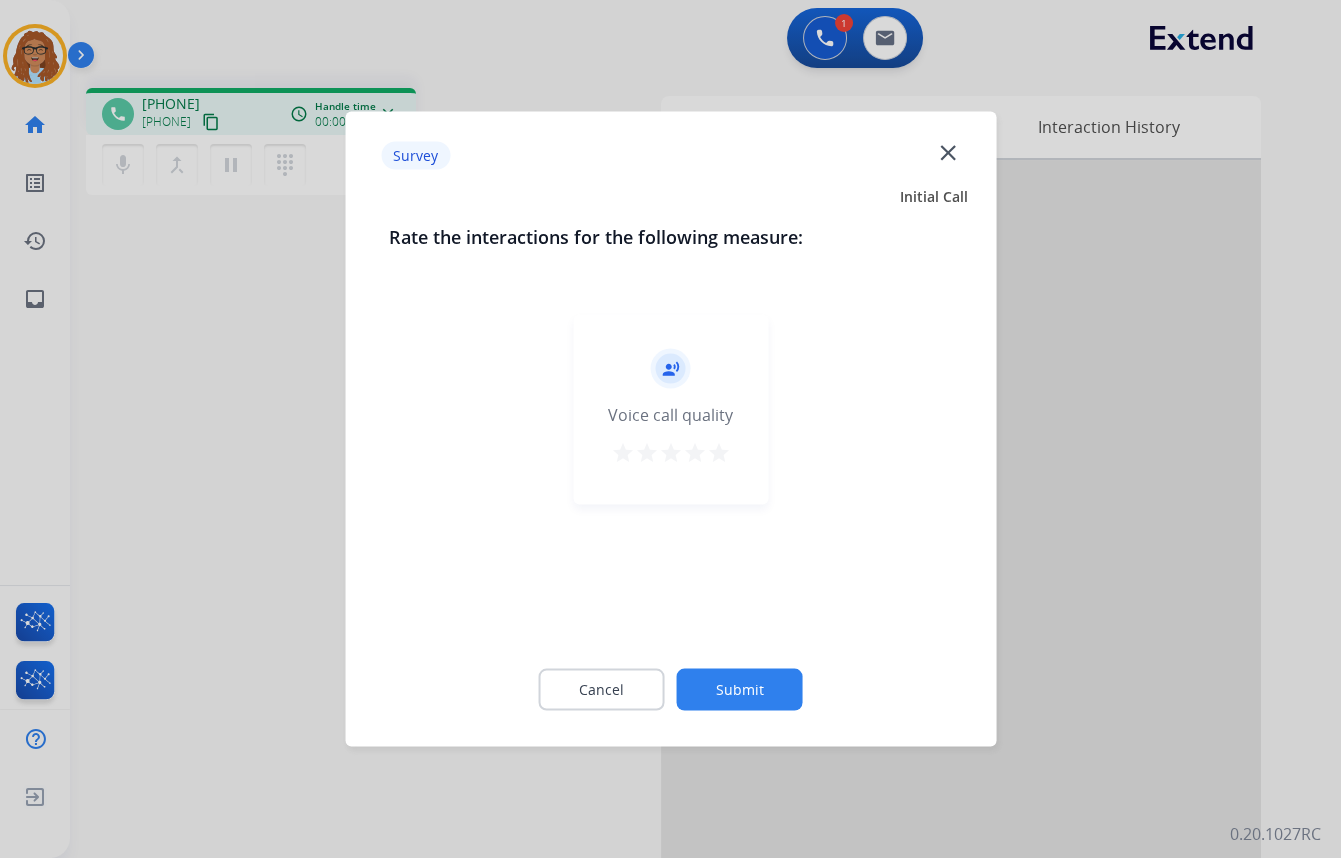 click on "close" 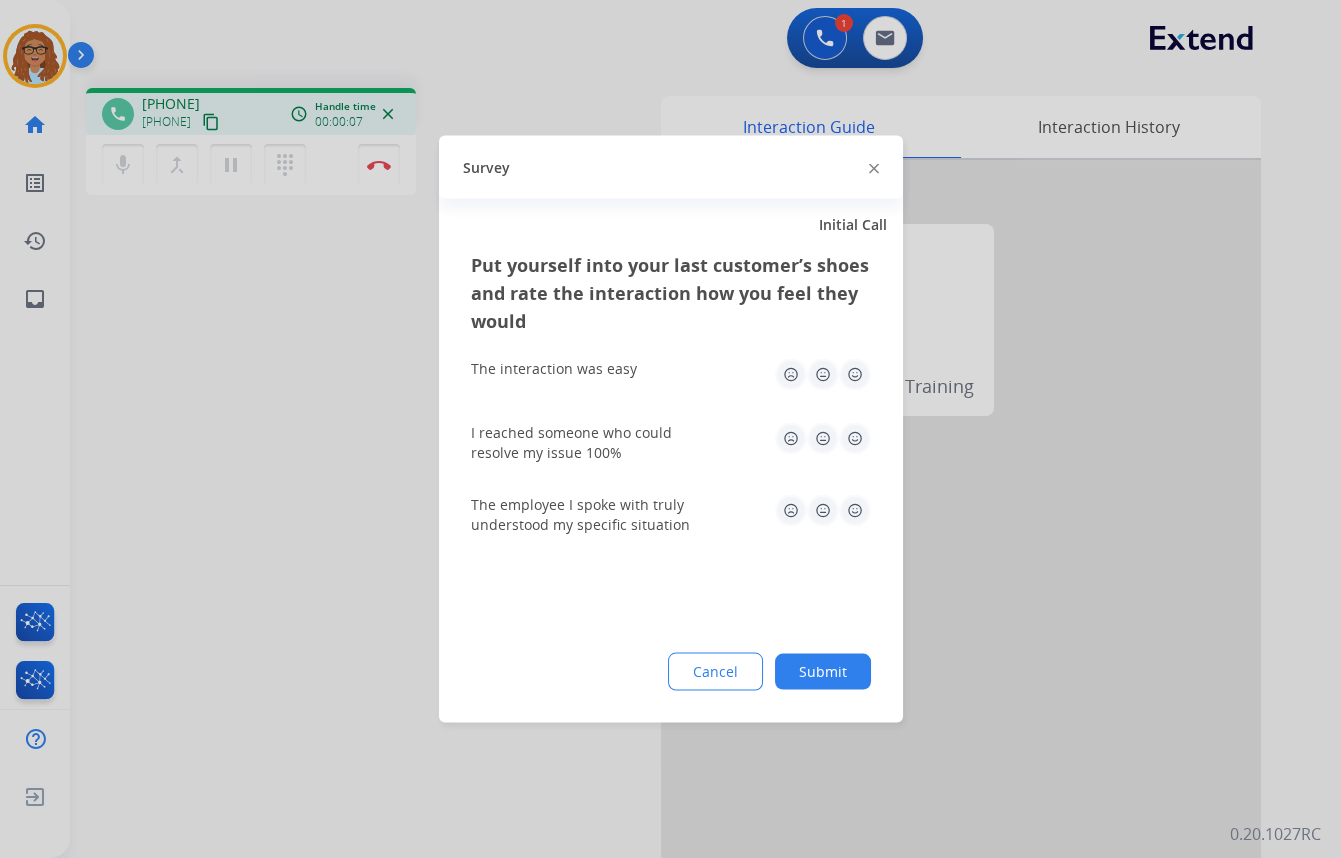 click 